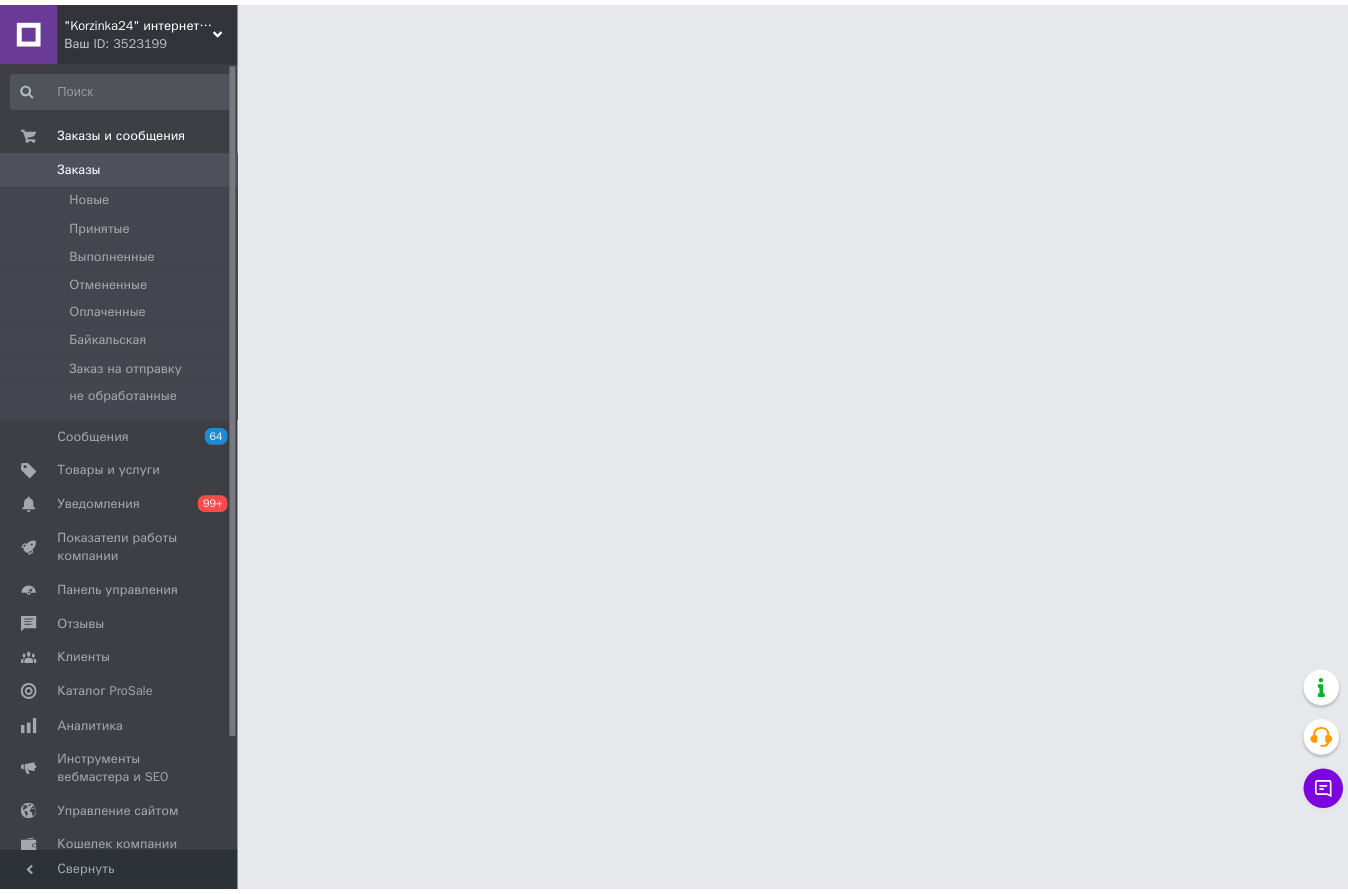 scroll, scrollTop: 0, scrollLeft: 0, axis: both 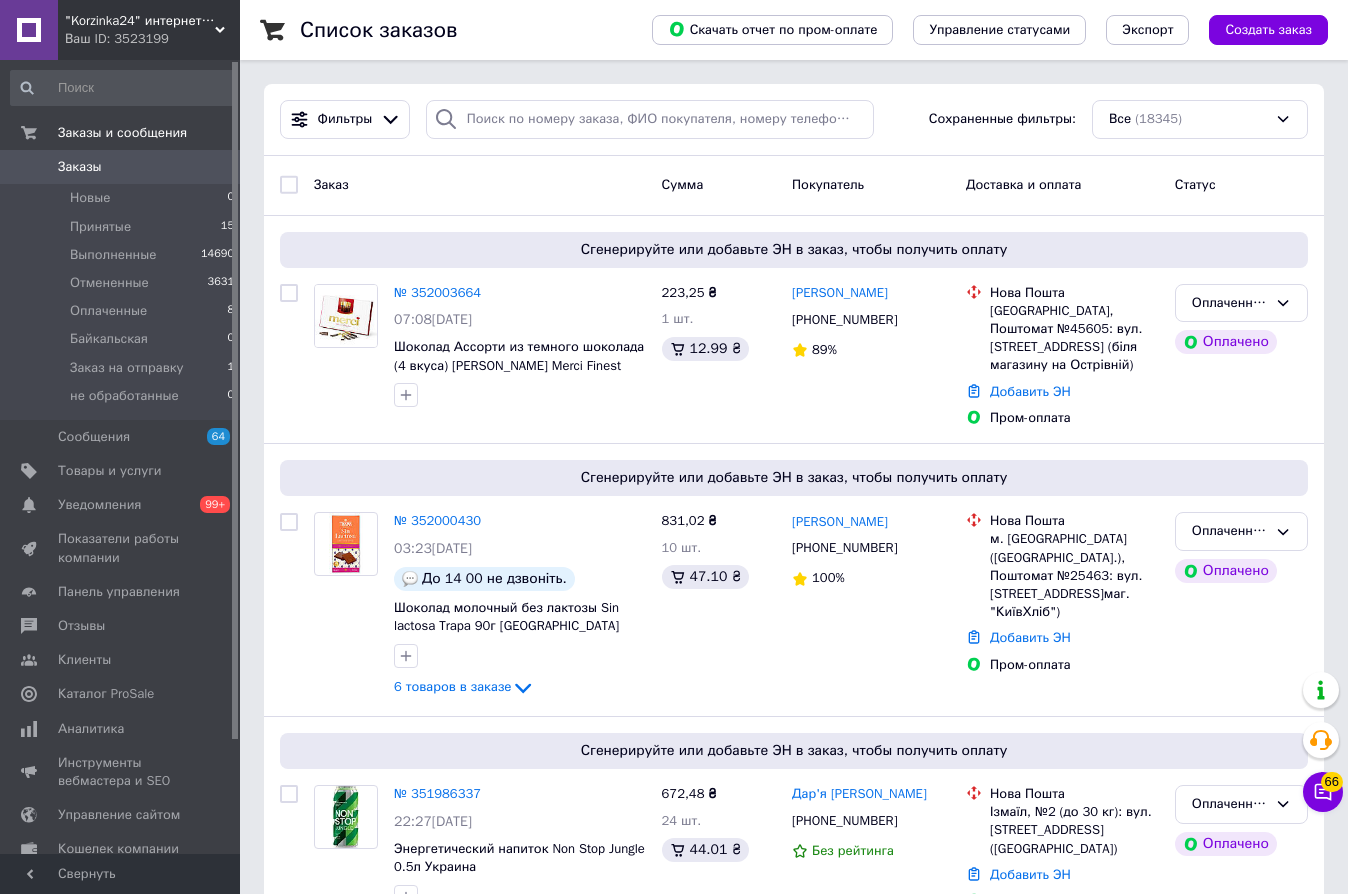 click on "0" at bounding box center (212, 167) 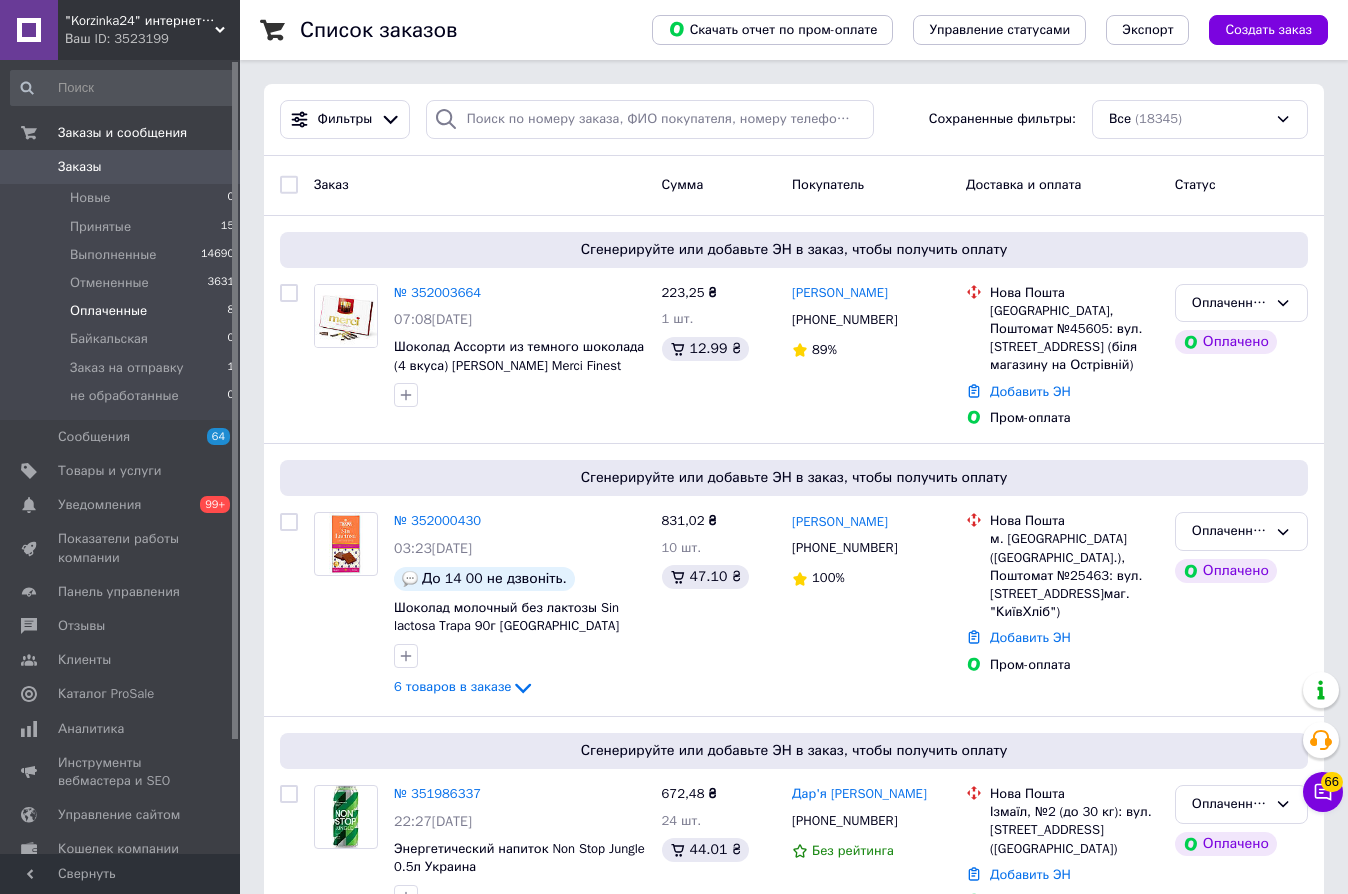 click on "Оплаченные" at bounding box center (108, 311) 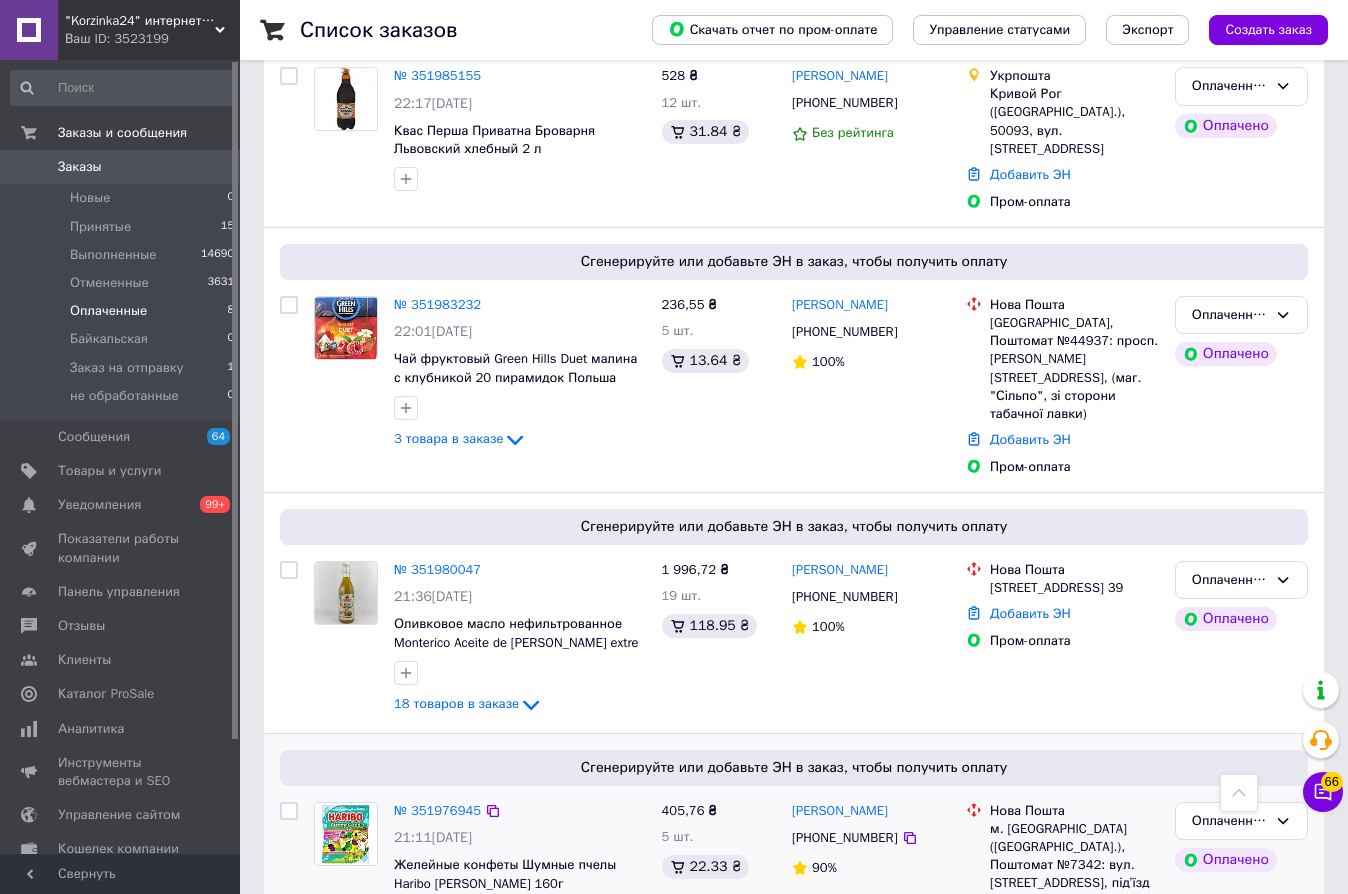 scroll, scrollTop: 1283, scrollLeft: 0, axis: vertical 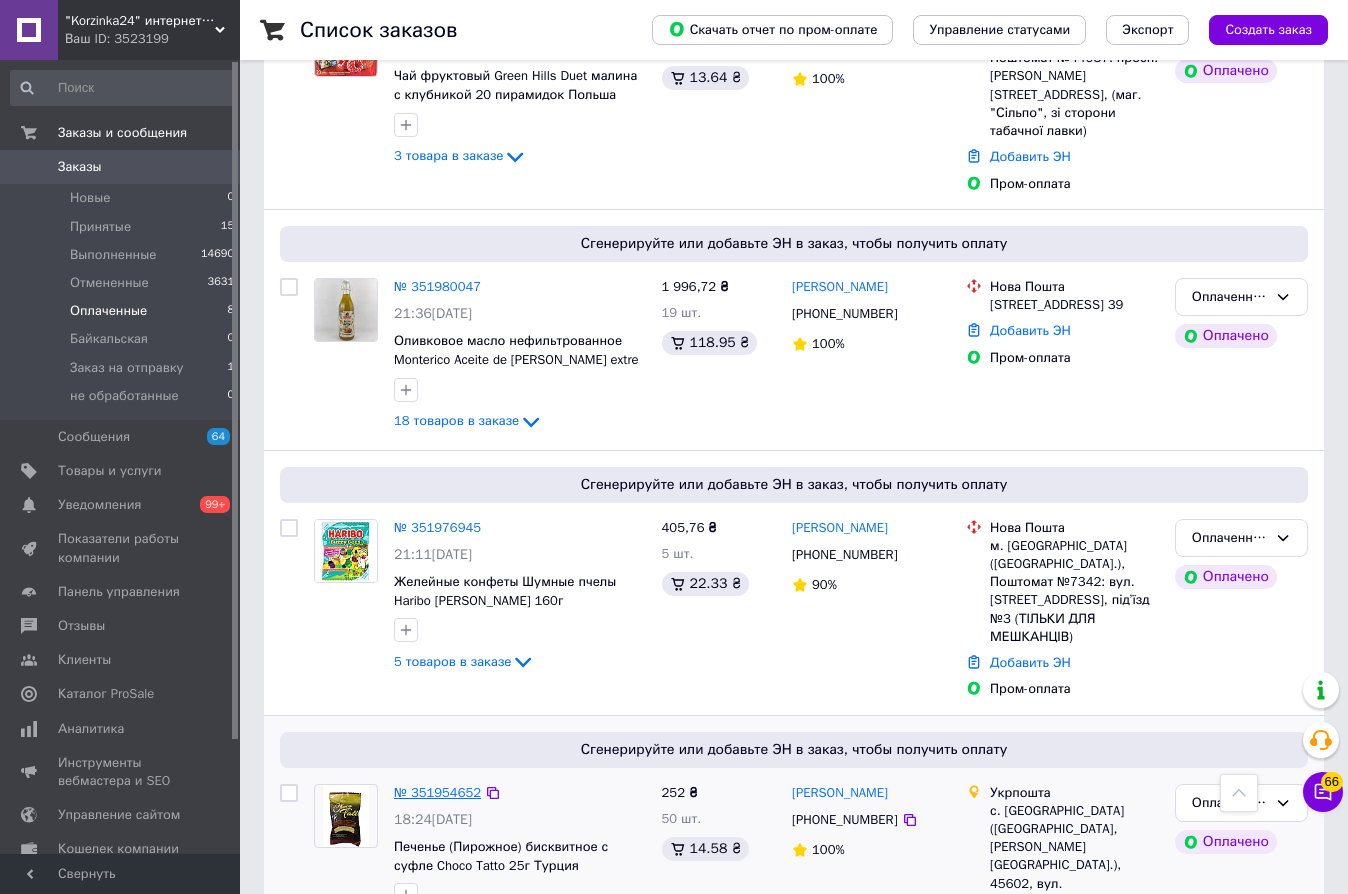 click on "№ 351954652" at bounding box center (437, 792) 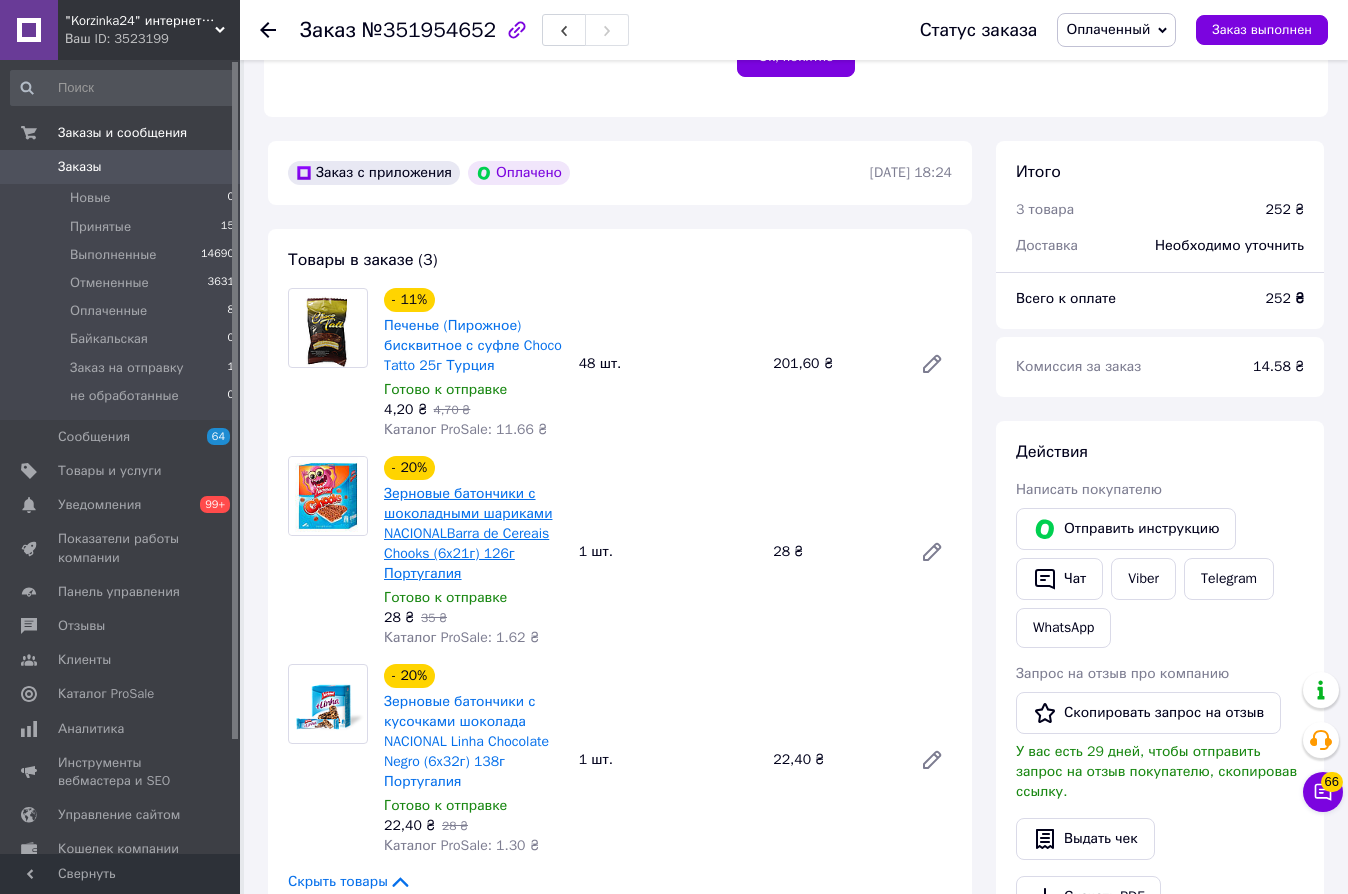 scroll, scrollTop: 600, scrollLeft: 0, axis: vertical 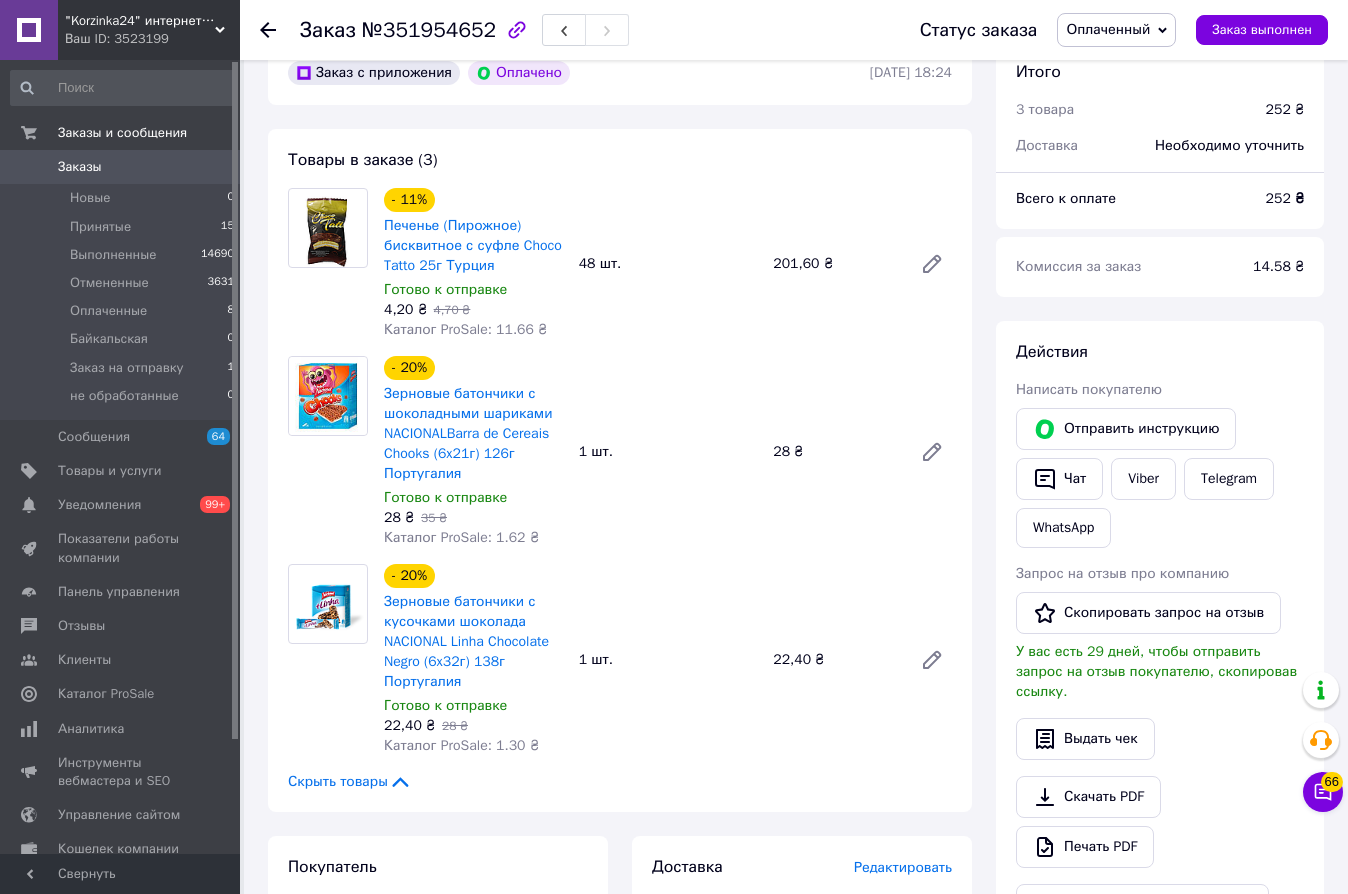 click on "- 20% Зерновые батончики с шоколадными шариками NACIONALBarra de Cereais Chooks (6x21г) 126г Португалия Готово к отправке 28 ₴   35 ₴ Каталог ProSale: 1.62 ₴  1 шт. 28 ₴" at bounding box center [668, 452] 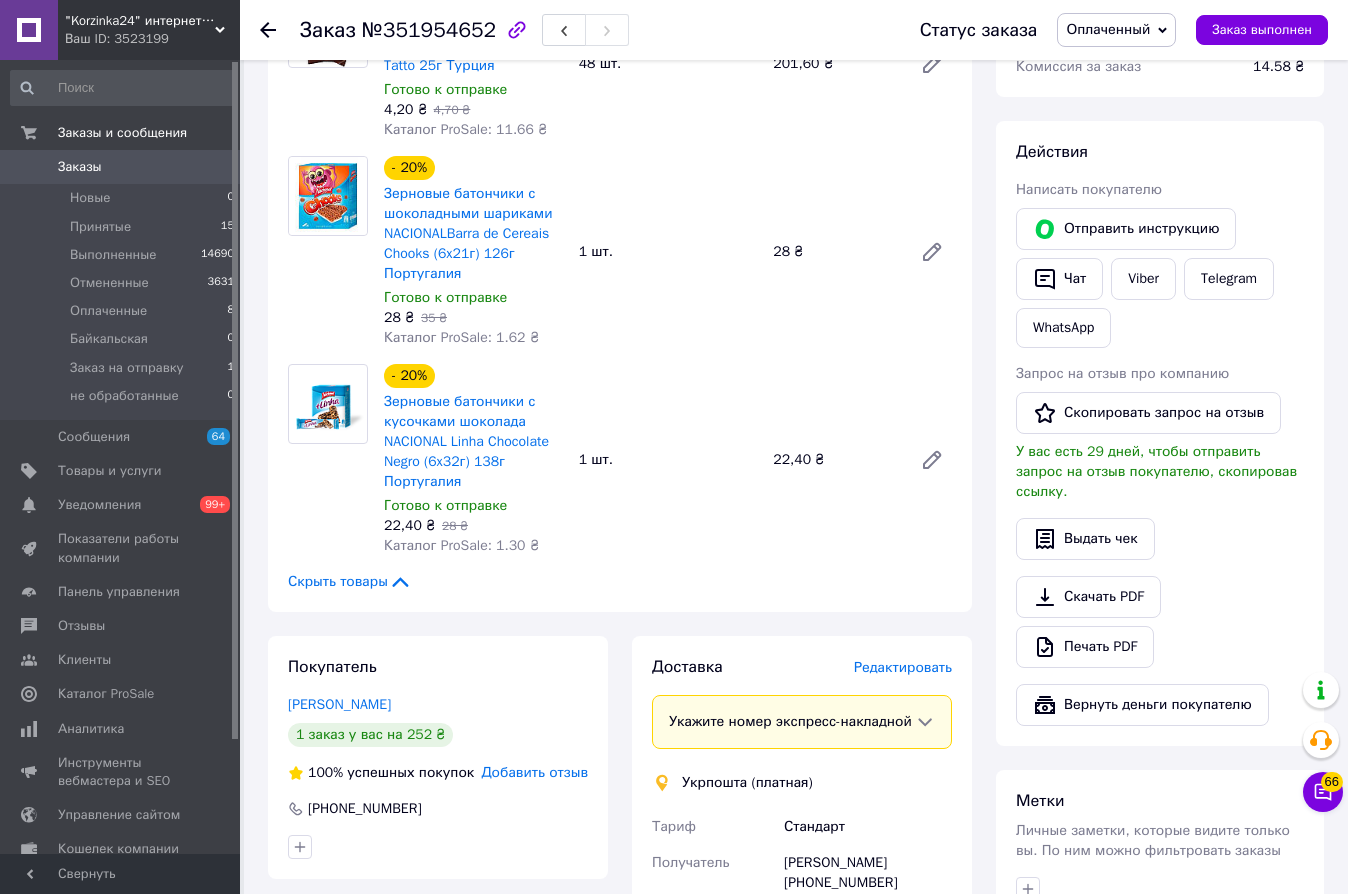 scroll, scrollTop: 1000, scrollLeft: 0, axis: vertical 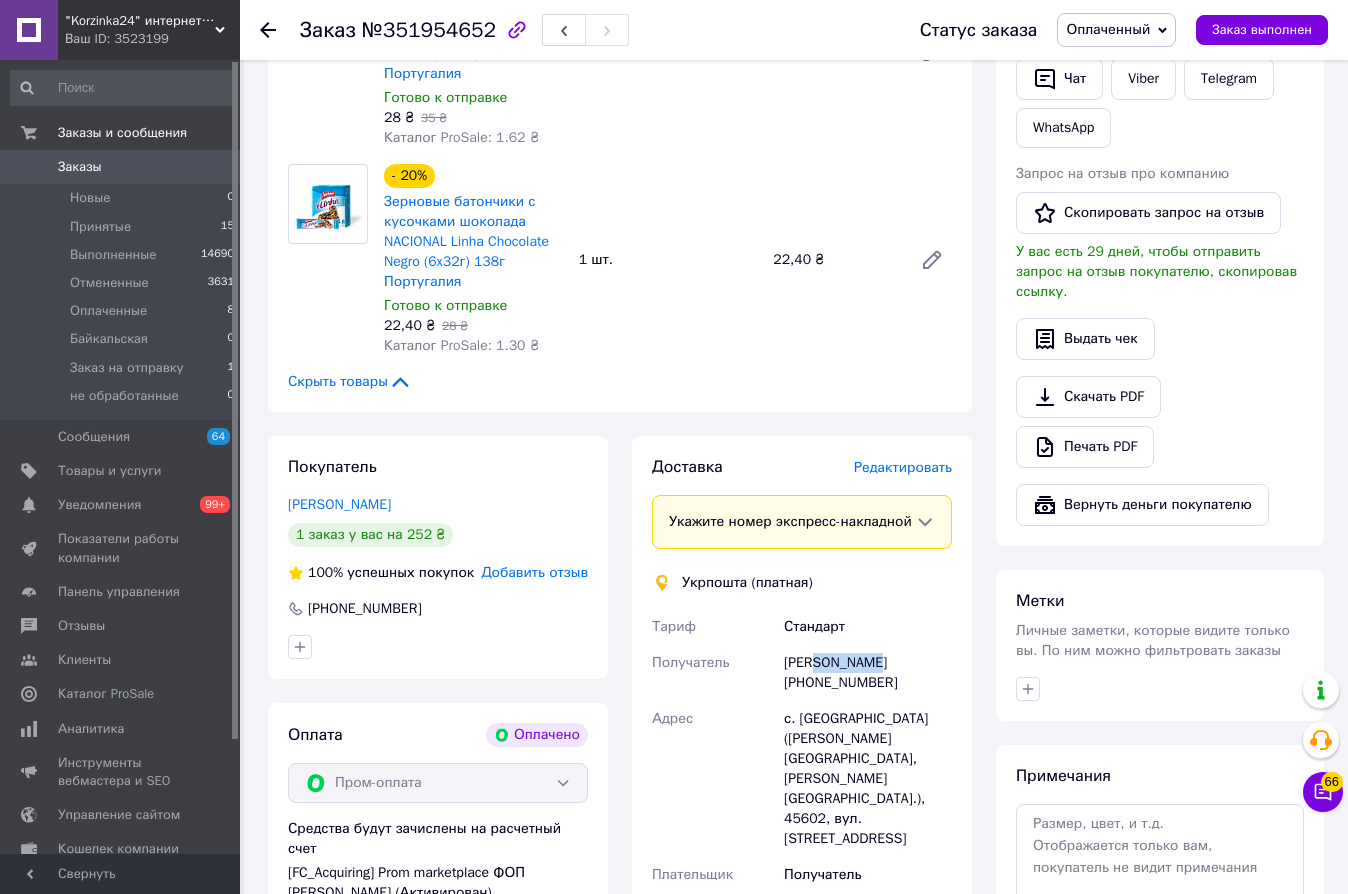 drag, startPoint x: 818, startPoint y: 682, endPoint x: 901, endPoint y: 683, distance: 83.00603 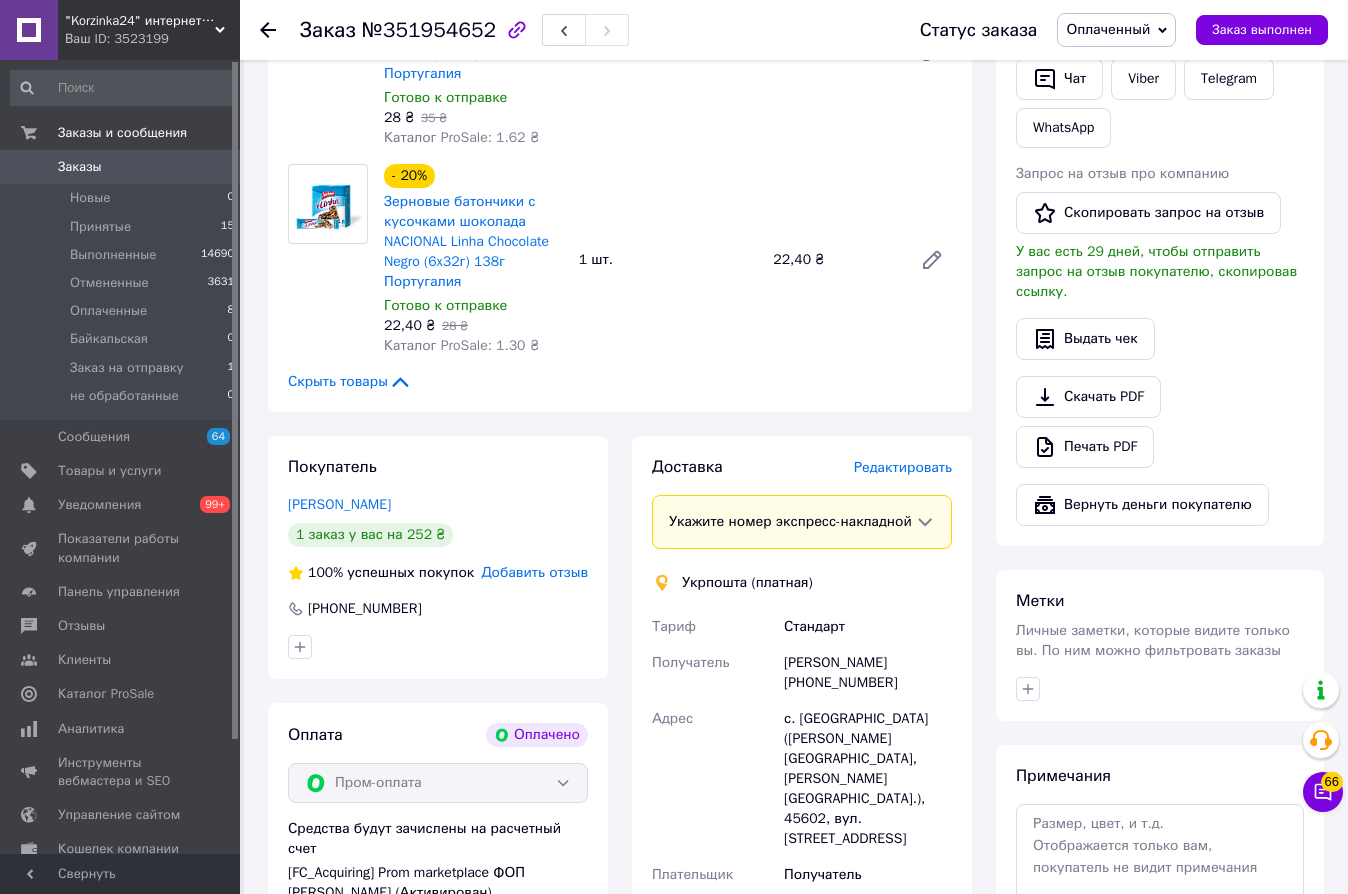 click on "Заказ с приложения Оплачено 09.07.2025 | 18:24 Товары в заказе (3) - 11% Печенье (Пирожное) бисквитное с суфле Choco Tatto 25г Турция Готово к отправке 4,20 ₴   4,70 ₴ Каталог ProSale: 11.66 ₴  48 шт. 201,60 ₴ - 20% Зерновые батончики с шоколадными шариками NACIONALBarra de Cereais Chooks (6x21г) 126г Португалия Готово к отправке 28 ₴   35 ₴ Каталог ProSale: 1.62 ₴  1 шт. 28 ₴ - 20% Зерновые батончики с кусочками шоколада NACIONAL Linha Chocolate Negro (6x32г) 138г Португалия Готово к отправке 22,40 ₴   28 ₴ Каталог ProSale: 1.30 ₴  1 шт. 22,40 ₴ Скрыть товары Покупатель Савонік Міша 1 заказ у вас на 252 ₴ 100%   успешных покупок Добавить отзыв +380993038854 или" at bounding box center [620, 545] 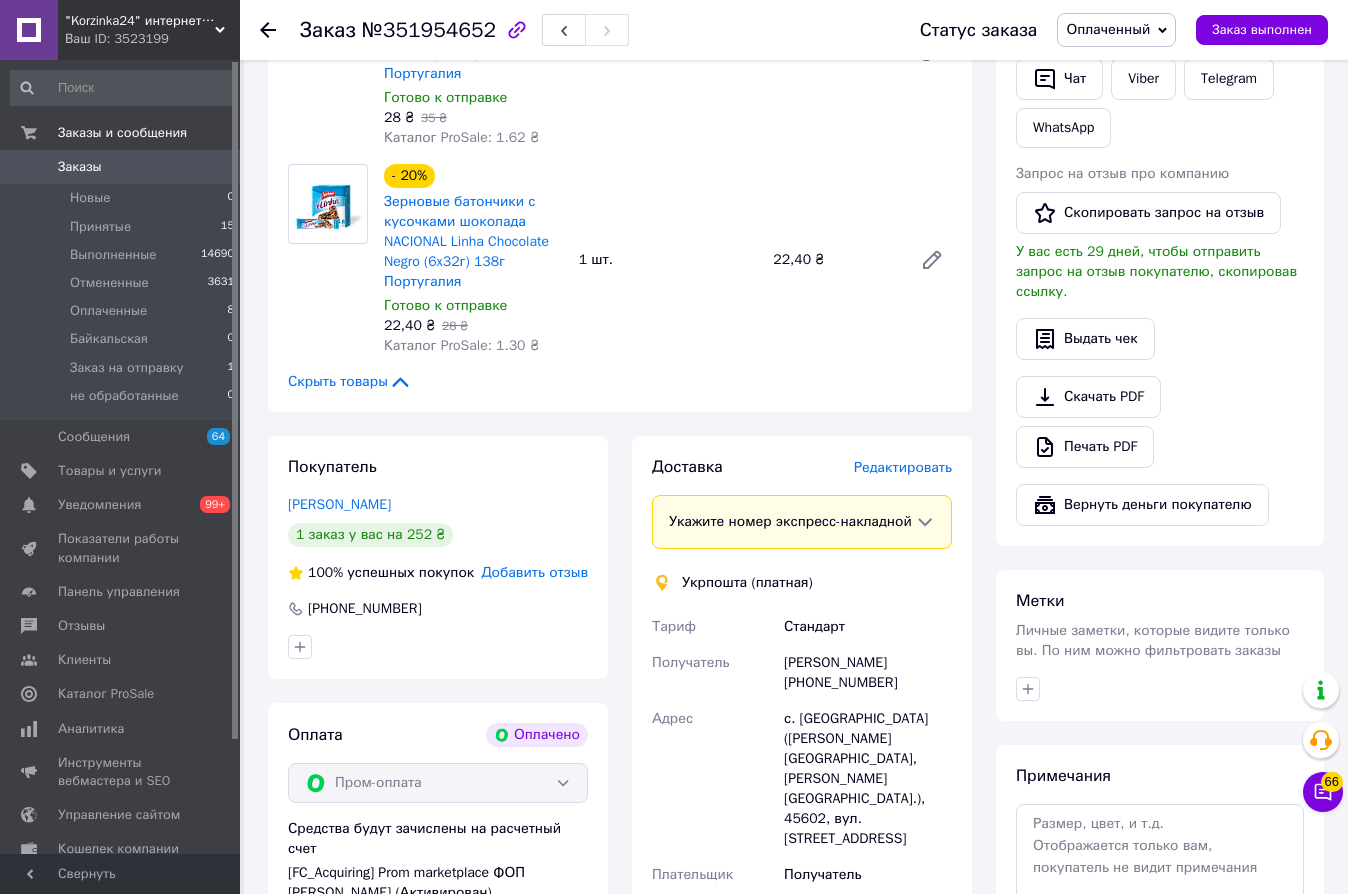 click on "Оплаченный" at bounding box center (1108, 29) 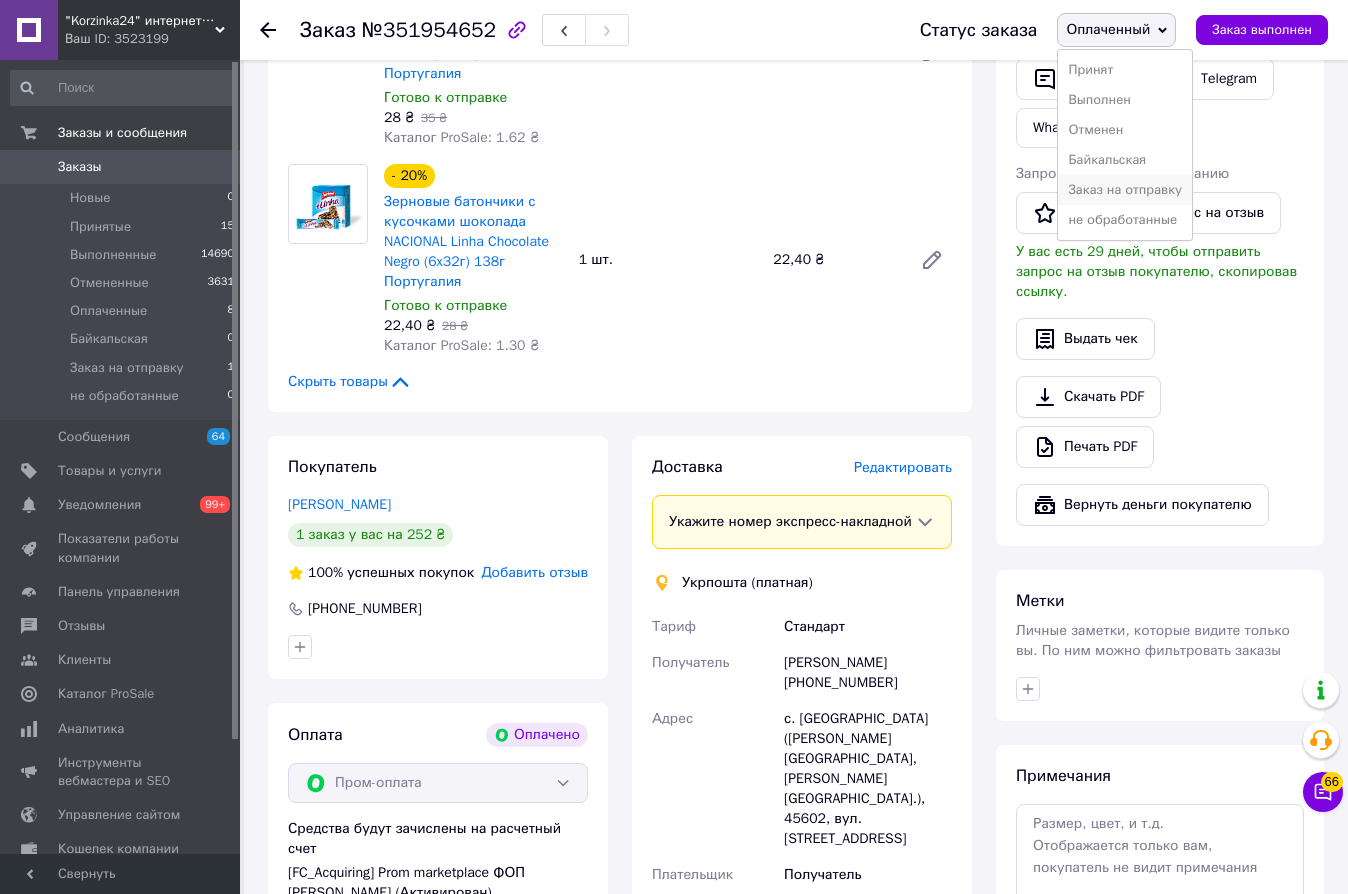click on "Заказ на отправку" at bounding box center [1125, 190] 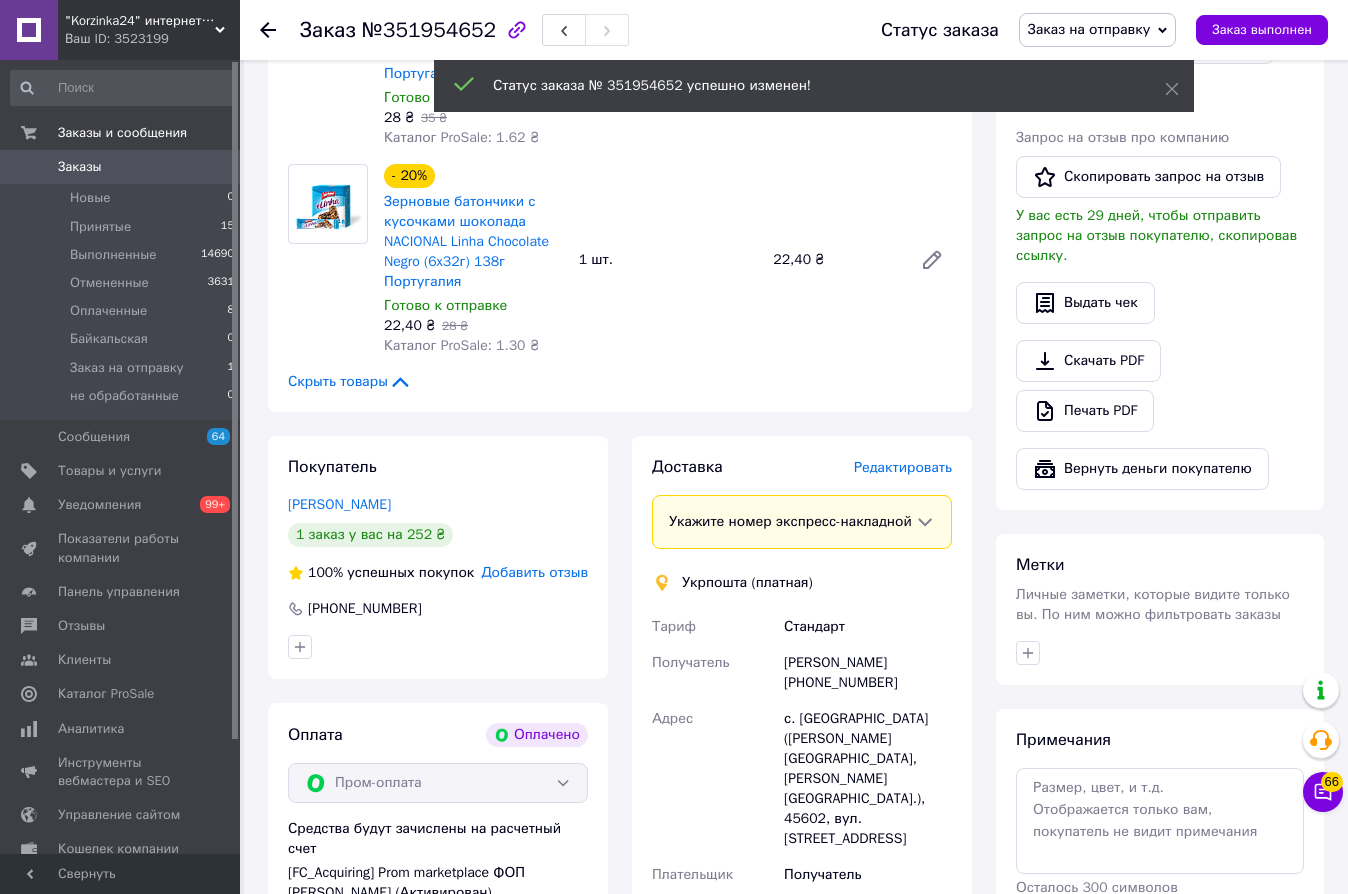click 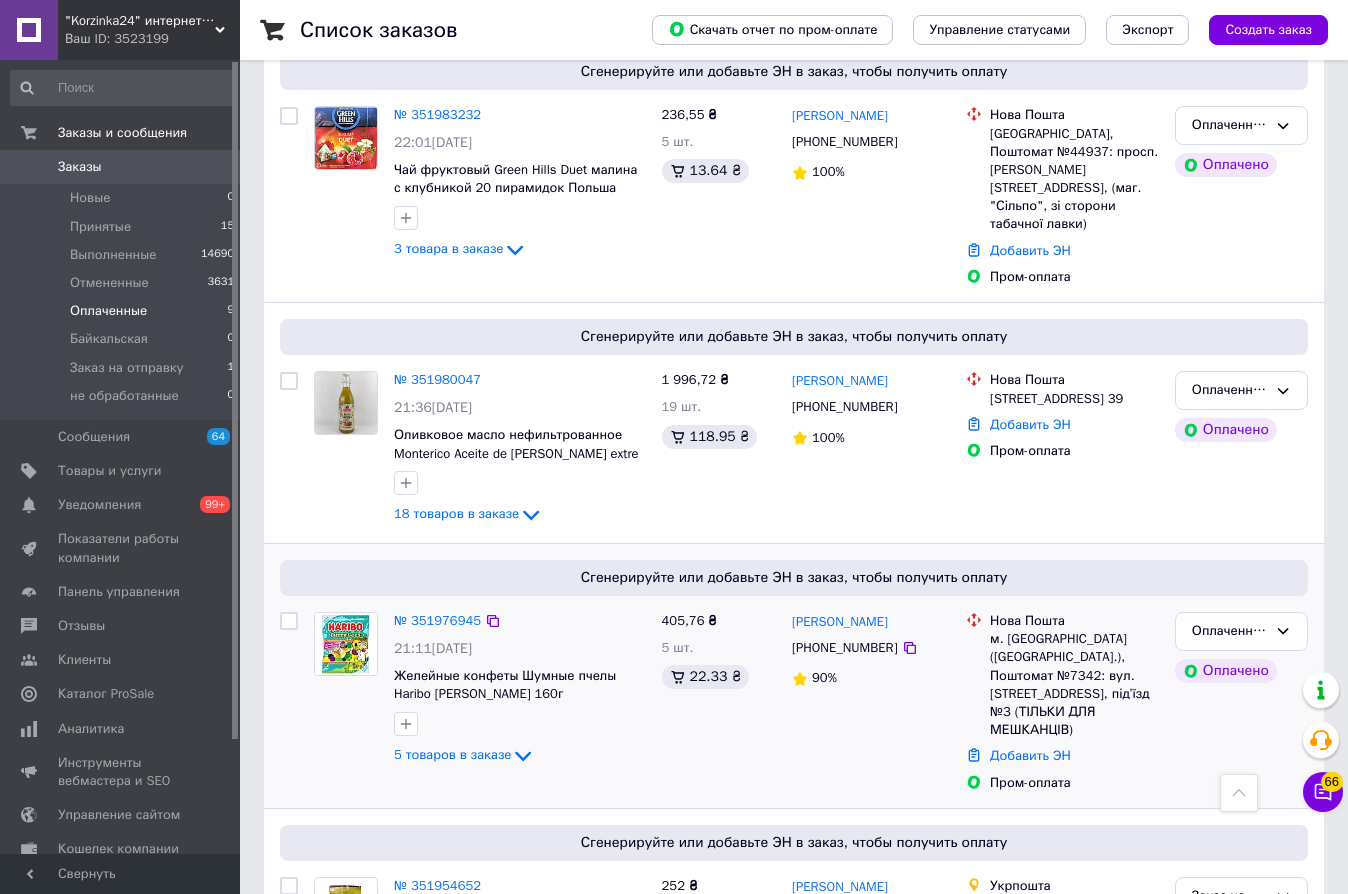 scroll, scrollTop: 1492, scrollLeft: 0, axis: vertical 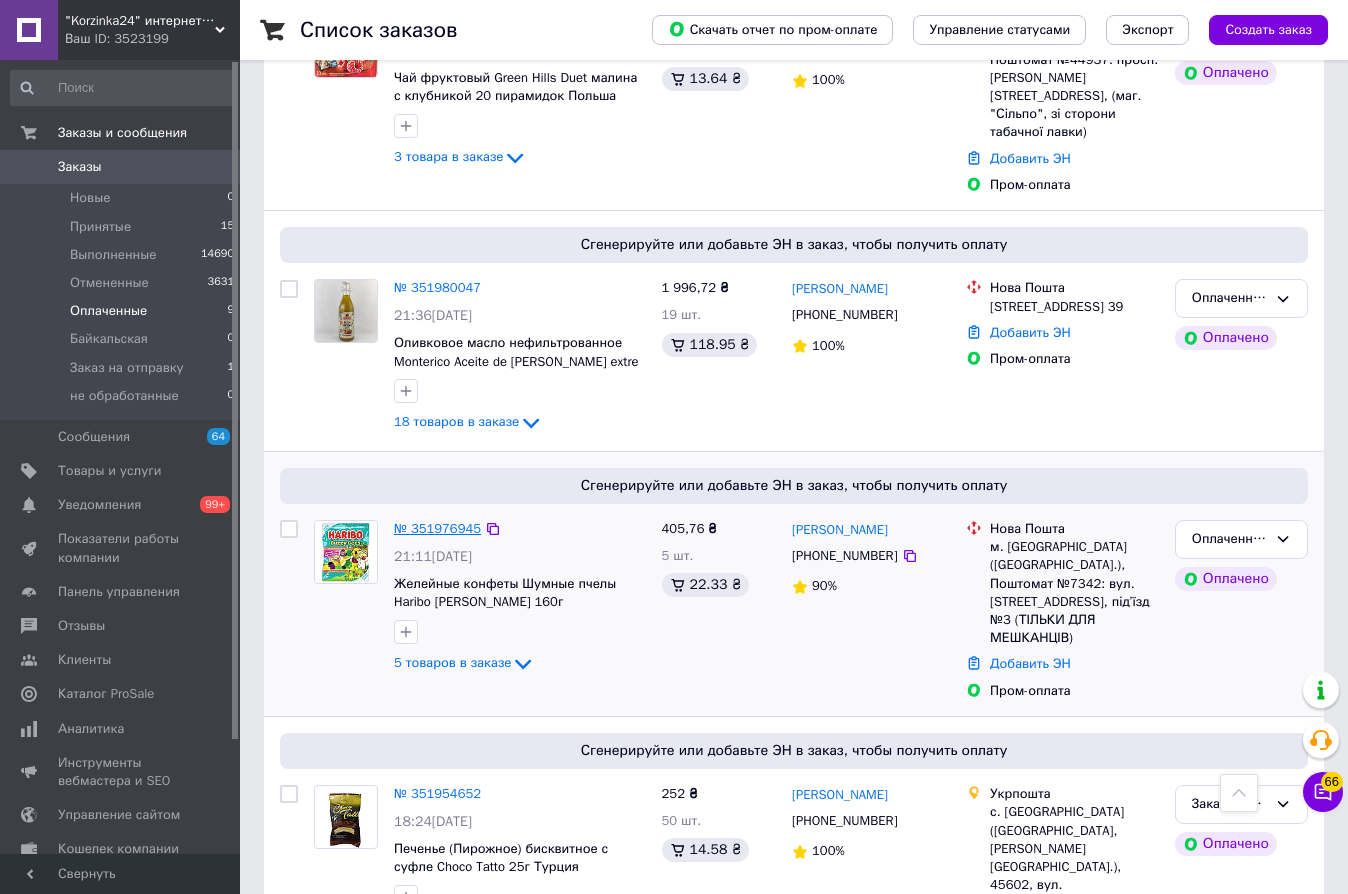 click on "№ 351976945" at bounding box center (437, 528) 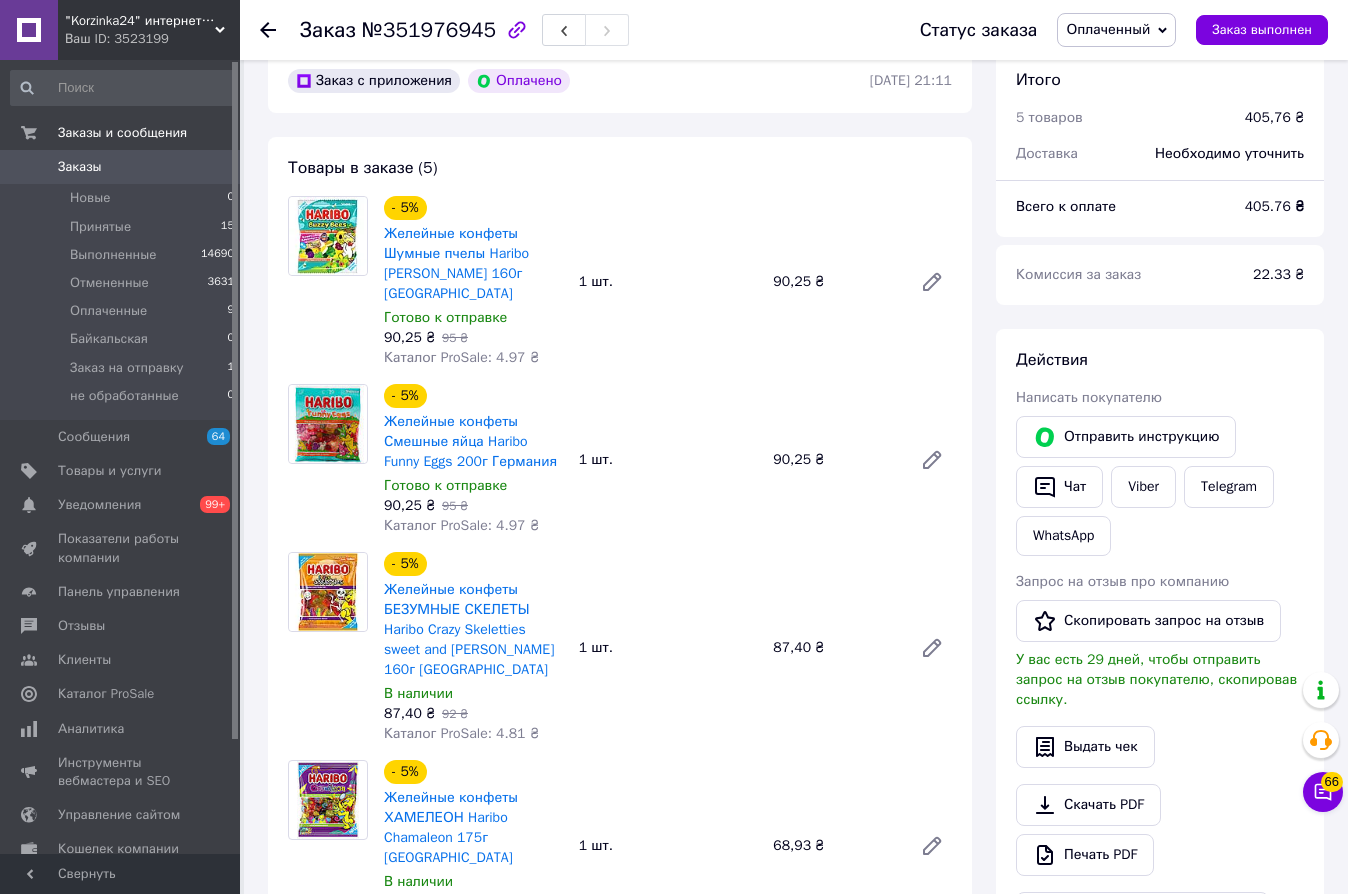 scroll, scrollTop: 692, scrollLeft: 0, axis: vertical 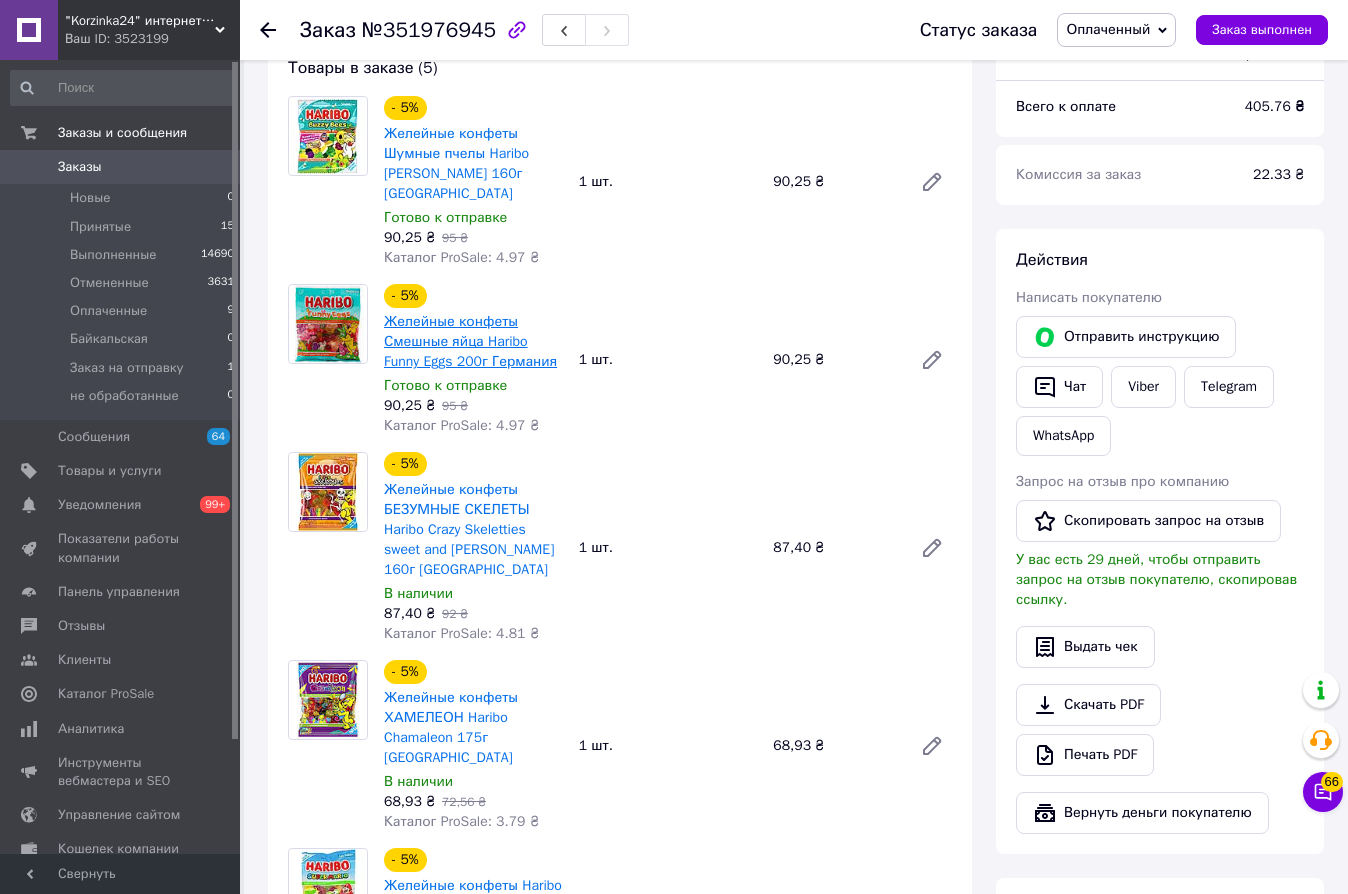 click on "Желейные конфеты Смешные яйца Haribo Funny Eggs 200г  Германия" at bounding box center [470, 341] 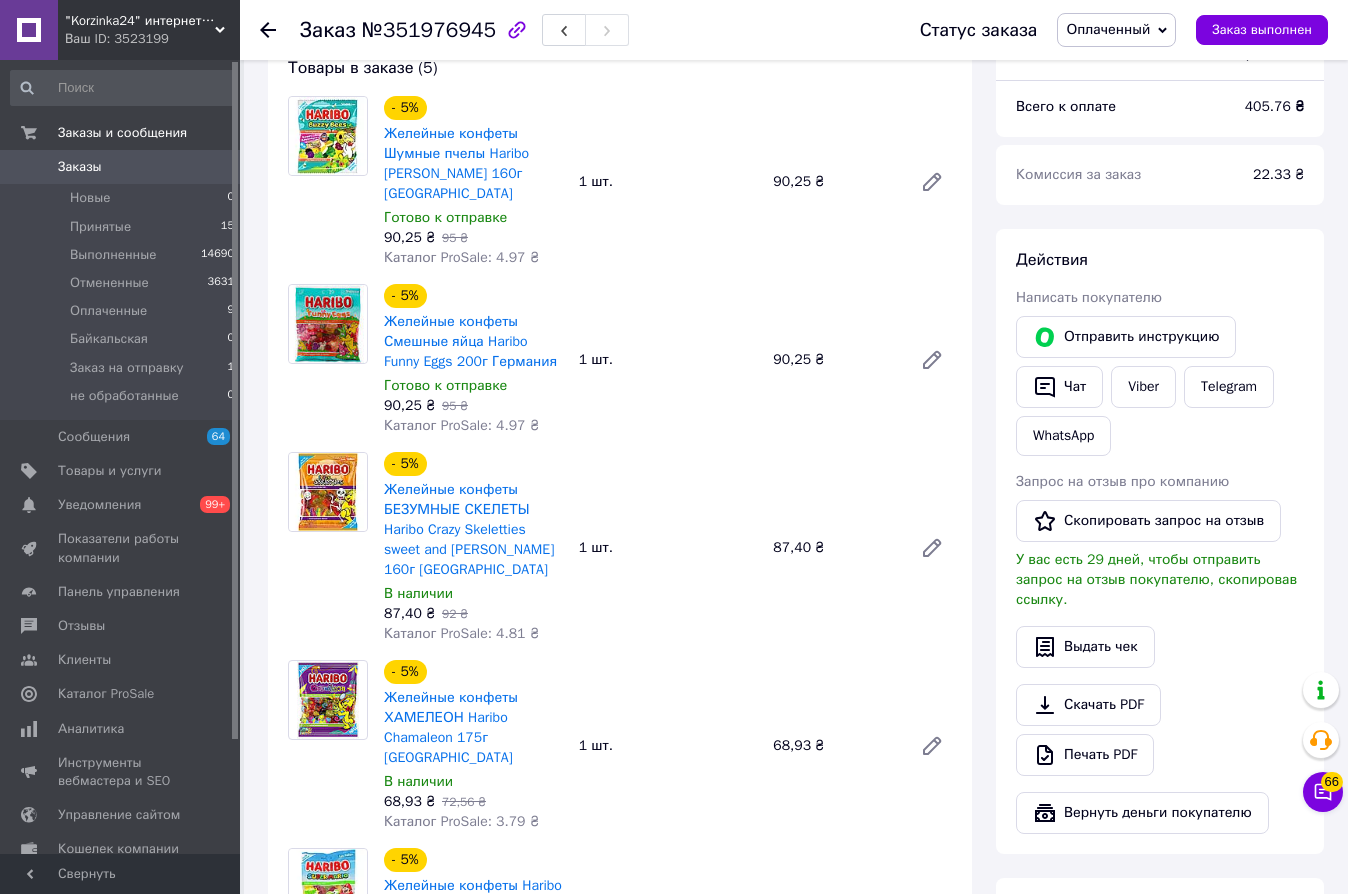 scroll, scrollTop: 792, scrollLeft: 0, axis: vertical 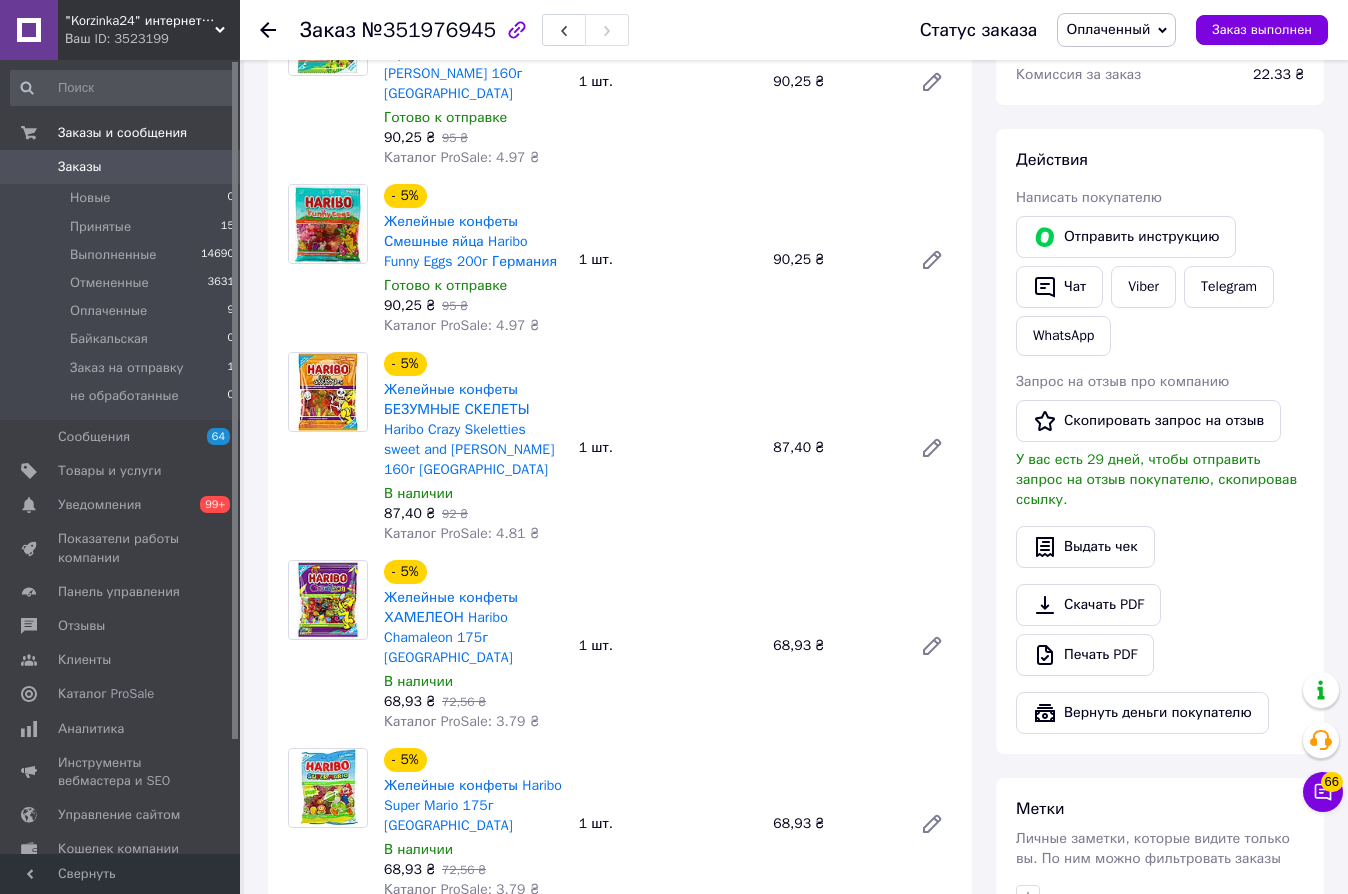 click on "- 5% Желейные конфеты Смешные яйца Haribo Funny Eggs 200г  Германия Готово к отправке 90,25 ₴   95 ₴ Каталог ProSale: 4.97 ₴  1 шт. 90,25 ₴" at bounding box center [668, 260] 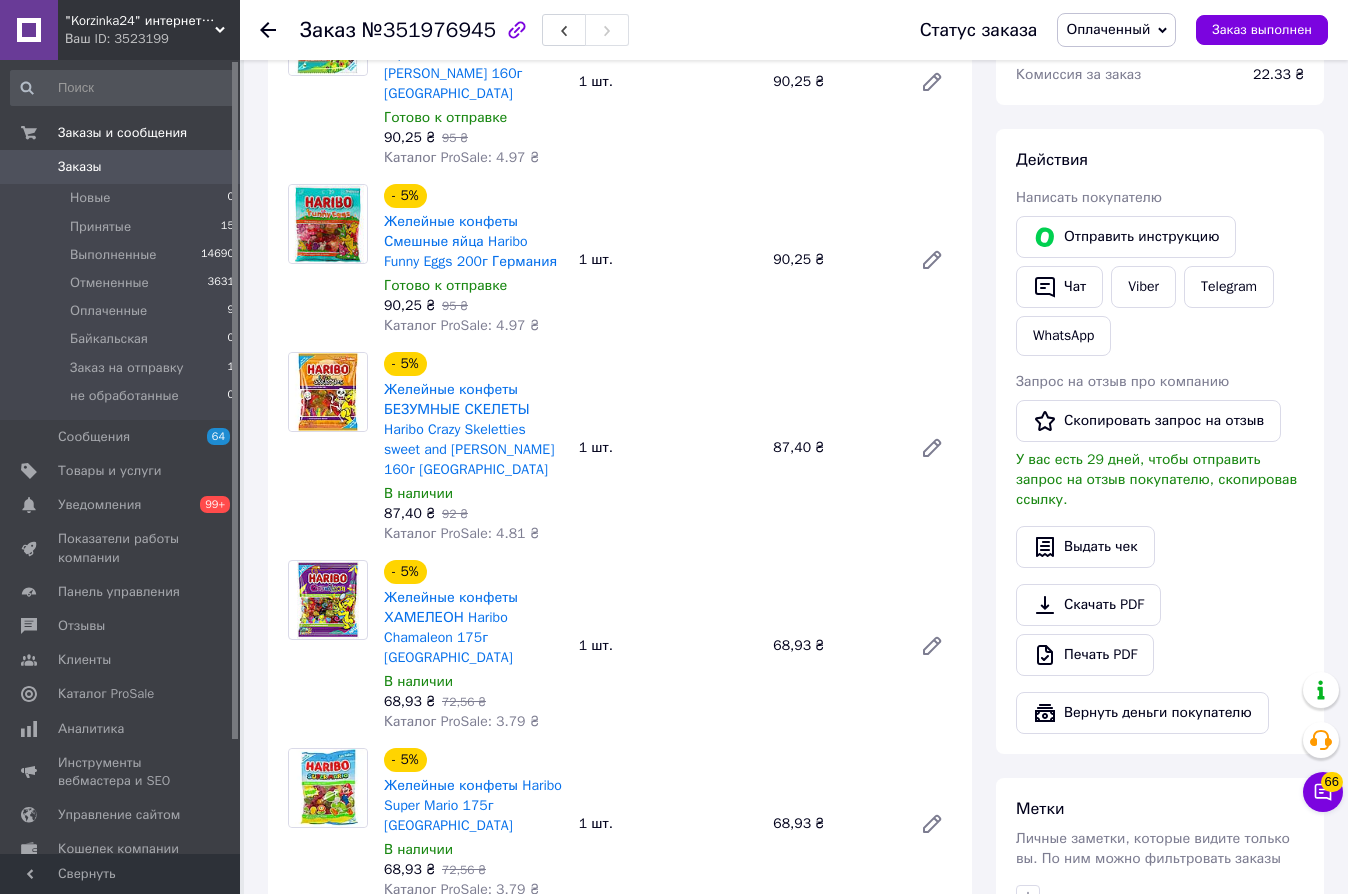 scroll, scrollTop: 692, scrollLeft: 0, axis: vertical 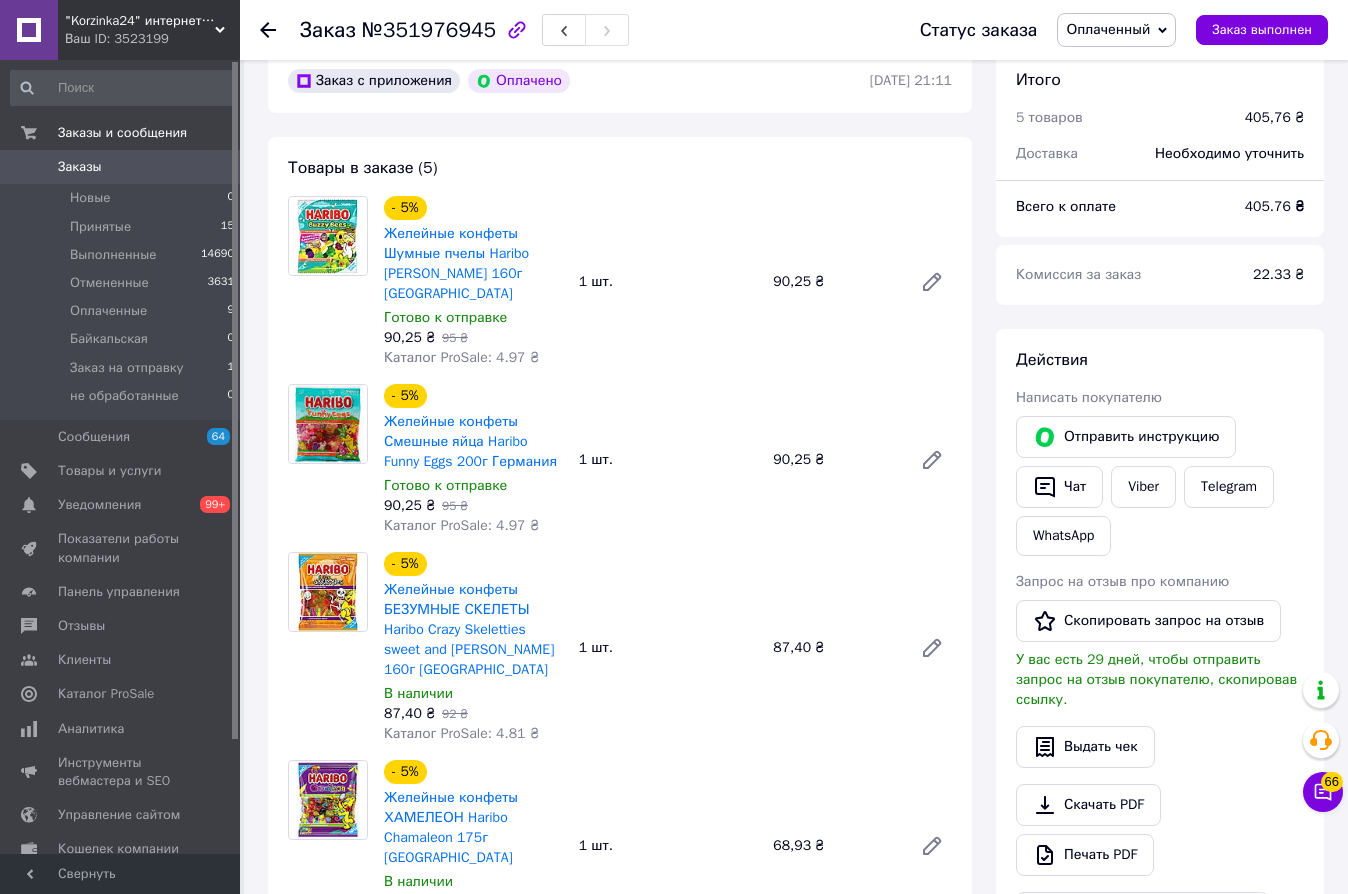 click on "Товары в заказе (5) - 5% Желейные конфеты Шумные пчелы Haribo Buzzy Bees 160г  Германия Готово к отправке 90,25 ₴   95 ₴ Каталог ProSale: 4.97 ₴  1 шт. 90,25 ₴ - 5% Желейные конфеты Смешные яйца Haribo Funny Eggs 200г  Германия Готово к отправке 90,25 ₴   95 ₴ Каталог ProSale: 4.97 ₴  1 шт. 90,25 ₴ - 5% Желейные конфеты БЕЗУМНЫЕ СКЕЛЕТЫ Haribo Crazy Skeletties sweet and sour   160г Германия В наличии 87,40 ₴   92 ₴ Каталог ProSale: 4.81 ₴  1 шт. 87,40 ₴ - 5% Желейные конфеты ХАМЕЛЕОН Haribo Chamaleon 175г Германия В наличии 68,93 ₴   72,56 ₴ Каталог ProSale: 3.79 ₴  1 шт. 68,93 ₴ - 5% Желейные конфеты Haribo Super Mario 175г Германия В наличии 68,93 ₴   72,56 ₴ Каталог ProSale: 3.79 ₴" at bounding box center [620, 646] 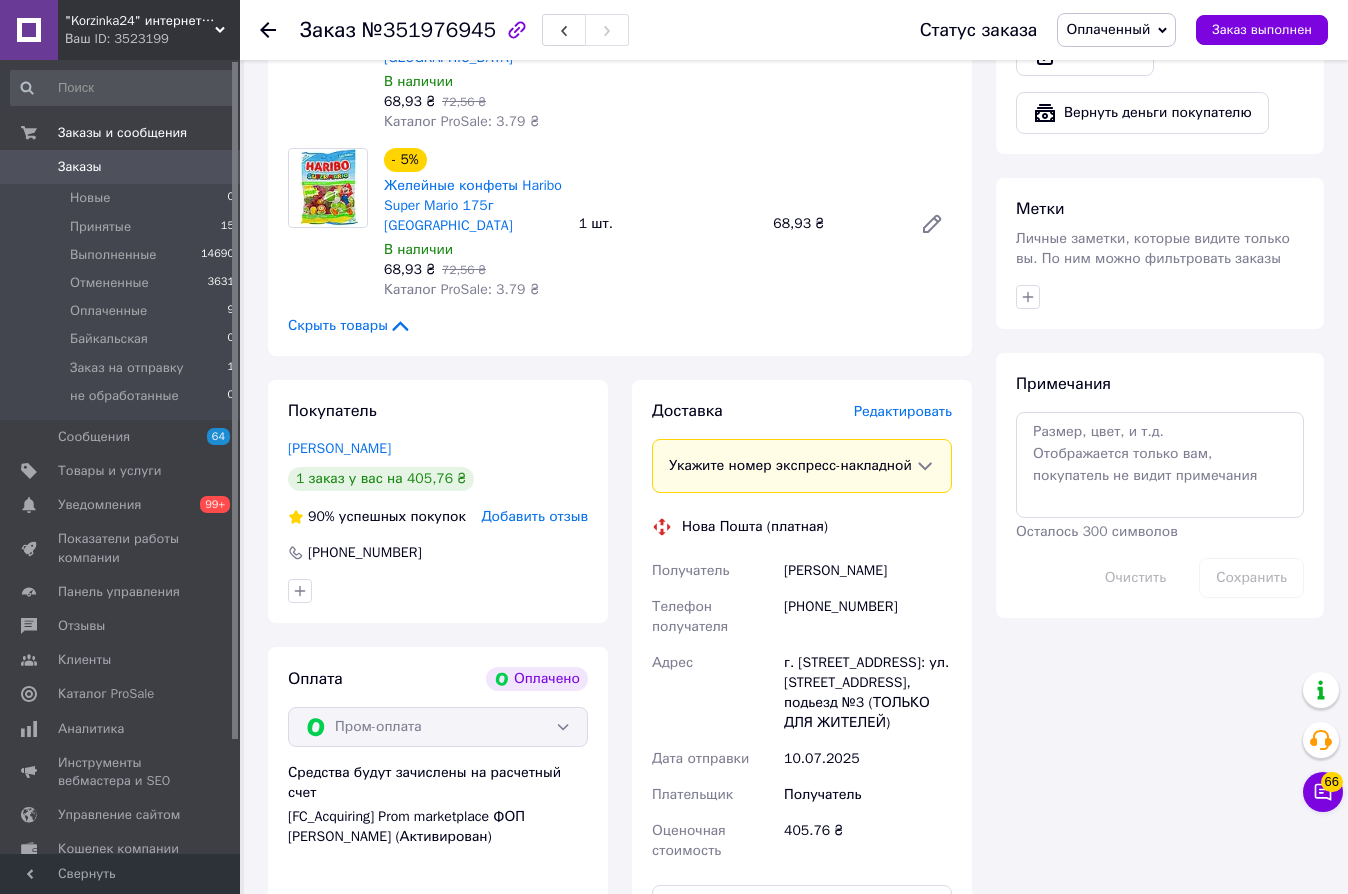 scroll, scrollTop: 1492, scrollLeft: 0, axis: vertical 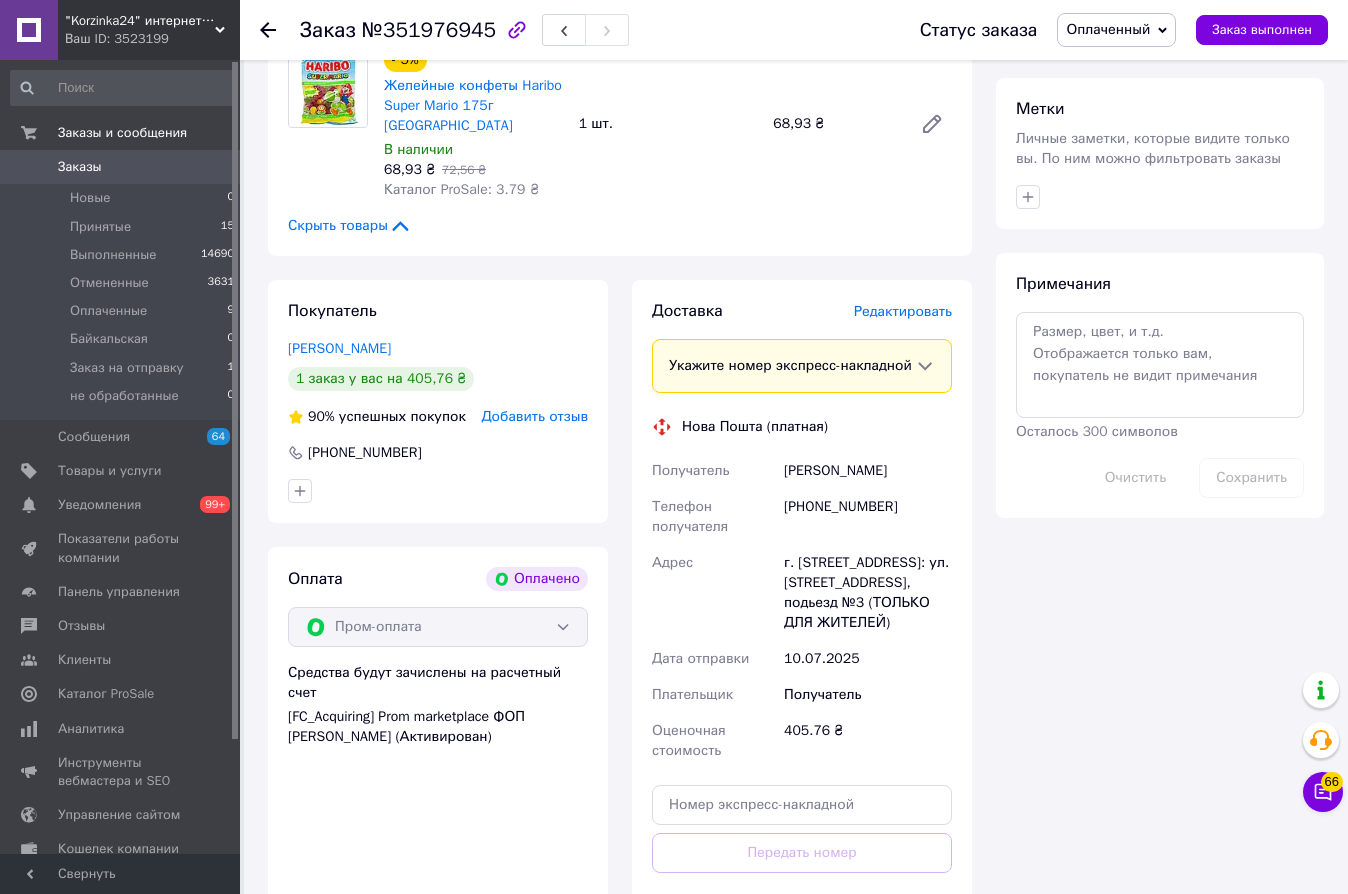 click on "Оплаченный" at bounding box center [1108, 29] 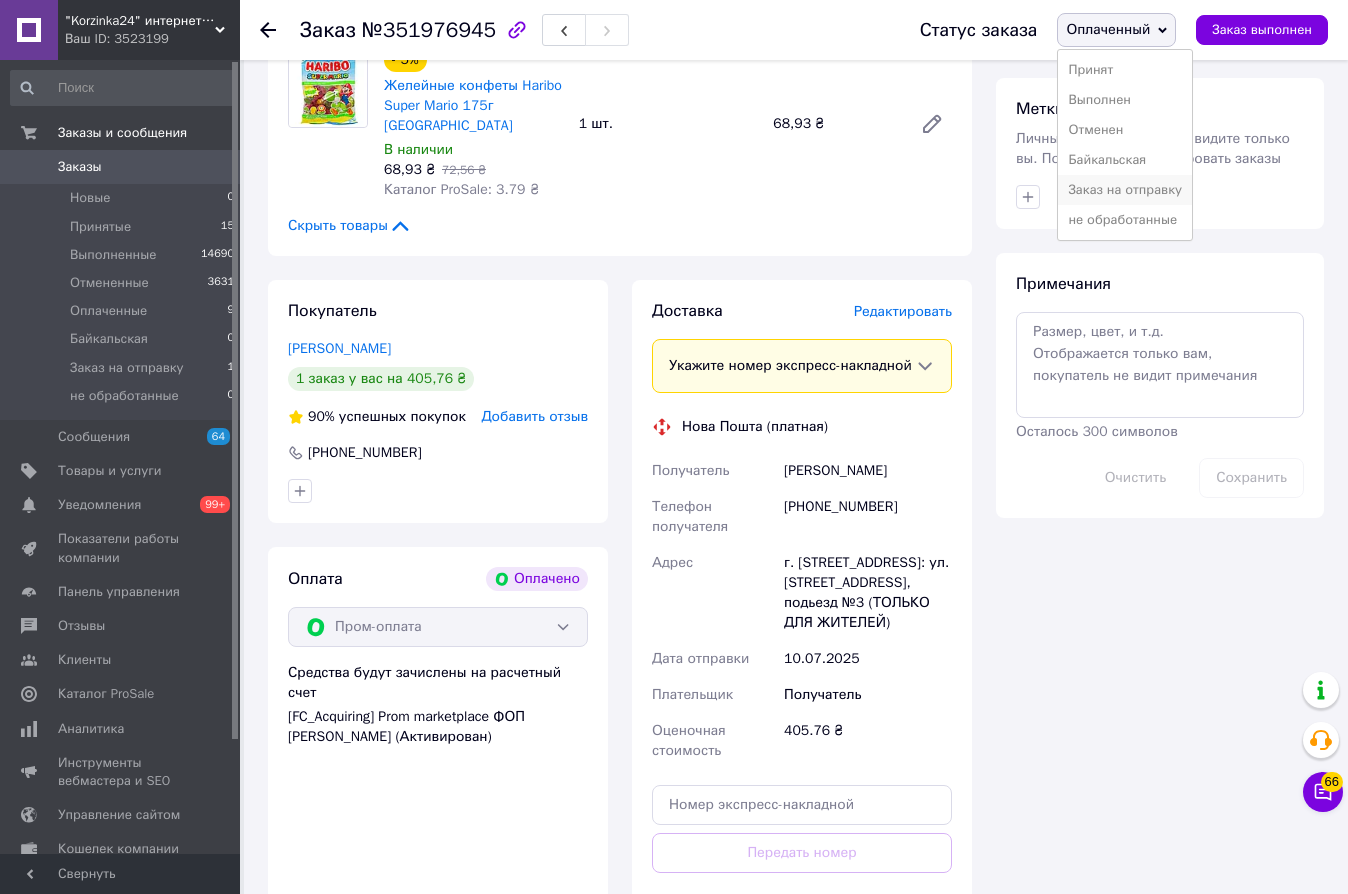 click on "Заказ на отправку" at bounding box center [1125, 190] 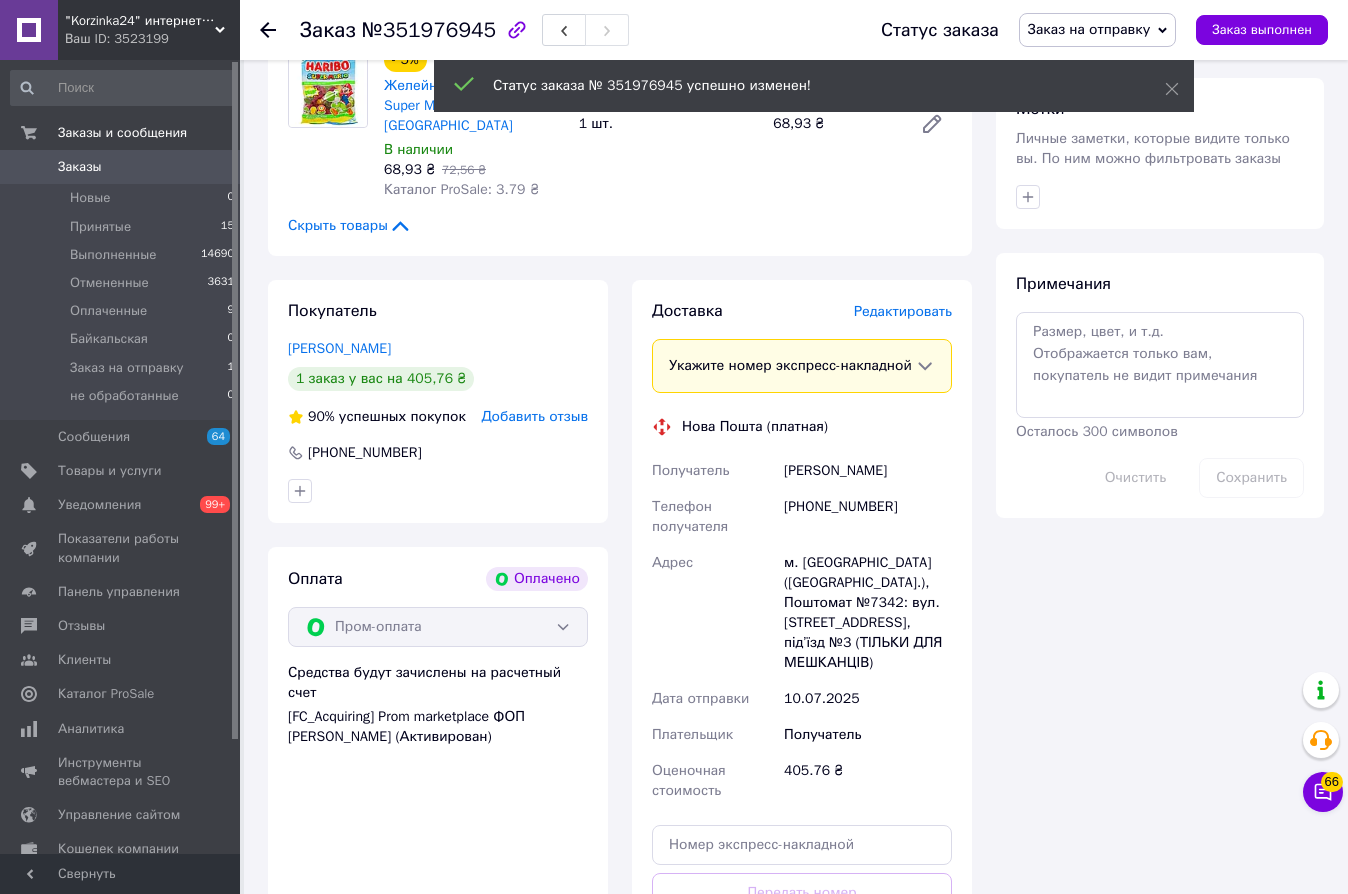 click 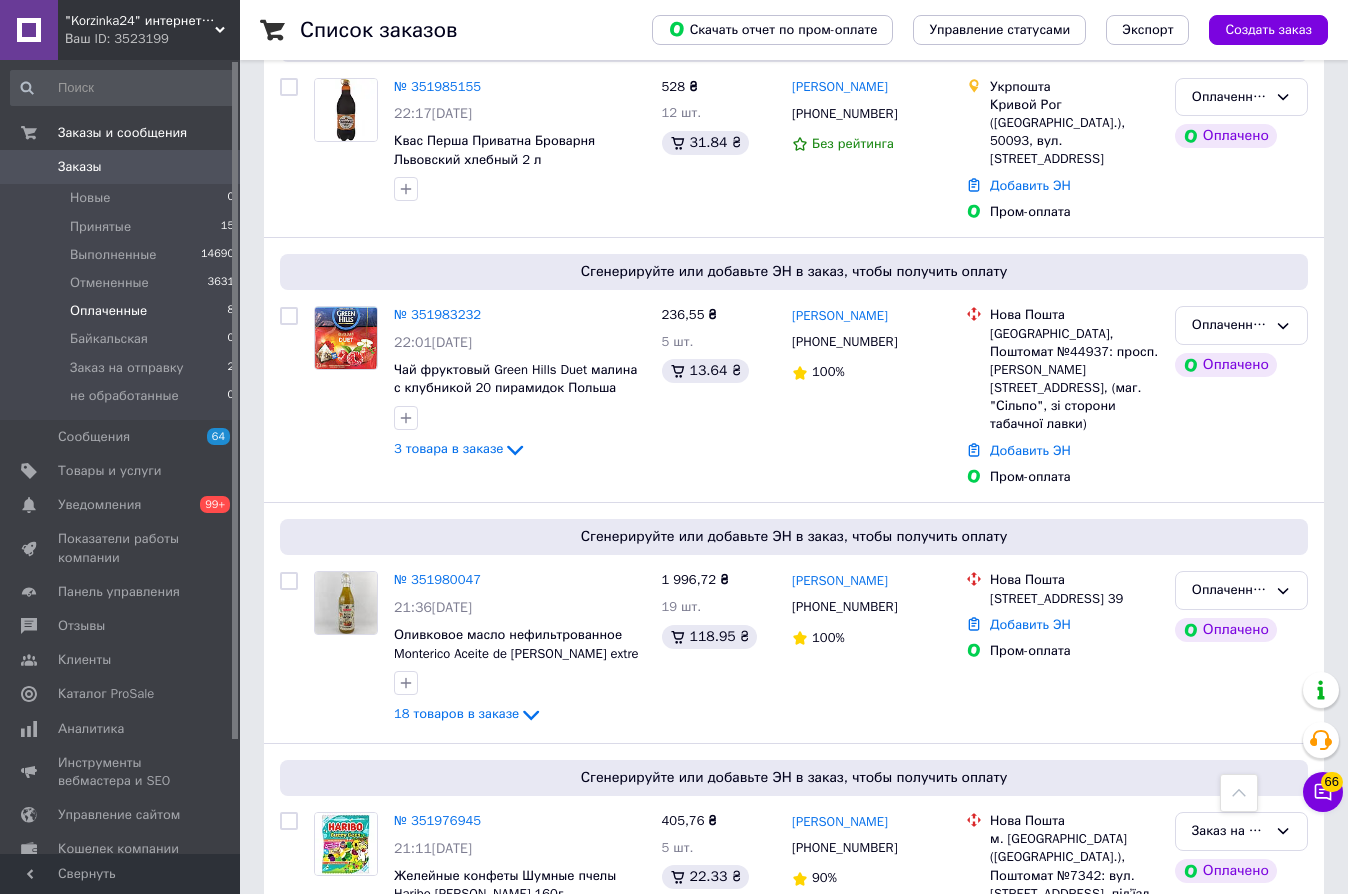 scroll, scrollTop: 1251, scrollLeft: 0, axis: vertical 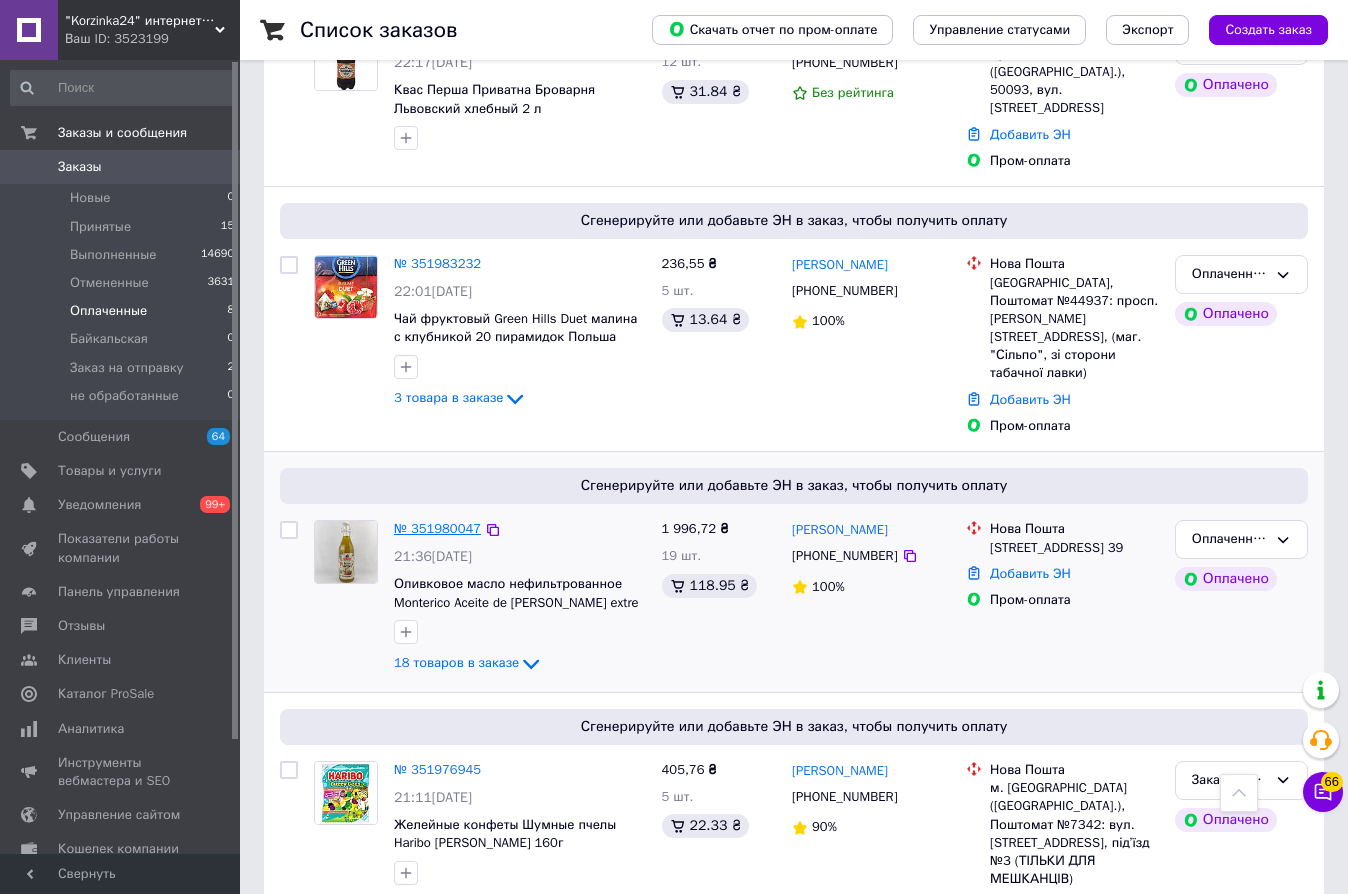 click on "№ 351980047" at bounding box center (437, 528) 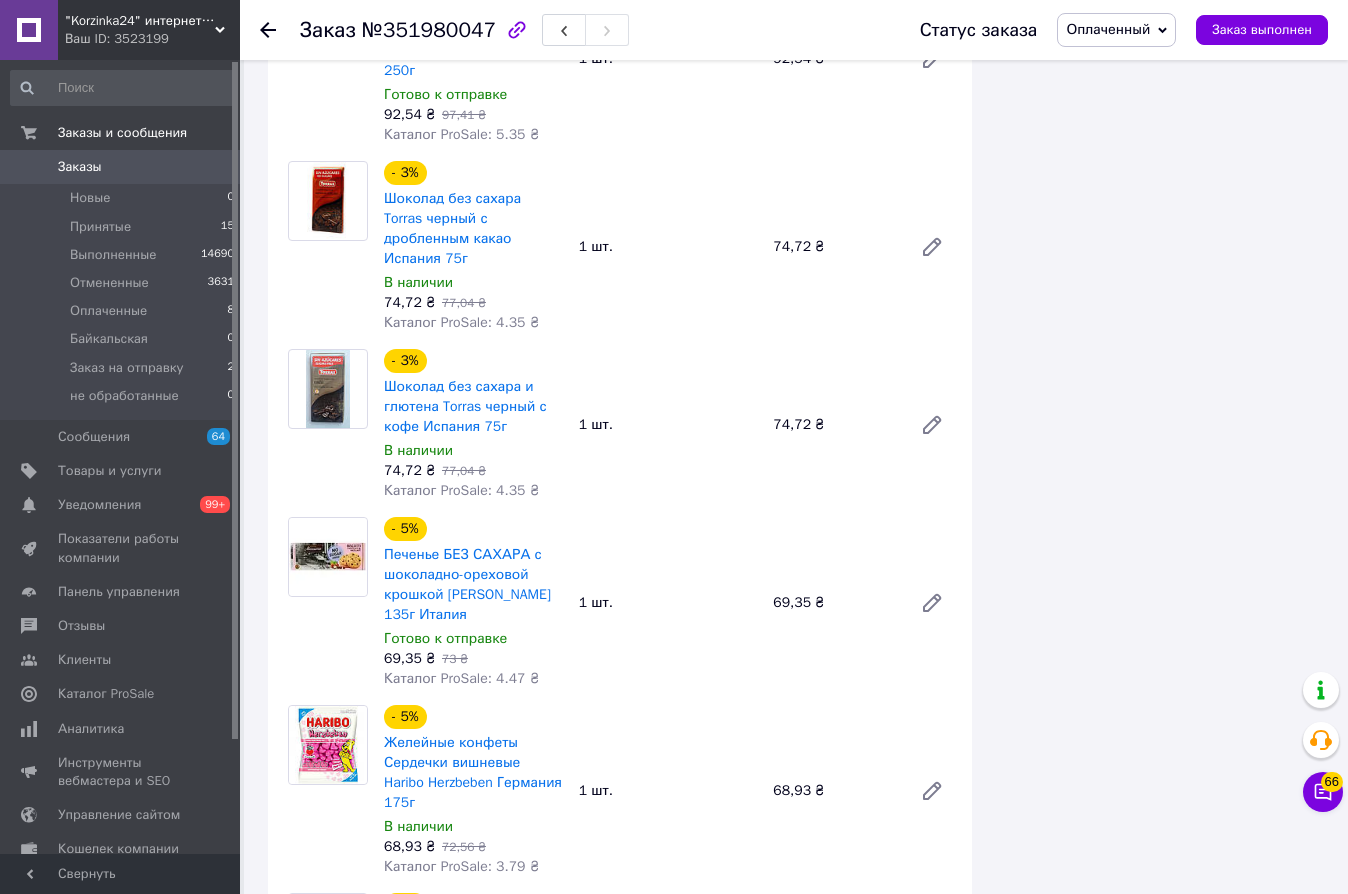 scroll, scrollTop: 2051, scrollLeft: 0, axis: vertical 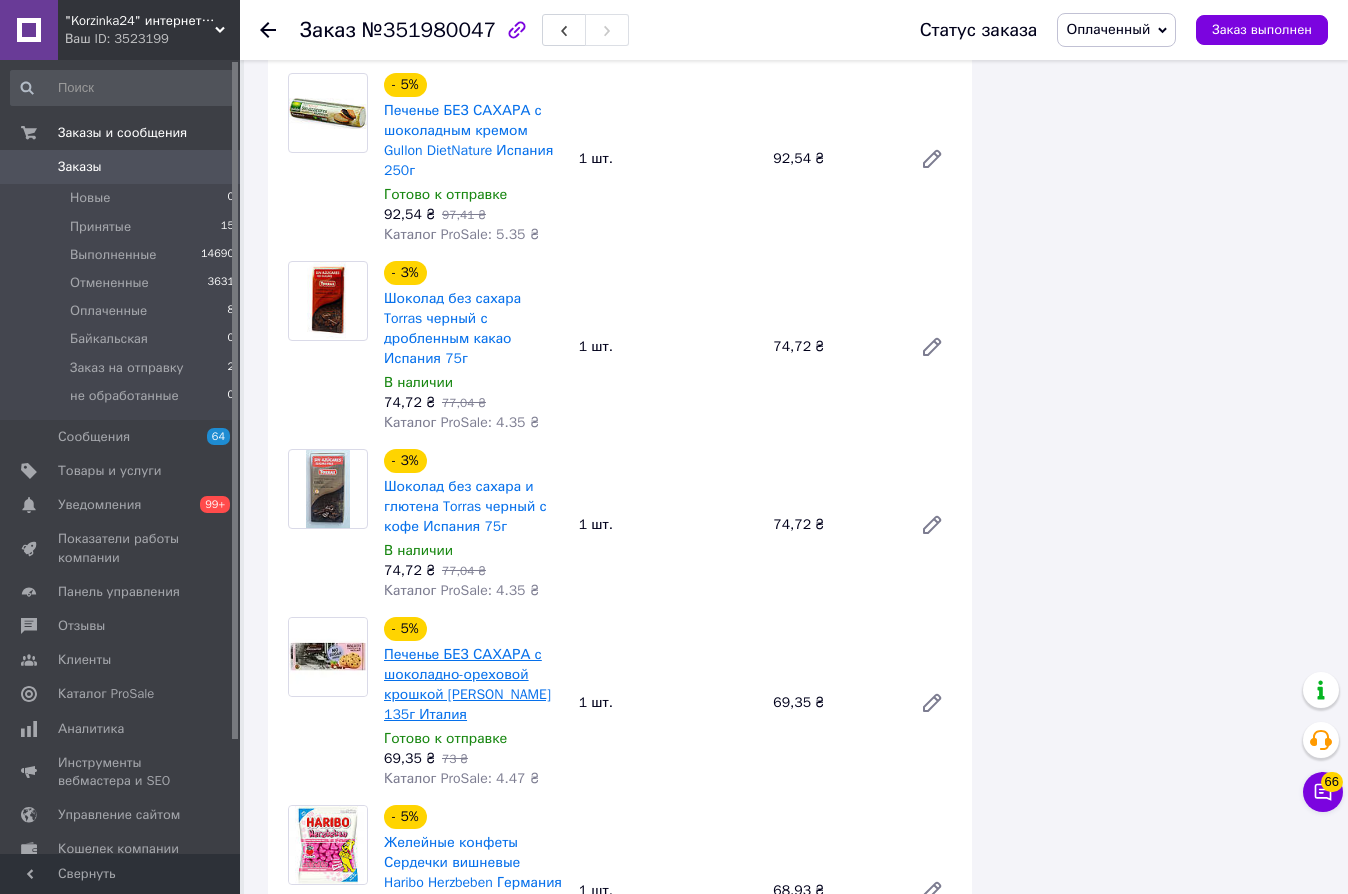 click on "Печенье БЕЗ САХАРА  с шоколадно-ореховой крошкой Maestro Massimo Biscotti 135г Италия" at bounding box center (467, 684) 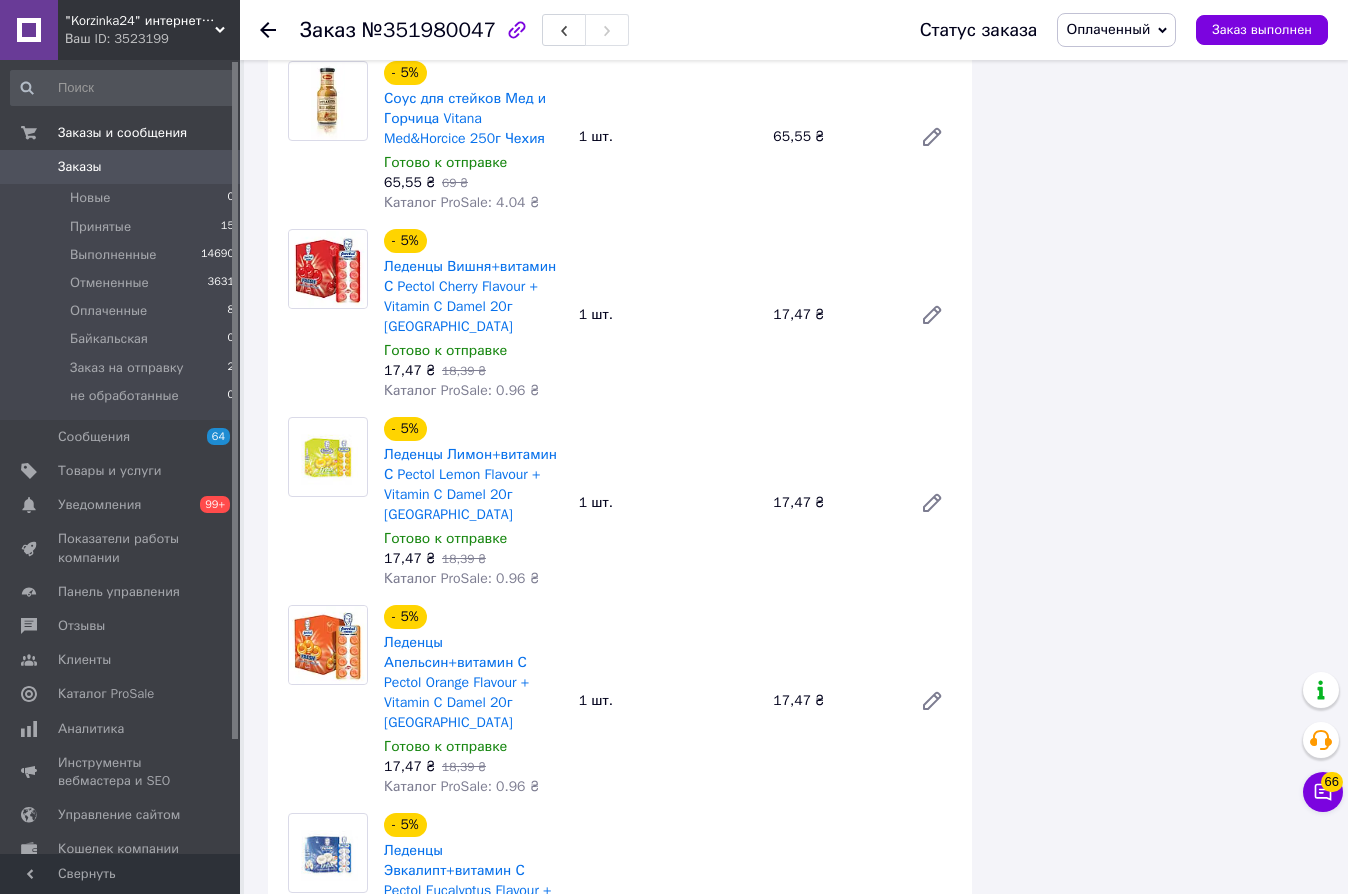 scroll, scrollTop: 3251, scrollLeft: 0, axis: vertical 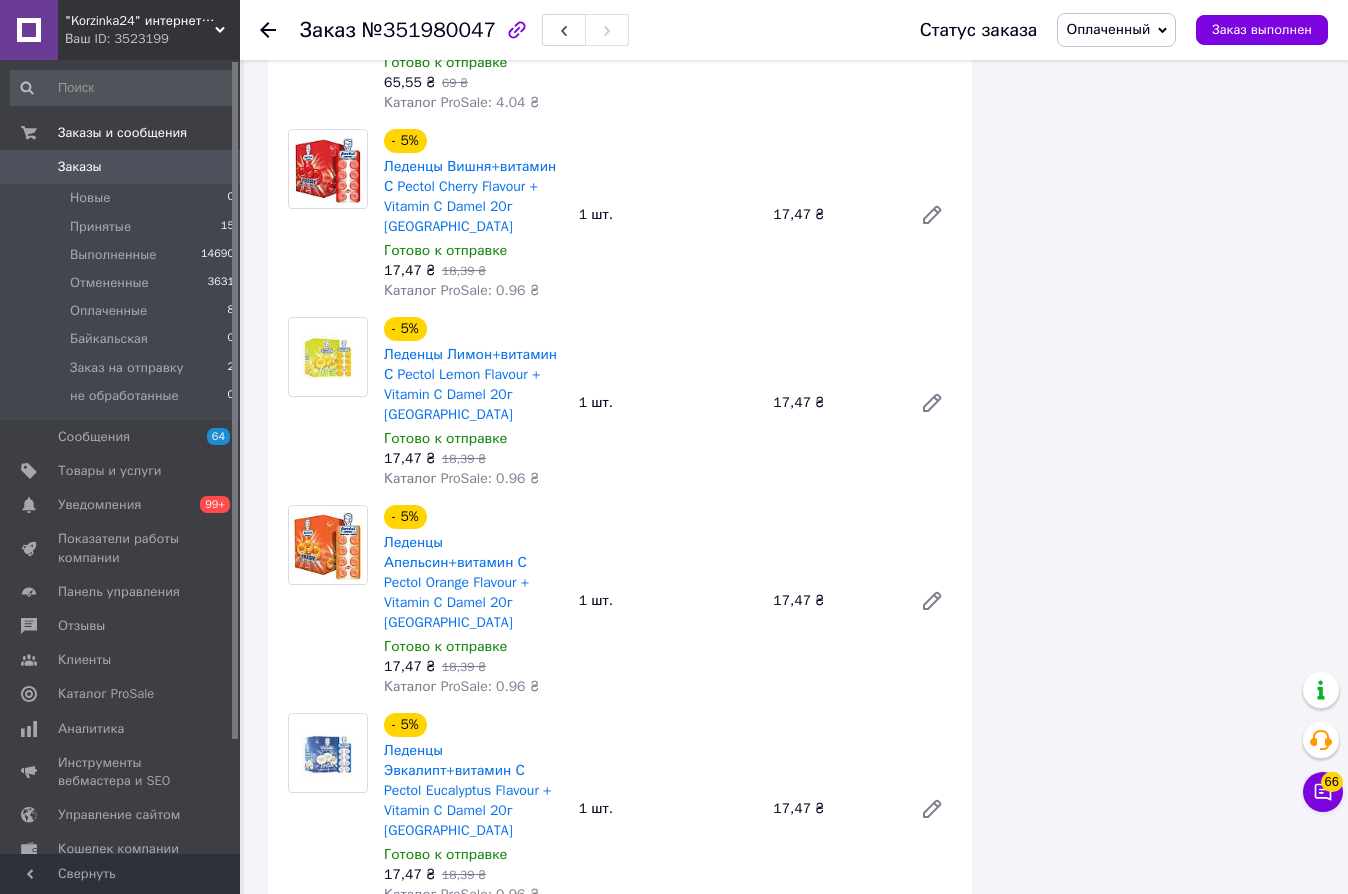 click on "- 5% Леденцы Эвкалипт+витамин С Pectol Eucalyptus Flavour + Vitamin C Damel 20г Испания Готово к отправке 17,47 ₴   18,39 ₴ Каталог ProSale: 0.96 ₴  1 шт. 17,47 ₴" at bounding box center [668, 809] 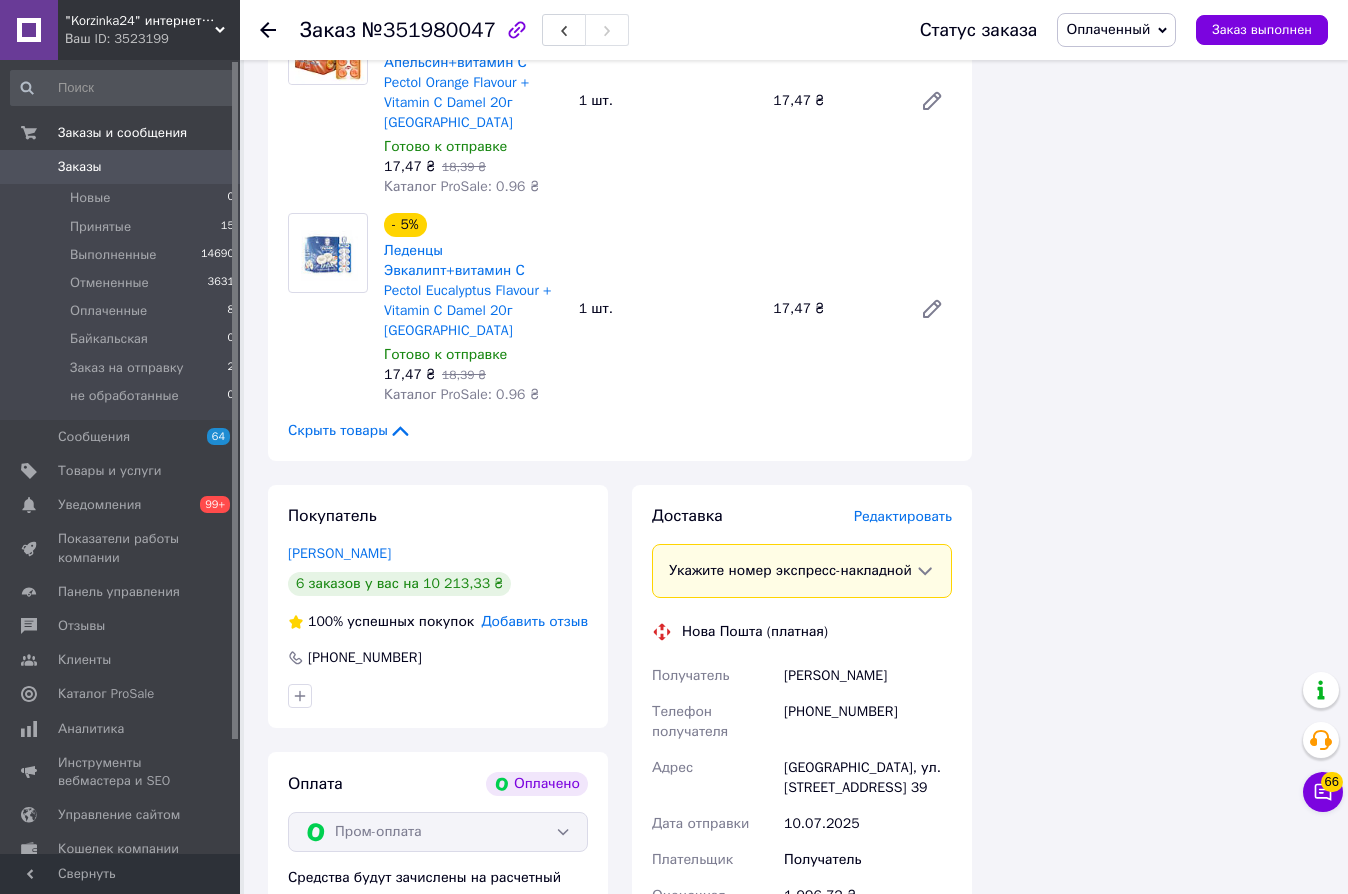 scroll, scrollTop: 3851, scrollLeft: 0, axis: vertical 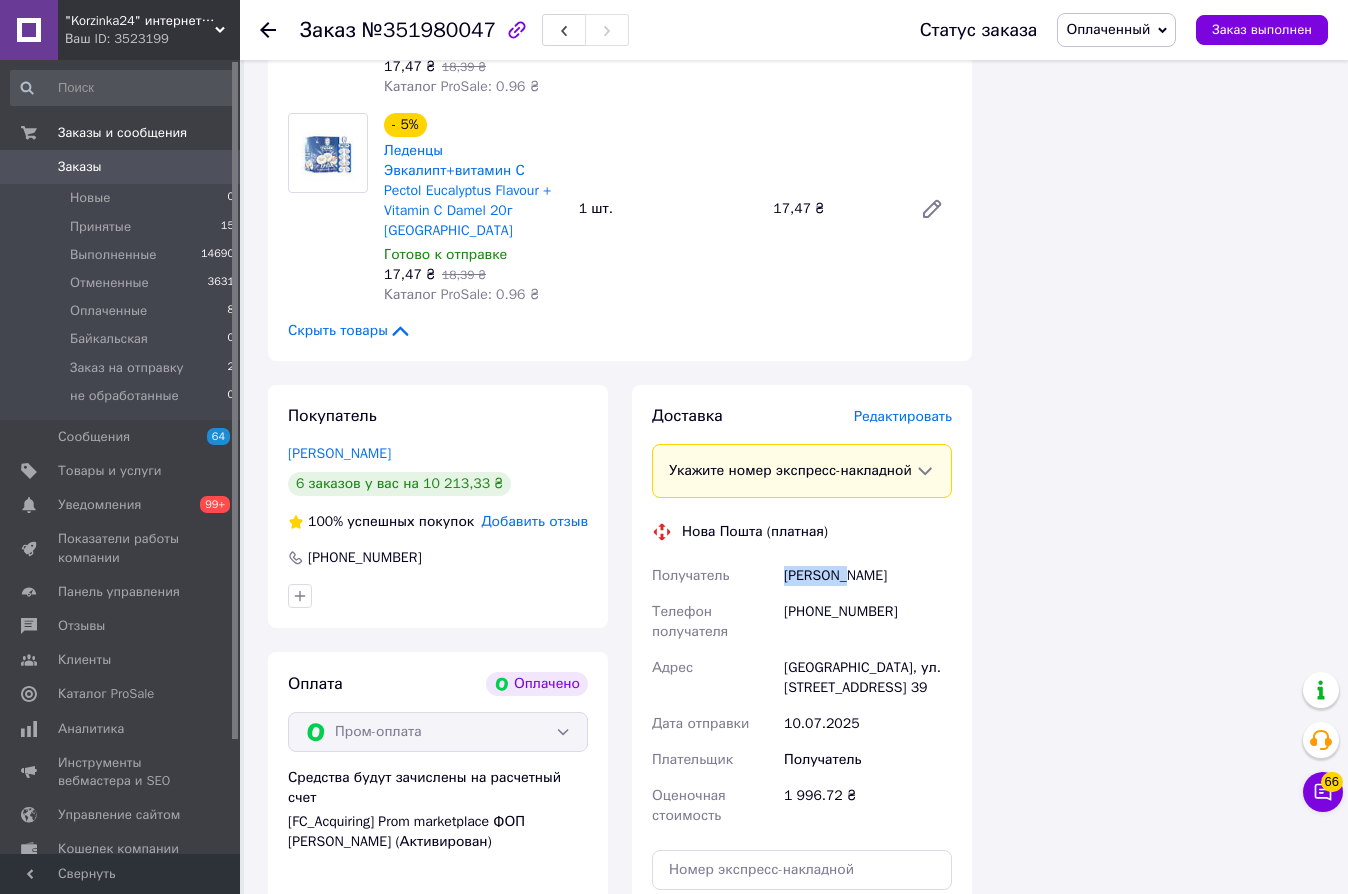 drag, startPoint x: 849, startPoint y: 458, endPoint x: 758, endPoint y: 455, distance: 91.04944 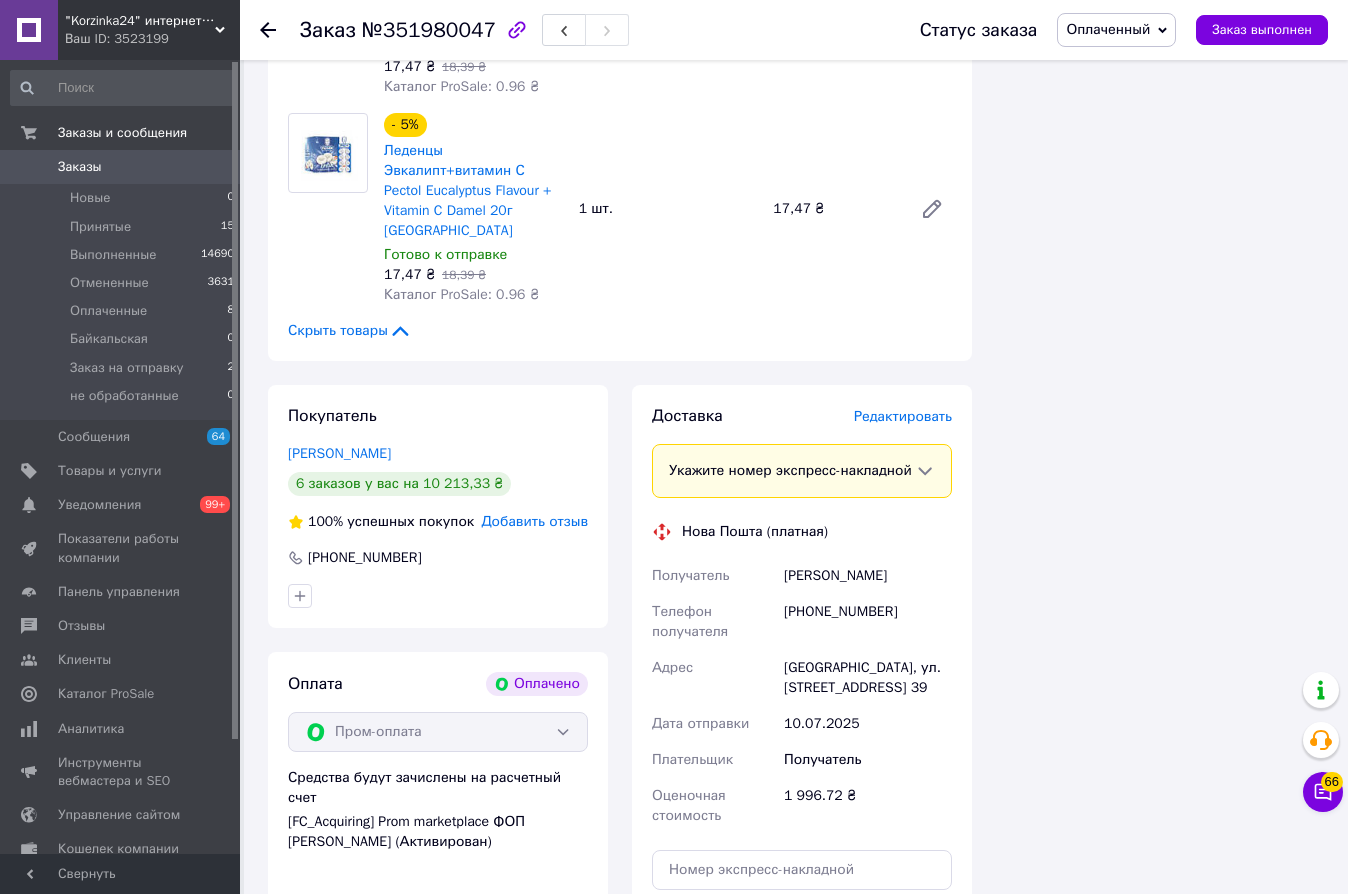 click on "Доставка Редактировать Укажите номер экспресс-накладной Обязательно введите номер экспресс-накладной,
если создавали ее не на этой странице. В случае,
если номер ЭН не будет добавлен, мы не сможем
выплатить деньги за заказ Мобильный номер покупателя (из заказа) должен
соответствовать номеру получателя по накладной Нова Пошта (платная) Получатель Белимова Вера Телефон получателя +380963319447 Адрес Одеса, ул. Люстдорфська дорога, дом. 55/2, секция 2, кв. 39 Дата отправки 10.07.2025 Плательщик Получатель Оценочная стоимость 1 996.72 ₴ Передать номер или Сгенерировать ЭН 39" at bounding box center [802, 716] 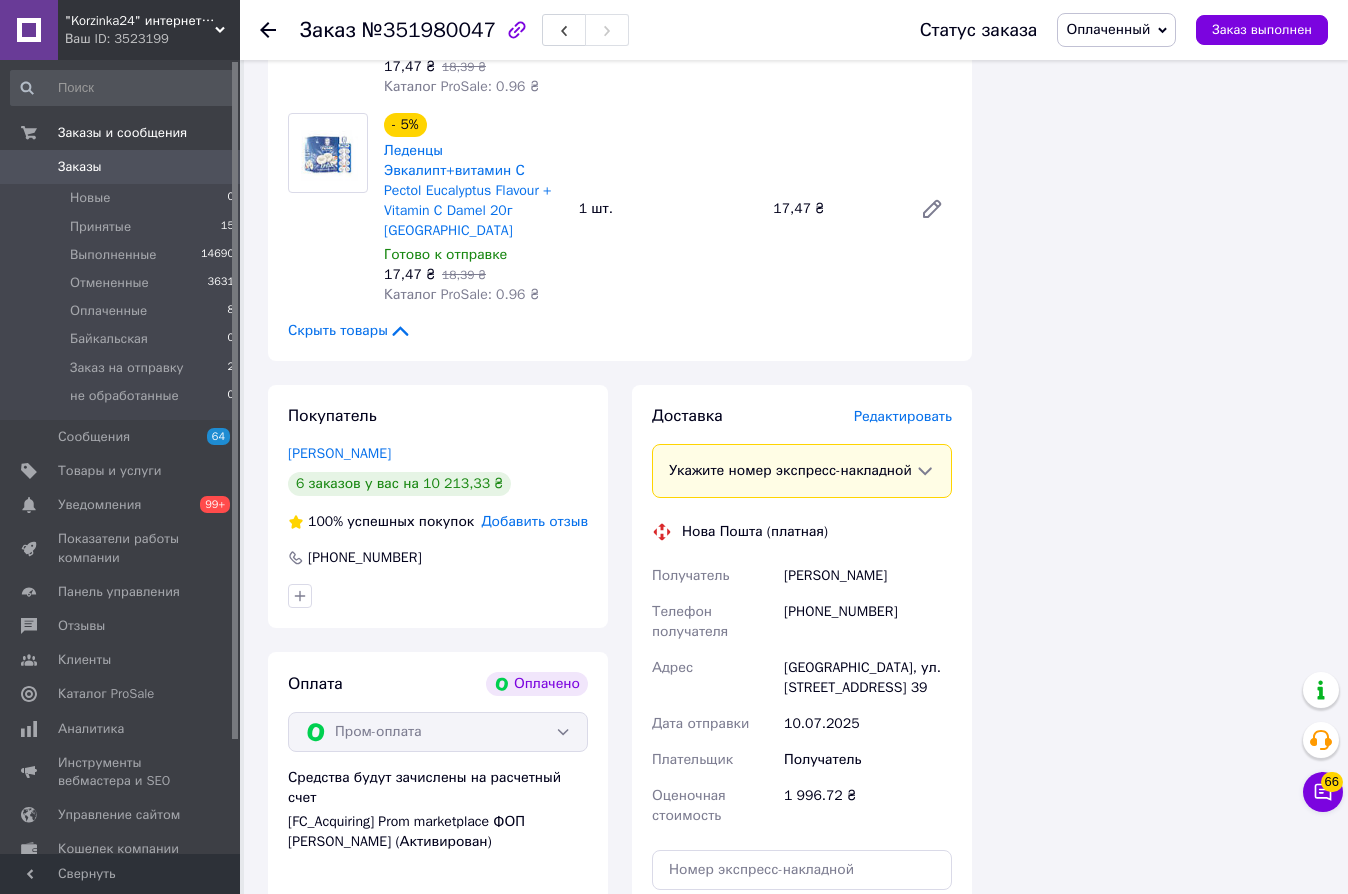 click on "Оплаченный" at bounding box center (1108, 29) 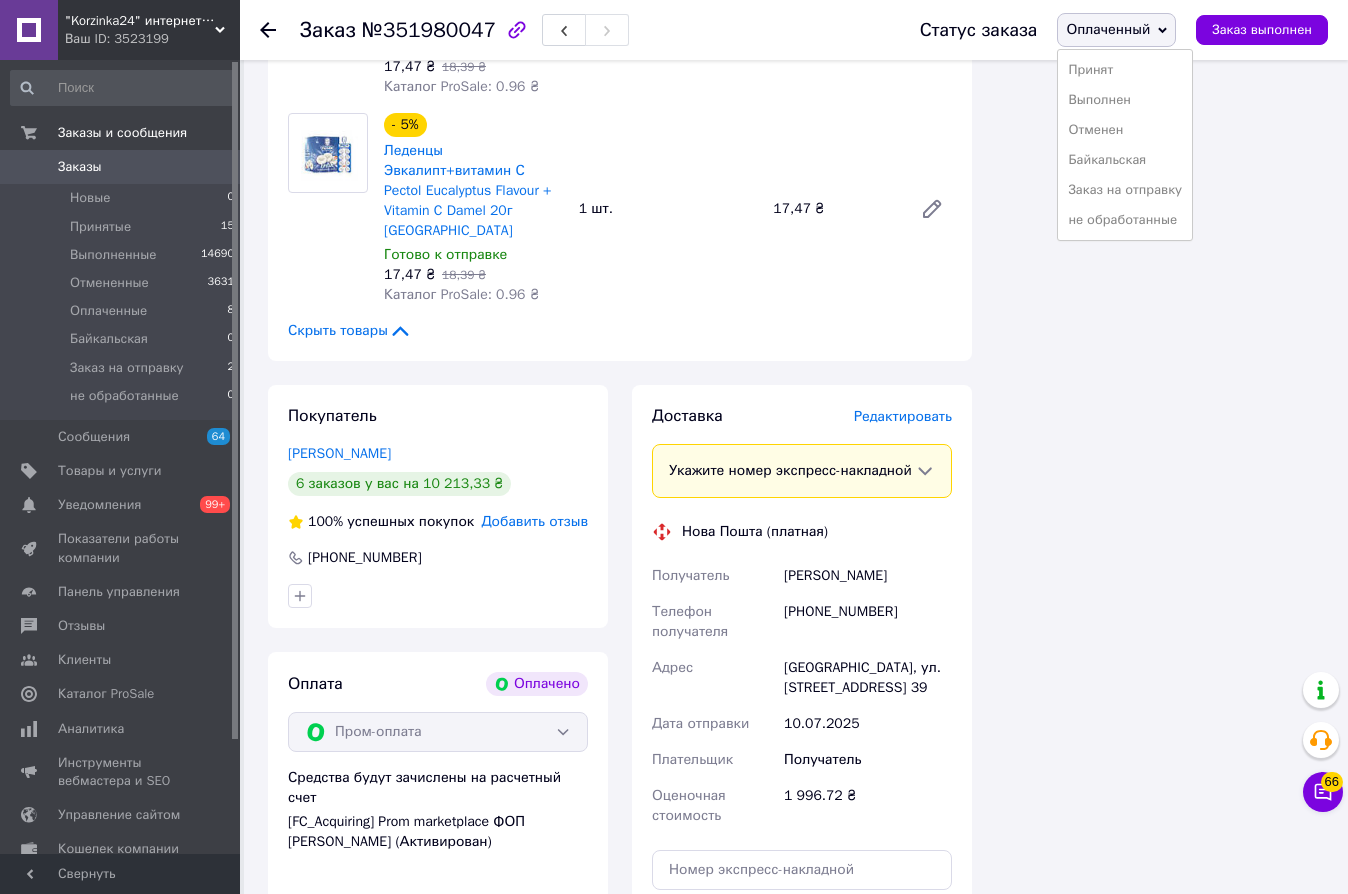 click on "Заказ на отправку" at bounding box center [1125, 190] 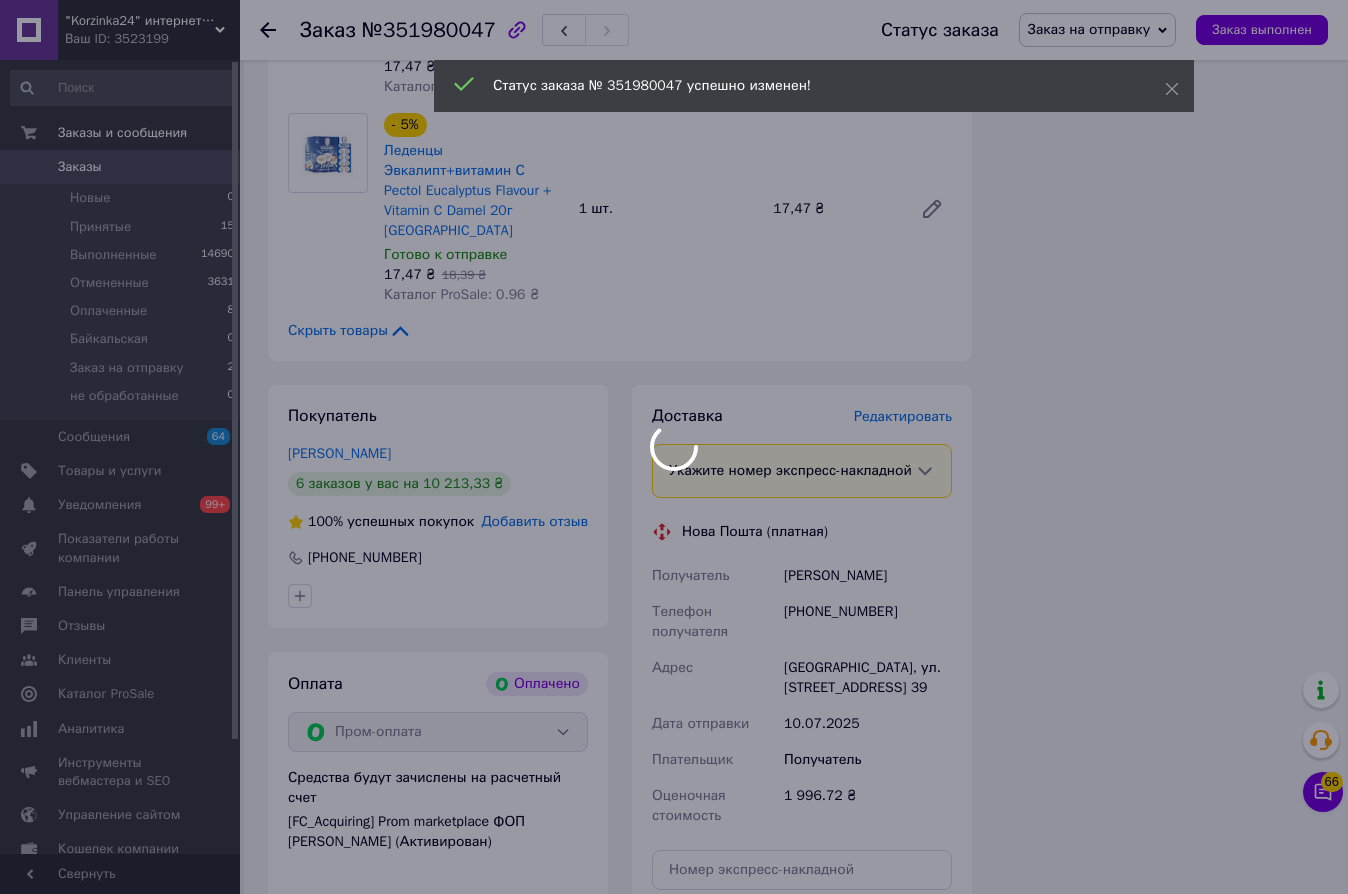 click on ""Korzinka24" интернет магазин Ваш ID: 3523199 Сайт "Korzinka24" интернет магазин Кабинет покупателя Проверить состояние системы Страница на портале Справка Выйти Заказы и сообщения Заказы 0 Новые 0 Принятые 15 Выполненные 14690 Отмененные 3631 Оплаченные 8 Байкальская 0 Заказ на отправку 2 не обработанные 0 Сообщения 64 Товары и услуги Уведомления 0 99+ Показатели работы компании Панель управления Отзывы Клиенты Каталог ProSale Аналитика Инструменты вебмастера и SEO Управление сайтом Кошелек компании Маркет Настройки Тарифы и счета 1" at bounding box center (674, -1271) 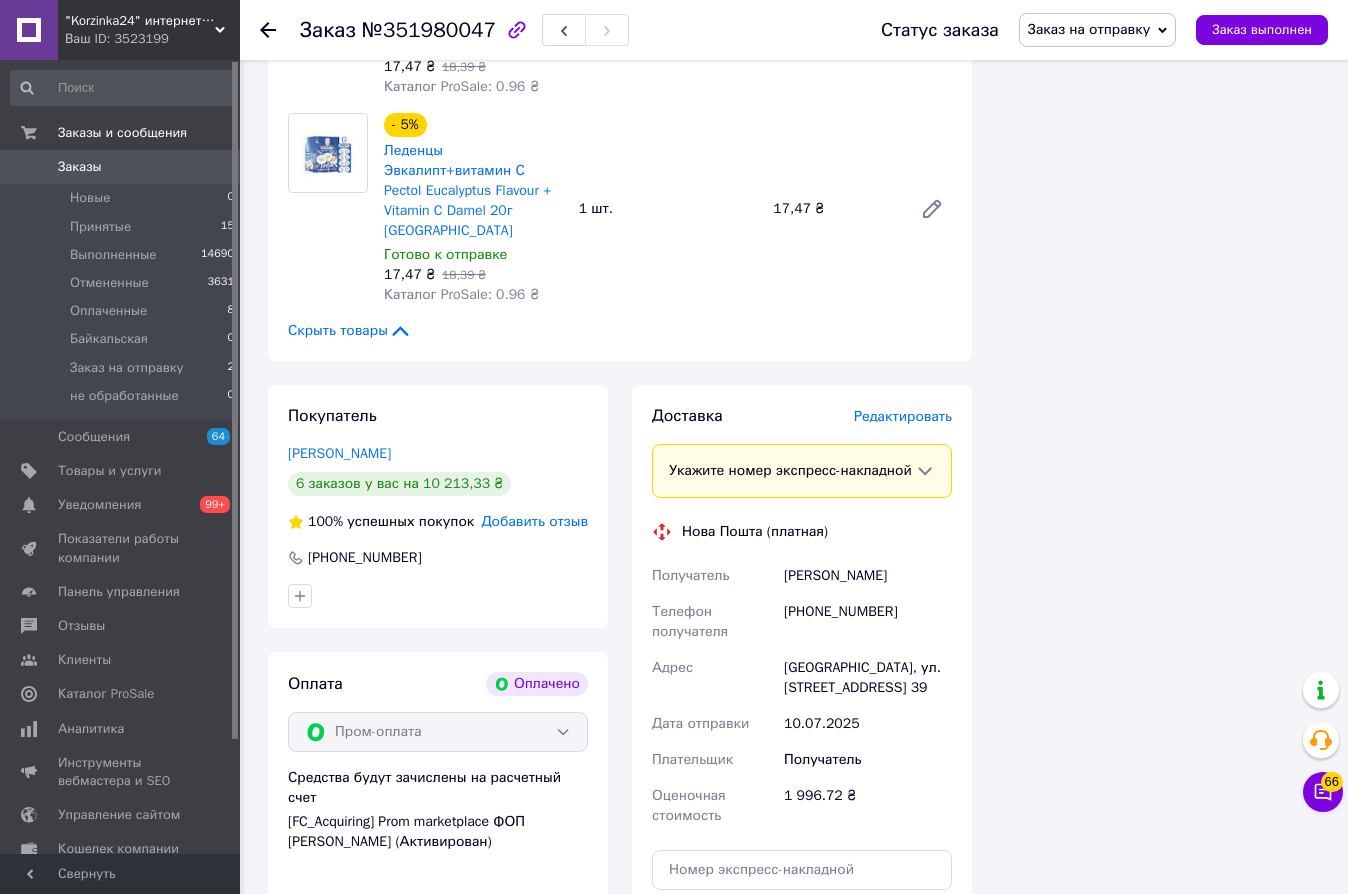 click 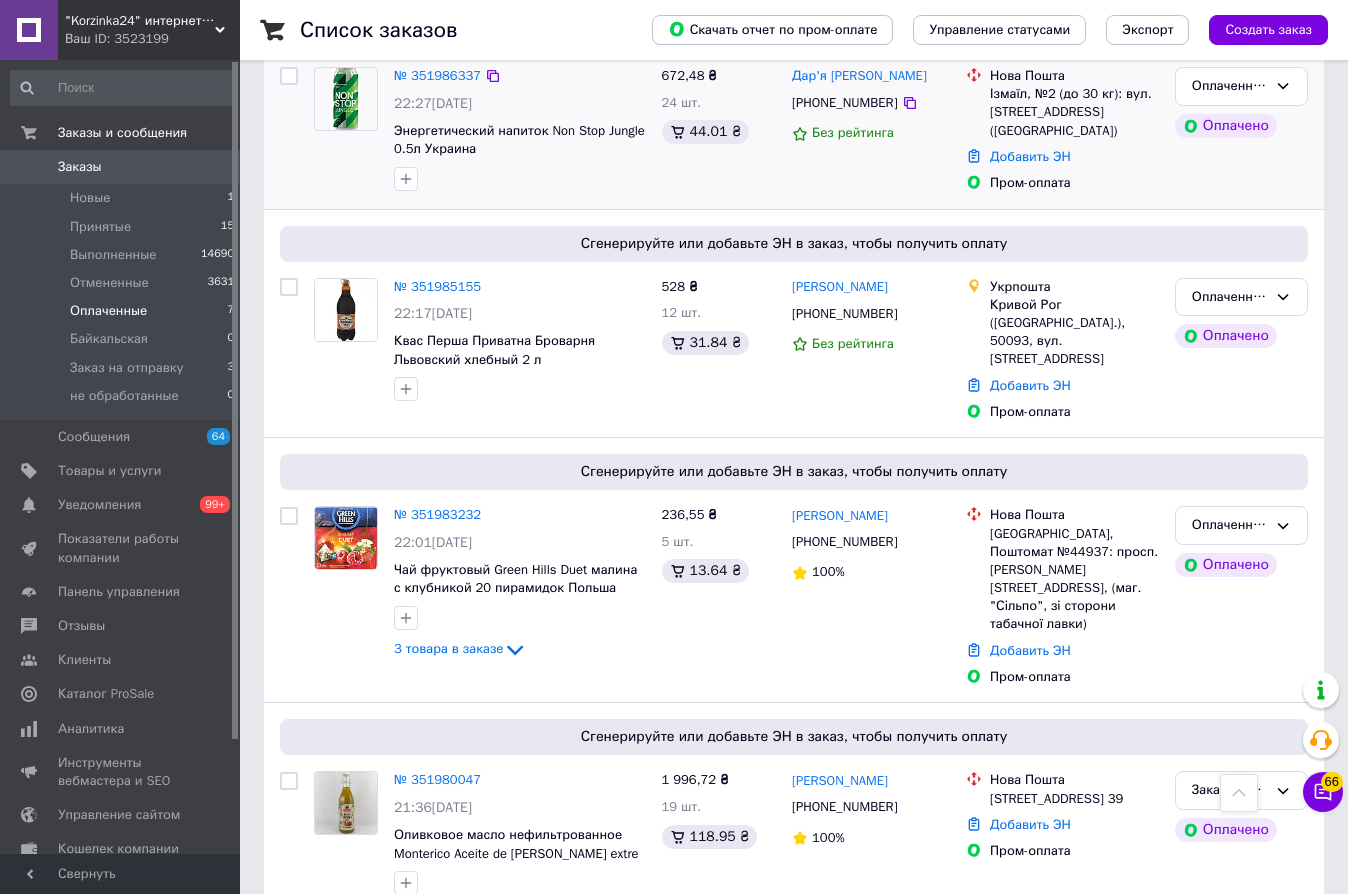 scroll, scrollTop: 1011, scrollLeft: 0, axis: vertical 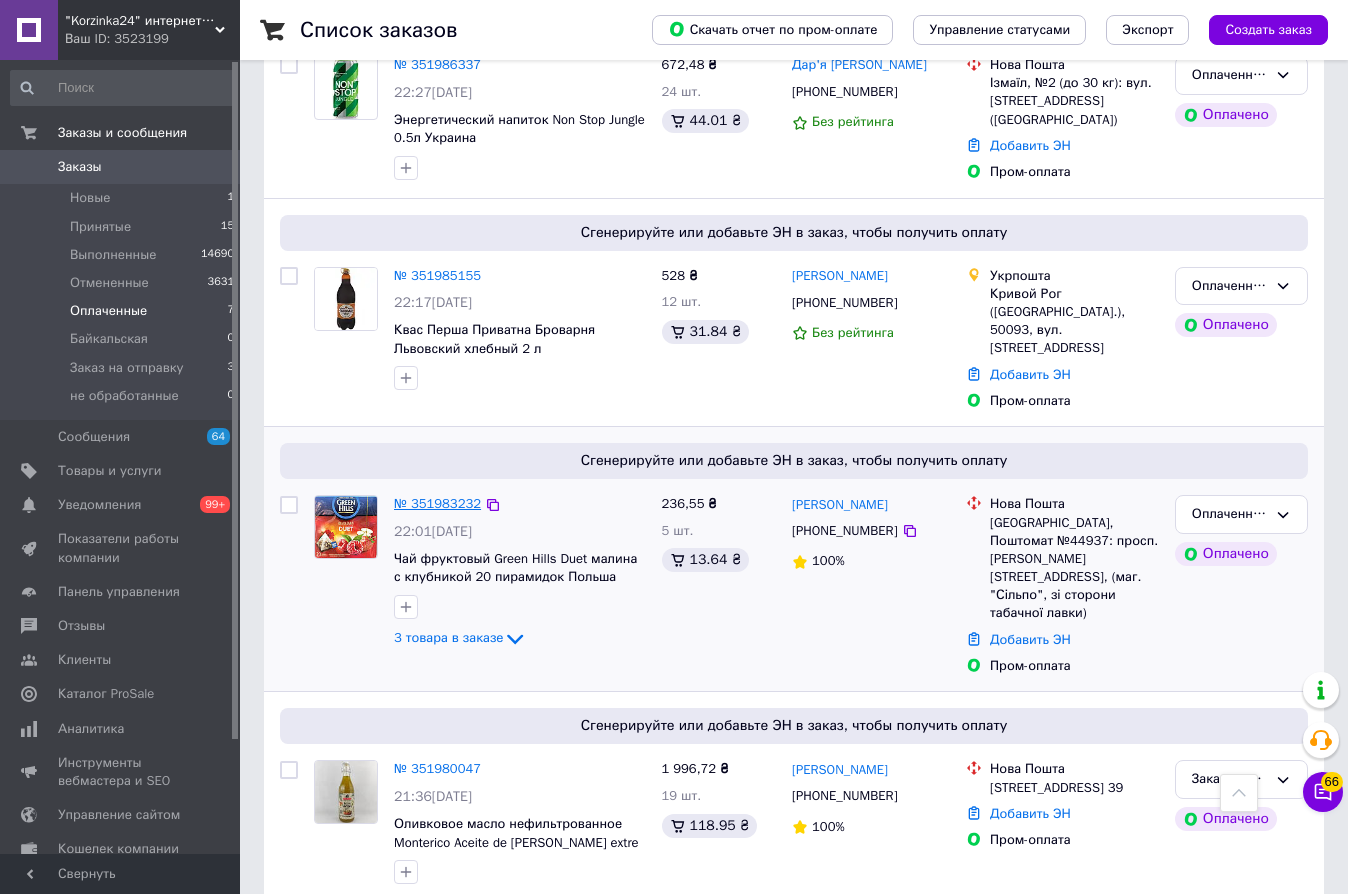 click on "№ 351983232" at bounding box center [437, 503] 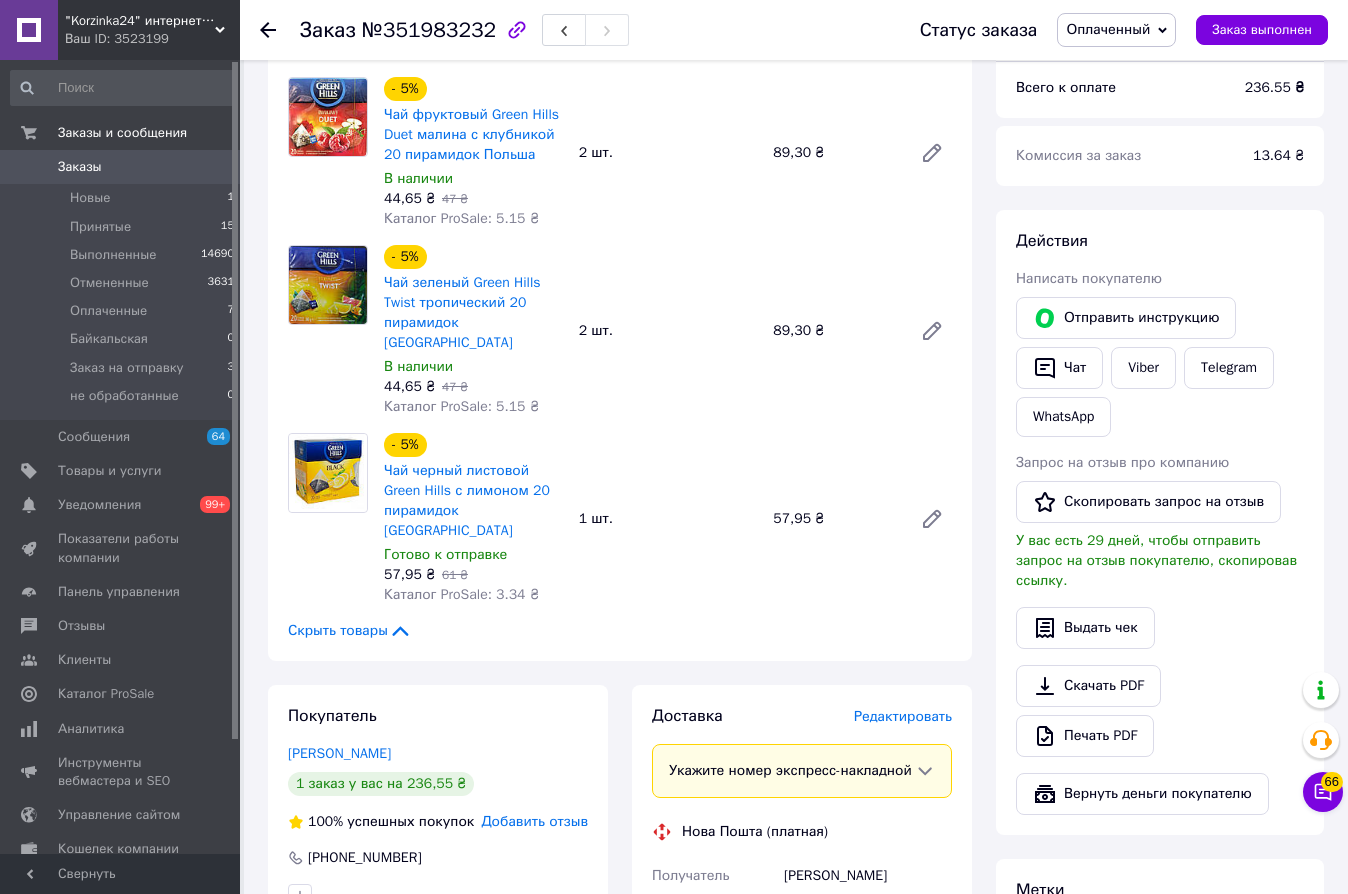 scroll, scrollTop: 511, scrollLeft: 0, axis: vertical 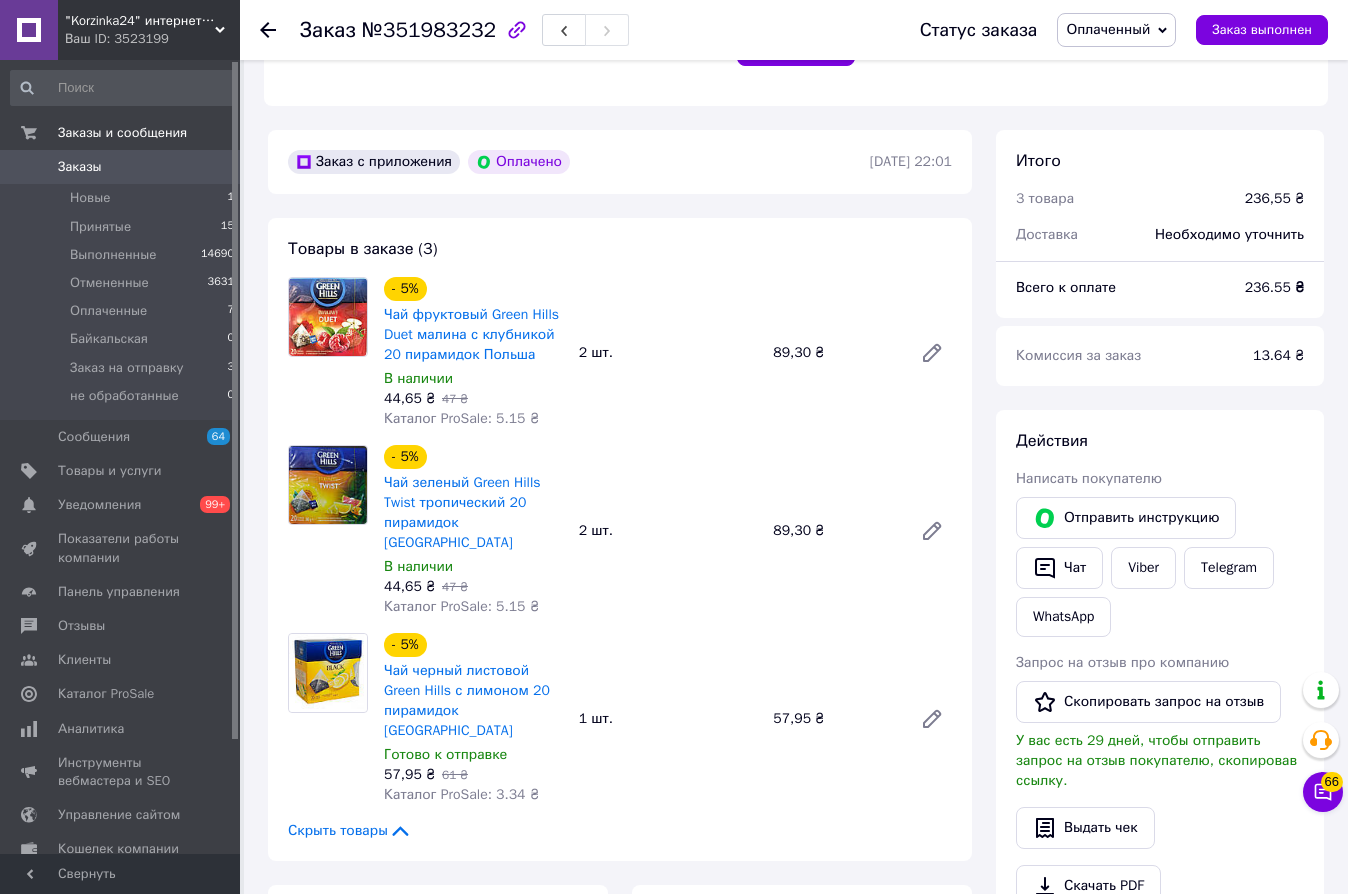 click on "- 5% Чай  зеленый Green Hills Twist тропический 20 пирамидок  Польша В наличии 44,65 ₴   47 ₴ Каталог ProSale: 5.15 ₴  2 шт. 89,30 ₴" at bounding box center (668, 531) 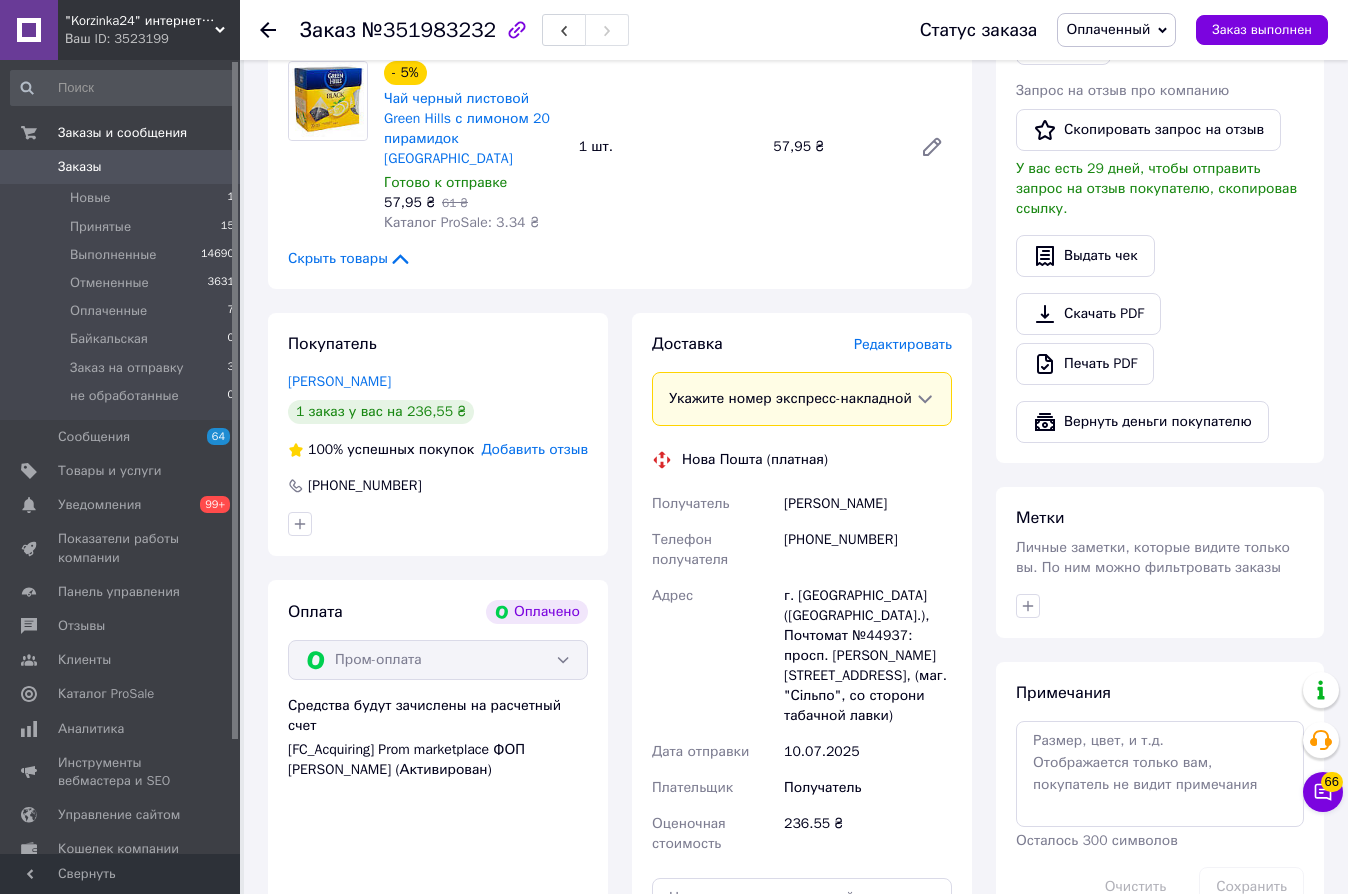 scroll, scrollTop: 1086, scrollLeft: 0, axis: vertical 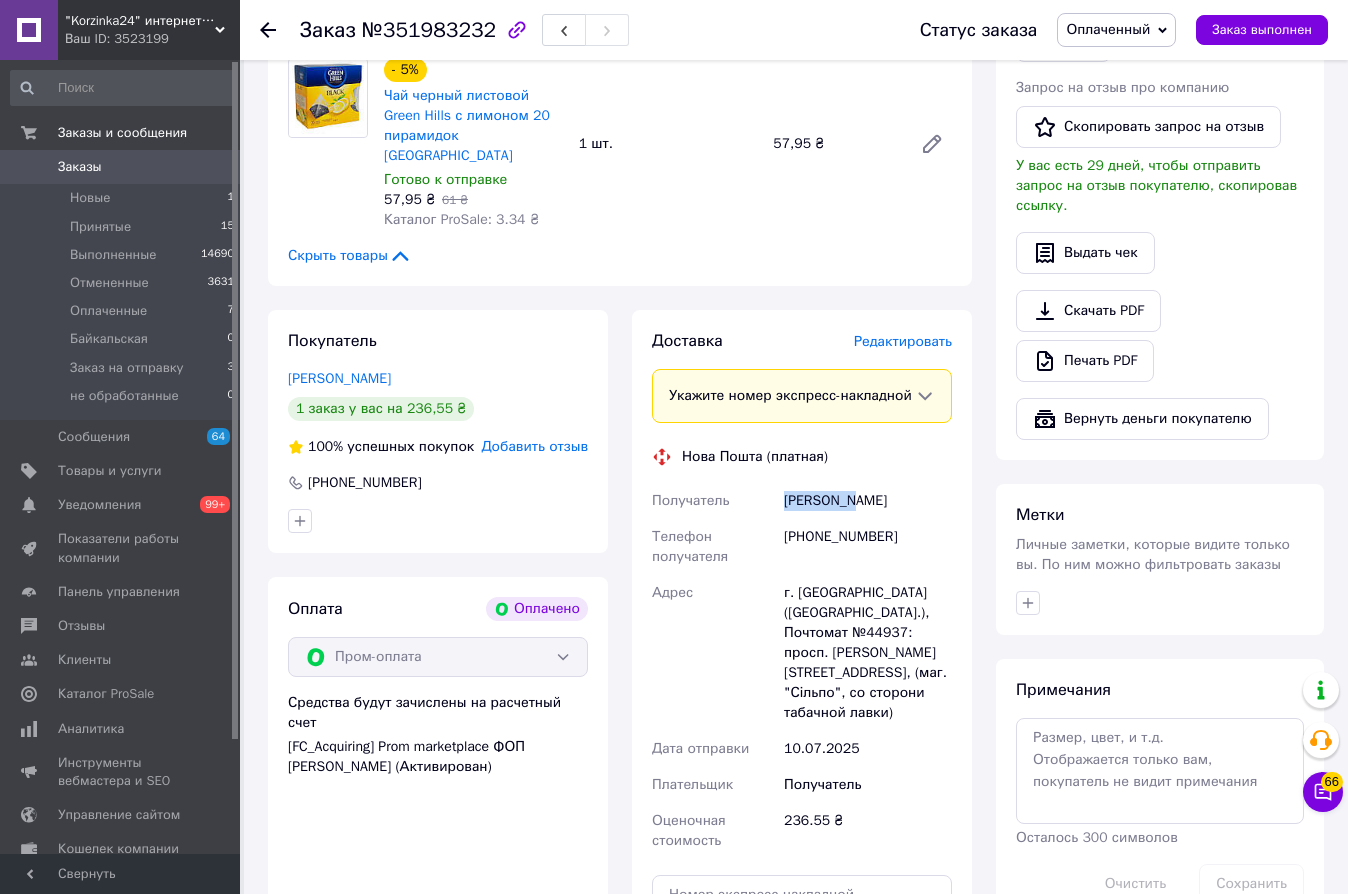 drag, startPoint x: 848, startPoint y: 481, endPoint x: 764, endPoint y: 476, distance: 84.14868 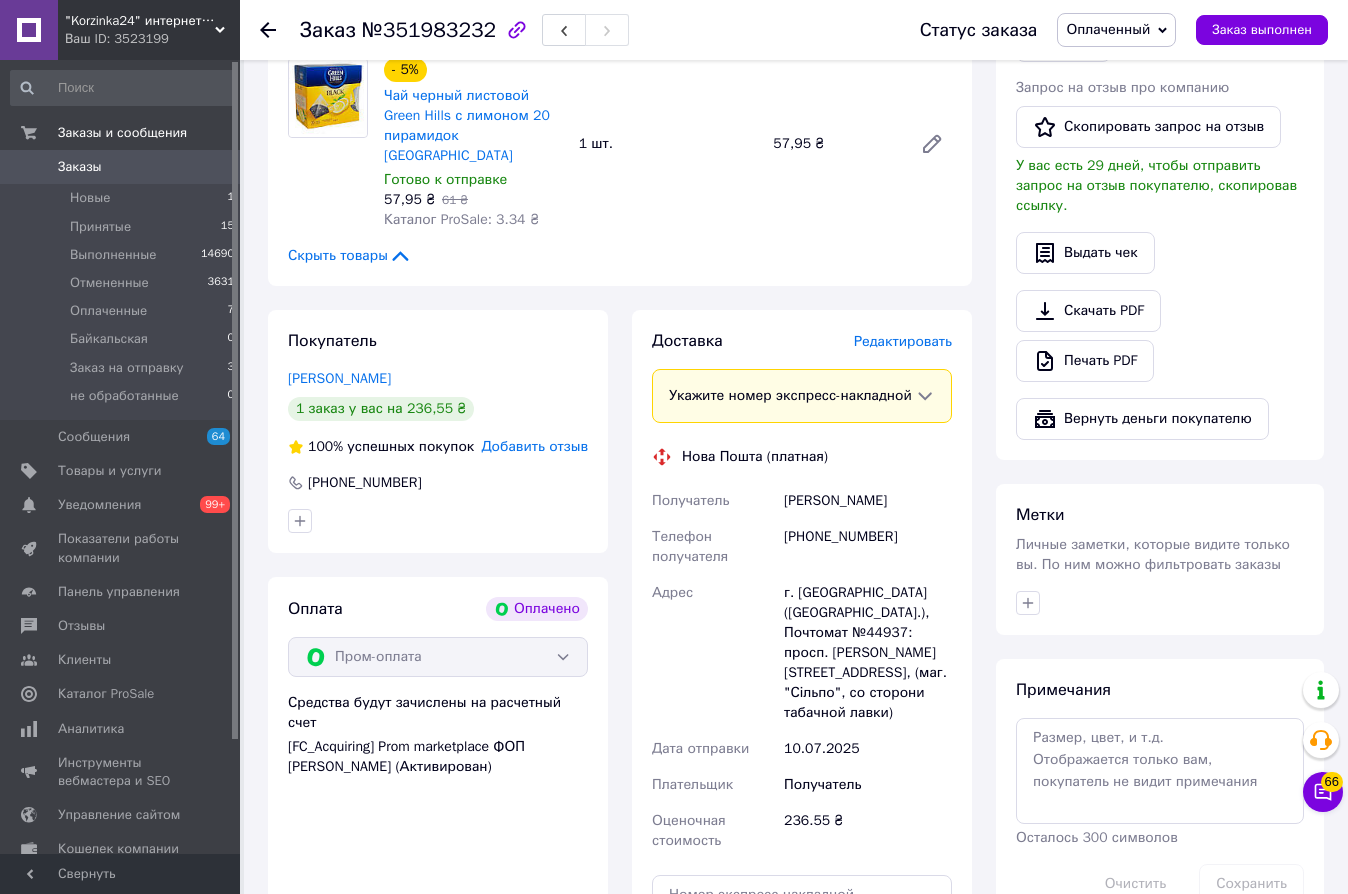 click on "Заказ с приложения Оплачено 09.07.2025 | 22:01 Товары в заказе (3) - 5% Чай фруктовый Green Hills Duet малина с клубникой 20 пирамидок  Польша В наличии 44,65 ₴   47 ₴ Каталог ProSale: 5.15 ₴  2 шт. 89,30 ₴ - 5% Чай  зеленый Green Hills Twist тропический 20 пирамидок  Польша В наличии 44,65 ₴   47 ₴ Каталог ProSale: 5.15 ₴  2 шт. 89,30 ₴ - 5% Чай черный листовой Green Hills  с лимоном 20 пирамидок  Польша Готово к отправке 57,95 ₴   61 ₴ Каталог ProSale: 3.34 ₴  1 шт. 57,95 ₴ Скрыть товары Покупатель Людвічук Микола 1 заказ у вас на 236,55 ₴ 100%   успешных покупок Добавить отзыв +380969698054 Оплата Оплачено Пром-оплата Доставка Редактировать <" at bounding box center (620, 433) 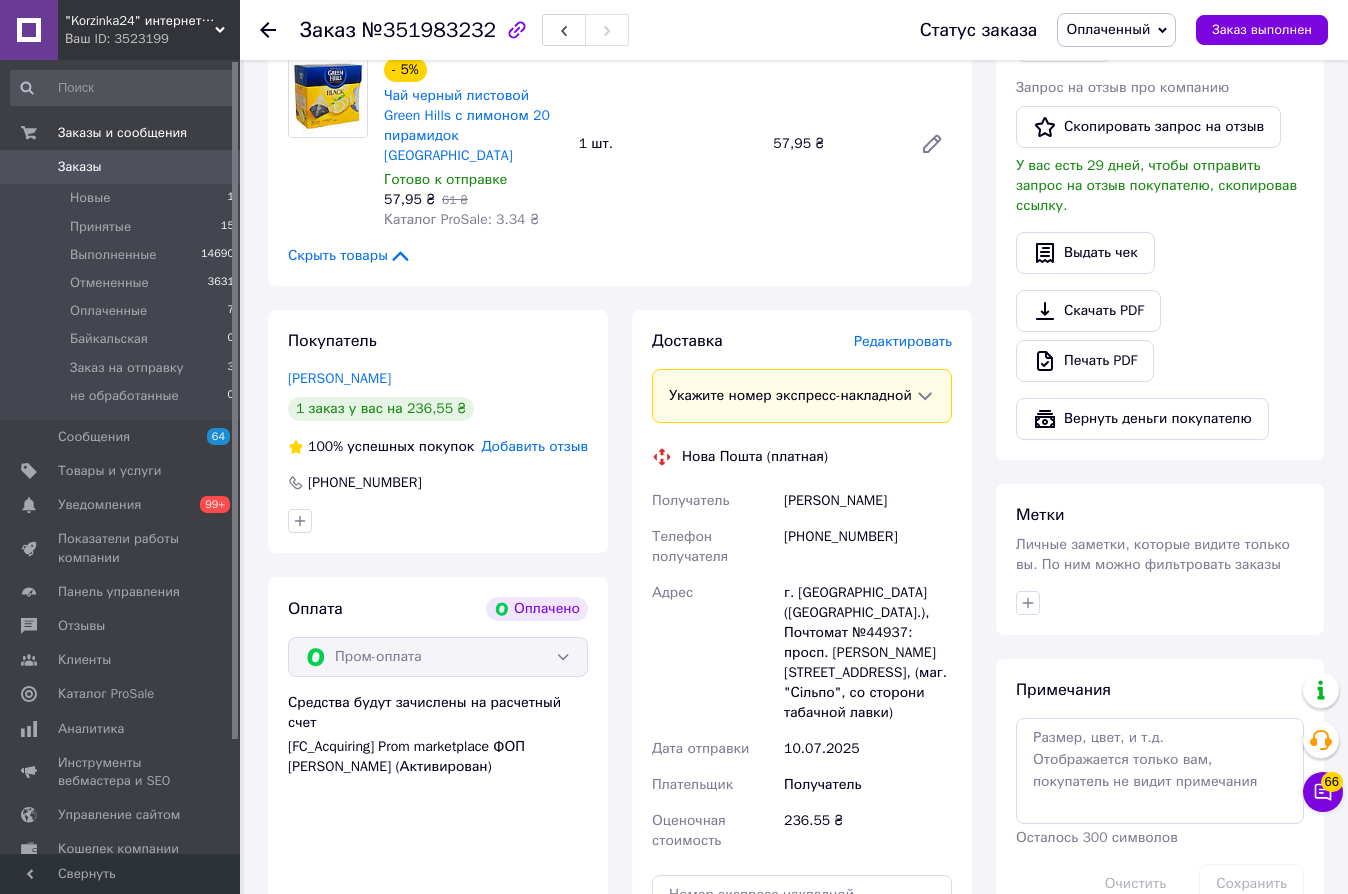 click on "Оплаченный" at bounding box center [1108, 29] 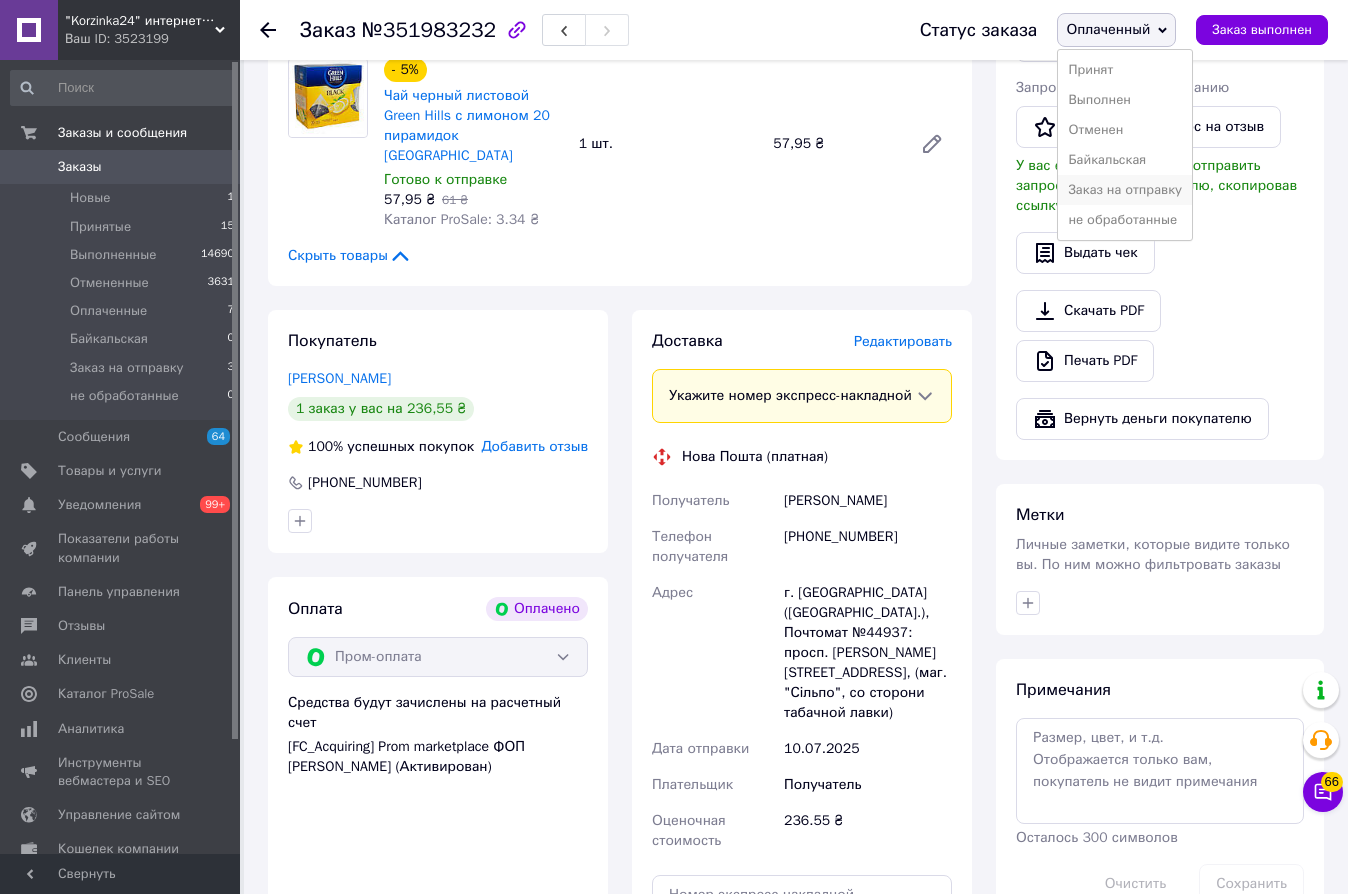click on "Заказ на отправку" at bounding box center [1125, 190] 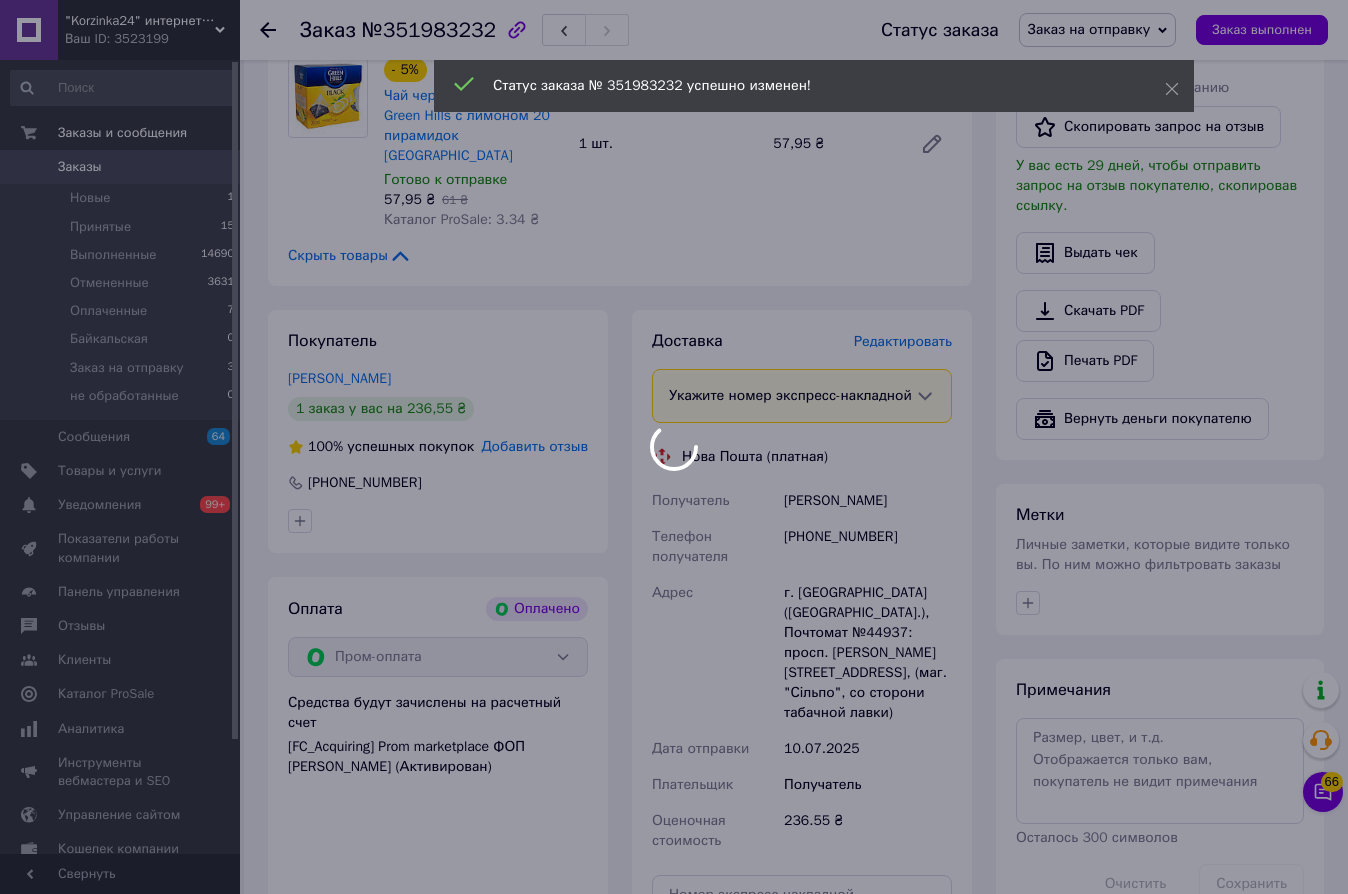 click at bounding box center (674, 447) 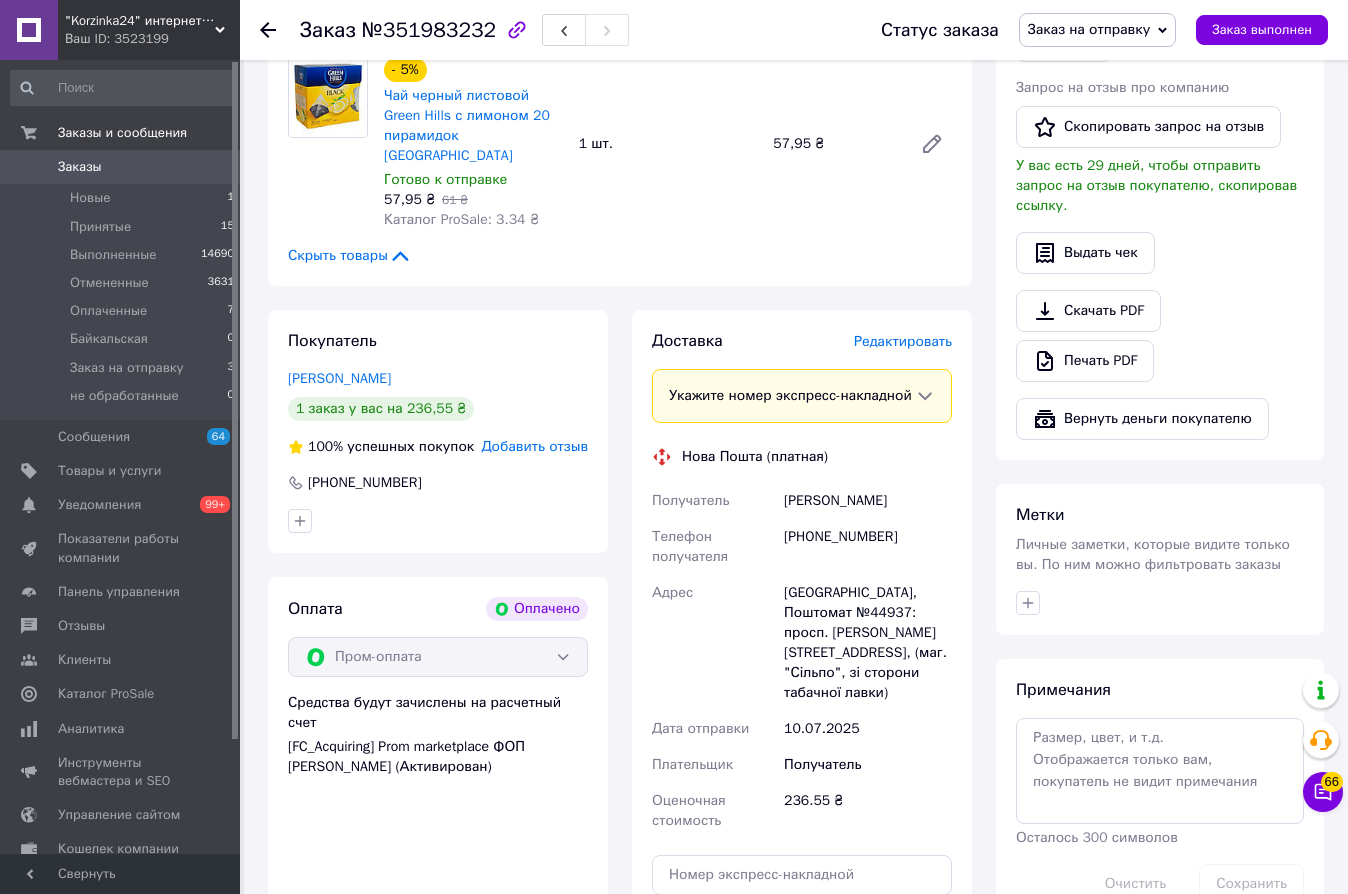 click 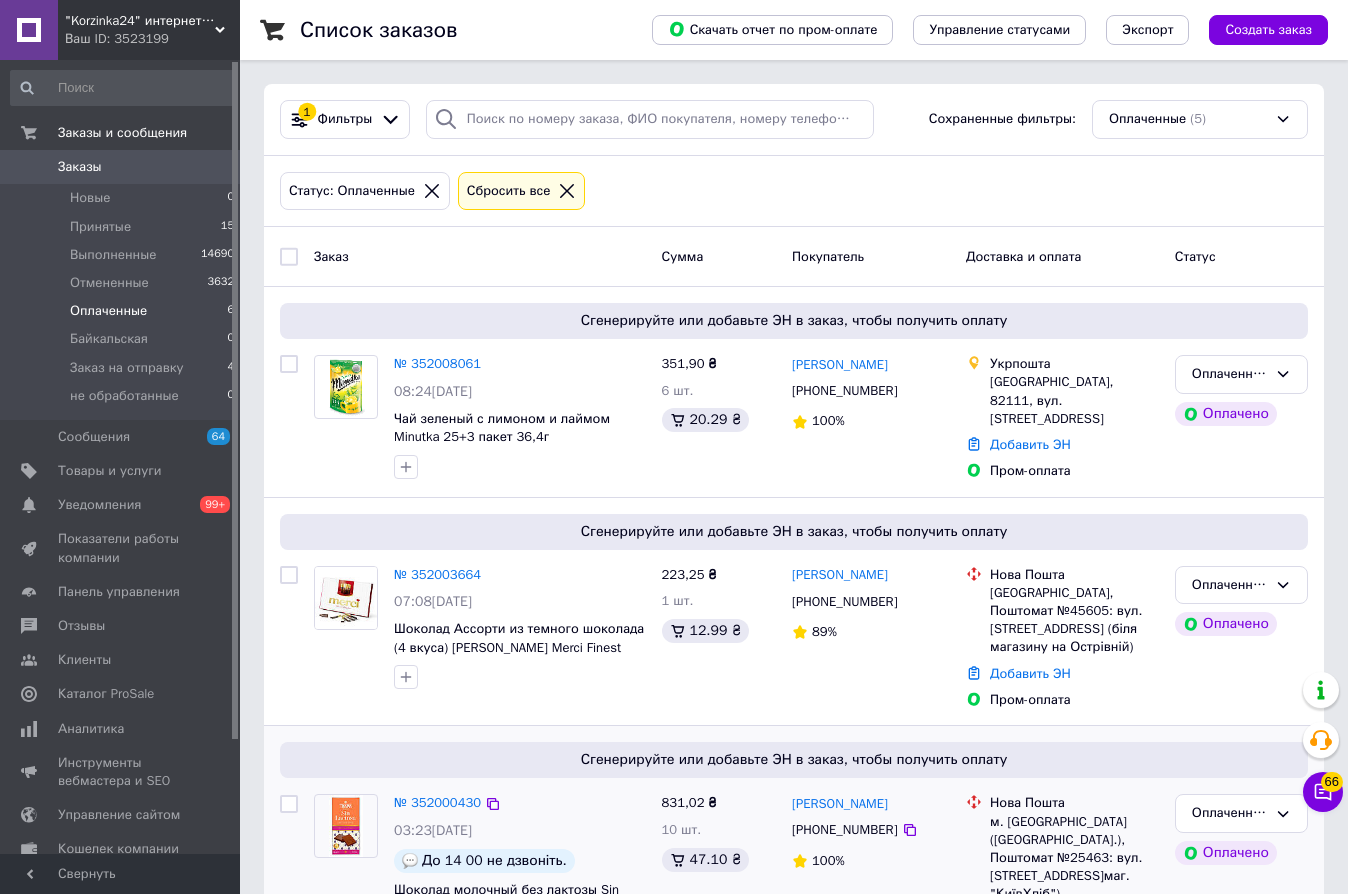 scroll, scrollTop: 529, scrollLeft: 0, axis: vertical 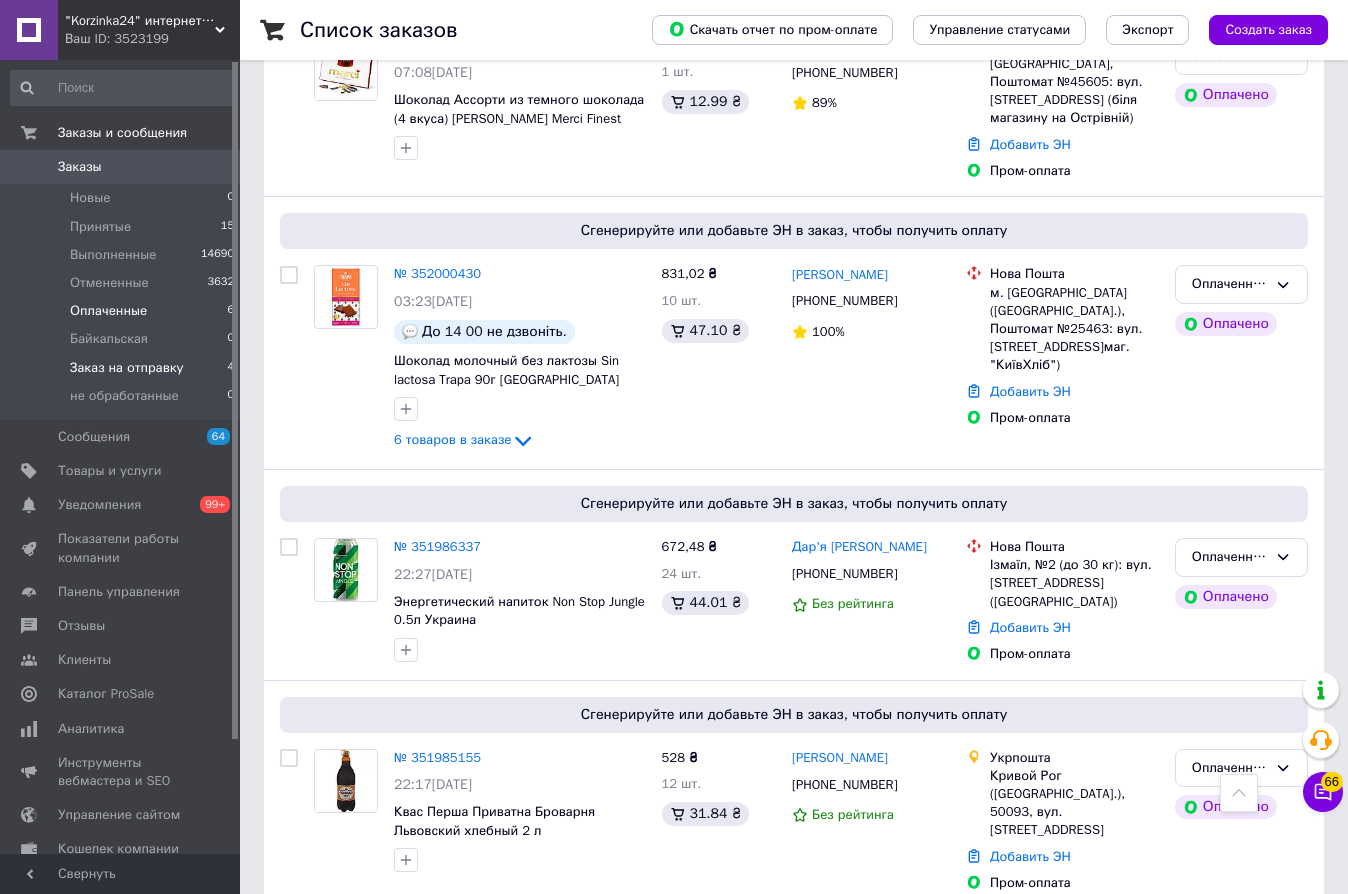 click on "Заказ на отправку 4" at bounding box center (123, 368) 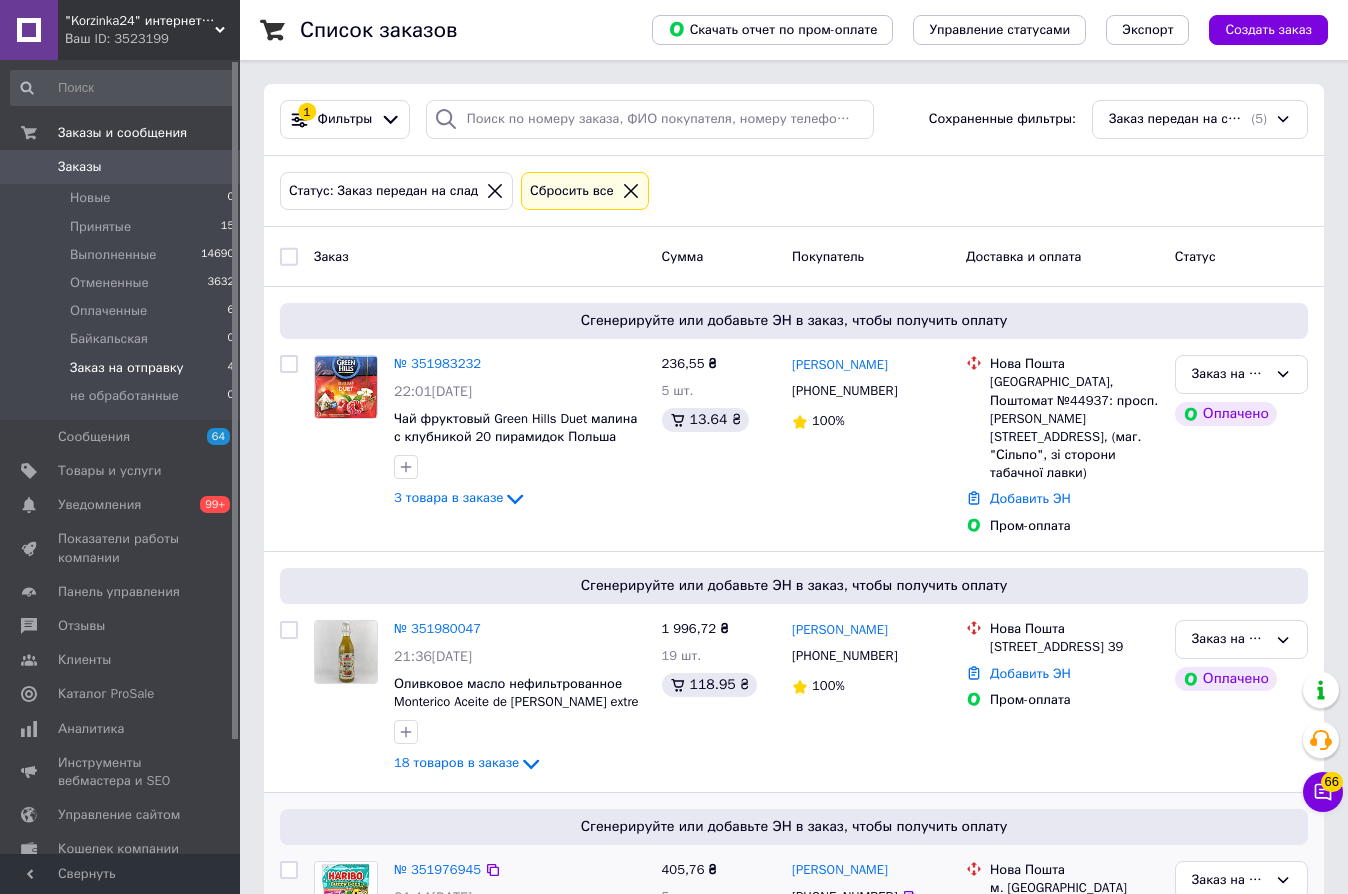 scroll, scrollTop: 571, scrollLeft: 0, axis: vertical 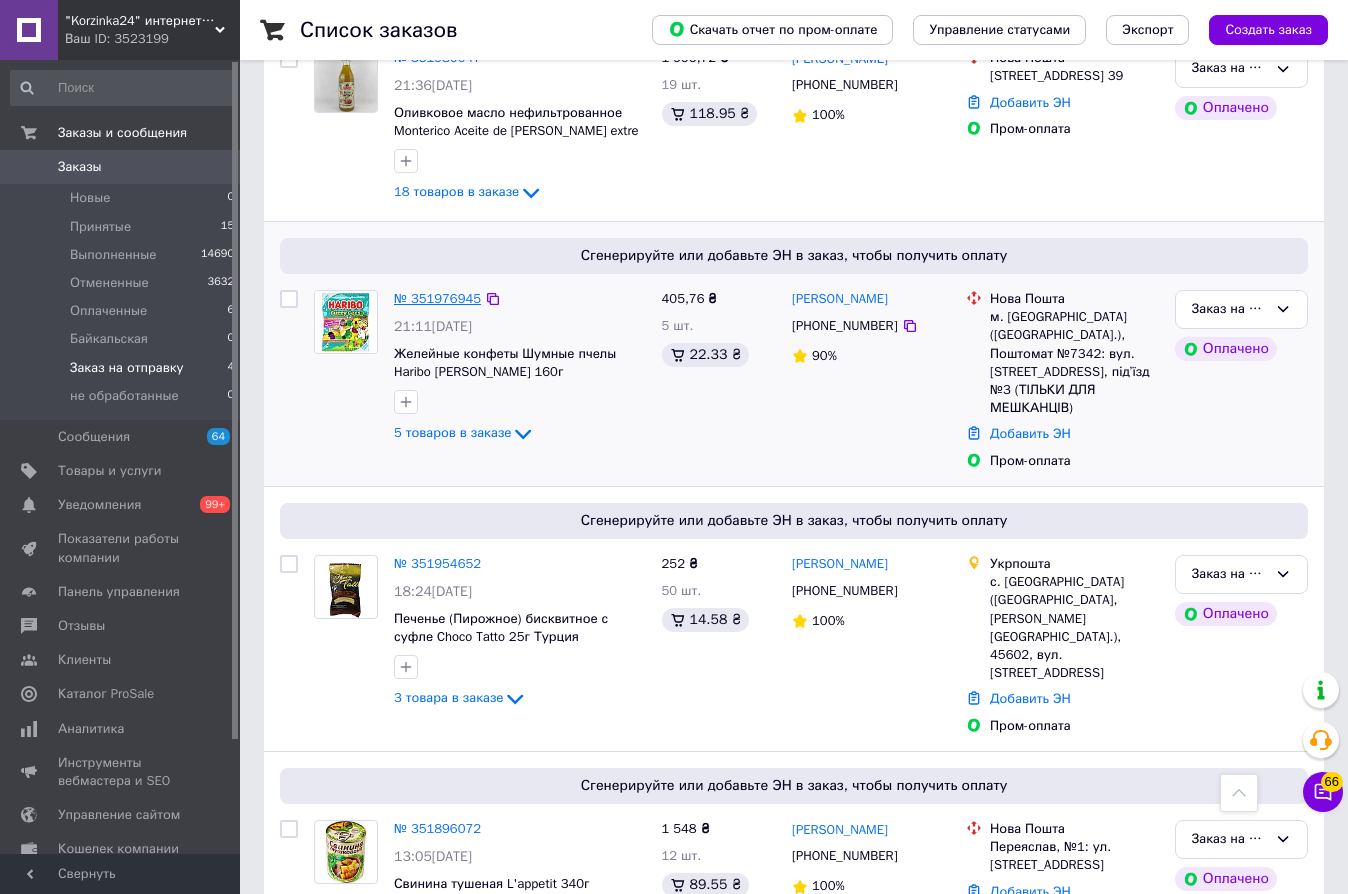 click on "№ 351976945" at bounding box center [437, 298] 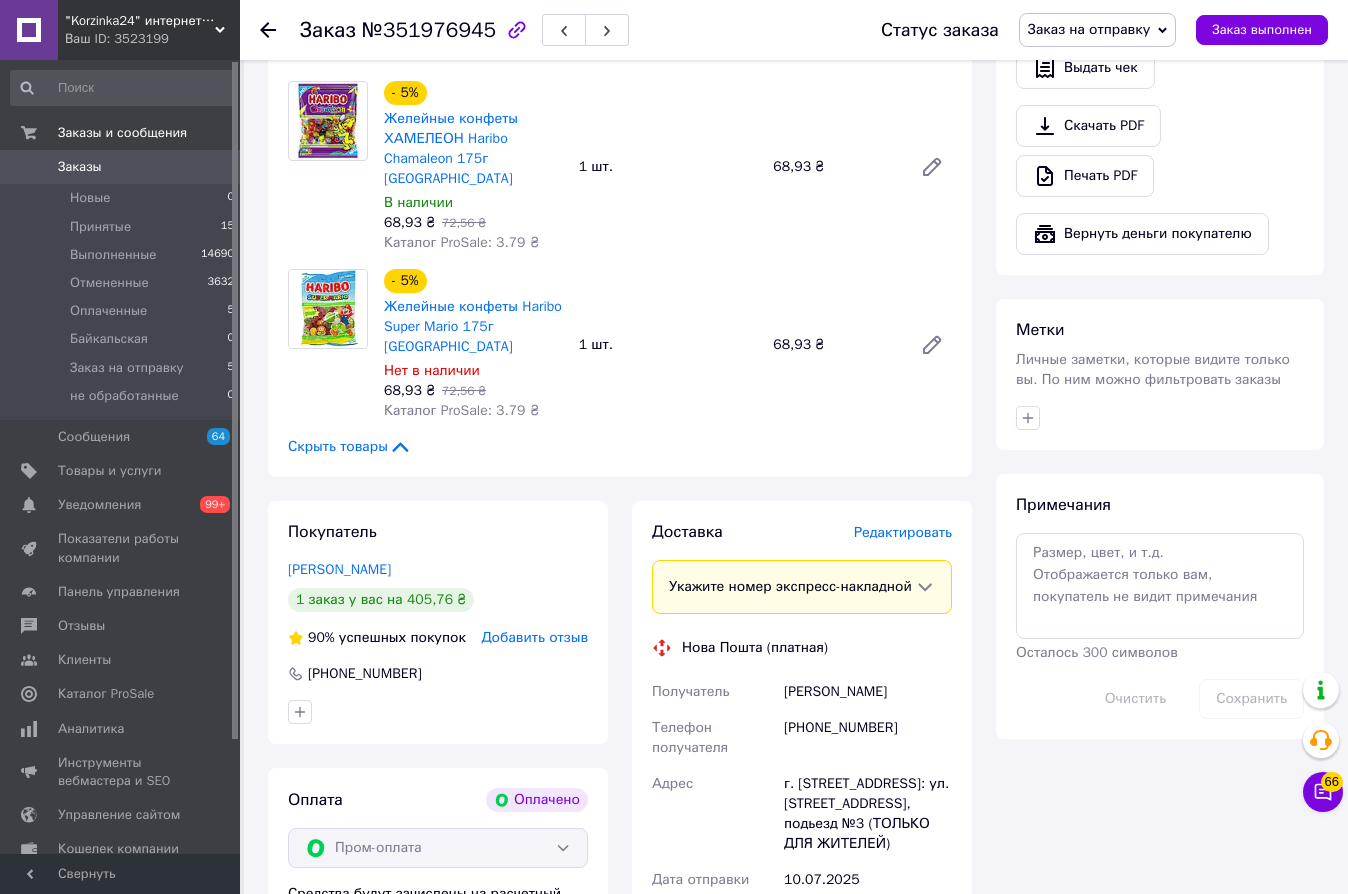 scroll, scrollTop: 1471, scrollLeft: 0, axis: vertical 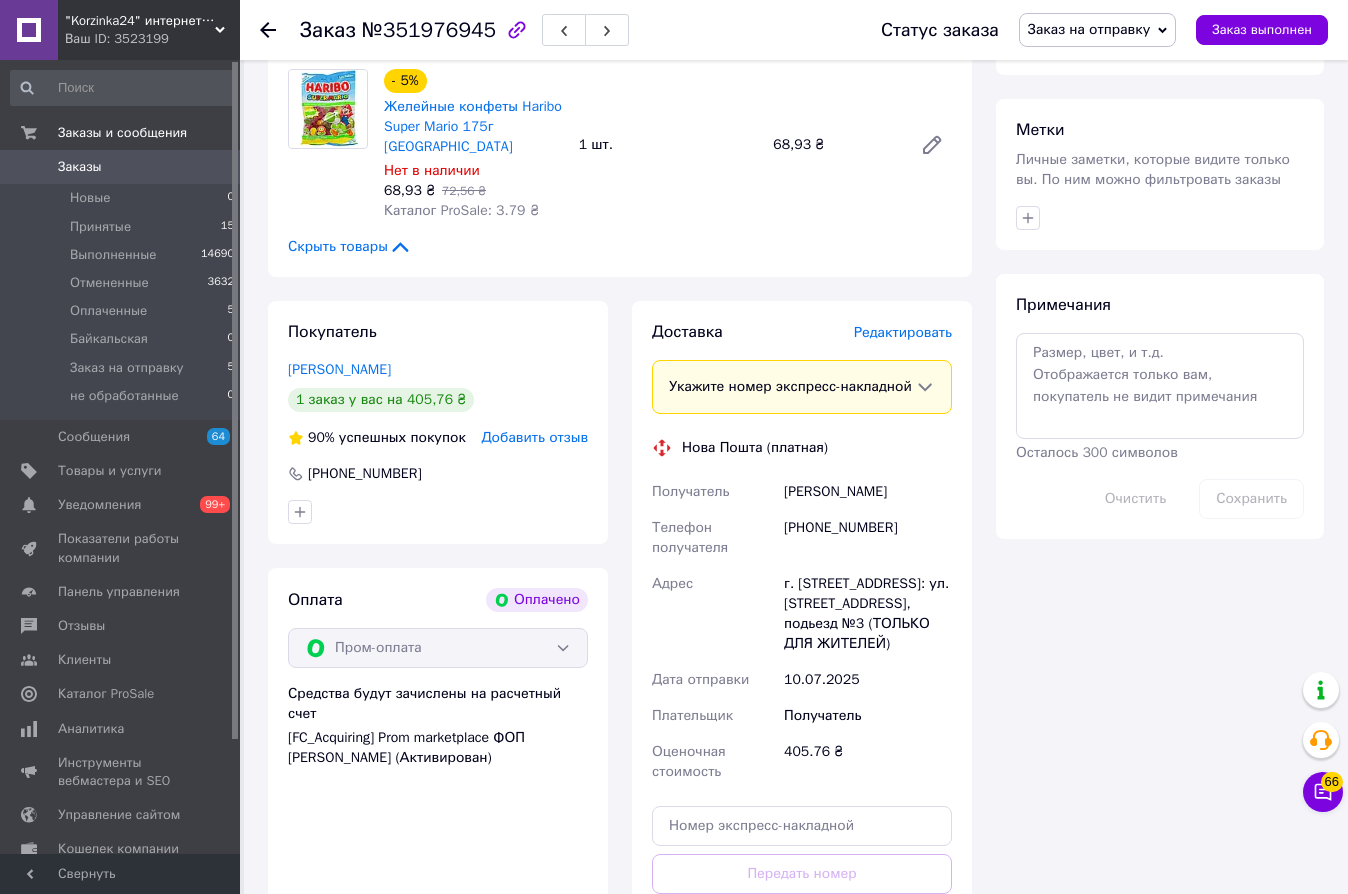 click on "Покупатель Юшкевич Ольга 1 заказ у вас на 405,76 ₴ 90%   успешных покупок Добавить отзыв +380930582862 Оплата Оплачено Пром-оплата Средства будут зачислены на расчетный счет [FC_Acquiring] Prom marketplace ФОП Каплун Нікіта Вікторович (Активирован)" at bounding box center (438, 652) 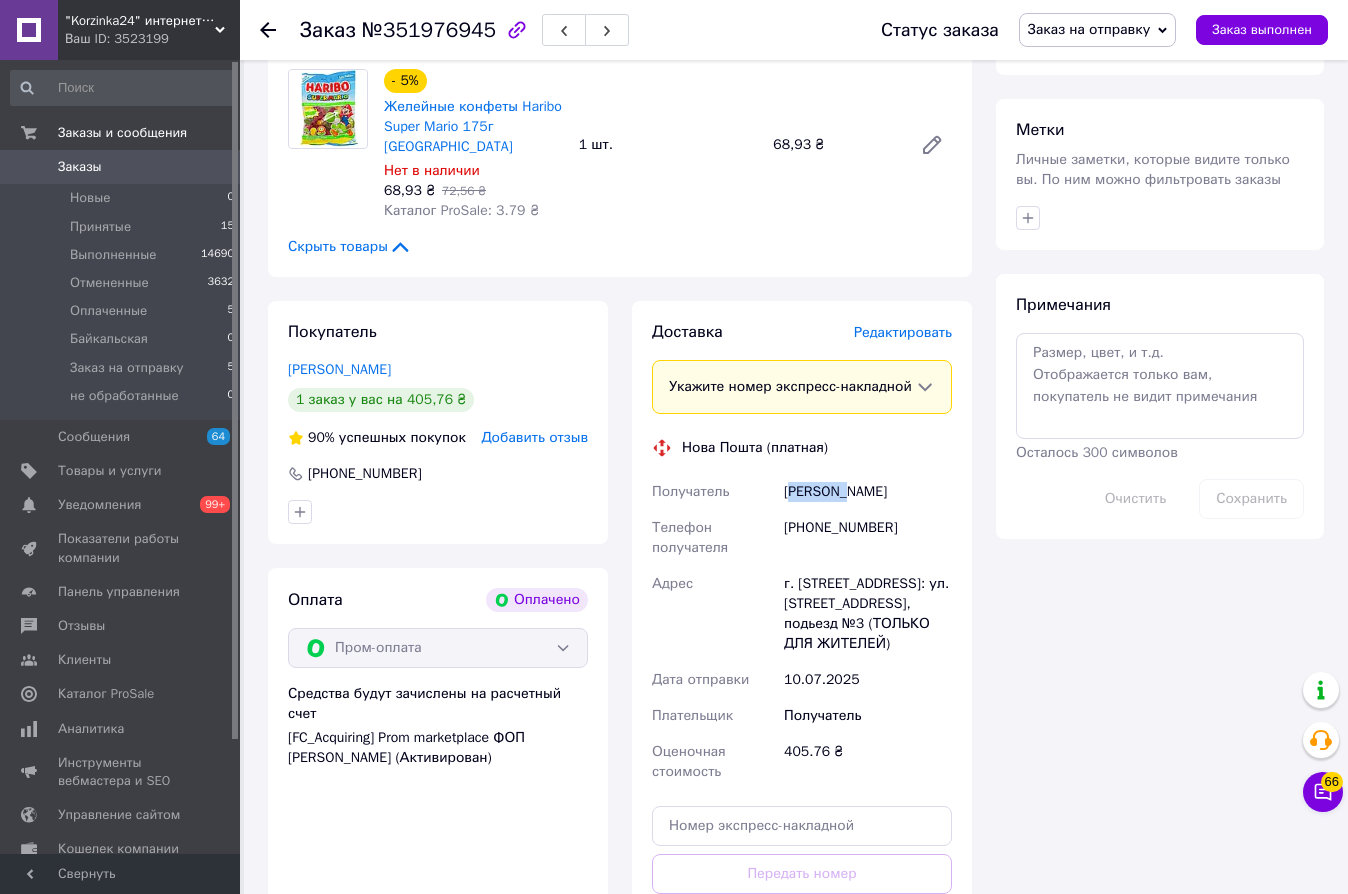 drag, startPoint x: 850, startPoint y: 449, endPoint x: 765, endPoint y: 448, distance: 85.00588 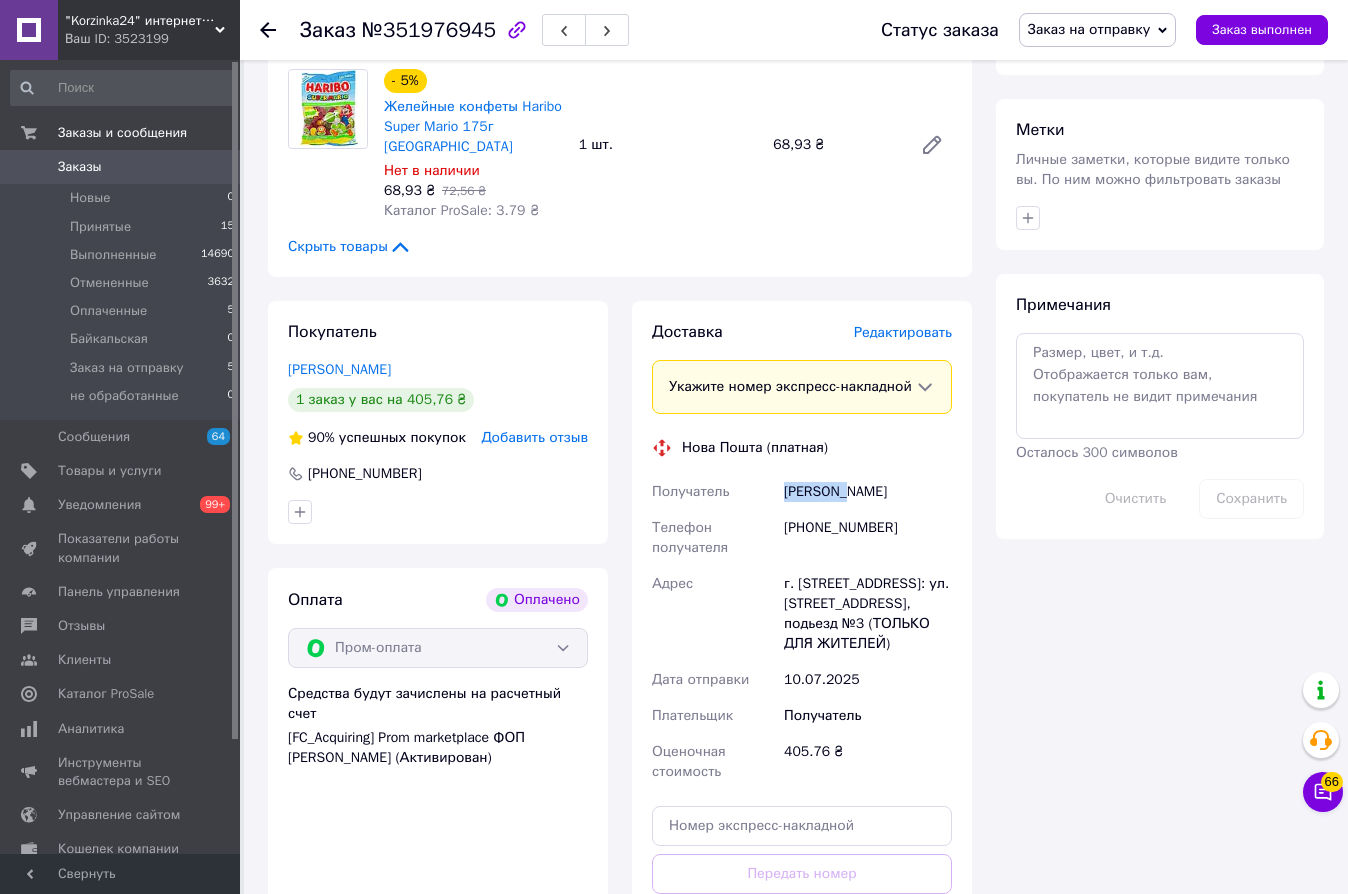 copy on "Получатель Юшкевич" 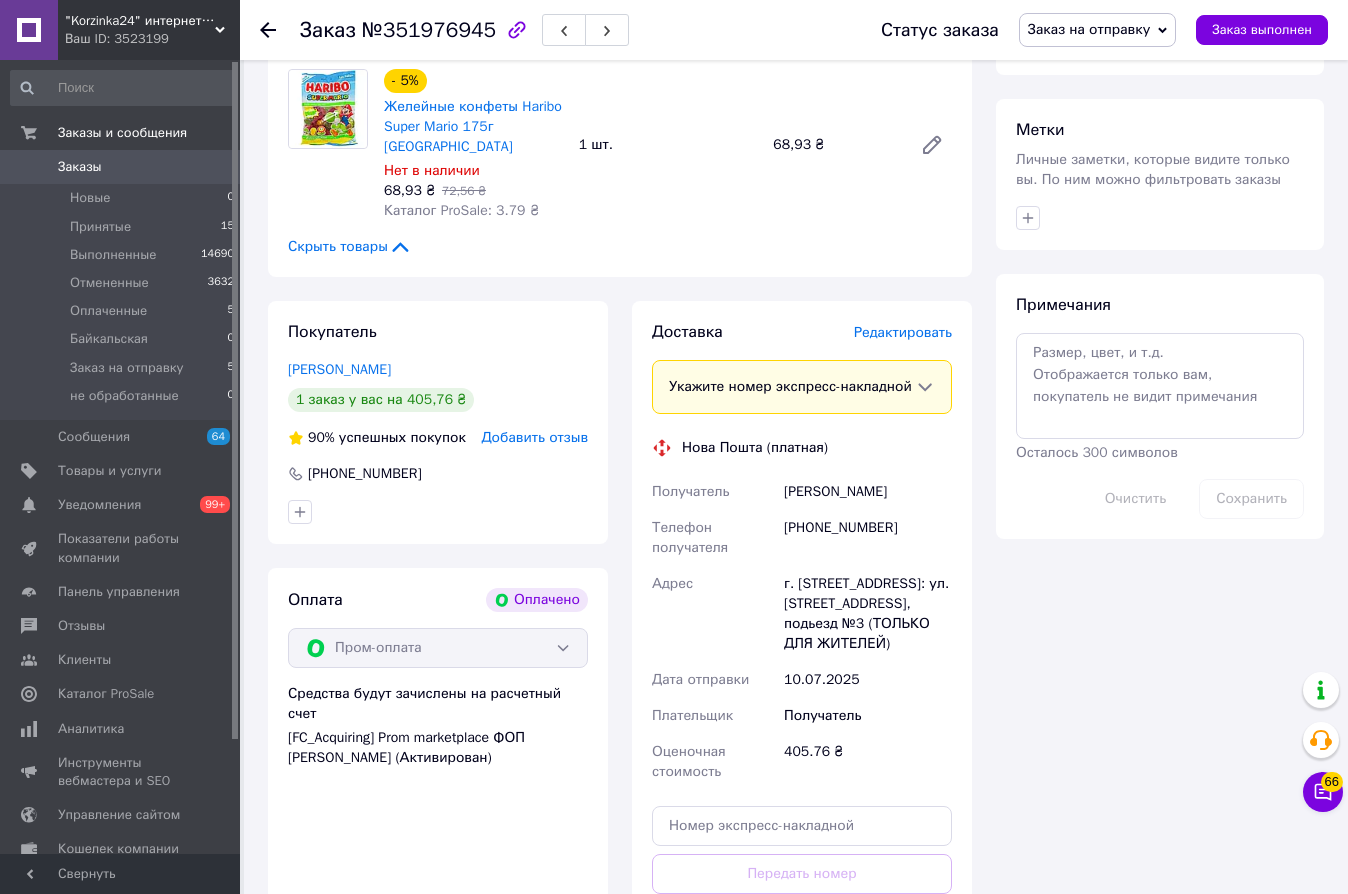 click on "Заказ с приложения Оплачено 09.07.2025 | 21:11 Товары в заказе (5) - 5% Желейные конфеты Шумные пчелы Haribo Buzzy Bees 160г  Германия Готово к отправке 90,25 ₴   95 ₴ Каталог ProSale: 4.97 ₴  1 шт. 90,25 ₴ - 5% Желейные конфеты Смешные яйца Haribo Funny Eggs 200г  Германия Готово к отправке 90,25 ₴   95 ₴ Каталог ProSale: 4.97 ₴  1 шт. 90,25 ₴ - 5% Желейные конфеты БЕЗУМНЫЕ СКЕЛЕТЫ Haribo Crazy Skeletties sweet and sour   160г Германия В наличии 87,40 ₴   92 ₴ Каталог ProSale: 4.81 ₴  1 шт. 87,40 ₴ - 5% Желейные конфеты ХАМЕЛЕОН Haribo Chamaleon 175г Германия В наличии 68,93 ₴   72,56 ₴ Каталог ProSale: 3.79 ₴  1 шт. 68,93 ₴ - 5% Желейные конфеты Haribo Super Mario 175г Германия   90%" at bounding box center [620, 230] 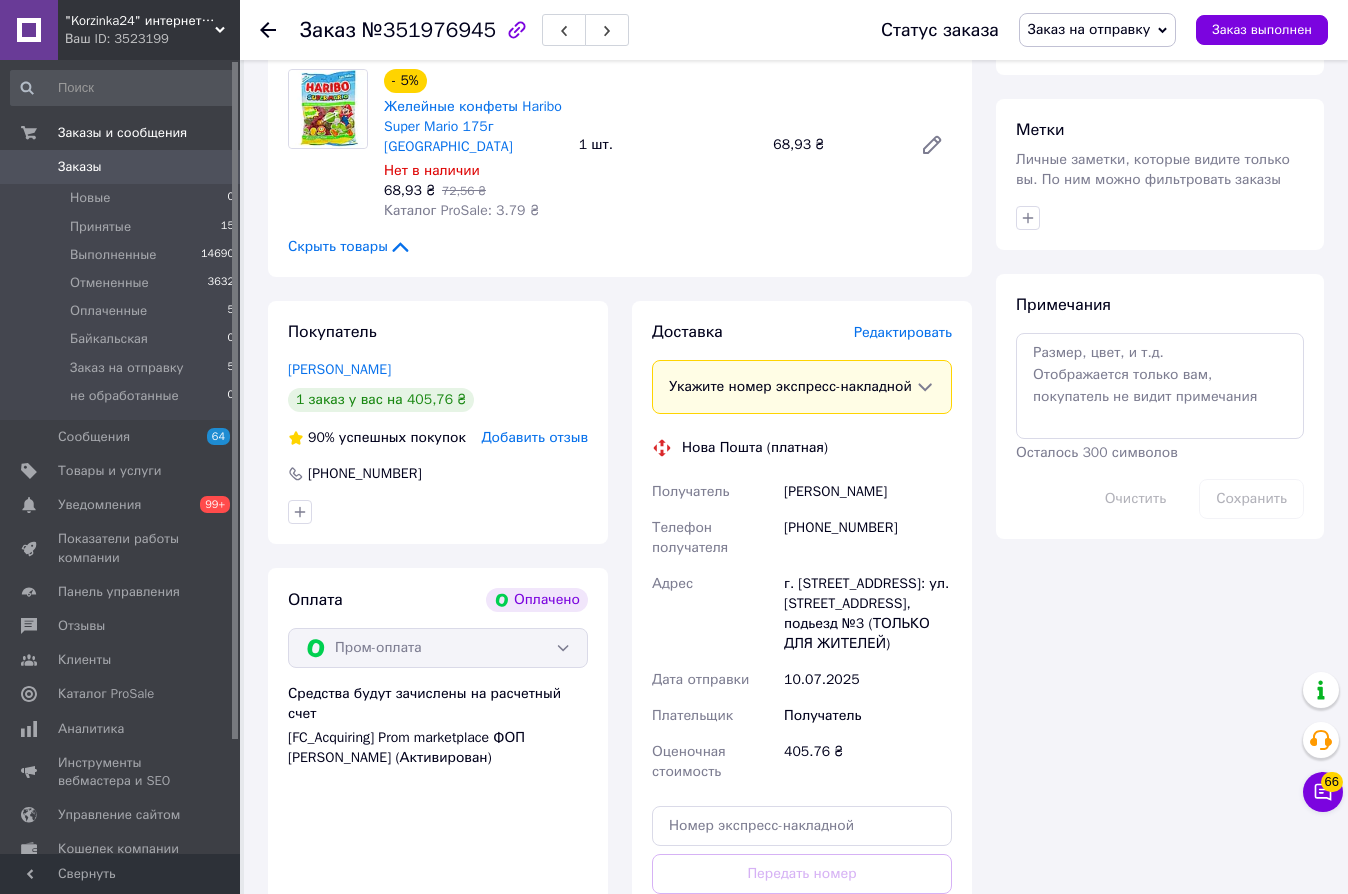 click 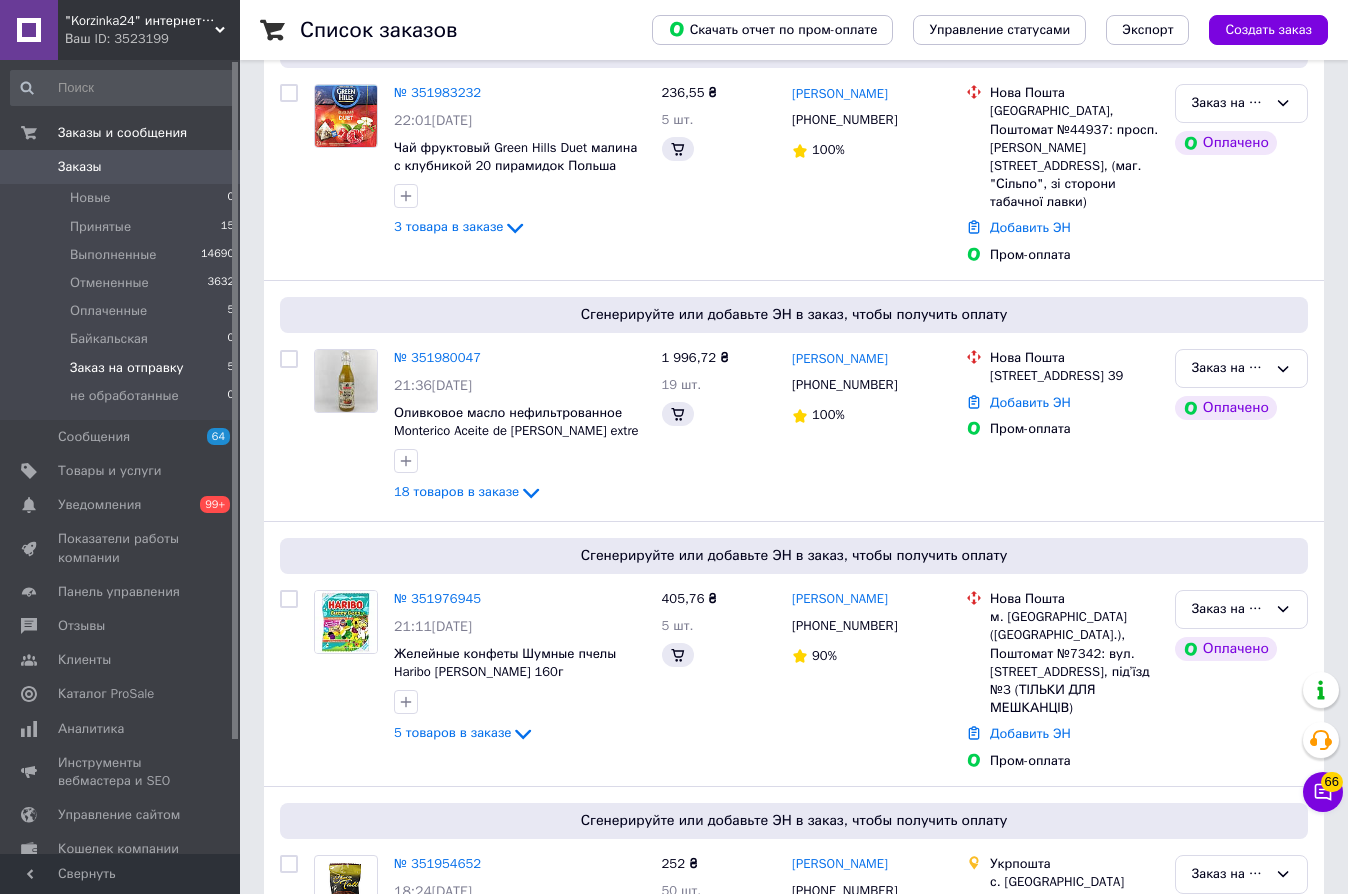 scroll, scrollTop: 571, scrollLeft: 0, axis: vertical 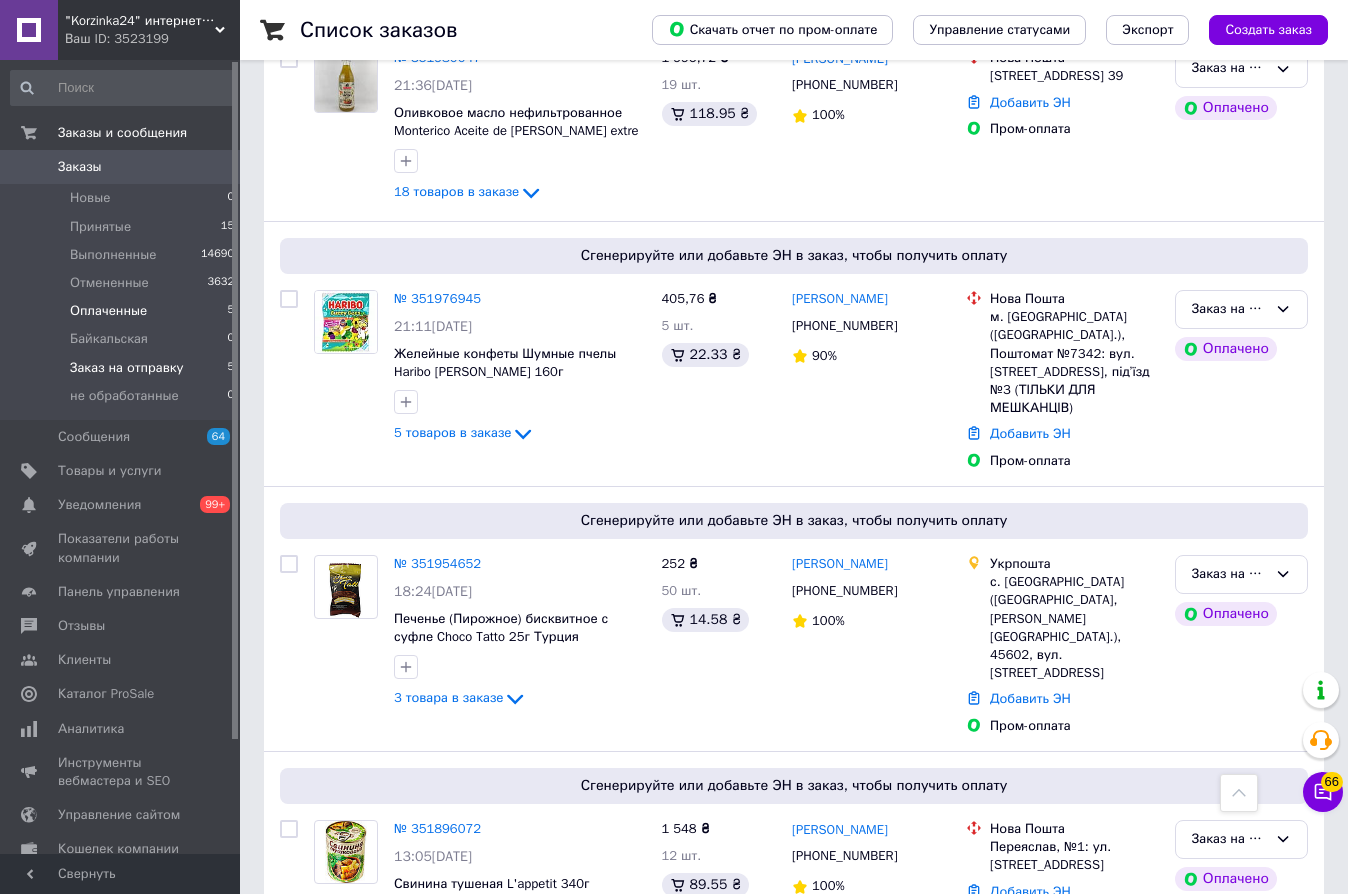 click on "Оплаченные" at bounding box center (108, 311) 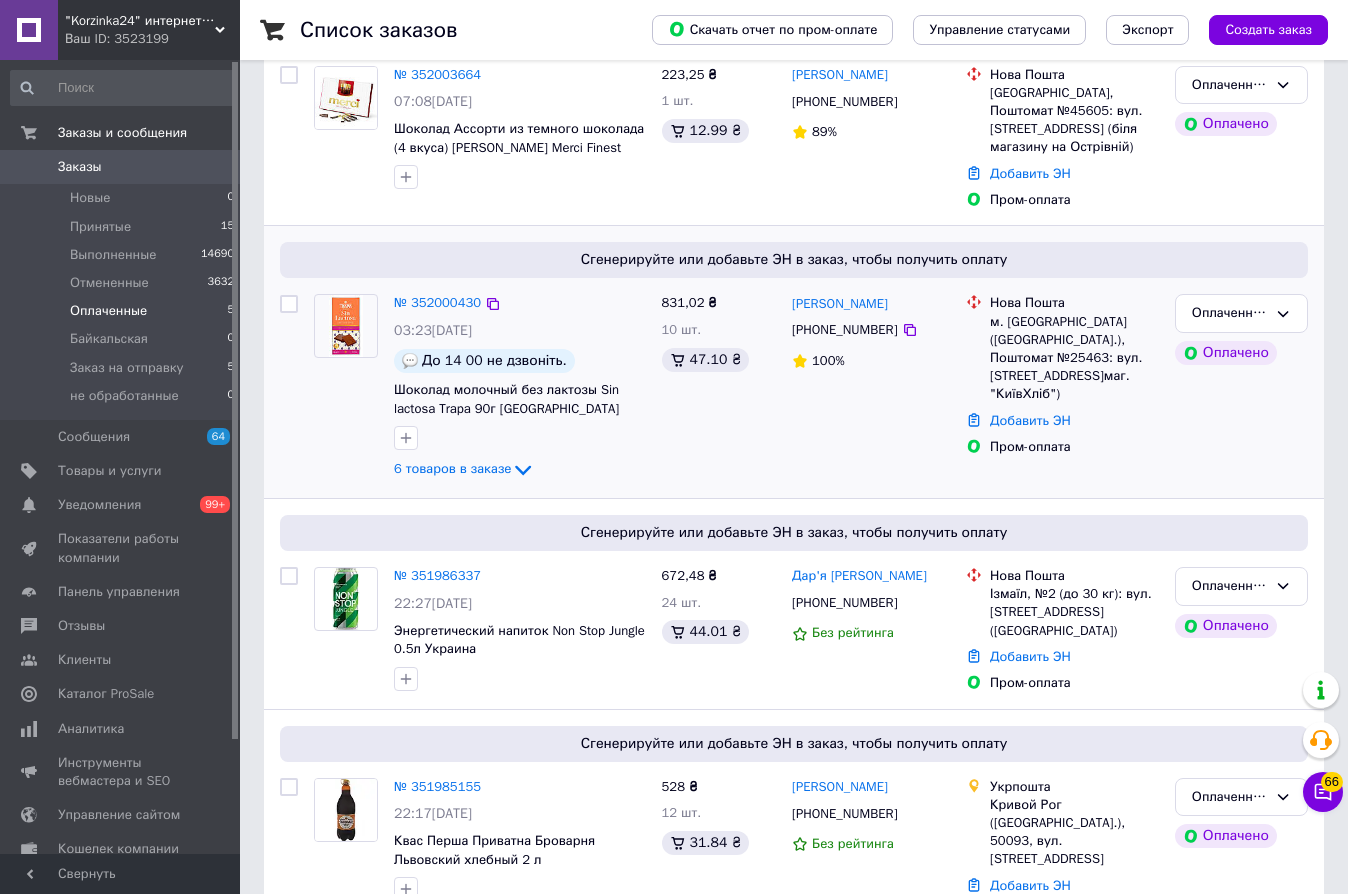 scroll, scrollTop: 529, scrollLeft: 0, axis: vertical 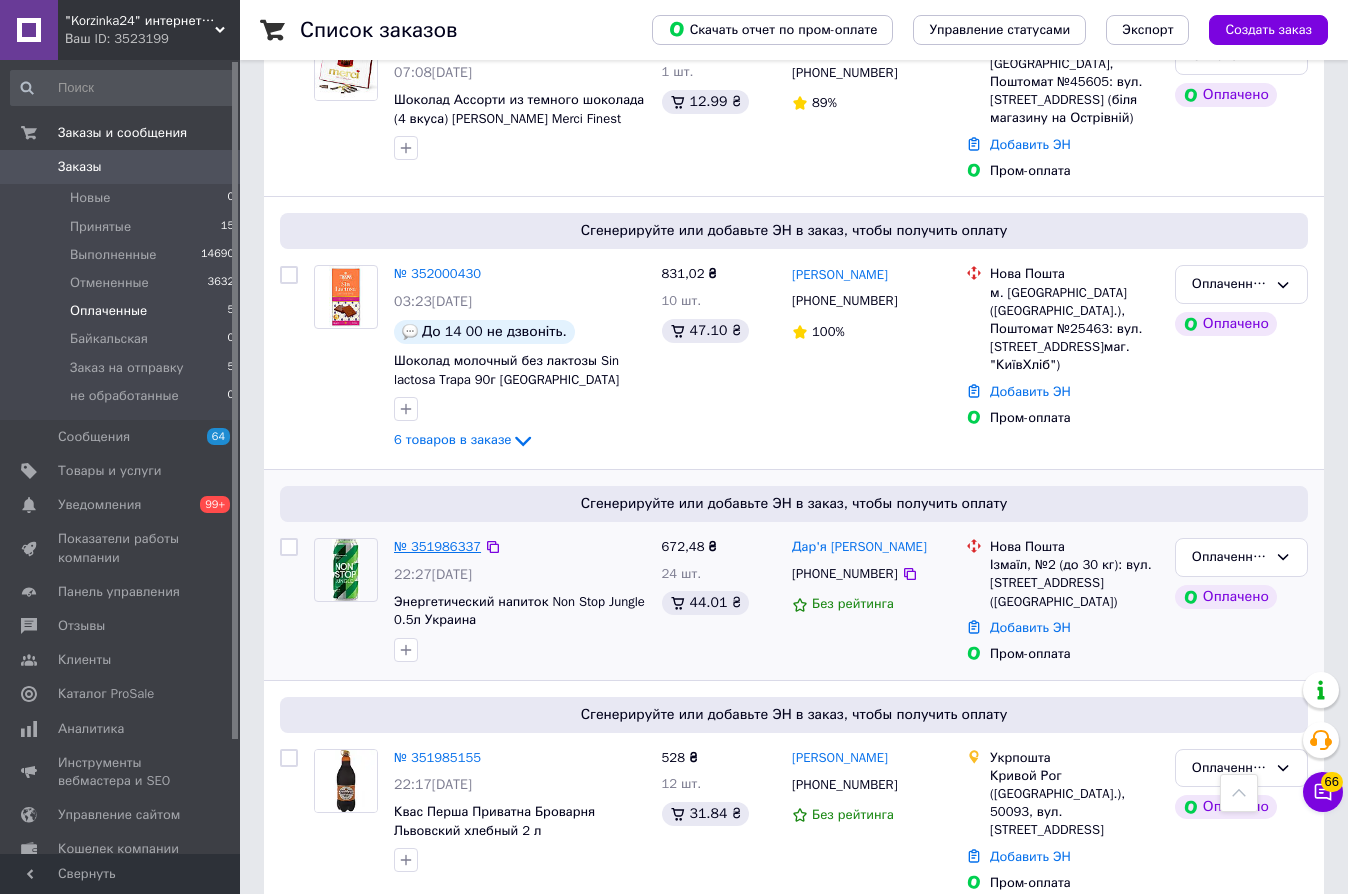 click on "№ 351986337" at bounding box center [437, 546] 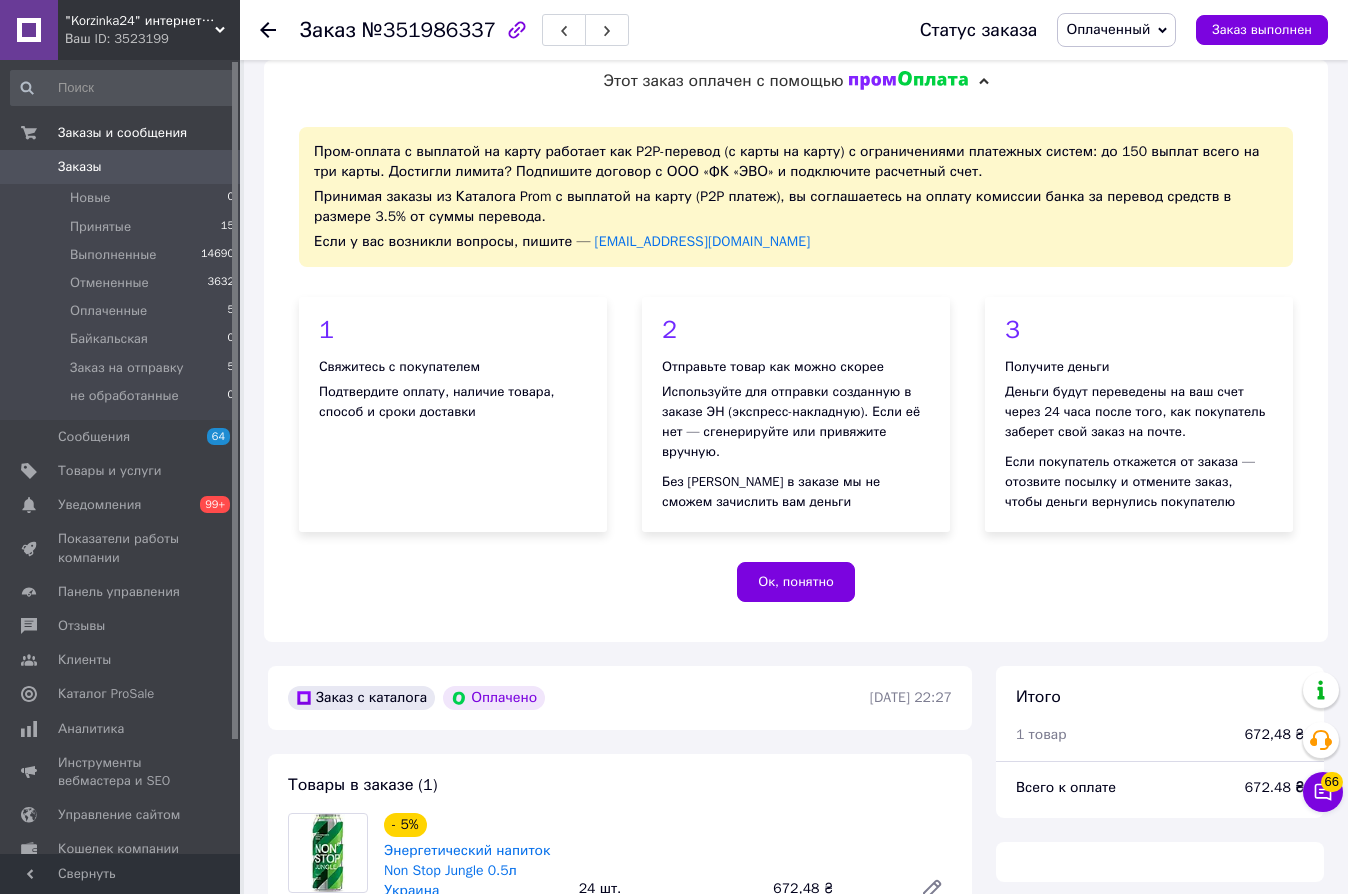 scroll, scrollTop: 529, scrollLeft: 0, axis: vertical 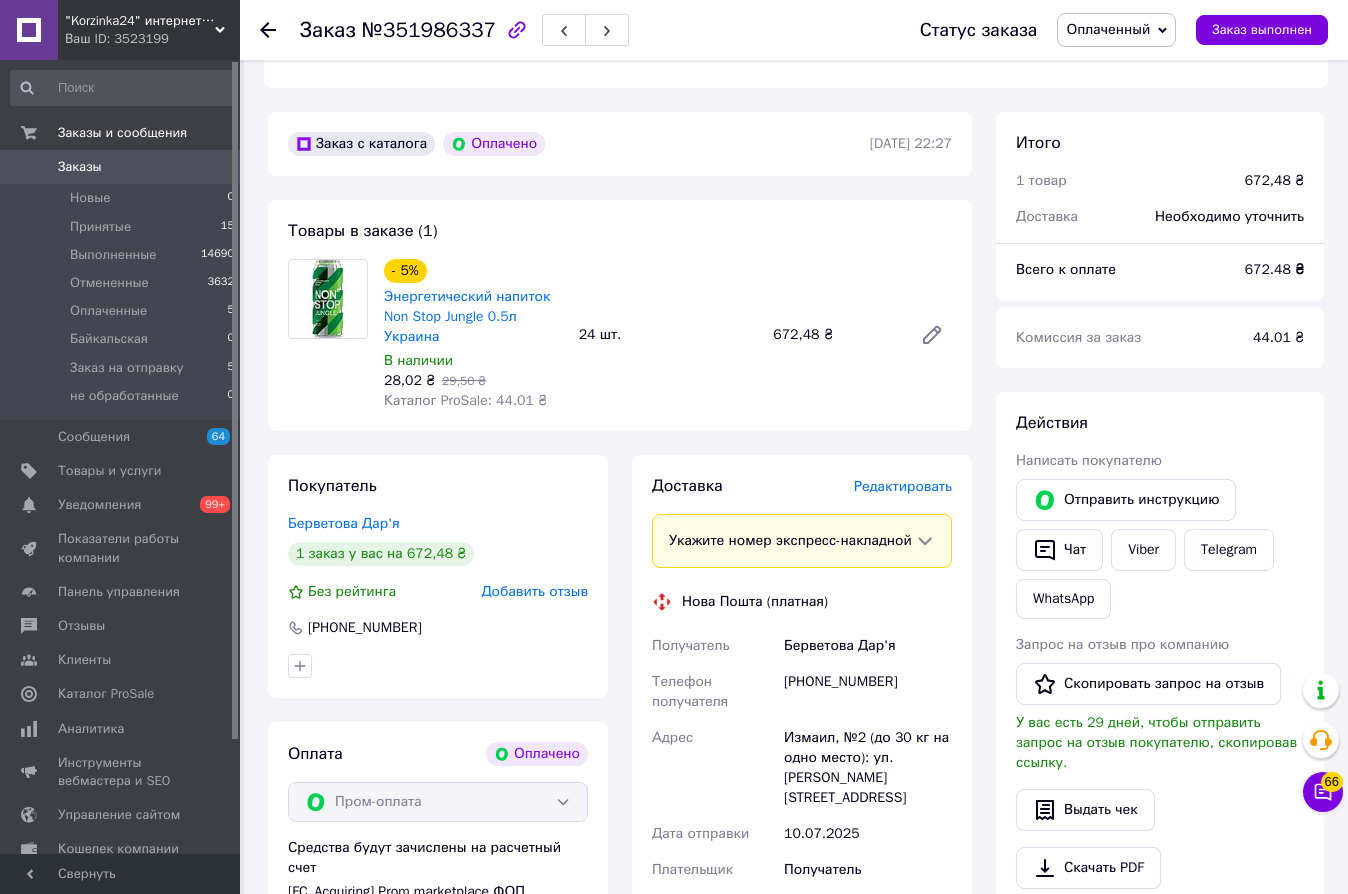 click 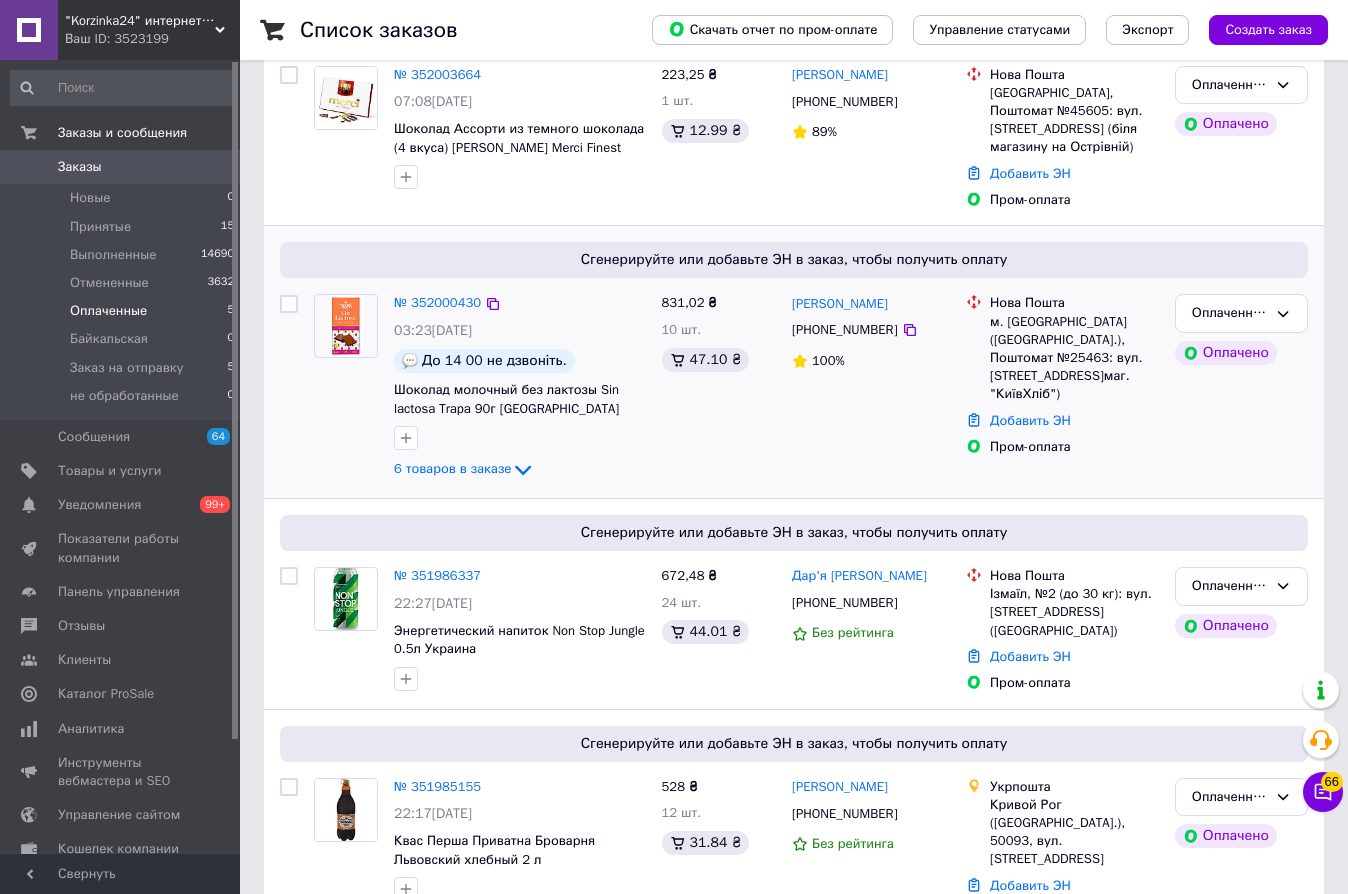 scroll, scrollTop: 529, scrollLeft: 0, axis: vertical 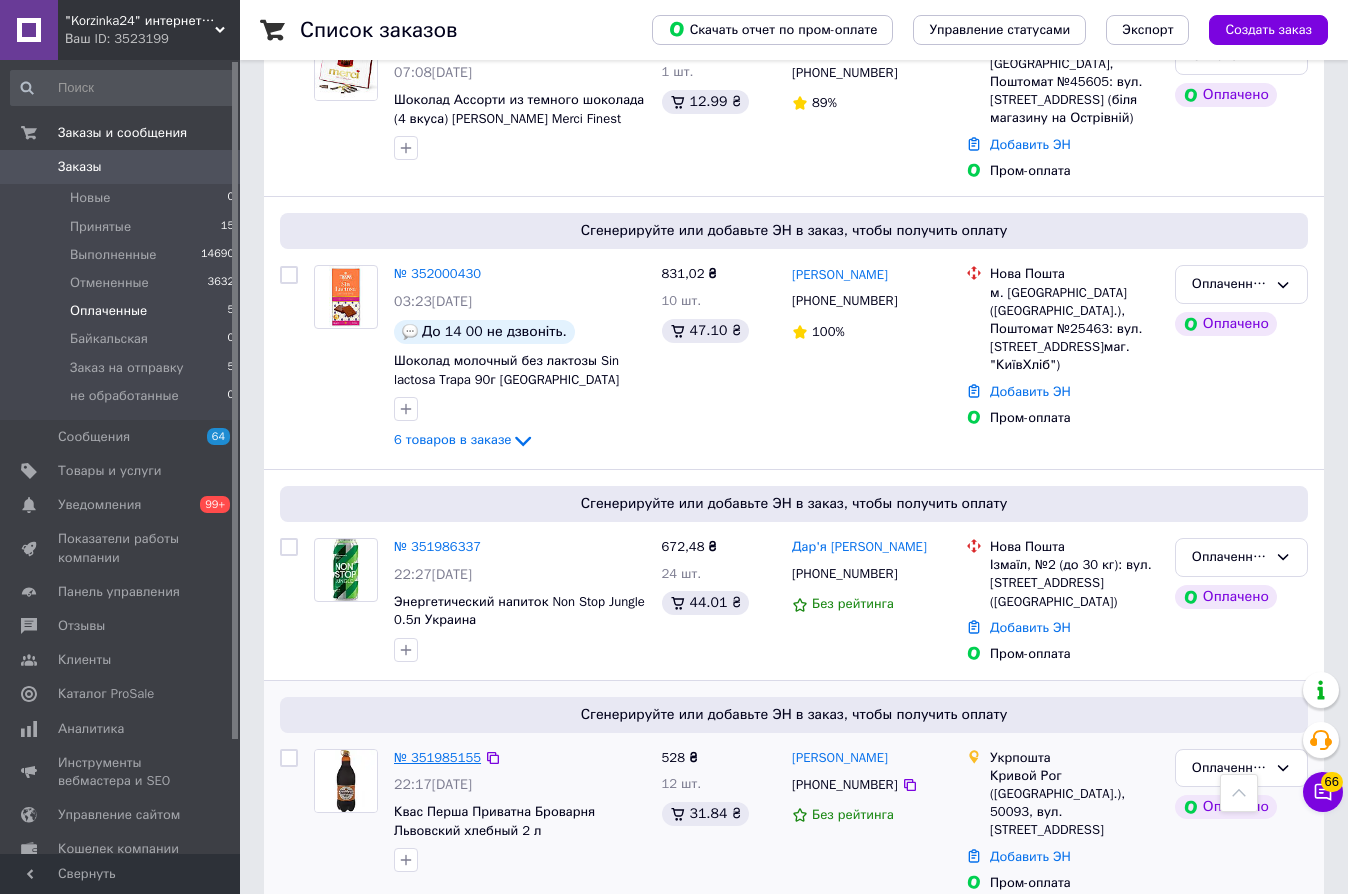 click on "№ 351985155" at bounding box center (437, 757) 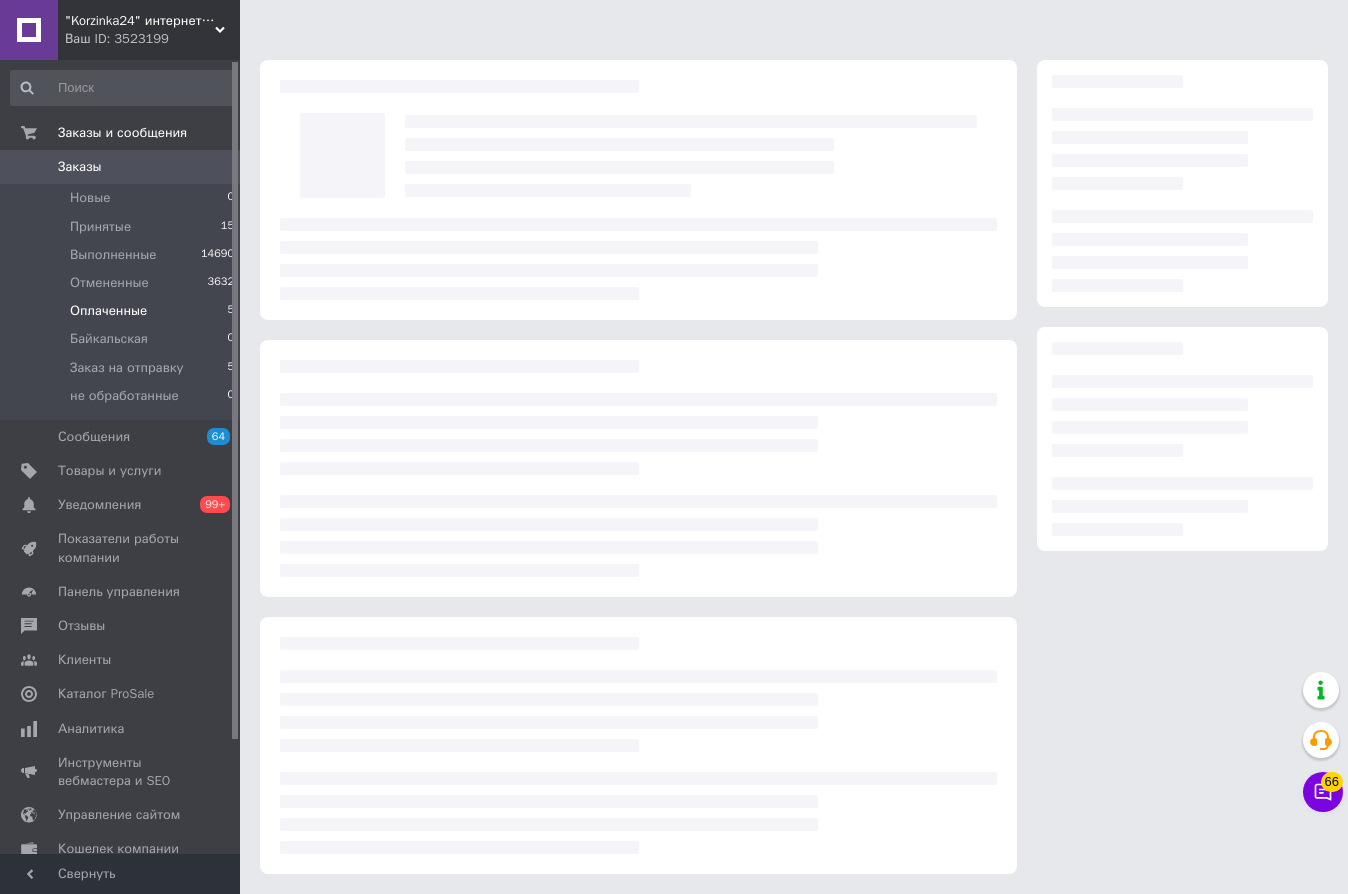 scroll, scrollTop: 529, scrollLeft: 0, axis: vertical 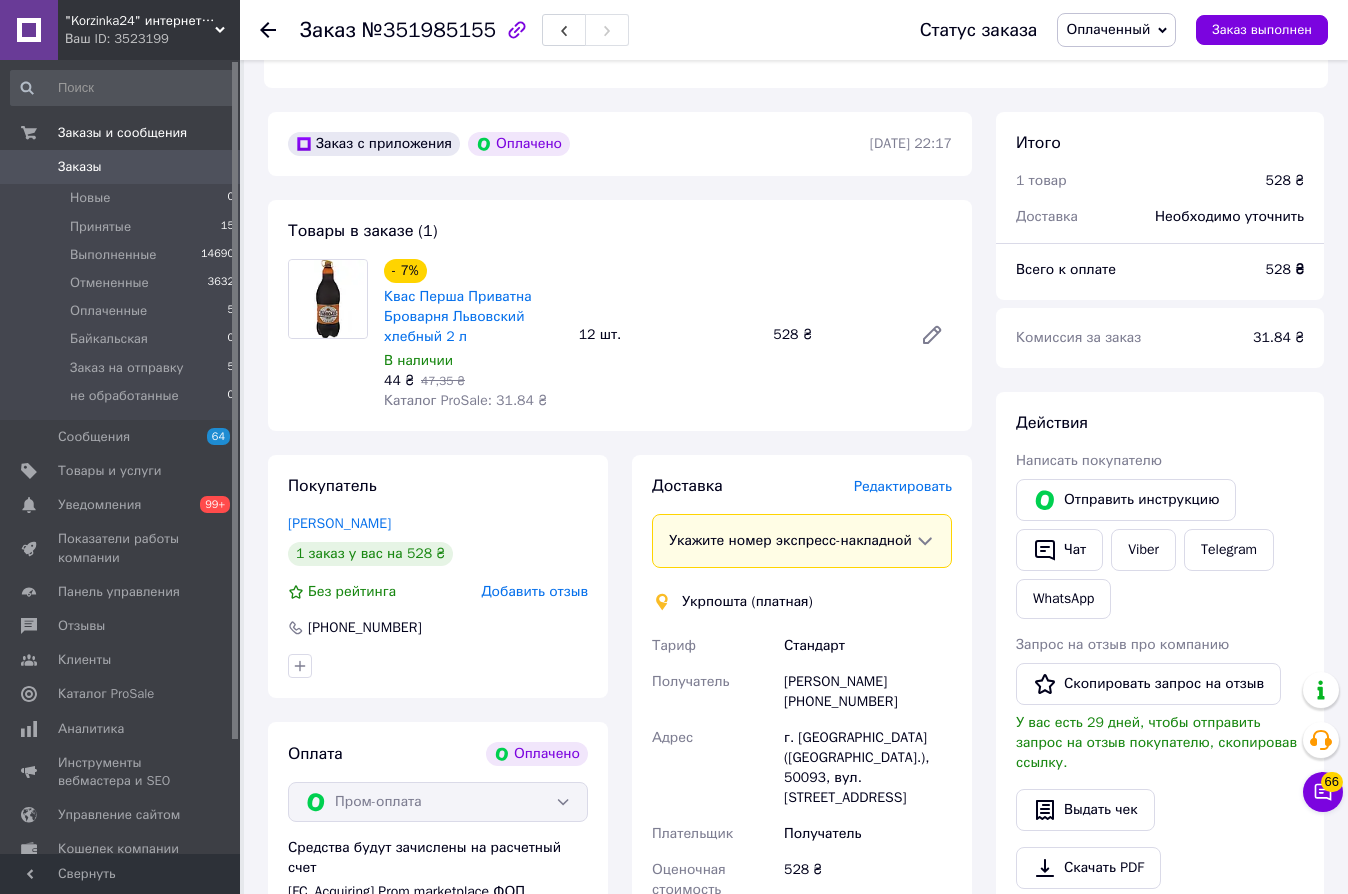 click 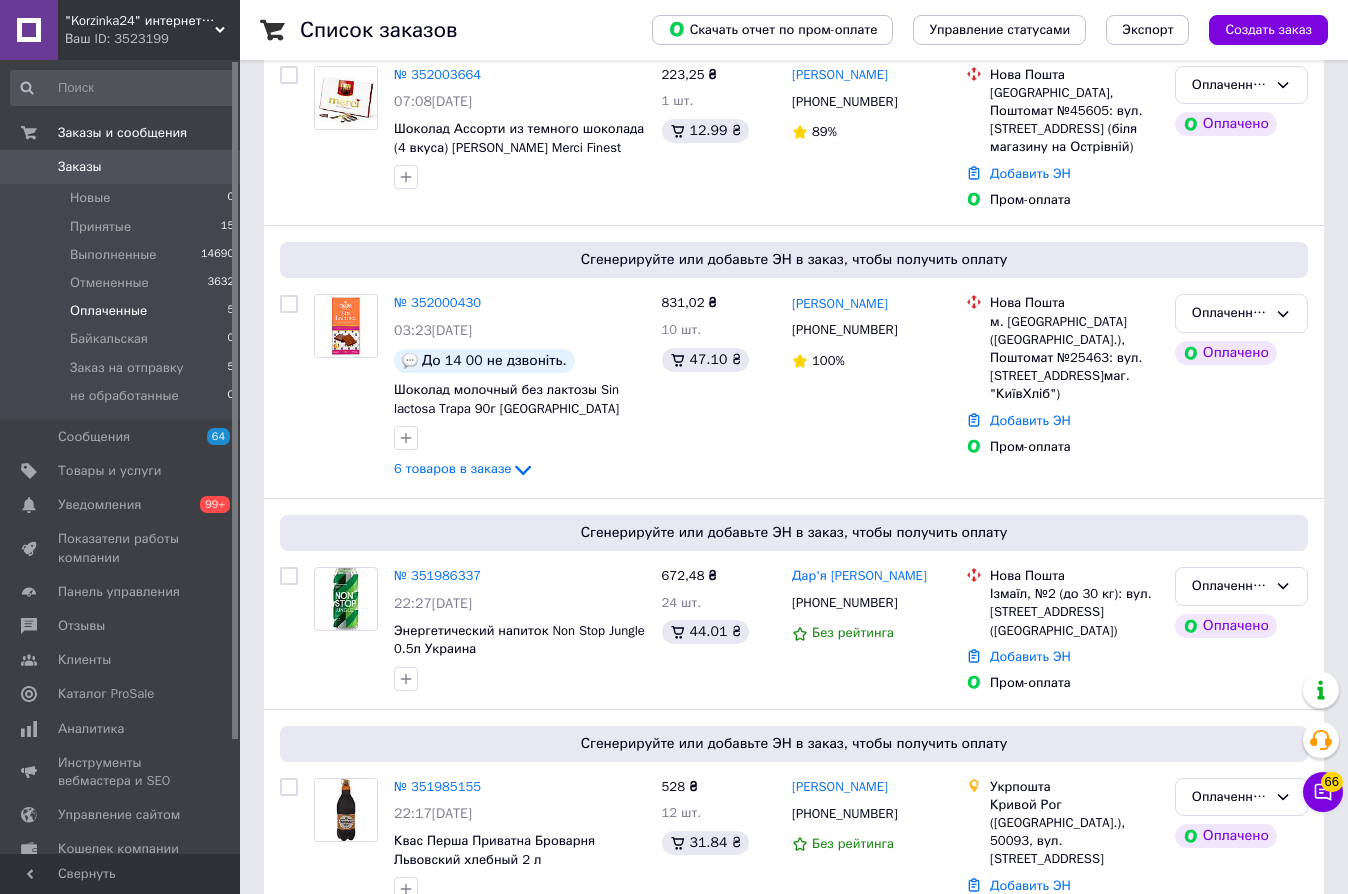 scroll, scrollTop: 529, scrollLeft: 0, axis: vertical 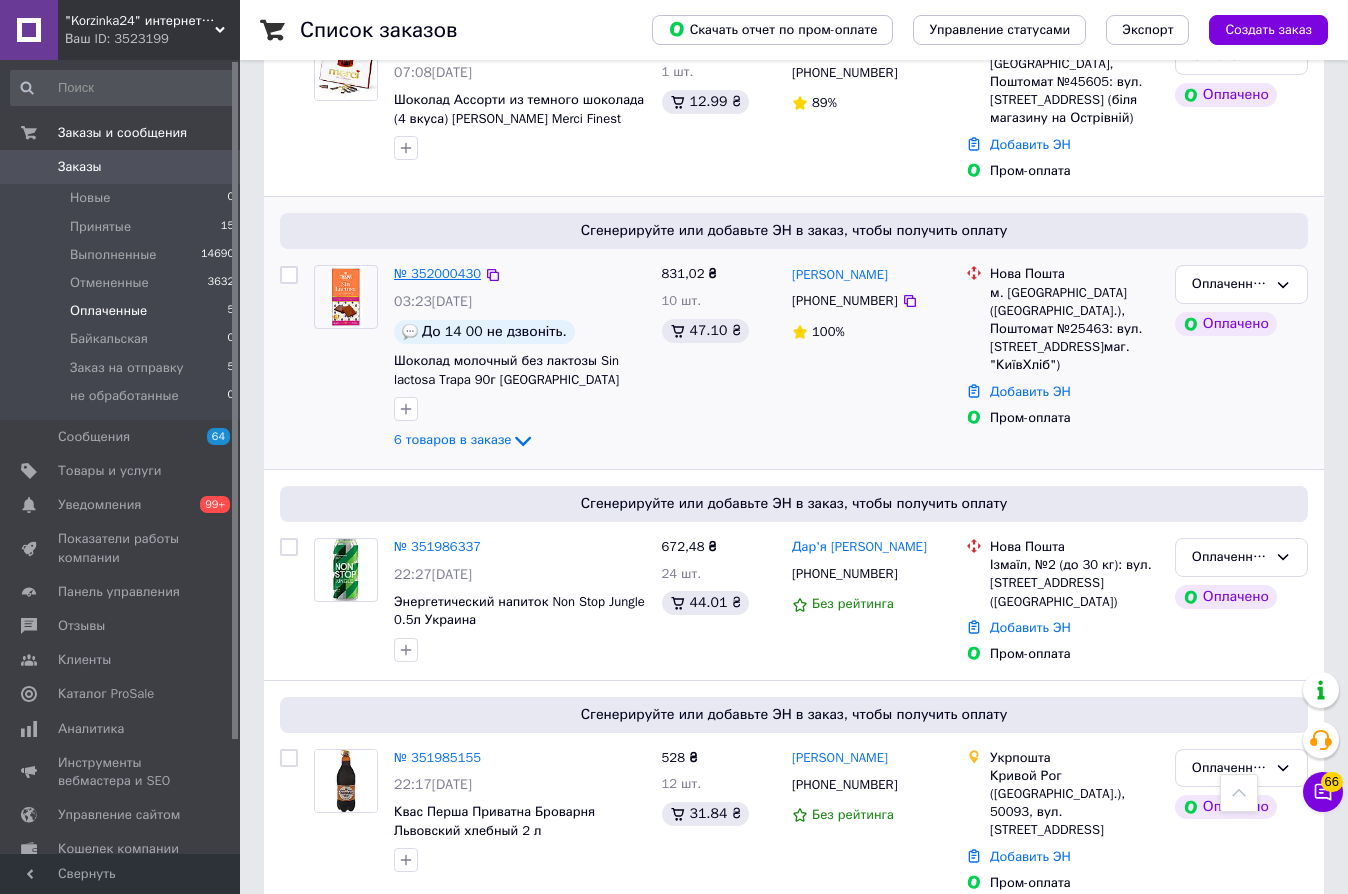 click on "№ 352000430" at bounding box center (437, 273) 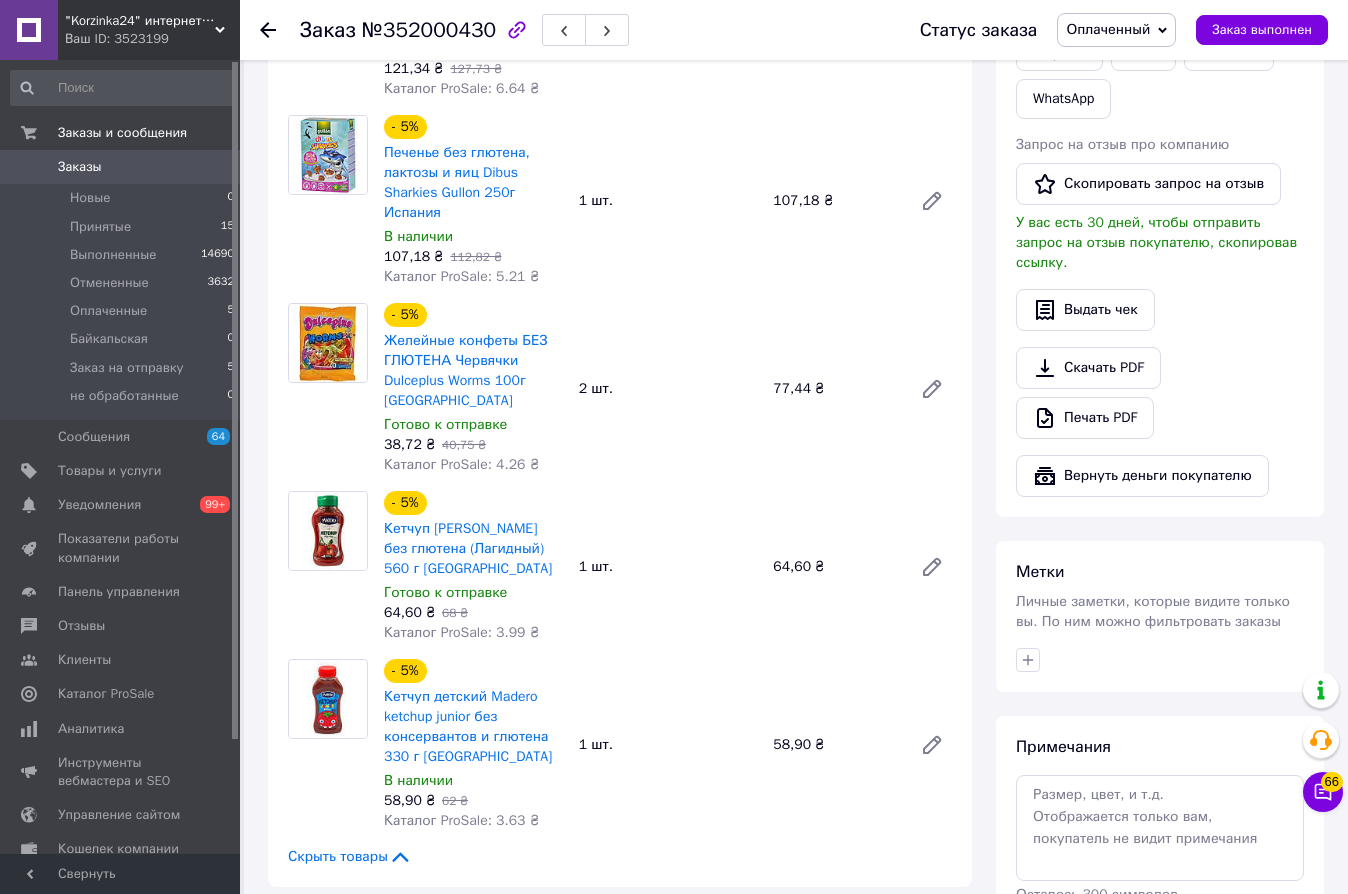 scroll, scrollTop: 1129, scrollLeft: 0, axis: vertical 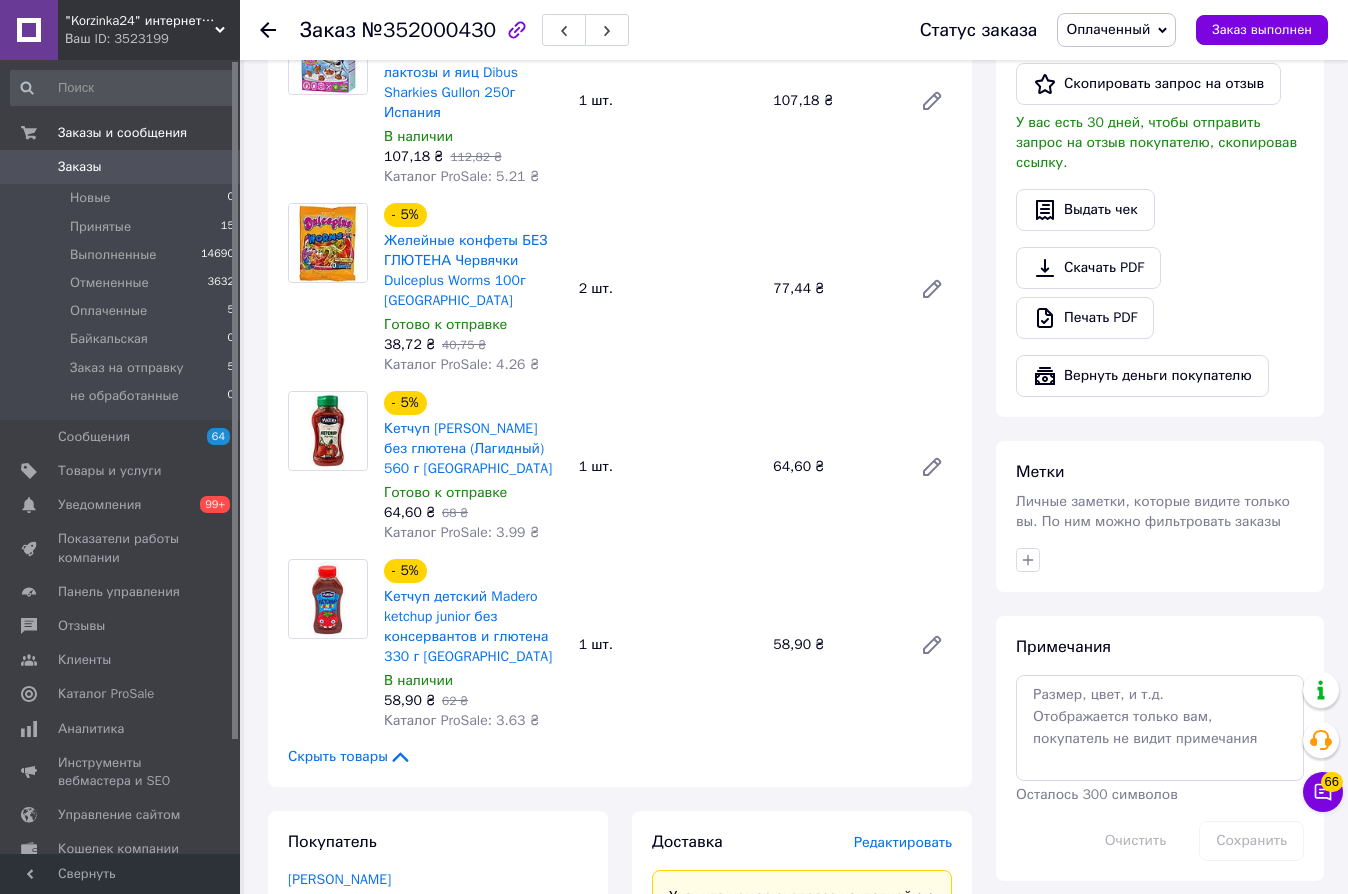 click on "- 5% Кетчуп Madero Lagodny без глютена (Лагидный)  560 г Польша Готово к отправке 64,60 ₴   68 ₴ Каталог ProSale: 3.99 ₴  1 шт. 64,60 ₴" at bounding box center (668, 467) 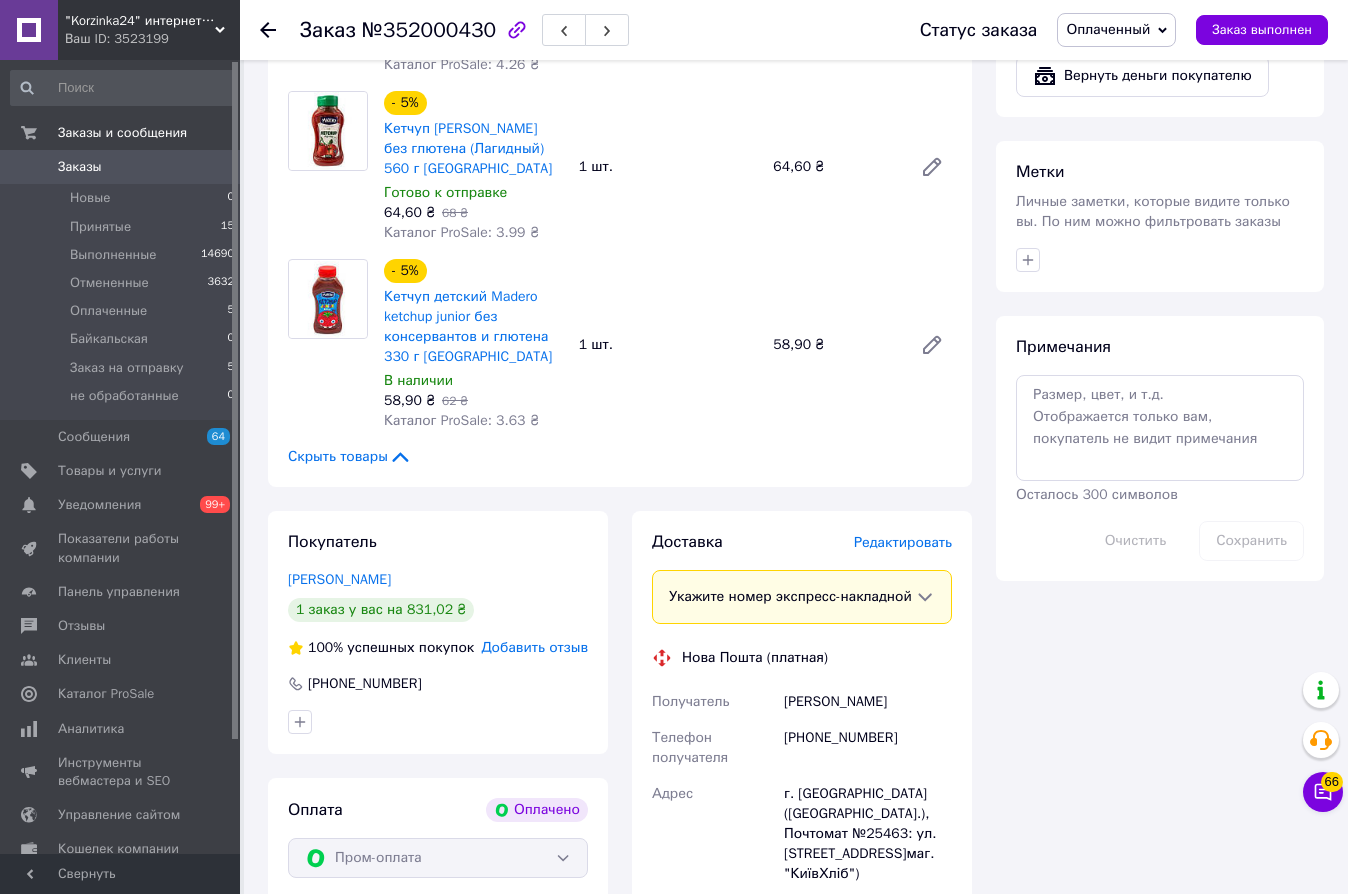 scroll, scrollTop: 1529, scrollLeft: 0, axis: vertical 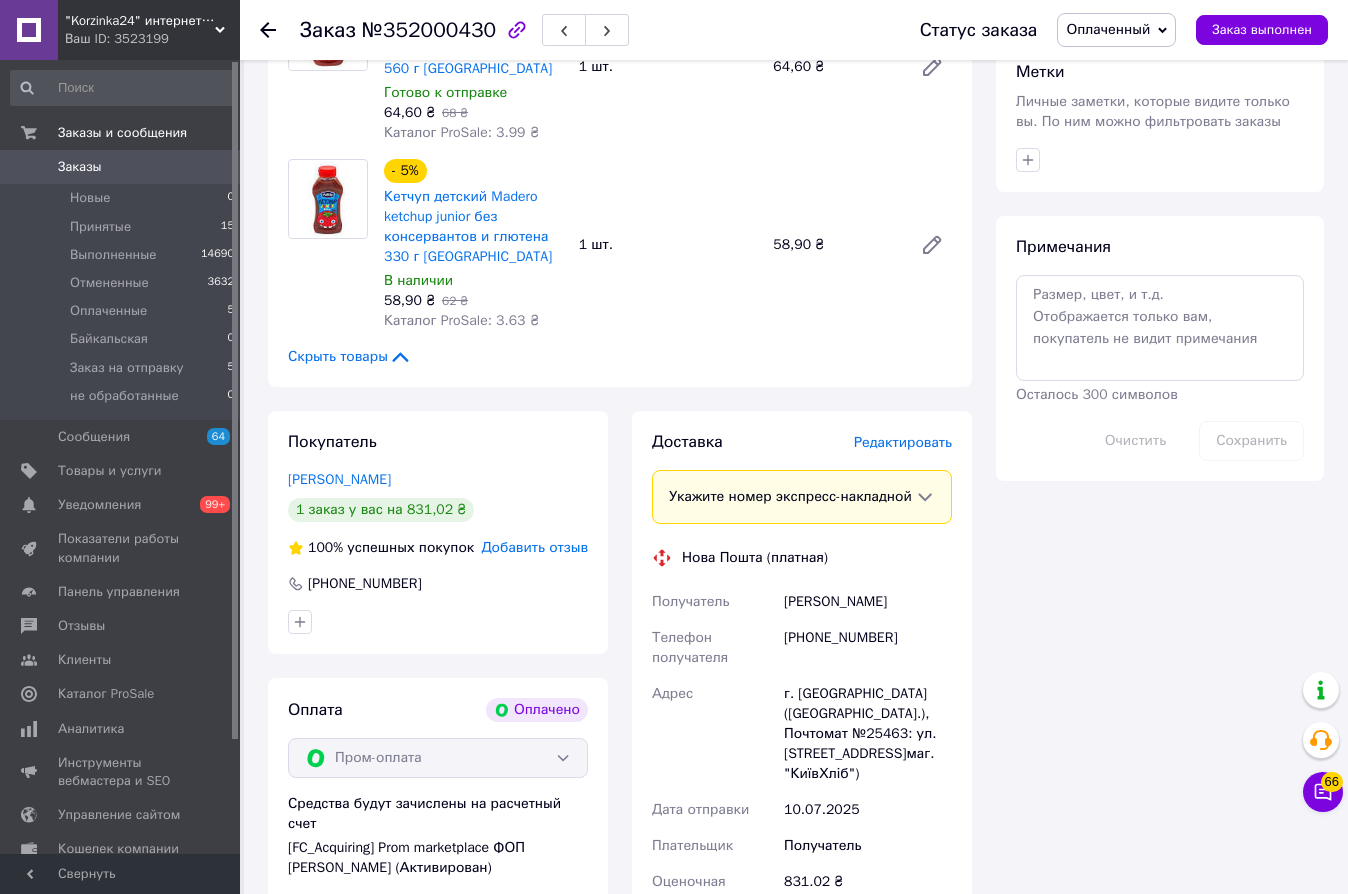 click on "Заказ с приложения Оплачено До 14 00 не дзвоніть. 10.07.2025 | 03:23 Товары в заказе (6) - 6% Шоколад молочный  без лактозы Sin lactosa Trapa  90г Испания Готово к отправке 100,39 ₴   106,86 ₴ Каталог ProSale: 23.37 ₴  4 шт. 401,56 ₴ - 5% Колбаса ФУЕТ ЕКСТРА COSTA BRAVA БЕЗ ГЛЮТЕНА  FUET EXTRA 150г Испания В наличии 121,34 ₴   127,73 ₴ Каталог ProSale: 6.64 ₴  1 шт. 121,34 ₴ - 5% Печенье без глютена, лактозы и яиц Dibus Sharkies Gullon 250г  Испания В наличии 107,18 ₴   112,82 ₴ Каталог ProSale: 5.21 ₴  1 шт. 107,18 ₴ - 5% Желейные конфеты БЕЗ ГЛЮТЕНА Червячки Dulceplus Worms 100г Испания Готово к отправке 38,72 ₴   40,75 ₴ Каталог ProSale: 4.26 ₴  2 шт. 77,44 ₴ - 5% 64,60 ₴   68 ₴ 1 шт." at bounding box center [620, 266] 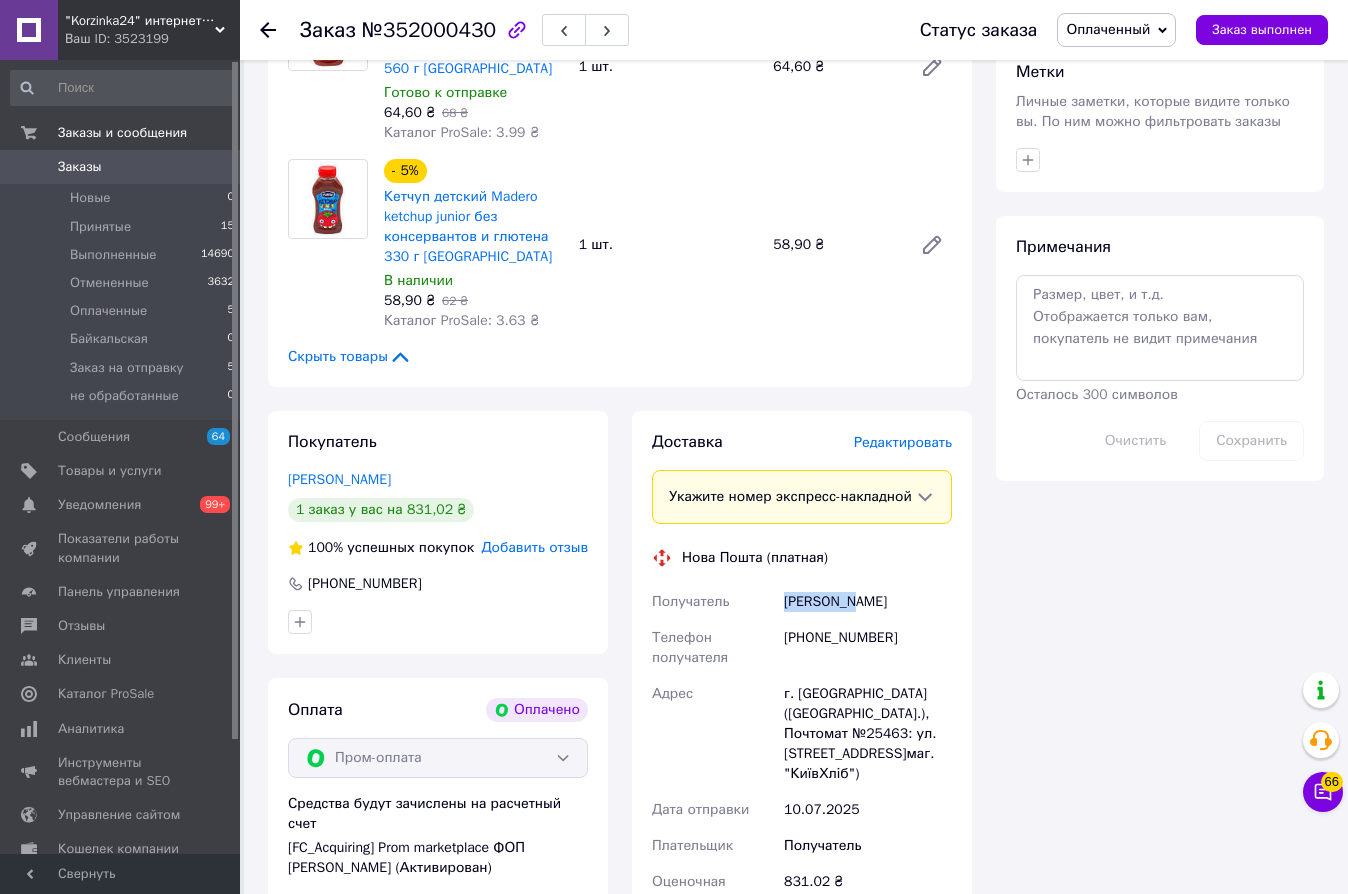 drag, startPoint x: 843, startPoint y: 617, endPoint x: 740, endPoint y: 619, distance: 103.01942 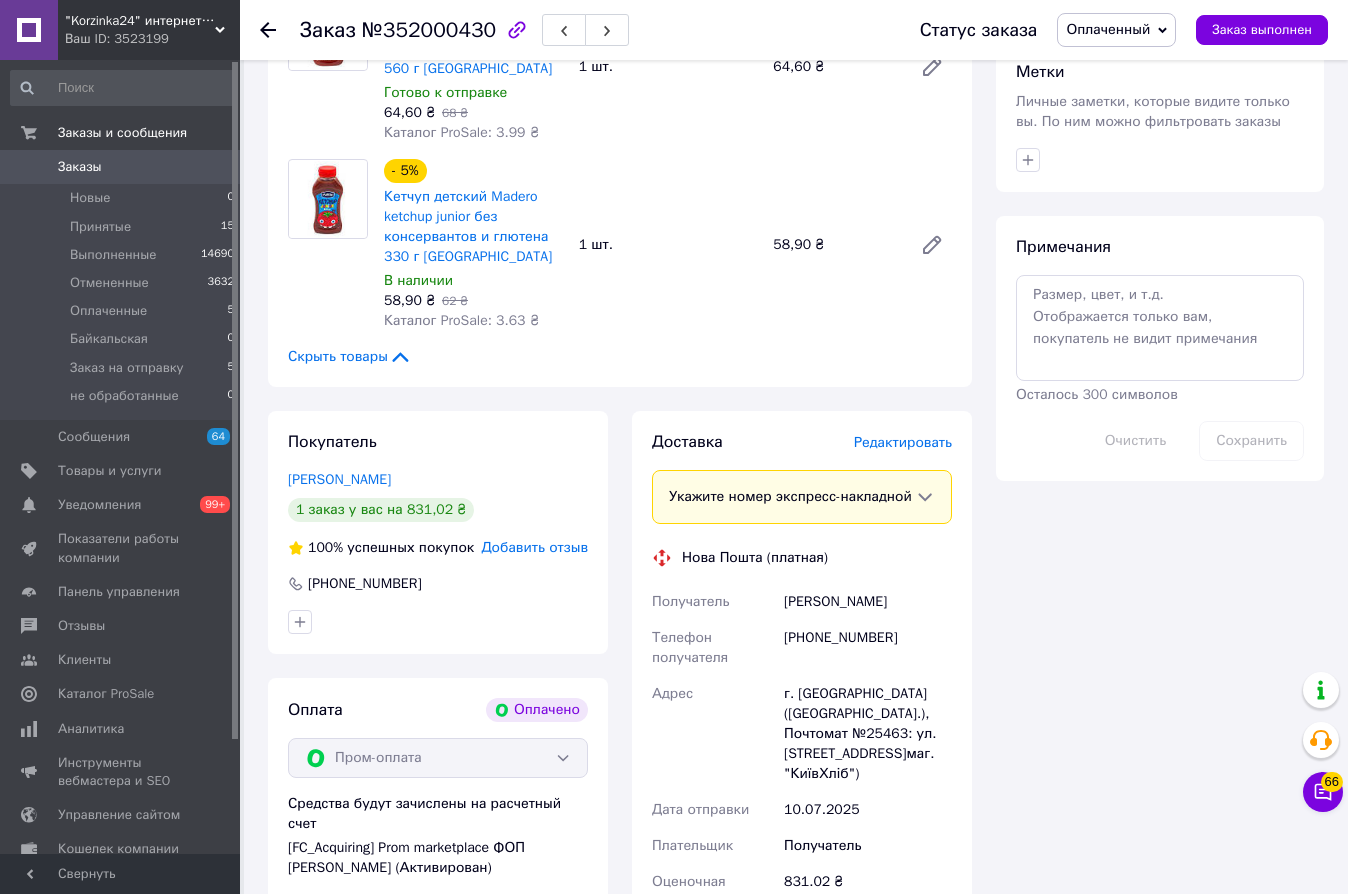 click on "Покупатель Кисільов Віктор 1 заказ у вас на 831,02 ₴ 100%   успешных покупок Добавить отзыв +380509359231 Оплата Оплачено Пром-оплата Средства будут зачислены на расчетный счет [FC_Acquiring] Prom marketplace ФОП Каплун Нікіта Вікторович (Активирован)" at bounding box center (438, 772) 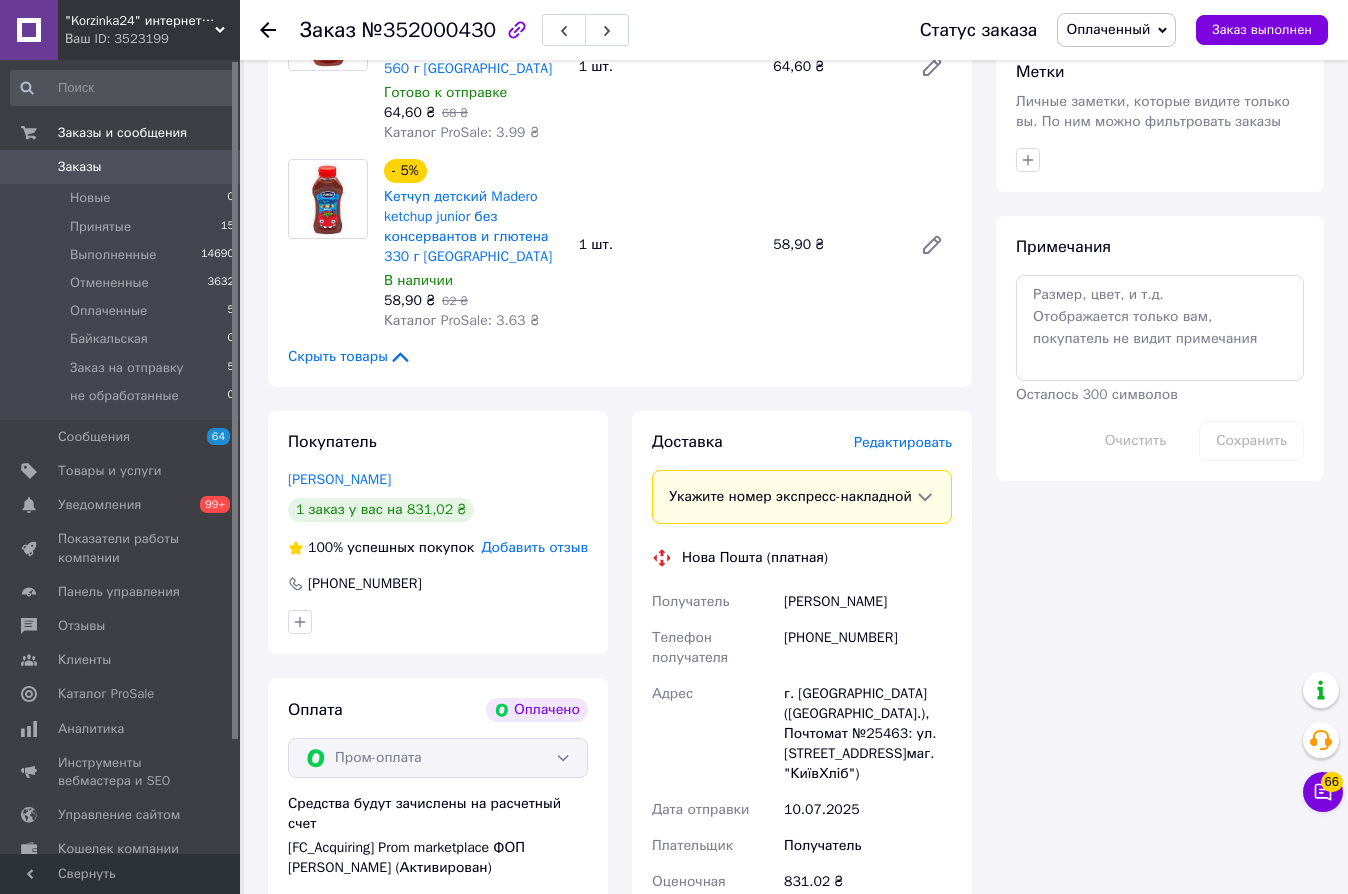 click on "Оплаченный" at bounding box center [1108, 29] 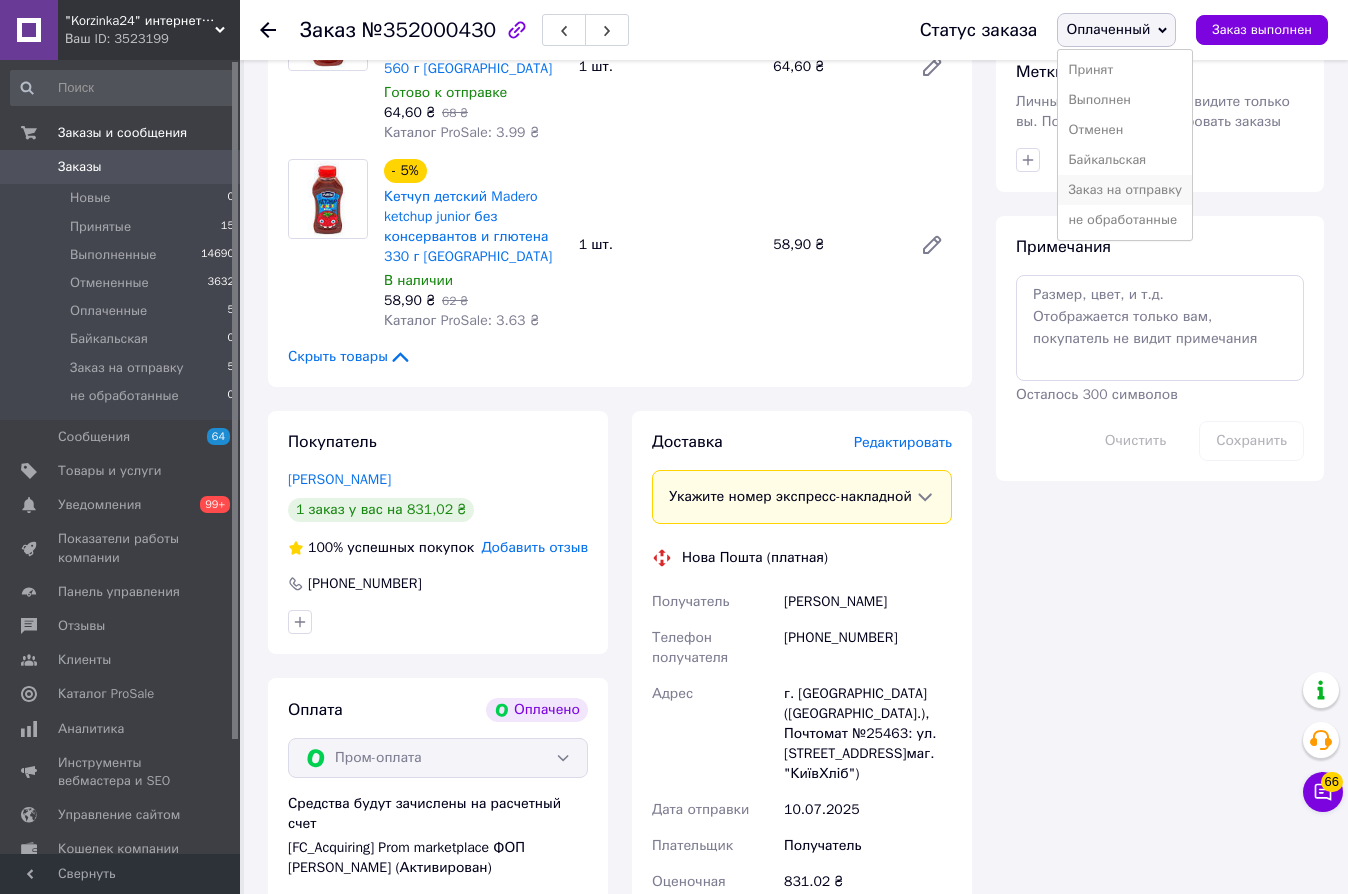 click on "Заказ на отправку" at bounding box center (1125, 190) 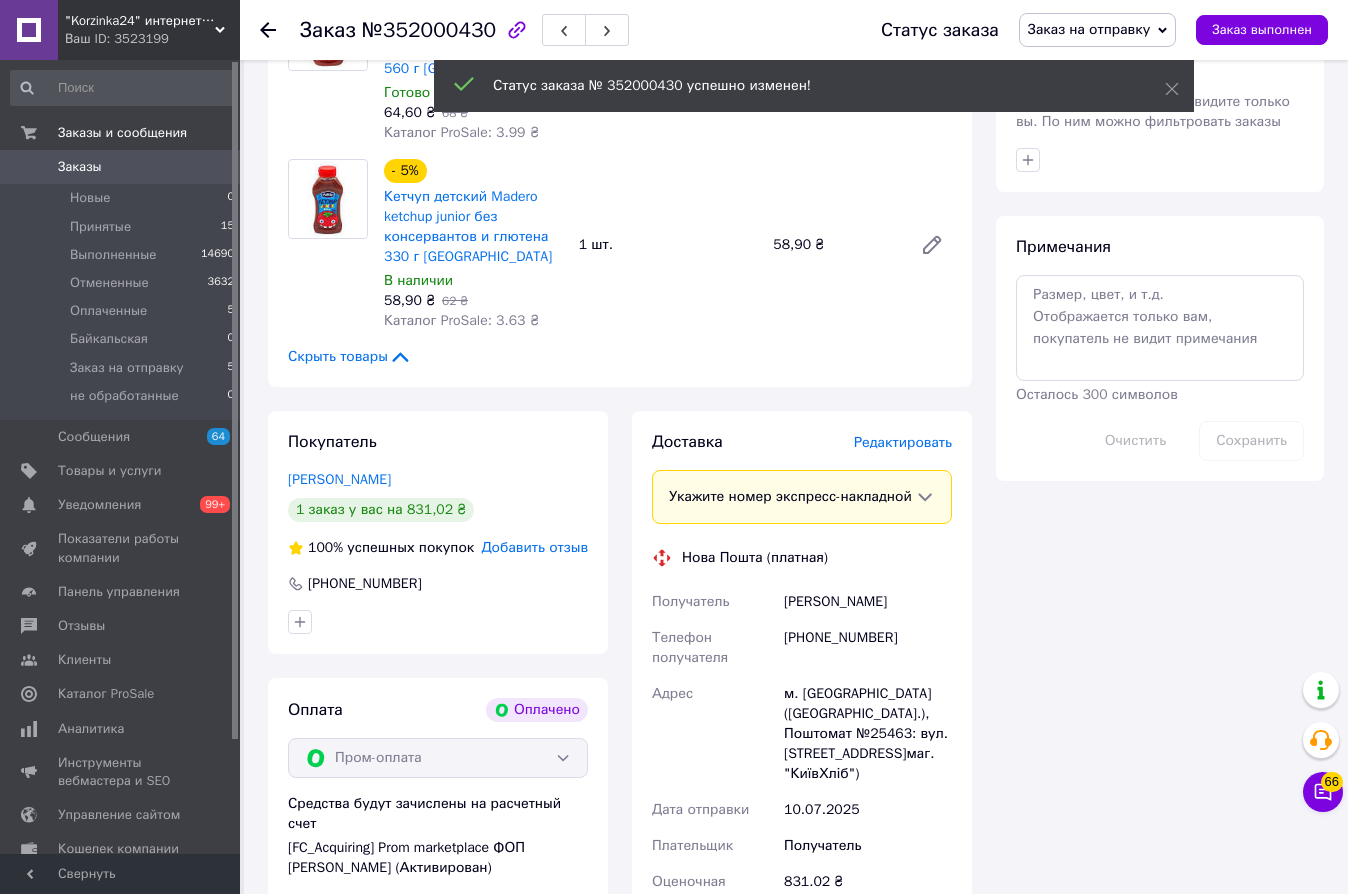 click 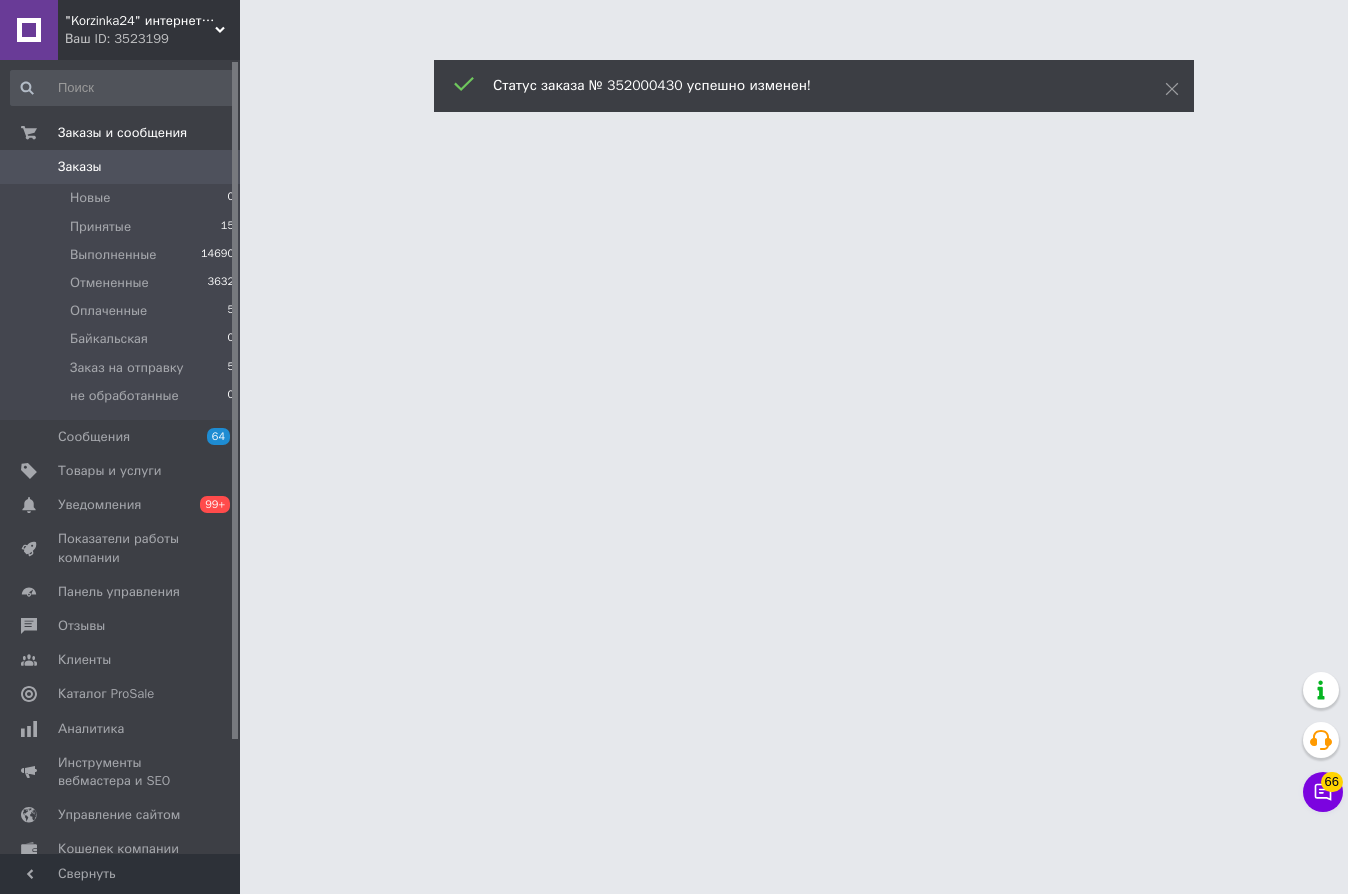 scroll, scrollTop: 0, scrollLeft: 0, axis: both 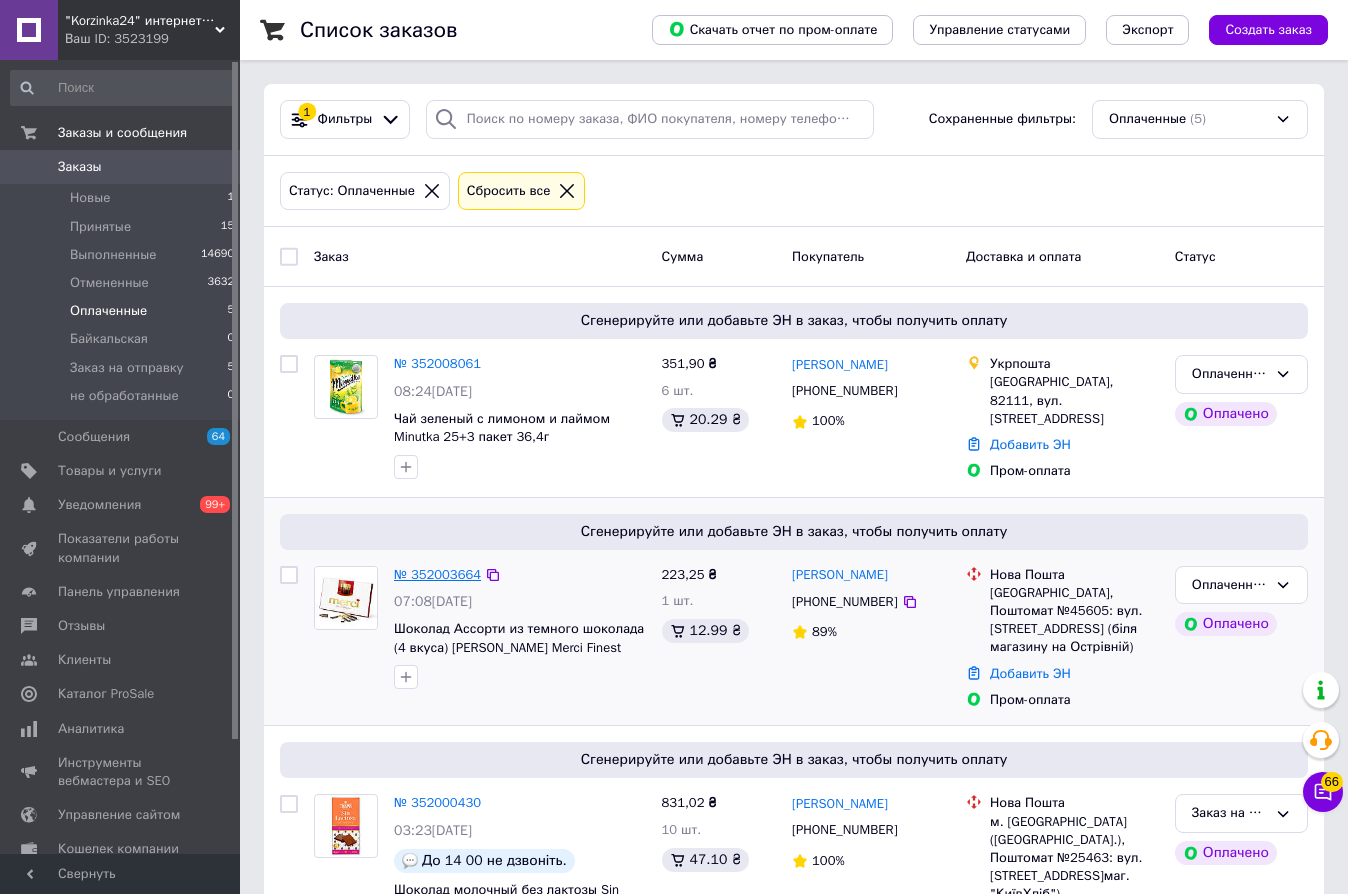 click on "№ 352003664" at bounding box center (437, 574) 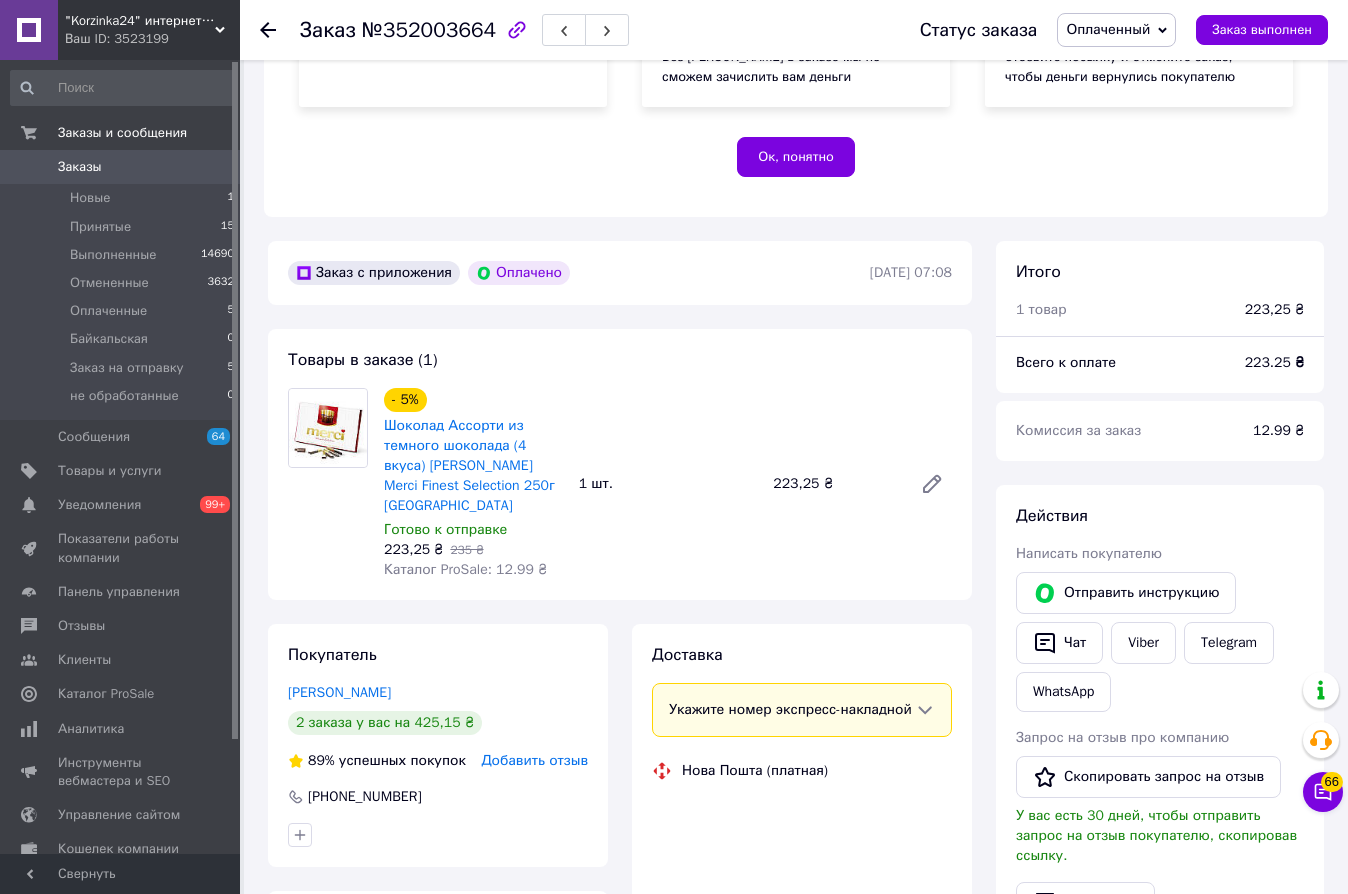 scroll, scrollTop: 700, scrollLeft: 0, axis: vertical 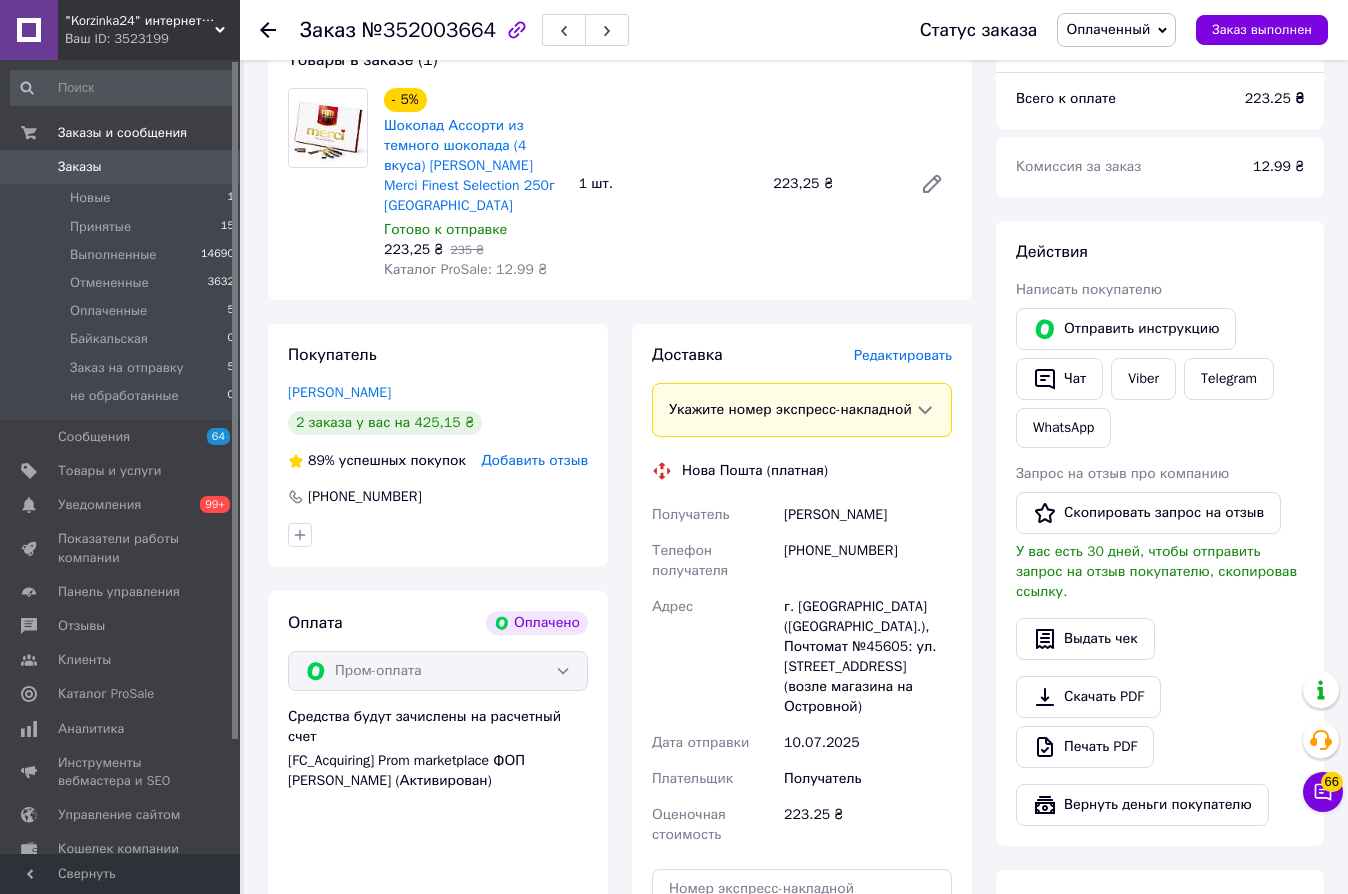click on "Заказ с приложения Оплачено 10.07.2025 | 07:08 Товары в заказе (1) - 5% Шоколад Ассорти из темного шоколада (4 вкуса) Storck Merci Finest Selection 250г Германия Готово к отправке 223,25 ₴   235 ₴ Каталог ProSale: 12.99 ₴  1 шт. 223,25 ₴ Покупатель Харитончук Виталий 2 заказа у вас на 425,15 ₴ 89%   успешных покупок Добавить отзыв +380501976826 Оплата Оплачено Пром-оплата Средства будут зачислены на расчетный счет [FC_Acquiring] Prom marketplace ФОП Каплун Нікіта Вікторович (Активирован) Доставка Редактировать Укажите номер экспресс-накладной Нова Пошта (платная) Получатель Харитончук Виталий Телефон получателя Адрес" at bounding box center [620, 695] 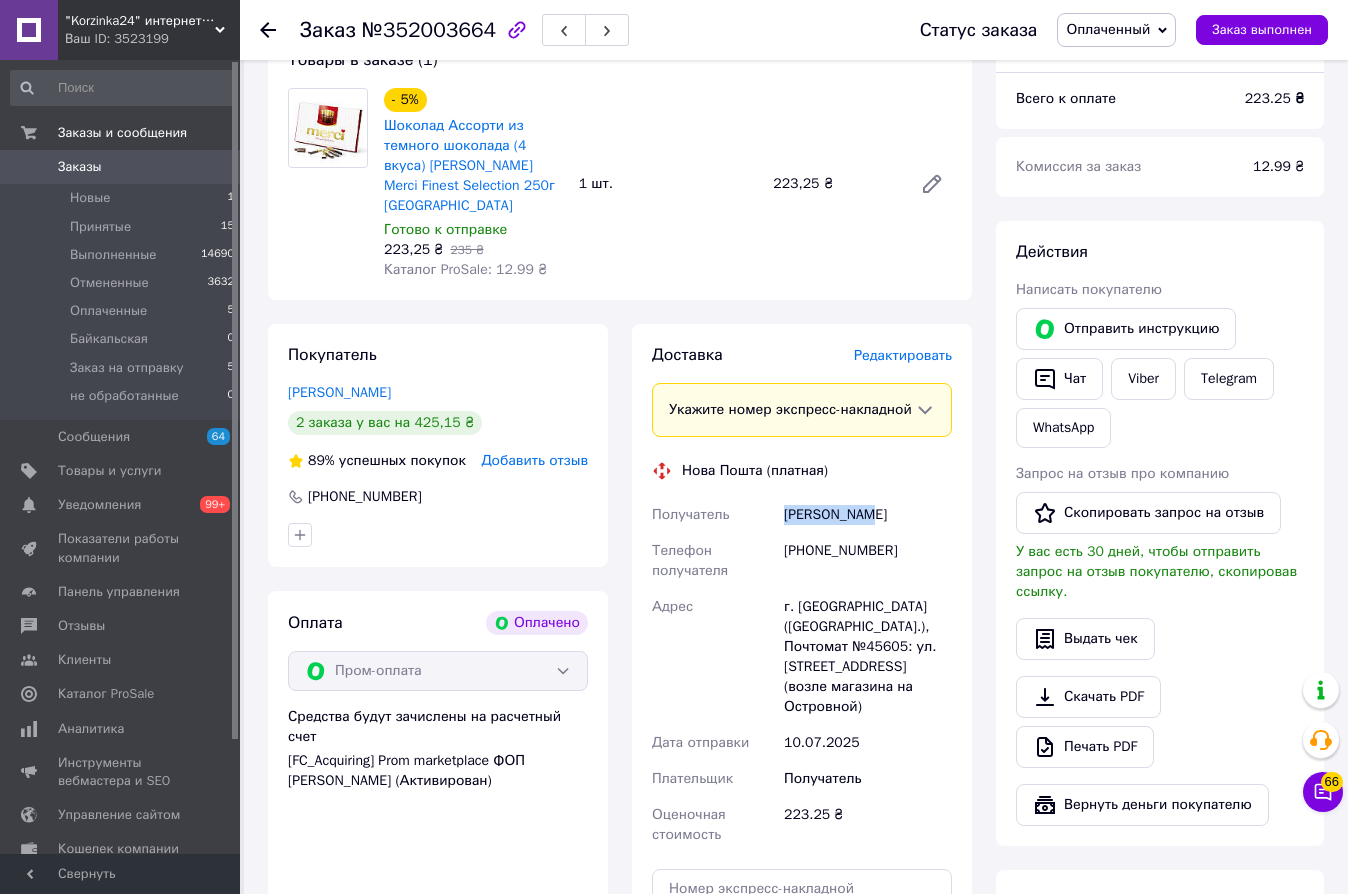 drag, startPoint x: 866, startPoint y: 513, endPoint x: 763, endPoint y: 508, distance: 103.121284 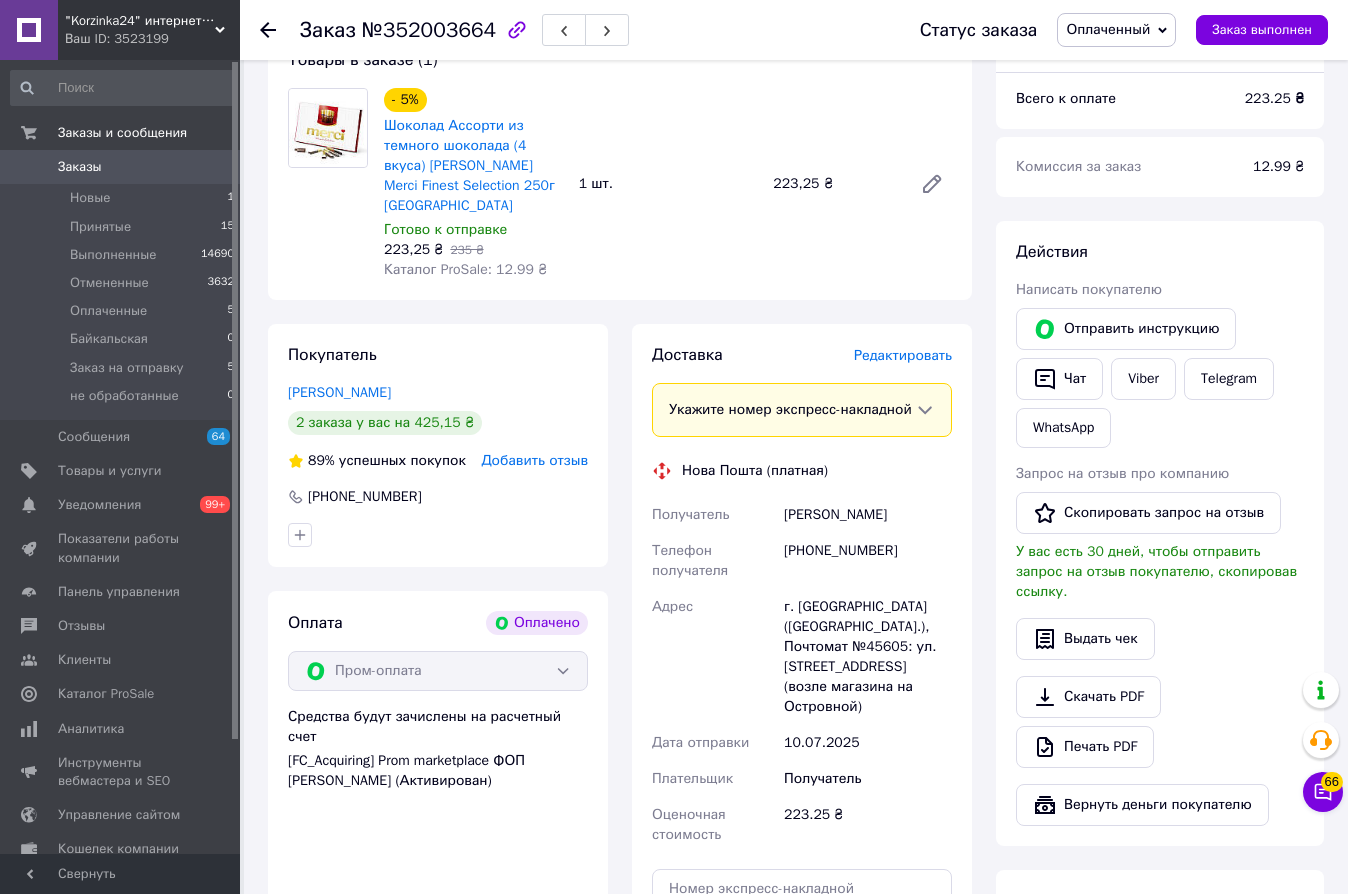click on "Заказ с приложения Оплачено 10.07.2025 | 07:08 Товары в заказе (1) - 5% Шоколад Ассорти из темного шоколада (4 вкуса) Storck Merci Finest Selection 250г Германия Готово к отправке 223,25 ₴   235 ₴ Каталог ProSale: 12.99 ₴  1 шт. 223,25 ₴ Покупатель Харитончук Виталий 2 заказа у вас на 425,15 ₴ 89%   успешных покупок Добавить отзыв +380501976826 Оплата Оплачено Пром-оплата Средства будут зачислены на расчетный счет [FC_Acquiring] Prom marketplace ФОП Каплун Нікіта Вікторович (Активирован) Доставка Редактировать Укажите номер экспресс-накладной Нова Пошта (платная) Получатель Харитончук Виталий Телефон получателя Адрес" at bounding box center (620, 695) 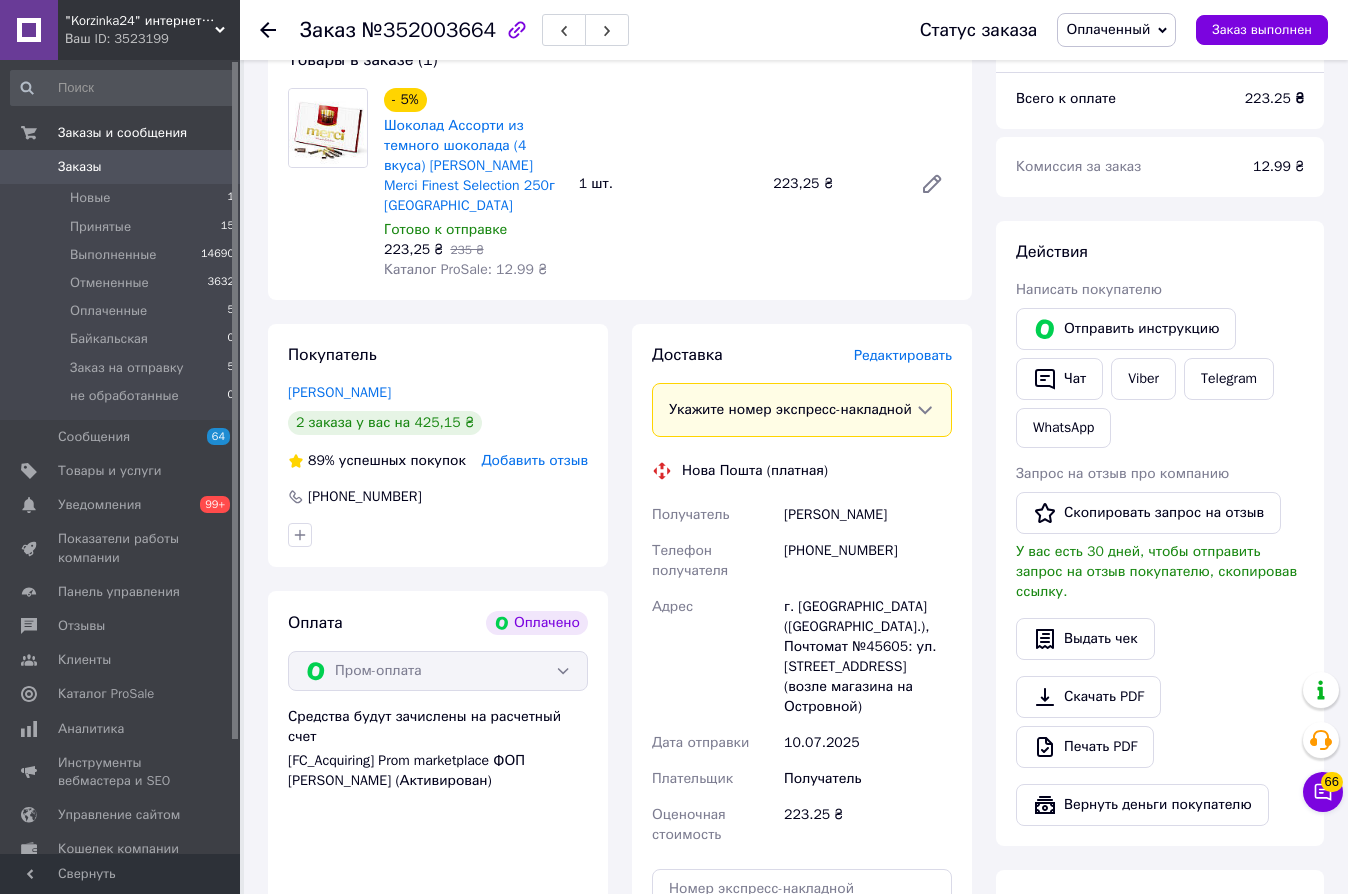 click on "Оплаченный" at bounding box center [1108, 29] 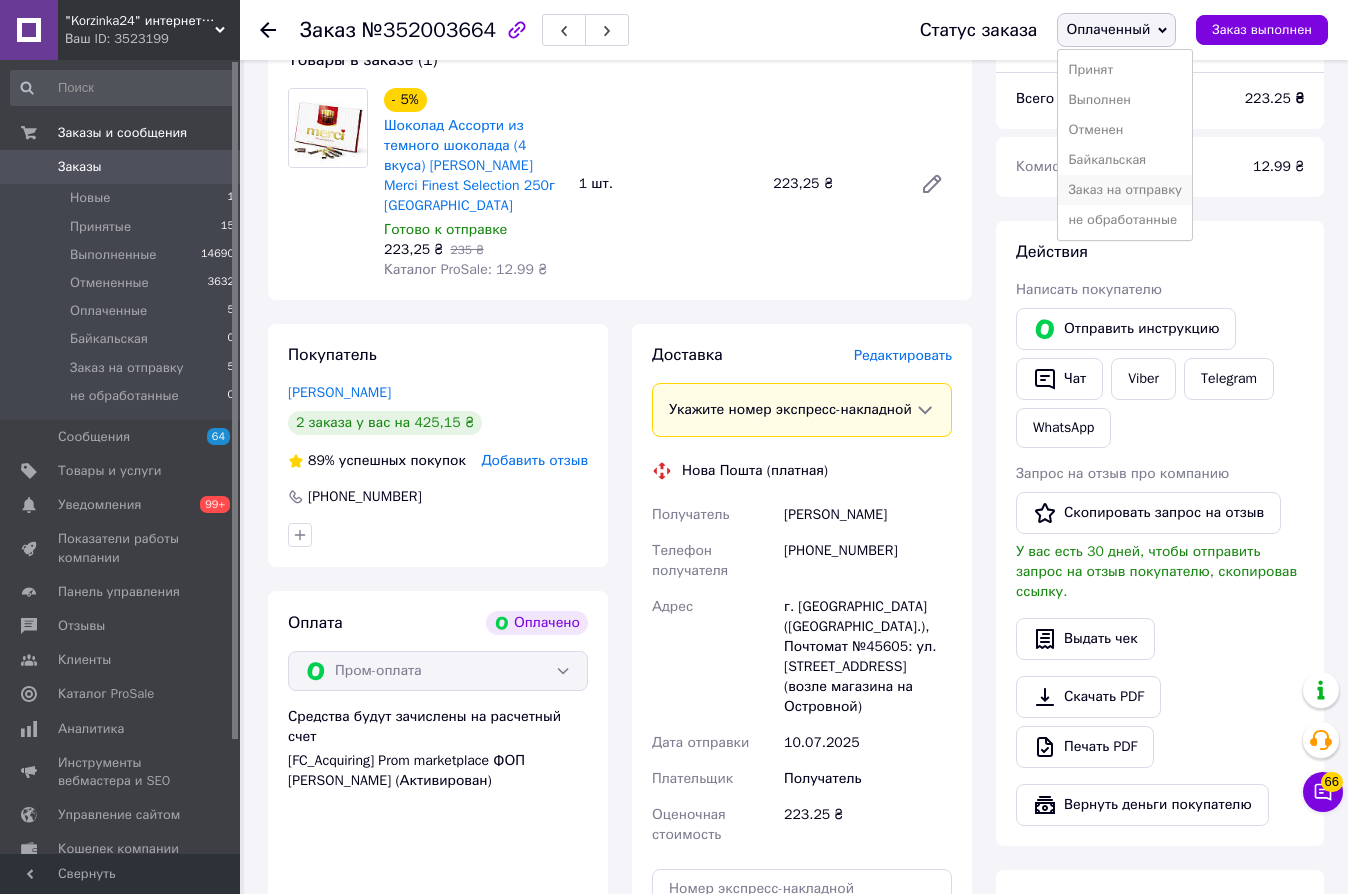 click on "Заказ на отправку" at bounding box center (1125, 190) 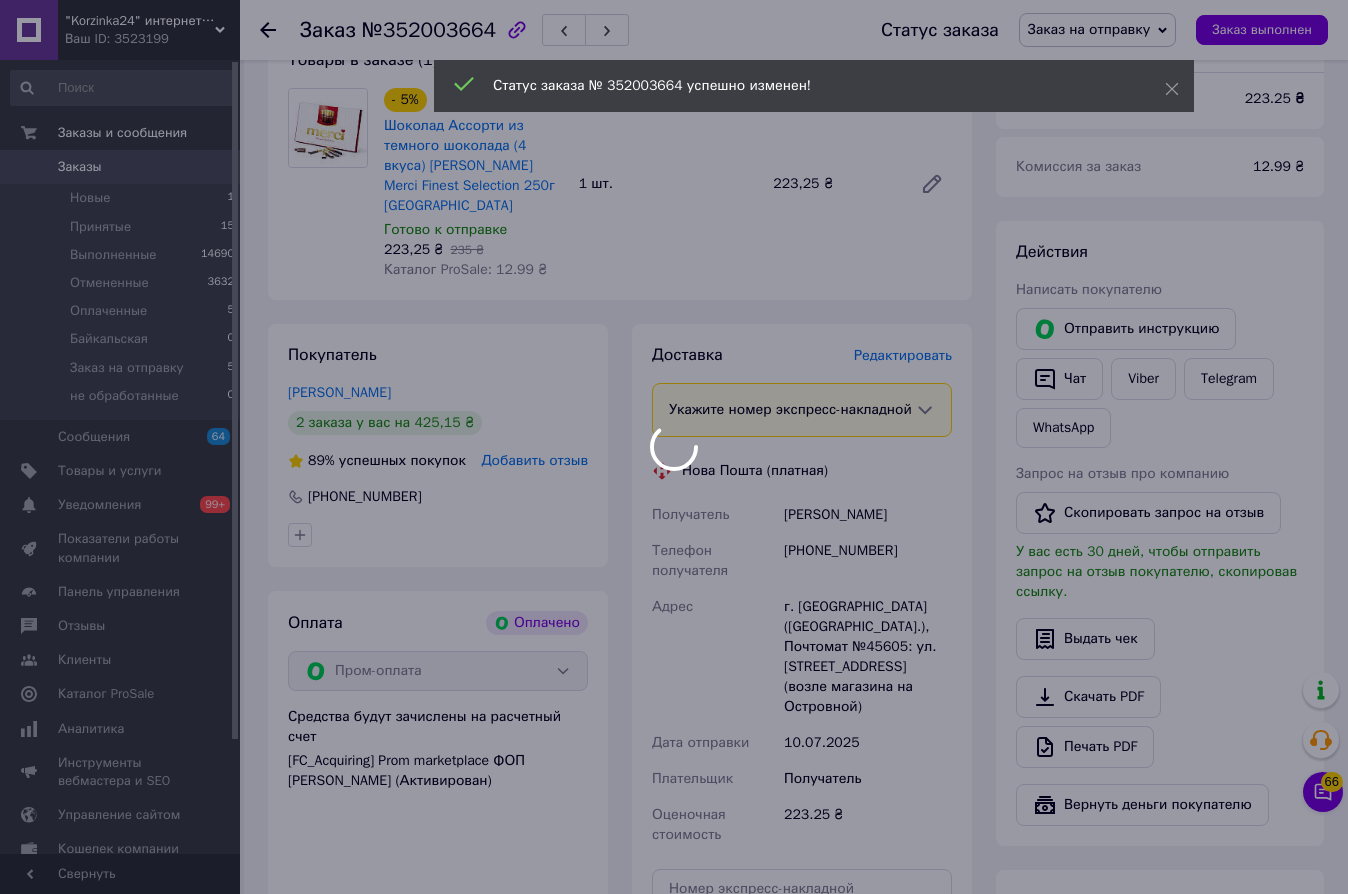 click at bounding box center [674, 447] 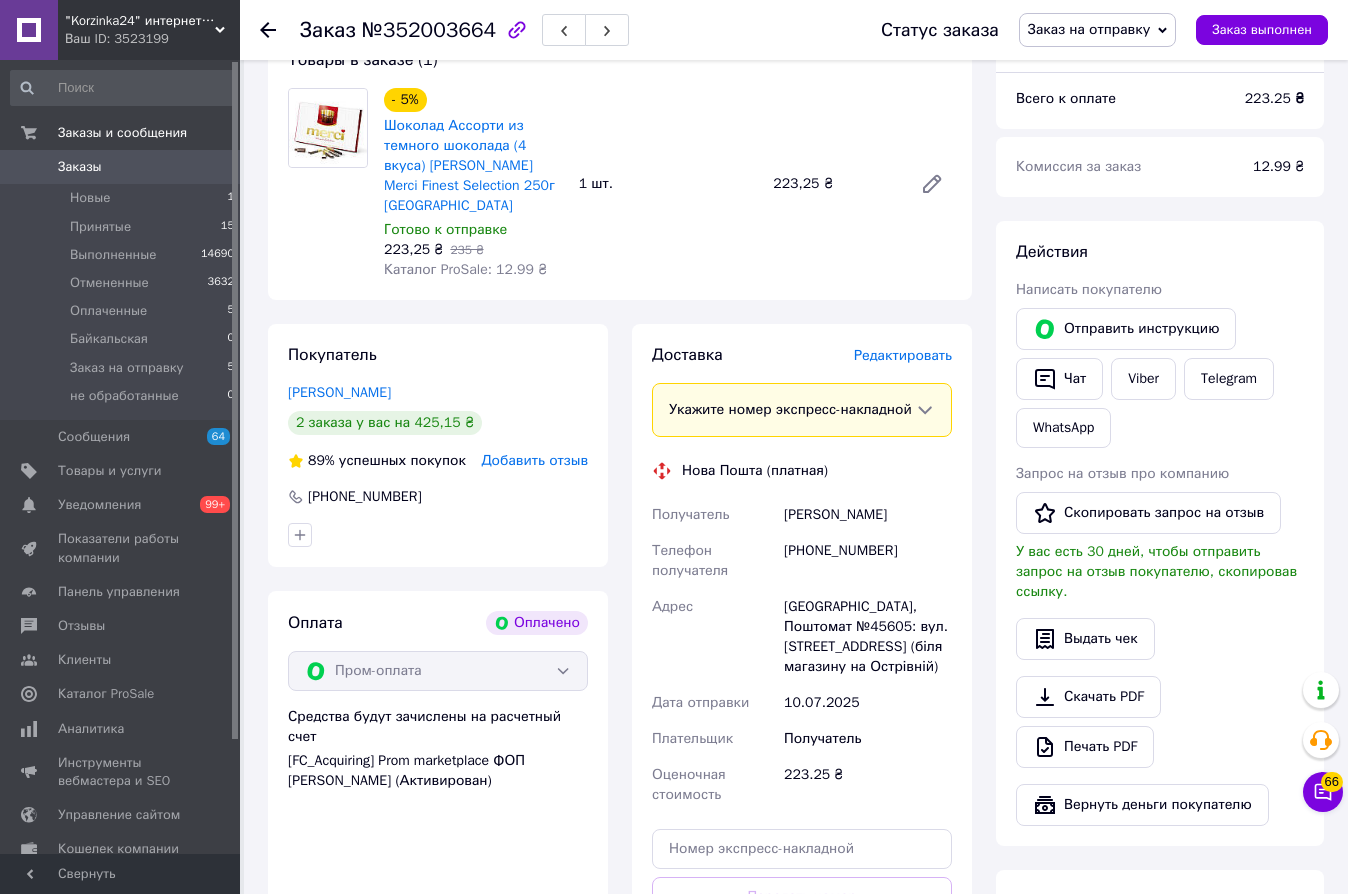 click 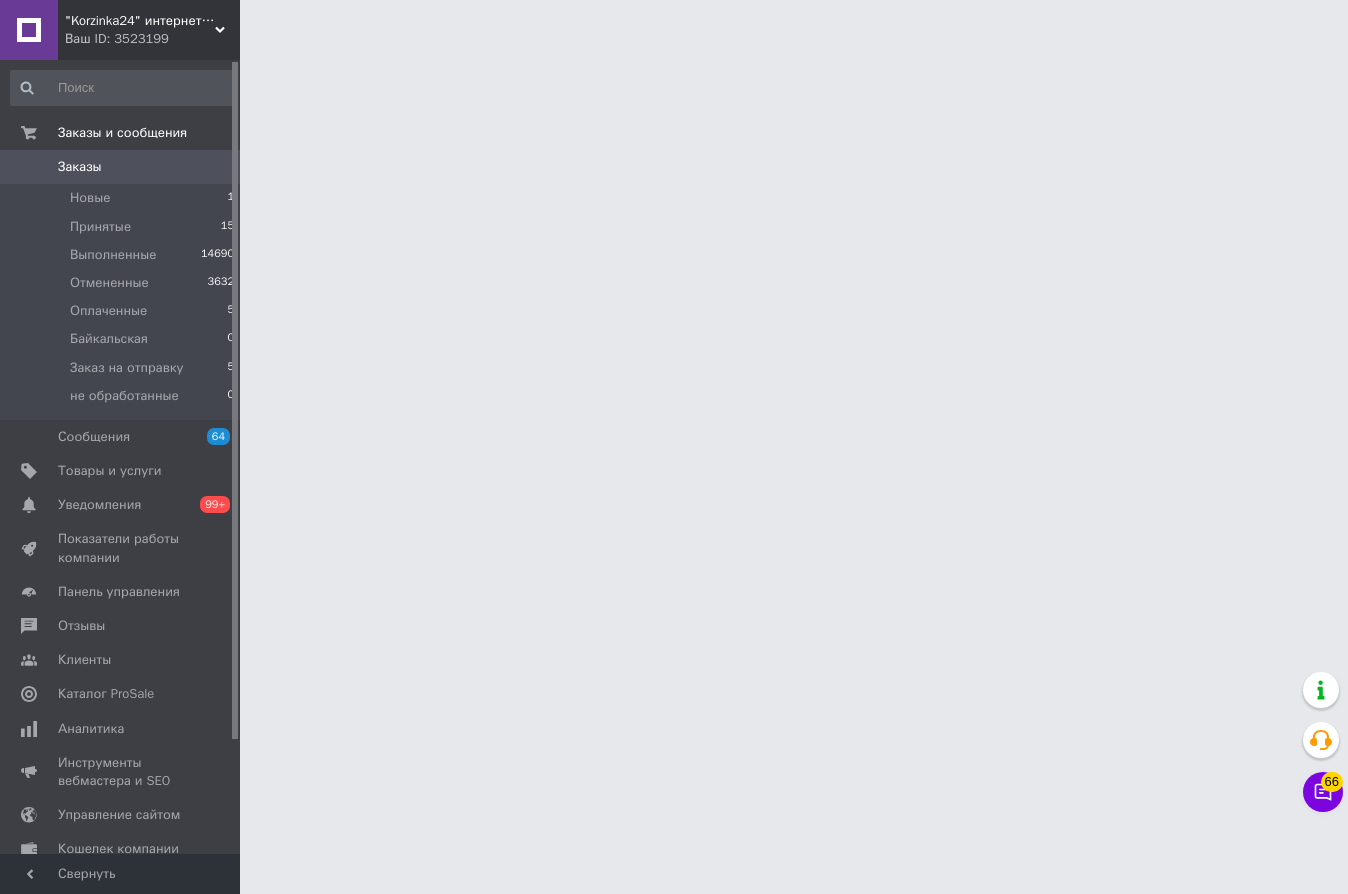 scroll, scrollTop: 0, scrollLeft: 0, axis: both 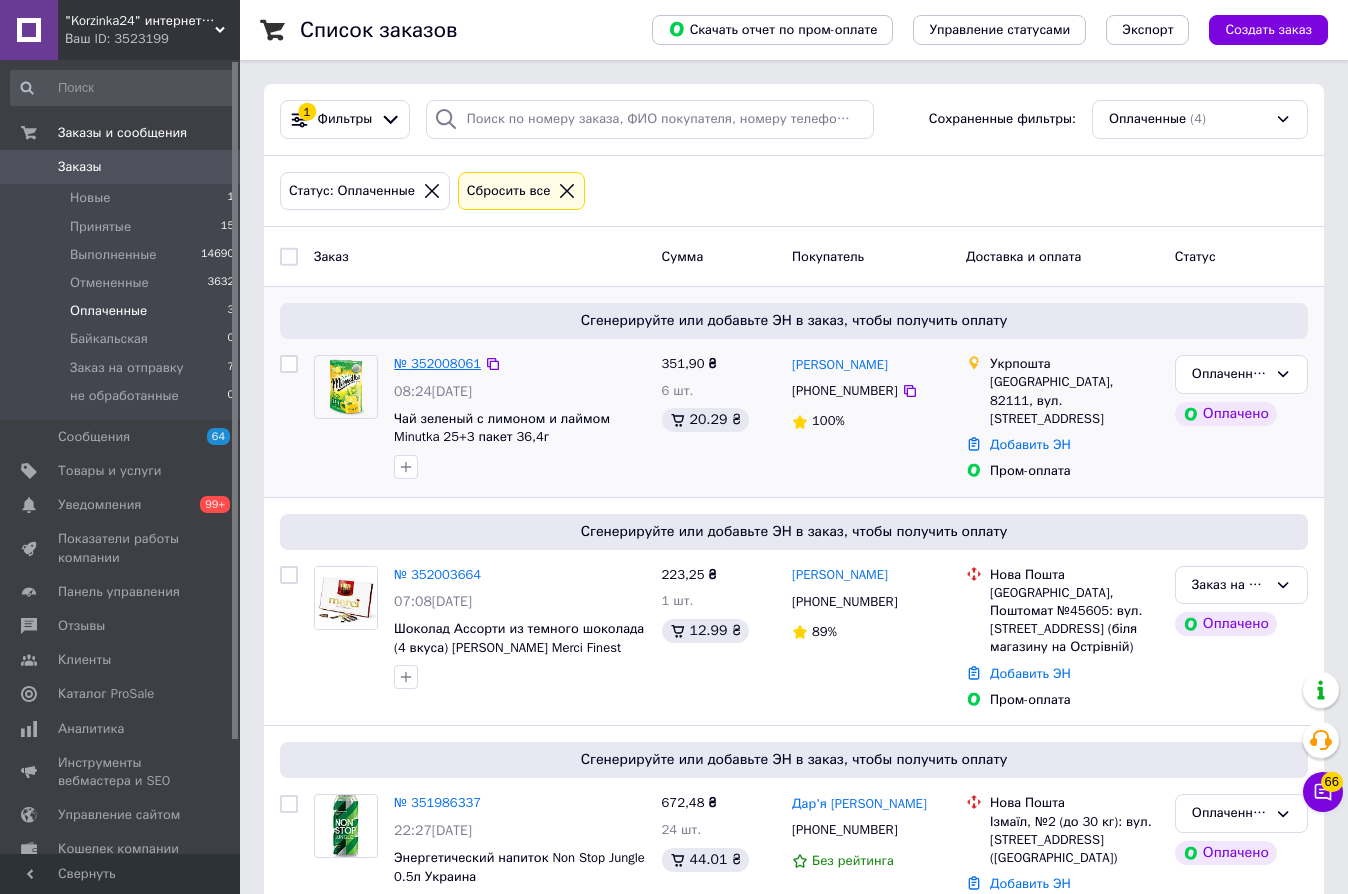 click on "№ 352008061" at bounding box center (437, 363) 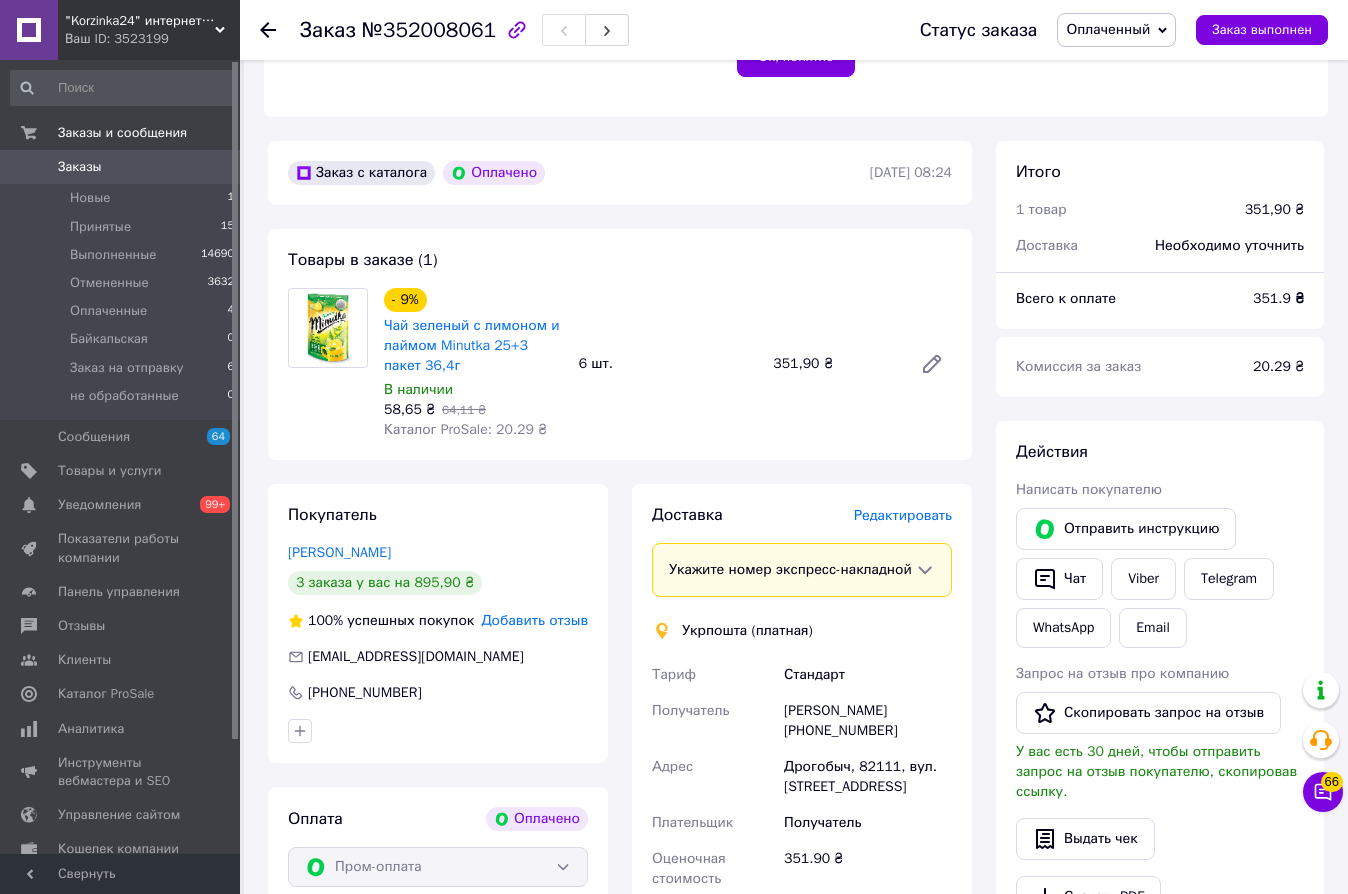 scroll, scrollTop: 600, scrollLeft: 0, axis: vertical 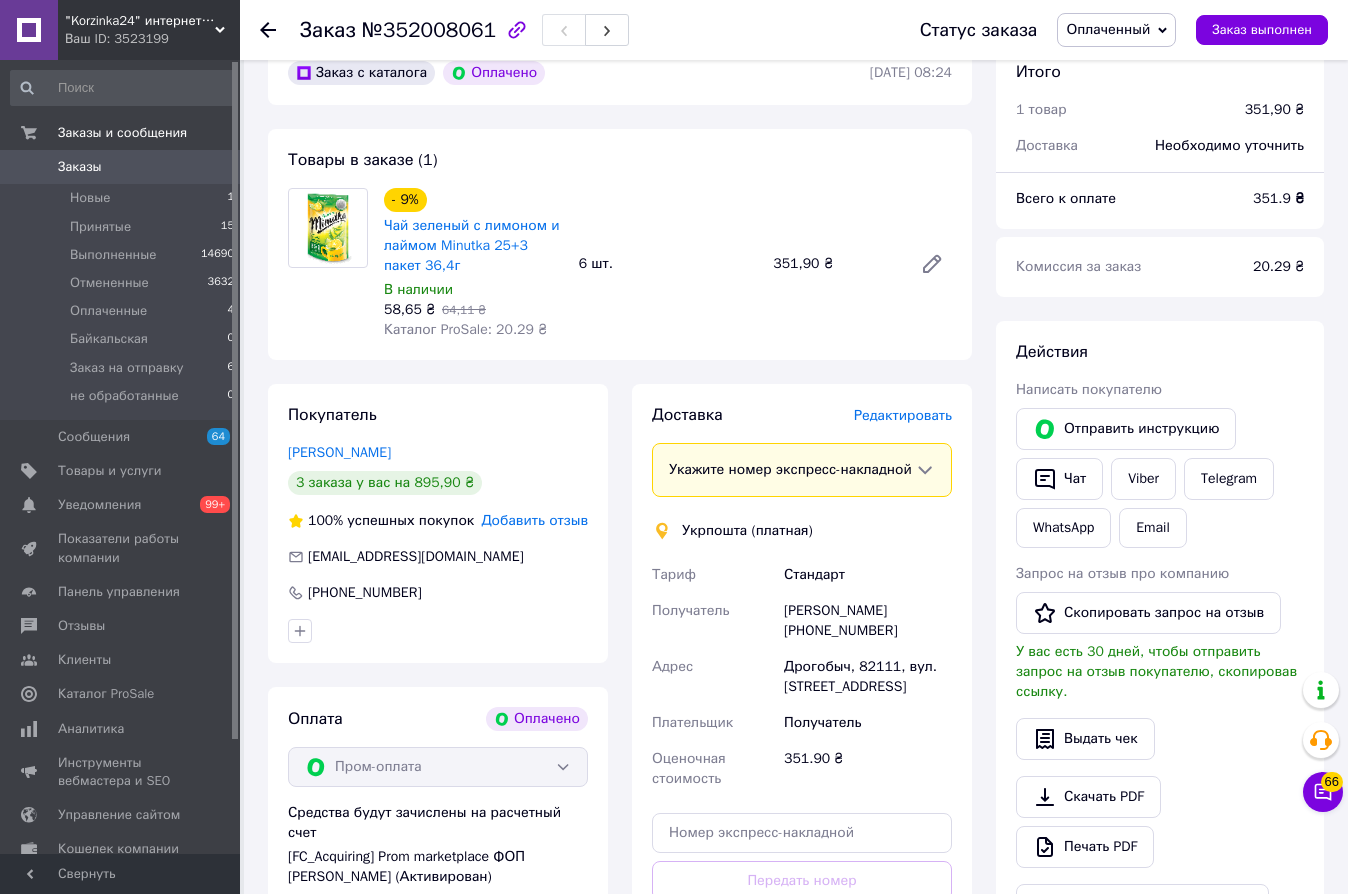 click 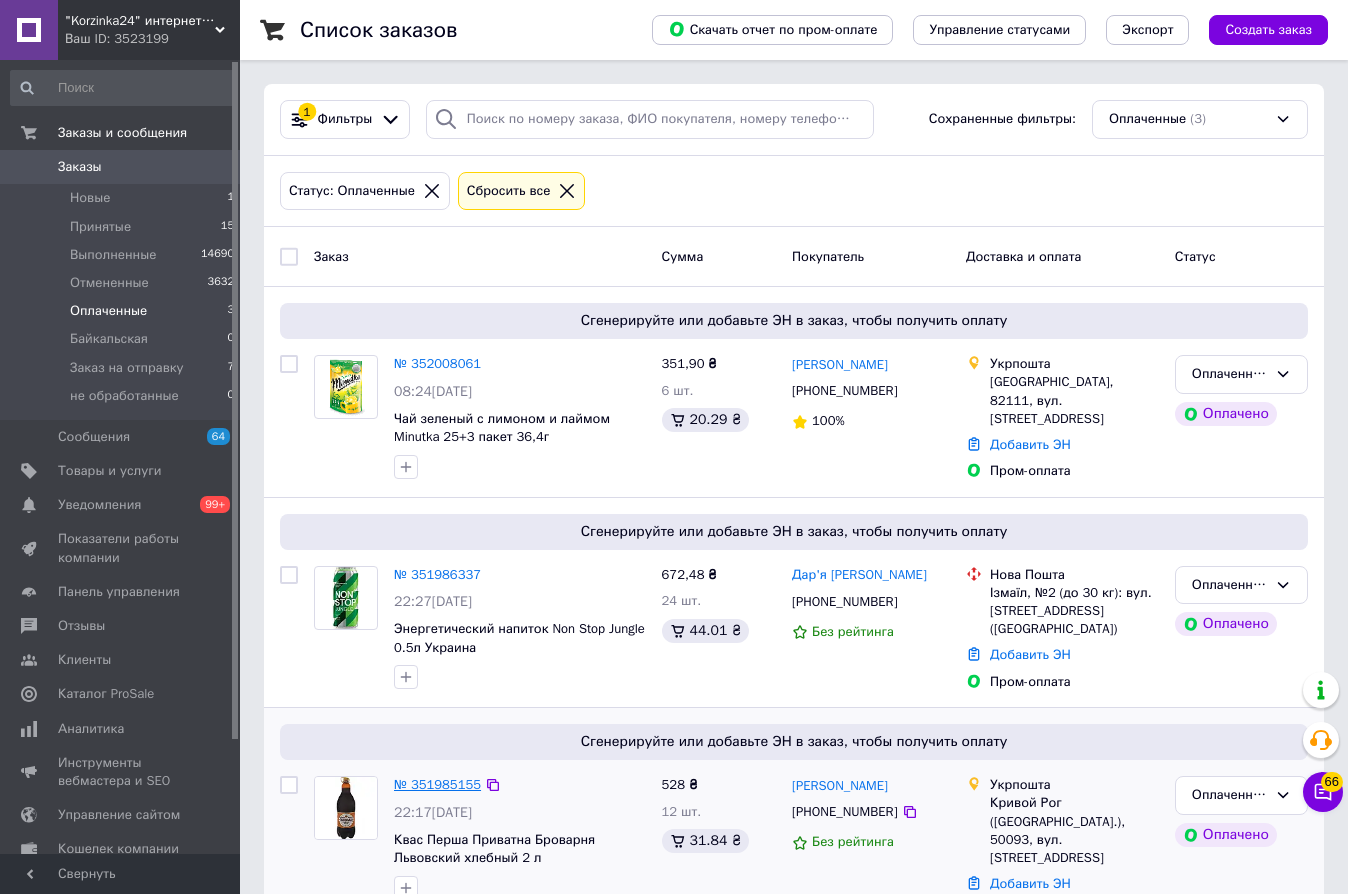 click on "№ 351985155" at bounding box center (437, 784) 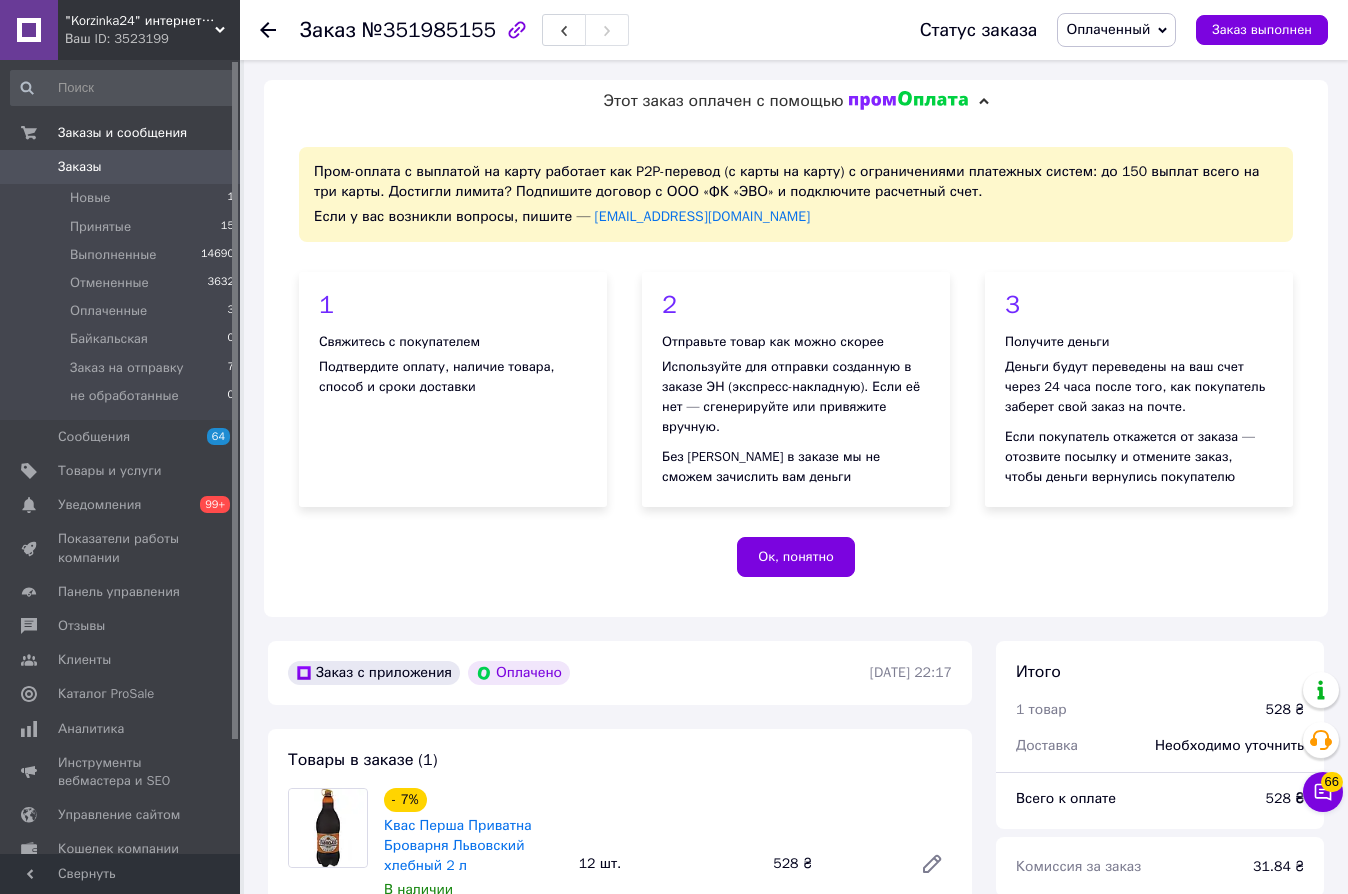 scroll, scrollTop: 100, scrollLeft: 0, axis: vertical 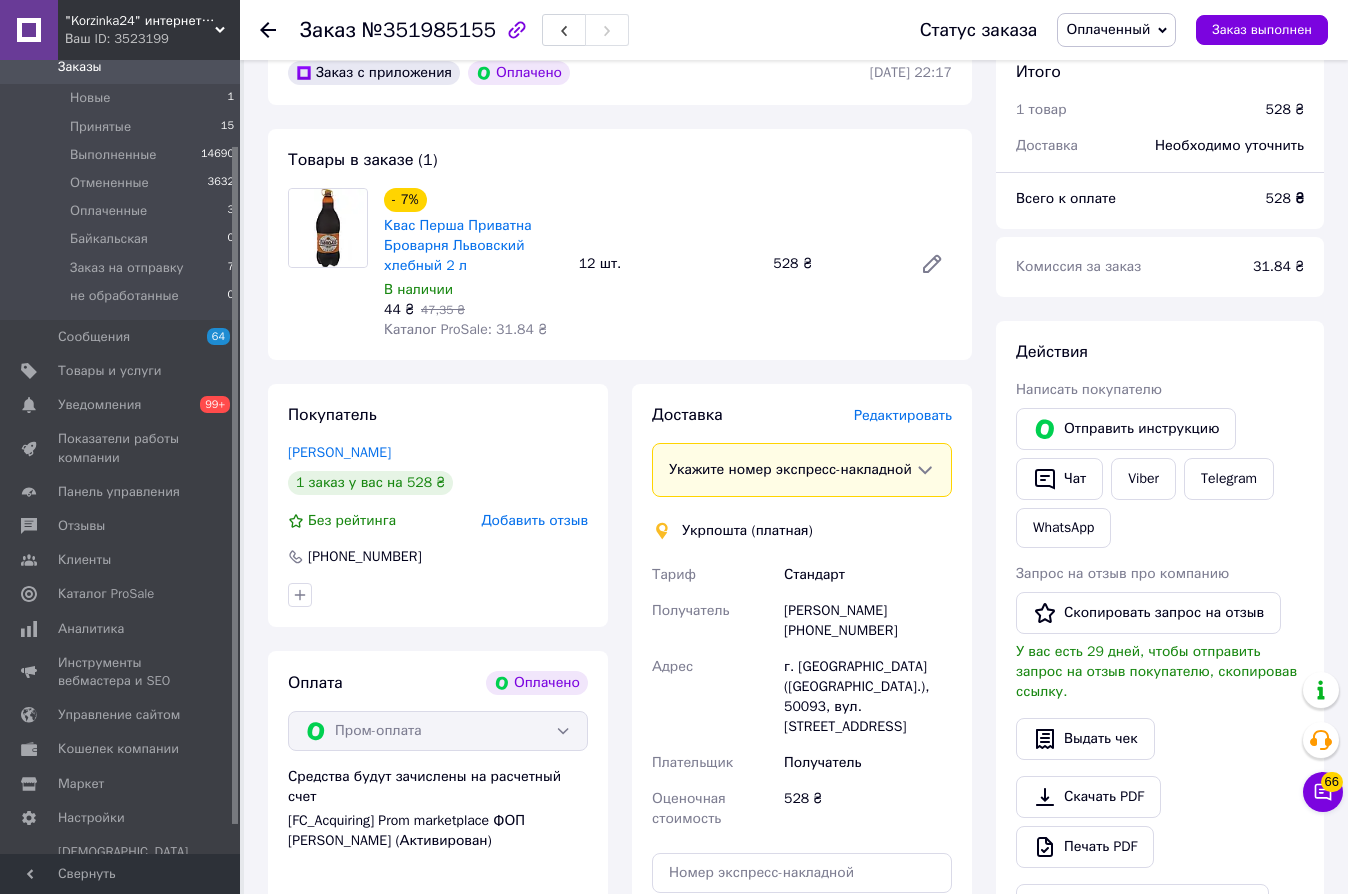 click on "Заказ с приложения Оплачено 09.07.2025 | 22:17 Товары в заказе (1) - 7% Квас Перша Приватна Броварня Львовский хлебный 2 л В наличии 44 ₴   47,35 ₴ Каталог ProSale: 31.84 ₴  12 шт. 528 ₴ Покупатель Шевченко Георгий 1 заказ у вас на 528 ₴ Без рейтинга   Добавить отзыв +380962428805 Оплата Оплачено Пром-оплата Средства будут зачислены на расчетный счет [FC_Acquiring] Prom marketplace ФОП Каплун Нікіта Вікторович (Активирован) Доставка Редактировать Укажите номер экспресс-накладной Мобильный номер покупателя (из заказа) должен
соответствовать номеру получателя по накладной Укрпошта (платная) Тариф" at bounding box center [620, 725] 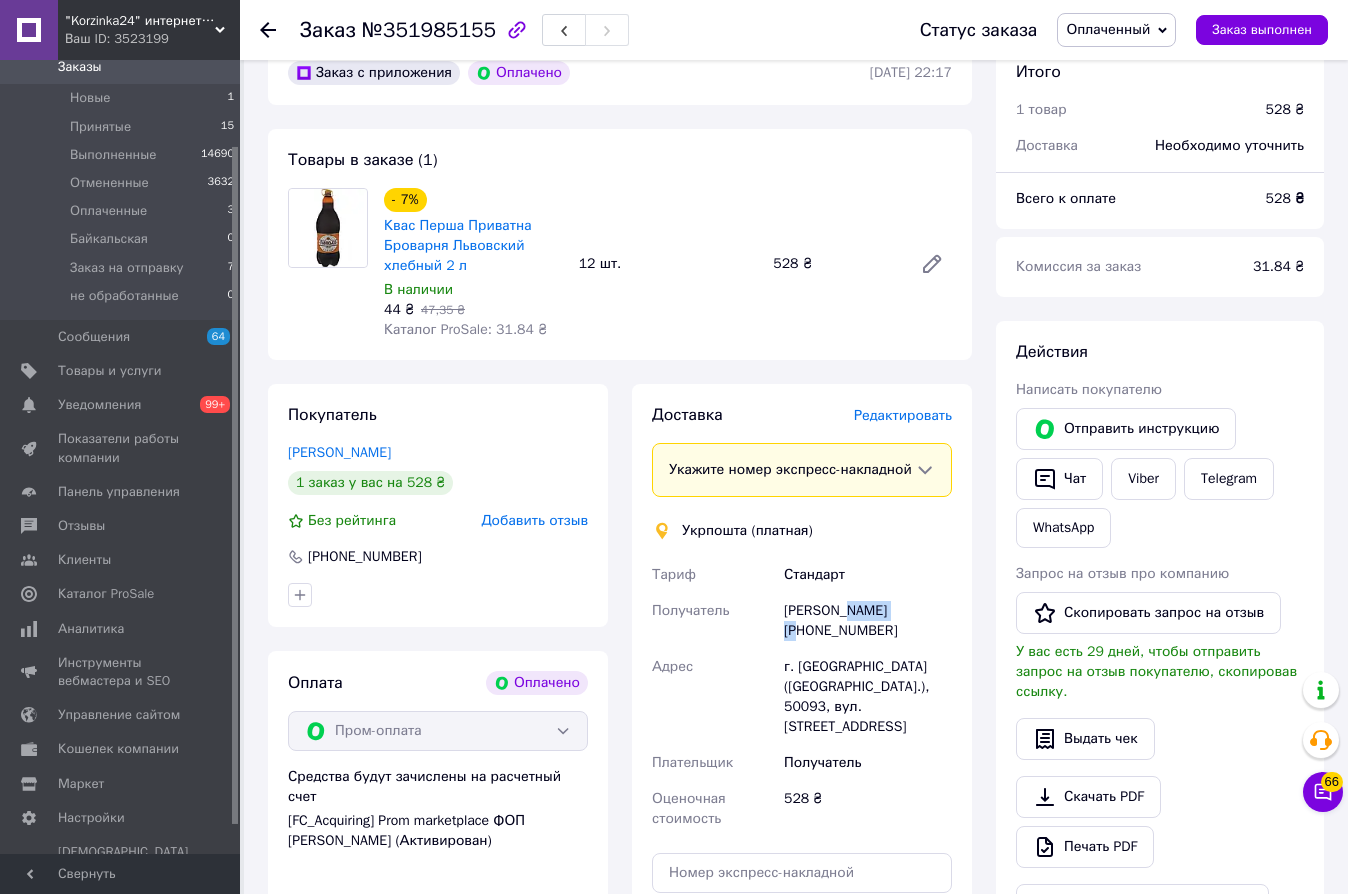 drag, startPoint x: 839, startPoint y: 631, endPoint x: 973, endPoint y: 626, distance: 134.09325 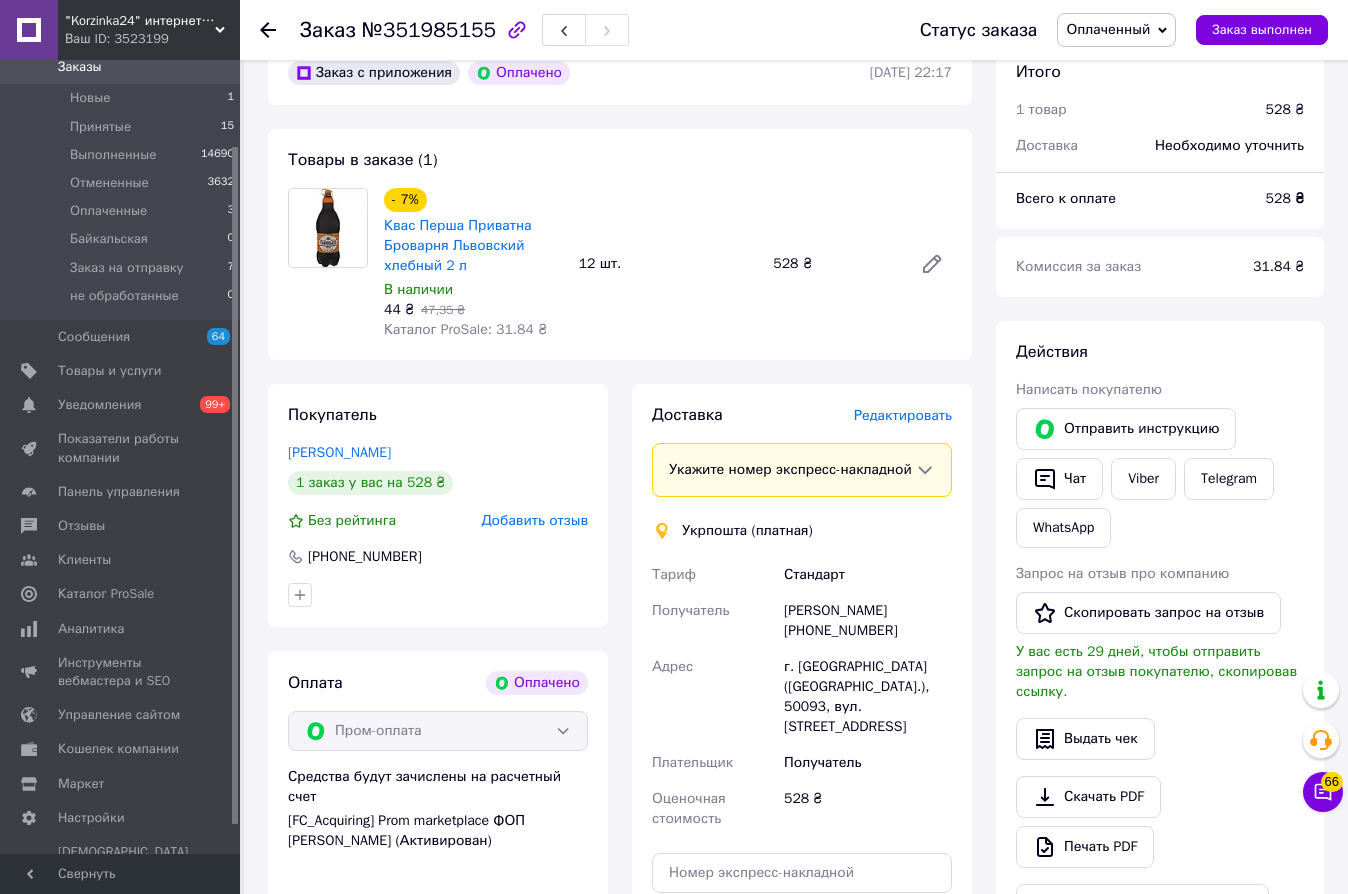 click on "Заказ с приложения Оплачено 09.07.2025 | 22:17 Товары в заказе (1) - 7% Квас Перша Приватна Броварня Львовский хлебный 2 л В наличии 44 ₴   47,35 ₴ Каталог ProSale: 31.84 ₴  12 шт. 528 ₴ Покупатель Шевченко Георгий 1 заказ у вас на 528 ₴ Без рейтинга   Добавить отзыв +380962428805 Оплата Оплачено Пром-оплата Средства будут зачислены на расчетный счет [FC_Acquiring] Prom marketplace ФОП Каплун Нікіта Вікторович (Активирован) Доставка Редактировать Укажите номер экспресс-накладной Мобильный номер покупателя (из заказа) должен
соответствовать номеру получателя по накладной Укрпошта (платная) Тариф" at bounding box center (620, 725) 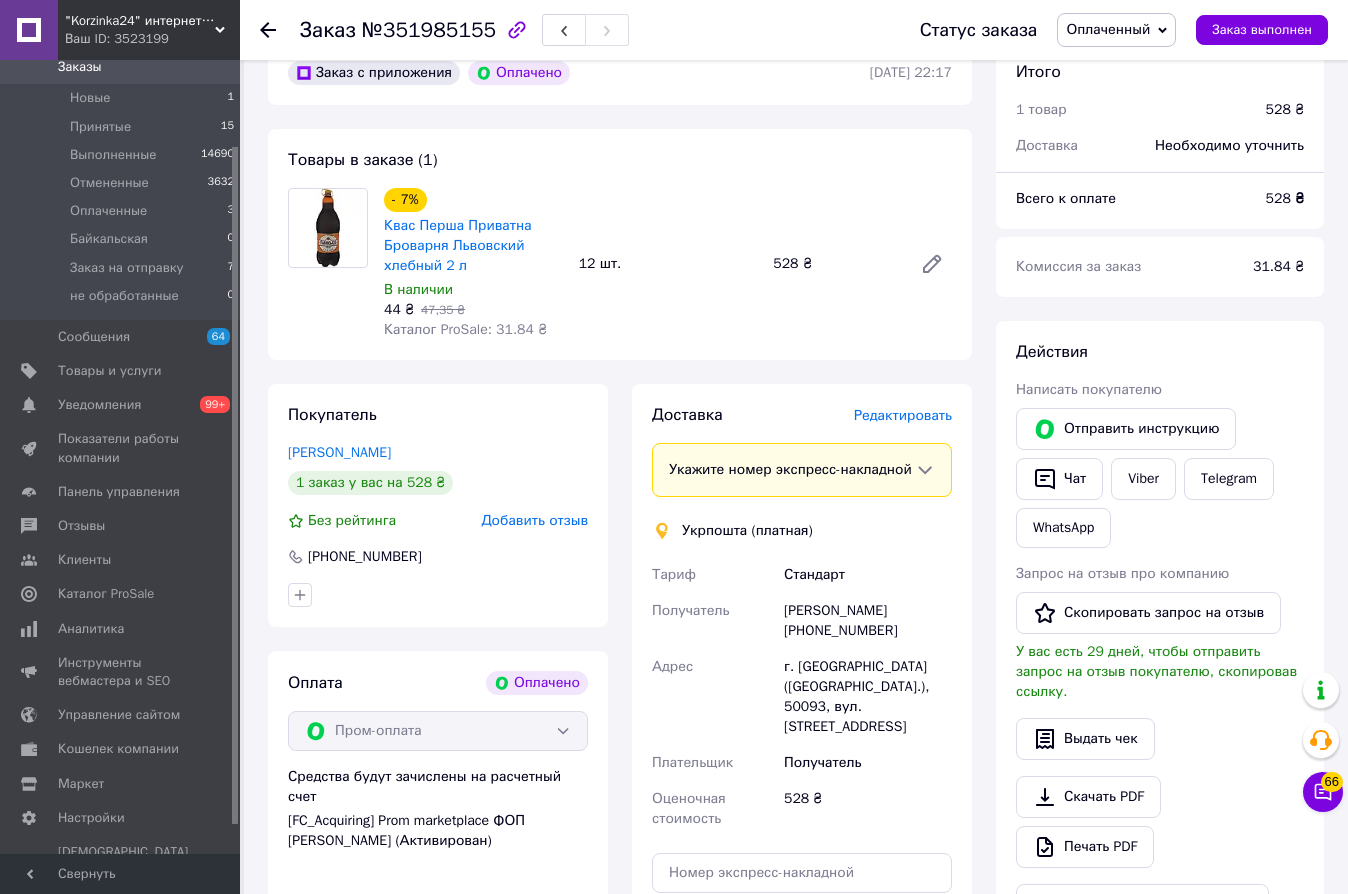 click on "Оплаченный" at bounding box center [1108, 29] 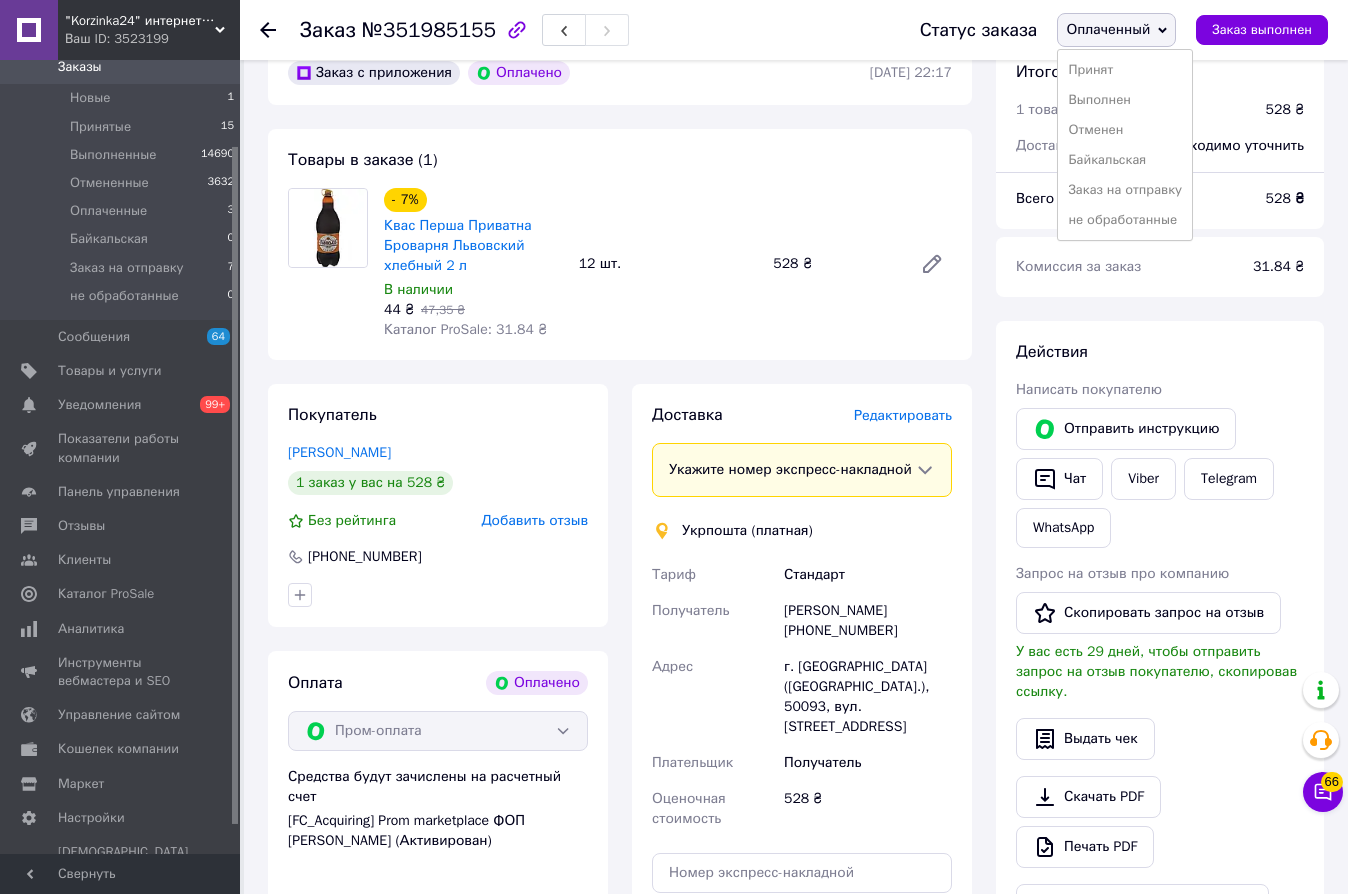 drag, startPoint x: 1137, startPoint y: 192, endPoint x: 1048, endPoint y: 178, distance: 90.0944 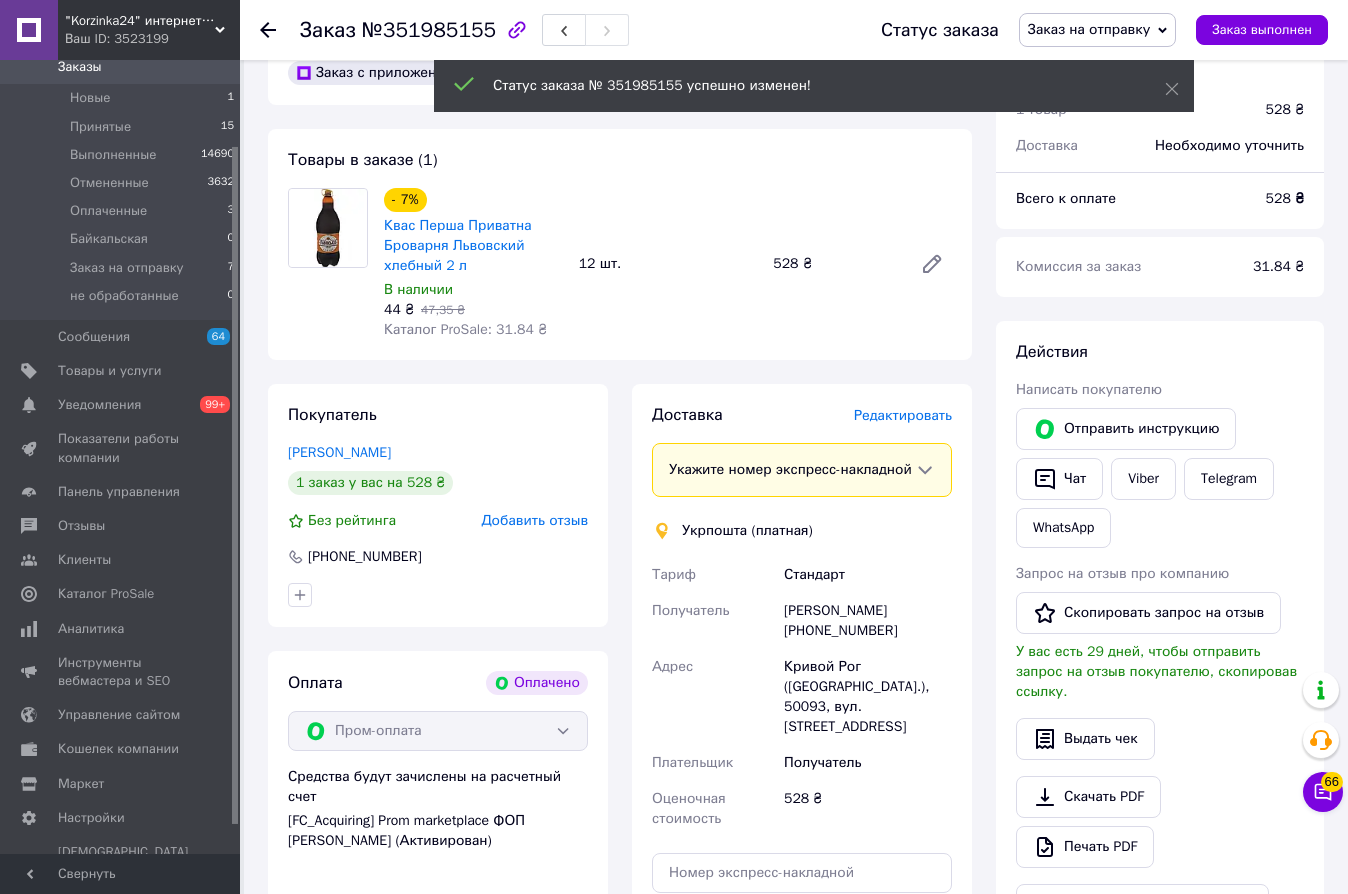 click 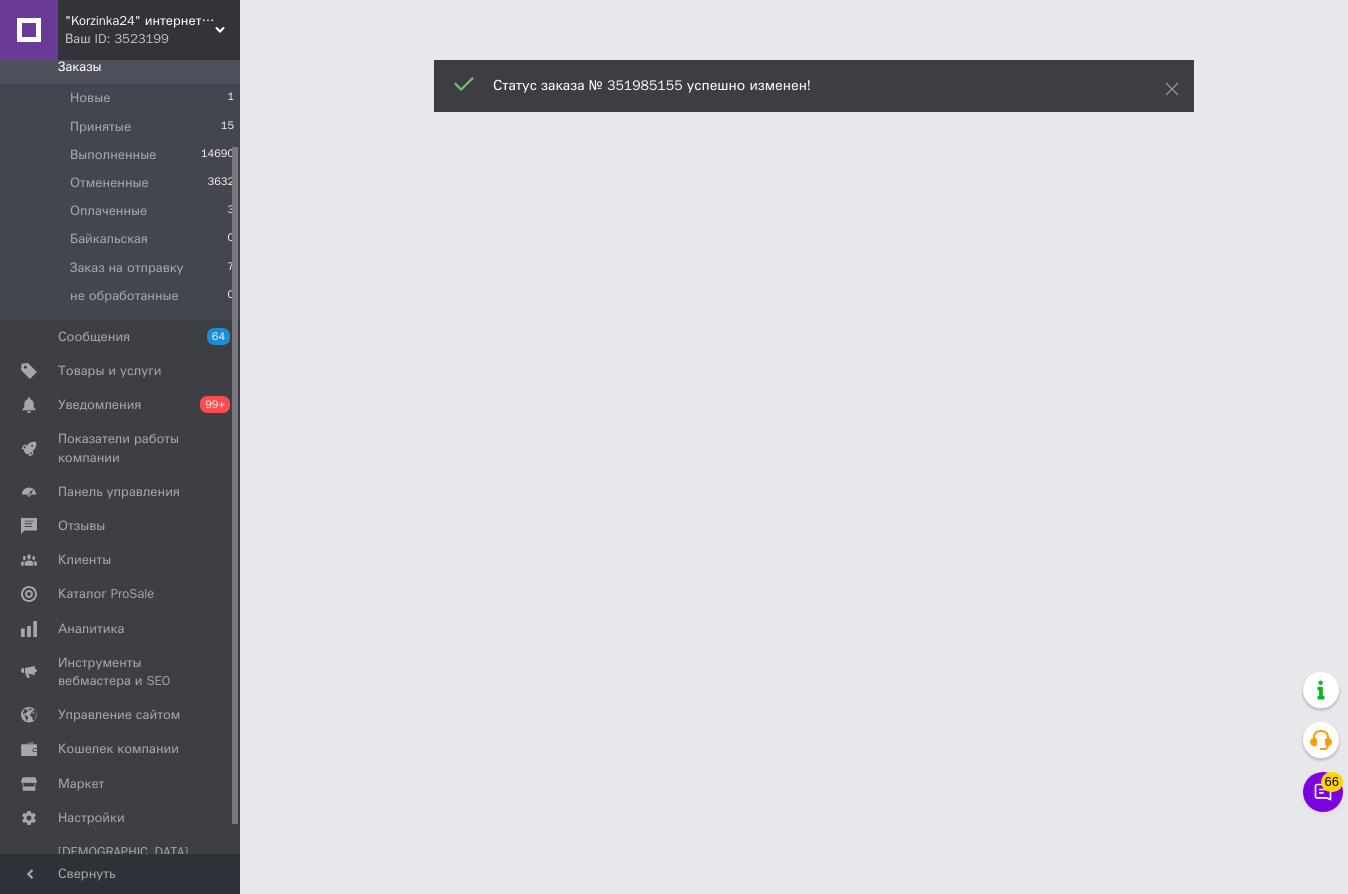 scroll, scrollTop: 0, scrollLeft: 0, axis: both 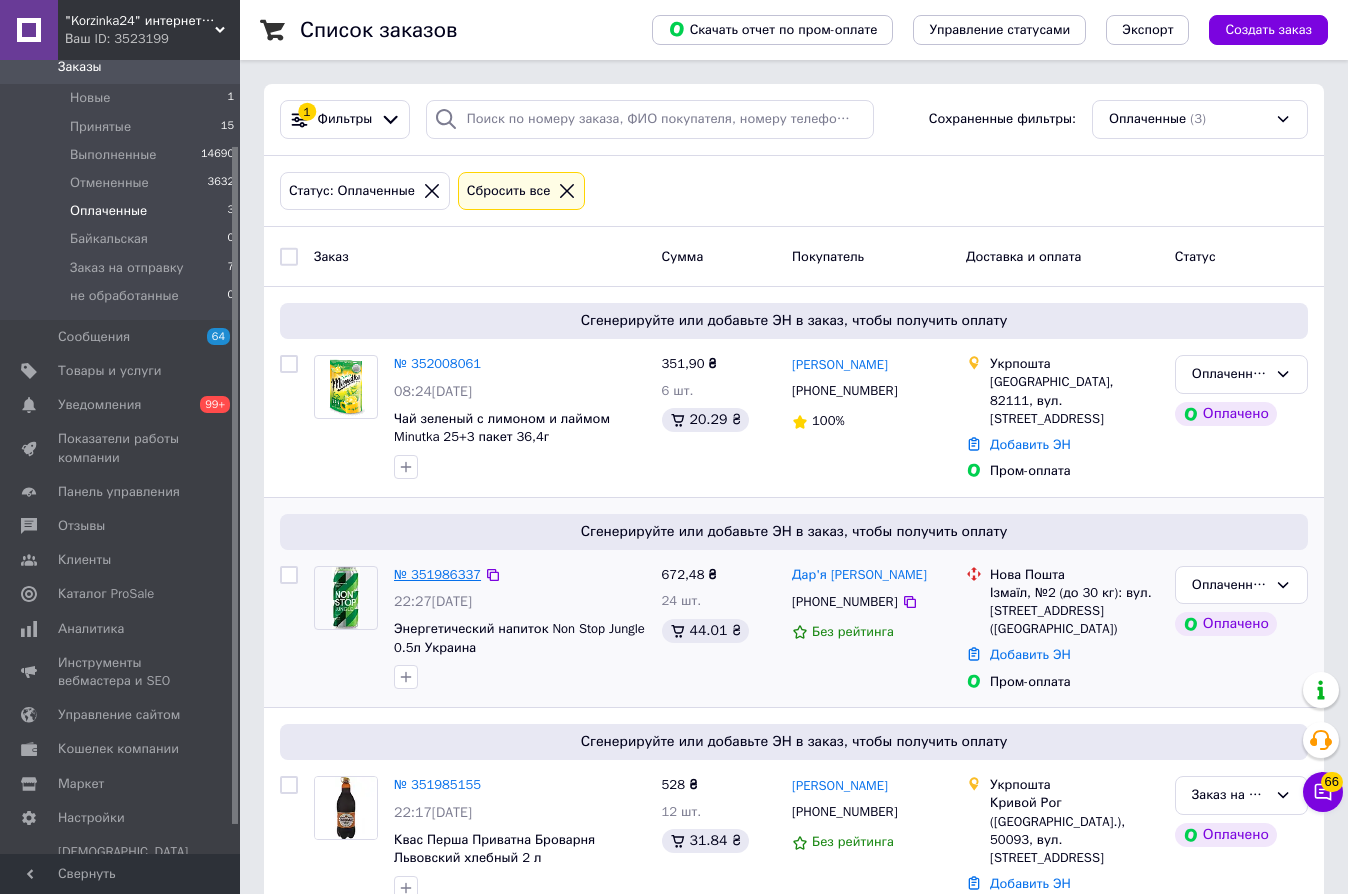 click on "№ 351986337" at bounding box center (437, 574) 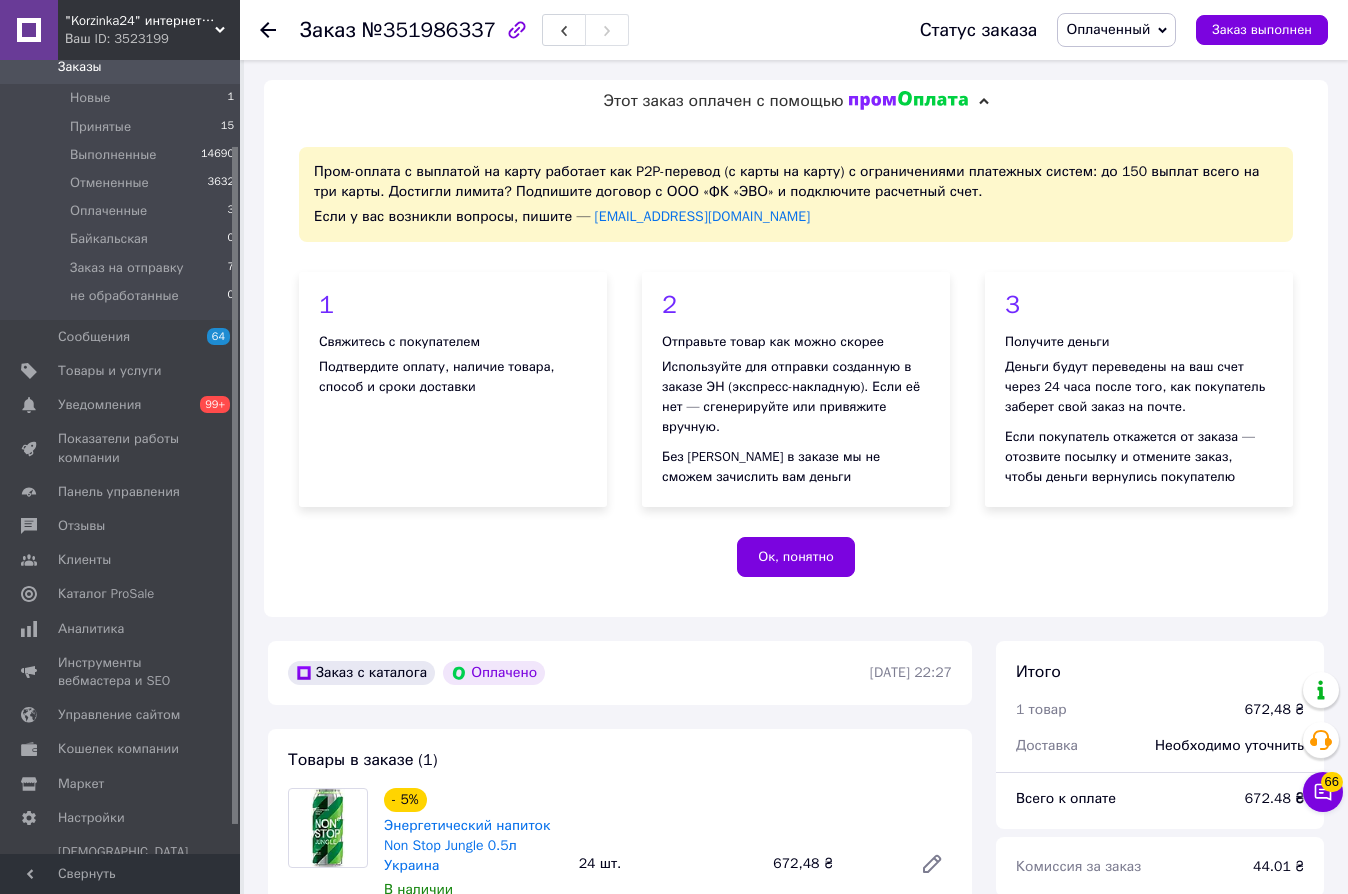 scroll, scrollTop: 600, scrollLeft: 0, axis: vertical 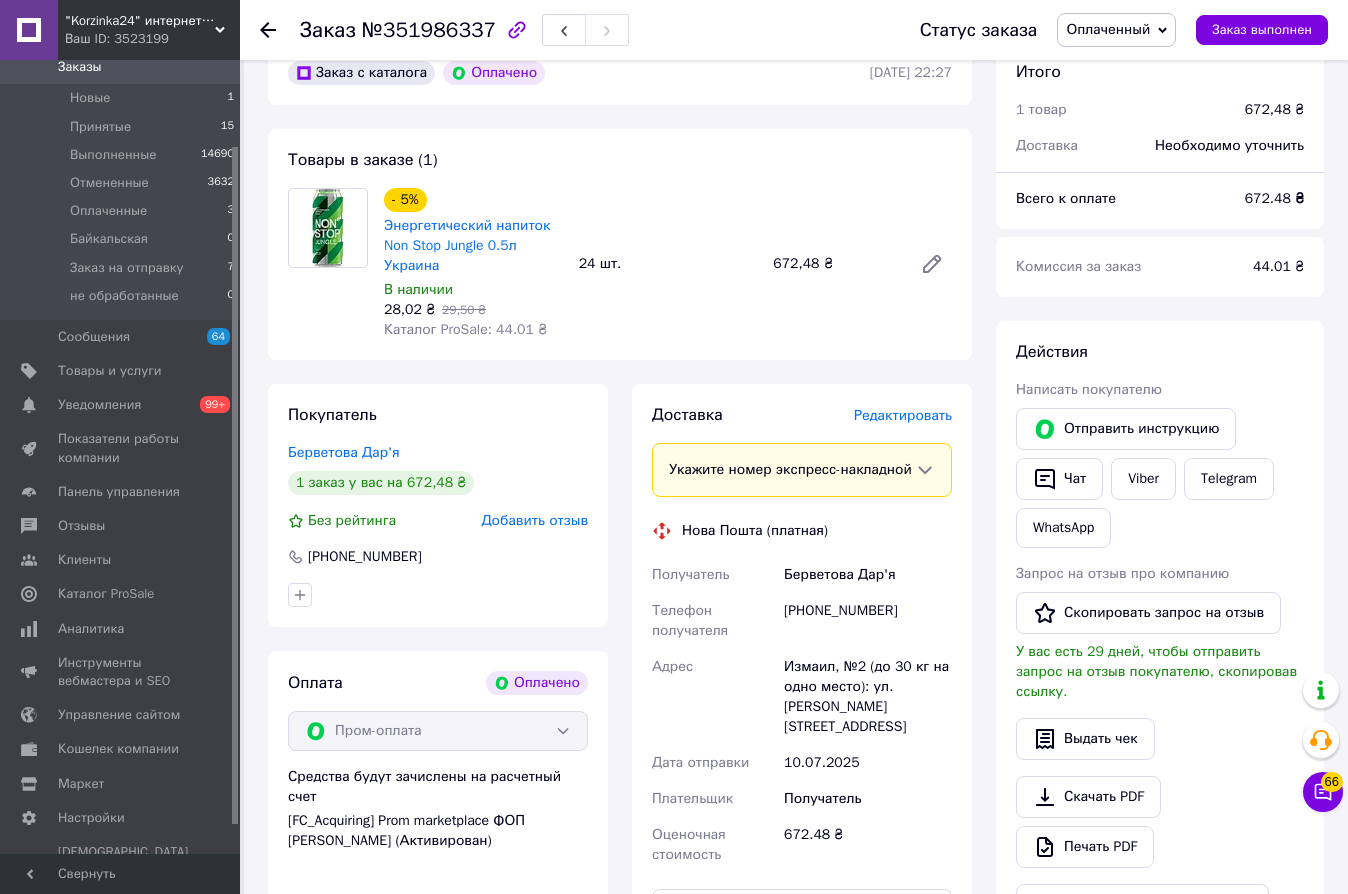 click on "Покупатель Берветова Дар'я 1 заказ у вас на 672,48 ₴ Без рейтинга   Добавить отзыв +380682610714 Оплата Оплачено Пром-оплата Средства будут зачислены на расчетный счет [FC_Acquiring] Prom marketplace ФОП Каплун Нікіта Вікторович (Активирован)" at bounding box center (438, 735) 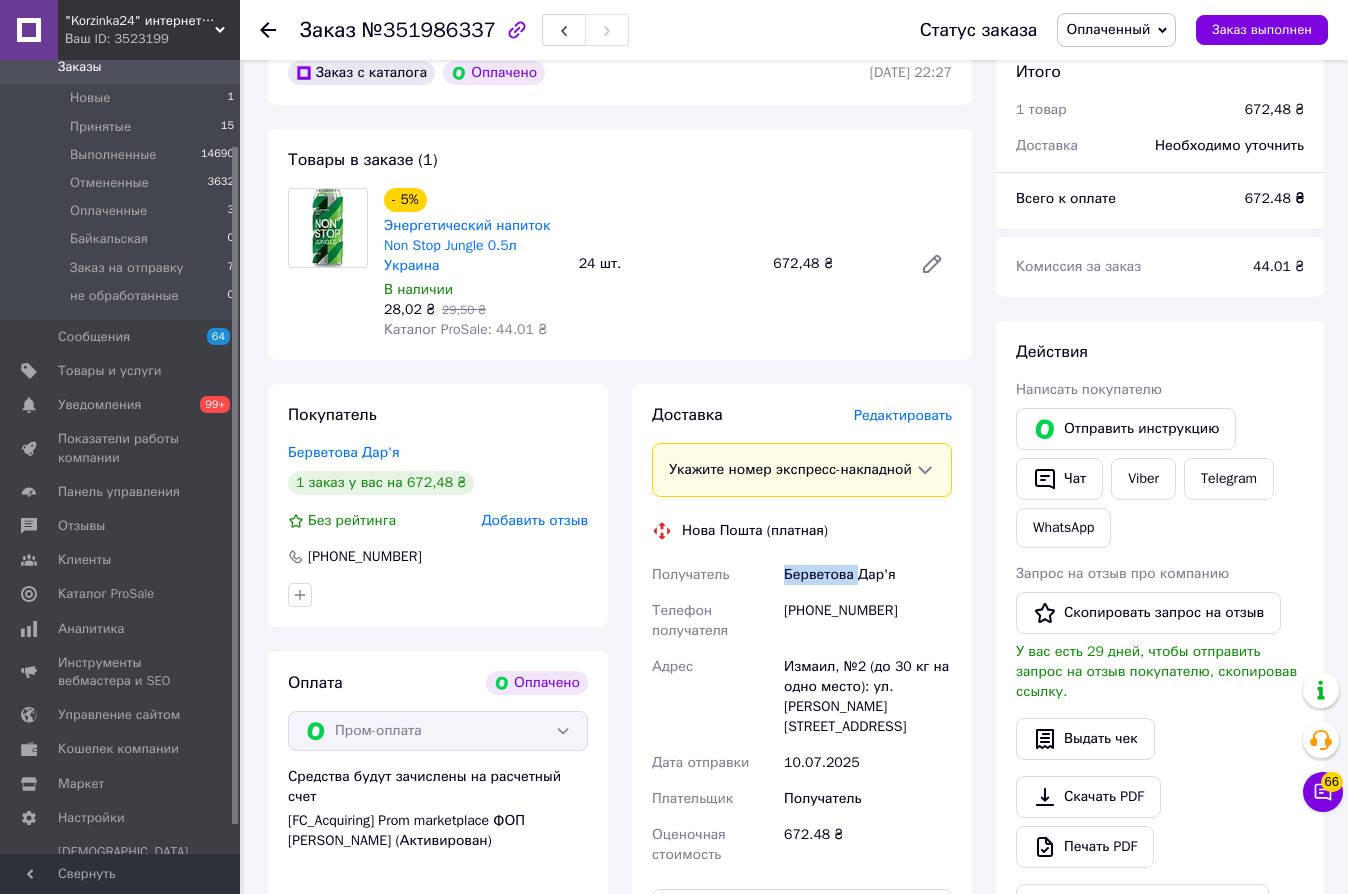drag, startPoint x: 854, startPoint y: 596, endPoint x: 739, endPoint y: 587, distance: 115.35164 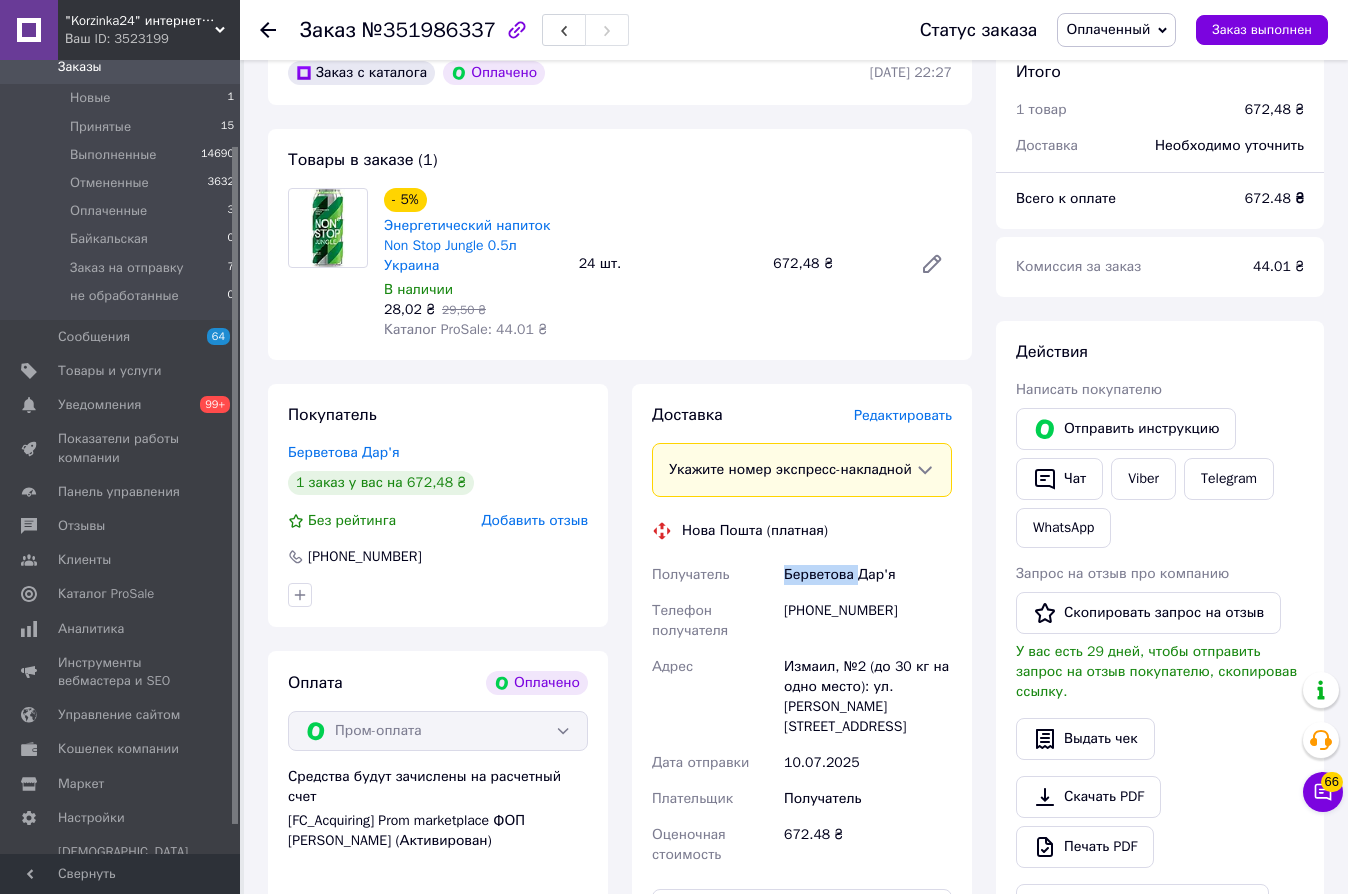 click on "Заказ с каталога Оплачено 09.07.2025 | 22:27 Товары в заказе (1) - 5% Энергетический напиток Non Stop Jungle 0.5л Украина В наличии 28,02 ₴   29,50 ₴ Каталог ProSale: 44.01 ₴  24 шт. 672,48 ₴ Покупатель Берветова Дар'я 1 заказ у вас на 672,48 ₴ Без рейтинга   Добавить отзыв +380682610714 Оплата Оплачено Пром-оплата Средства будут зачислены на расчетный счет [FC_Acquiring] Prom marketplace ФОП Каплун Нікіта Вікторович (Активирован) Доставка Редактировать Укажите номер экспресс-накладной Мобильный номер покупателя (из заказа) должен
соответствовать номеру получателя по накладной Нова Пошта (платная) Получатель <" at bounding box center (620, 725) 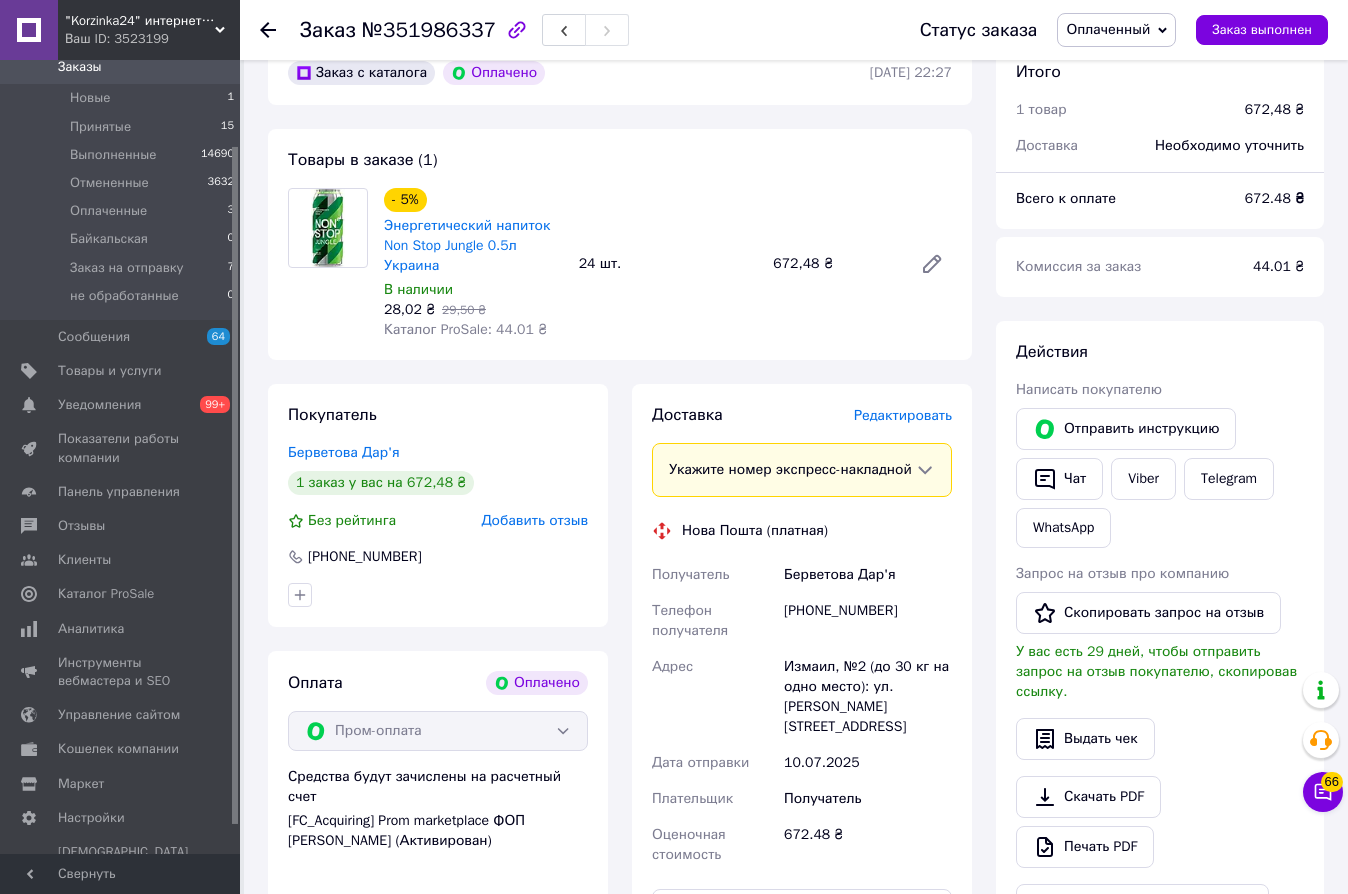 click on "Оплаченный" at bounding box center [1108, 29] 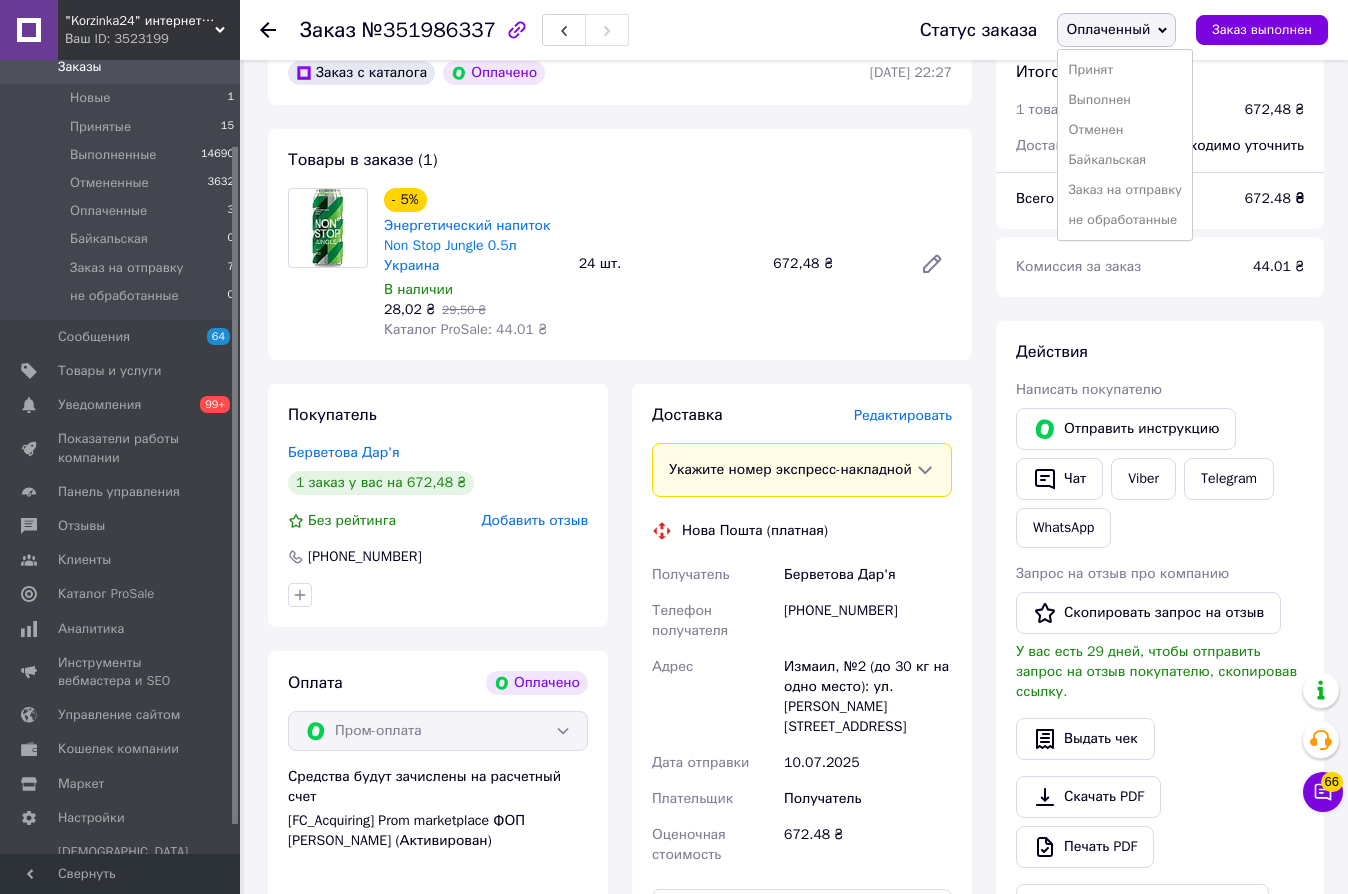 click on "Заказ на отправку" at bounding box center [1125, 190] 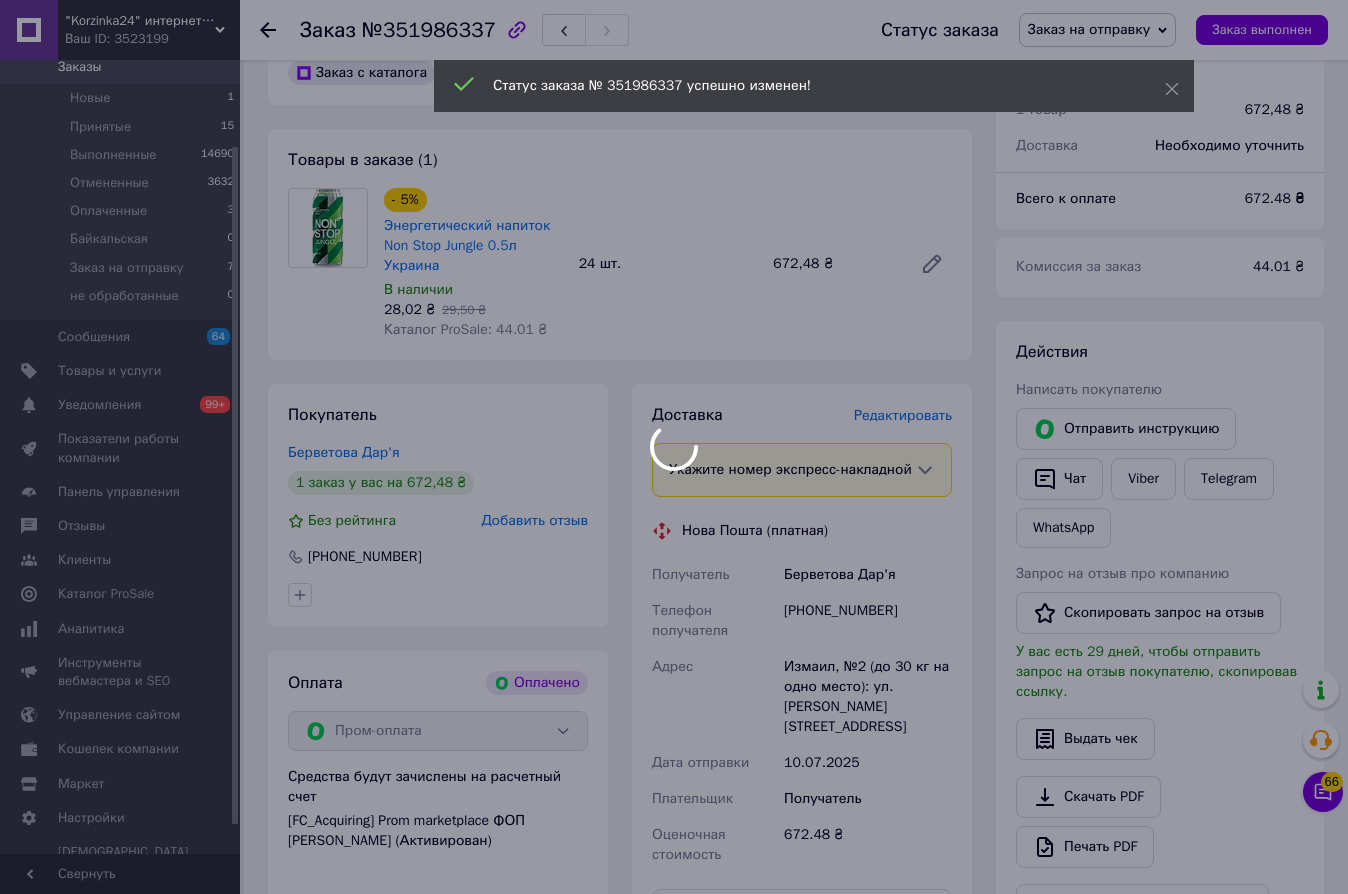 click on ""Korzinka24" интернет магазин Ваш ID: 3523199 Сайт "Korzinka24" интернет магазин Кабинет покупателя Проверить состояние системы Страница на портале Справка Выйти Заказы и сообщения Заказы 0 Новые 1 Принятые 15 Выполненные 14690 Отмененные 3632 Оплаченные 3 Байкальская 0 Заказ на отправку 7 не обработанные 0 Сообщения 64 Товары и услуги Уведомления 0 99+ Показатели работы компании Панель управления Отзывы Клиенты Каталог ProSale Аналитика Инструменты вебмастера и SEO Управление сайтом Кошелек компании Маркет Настройки Тарифы и счета 1" at bounding box center [674, 417] 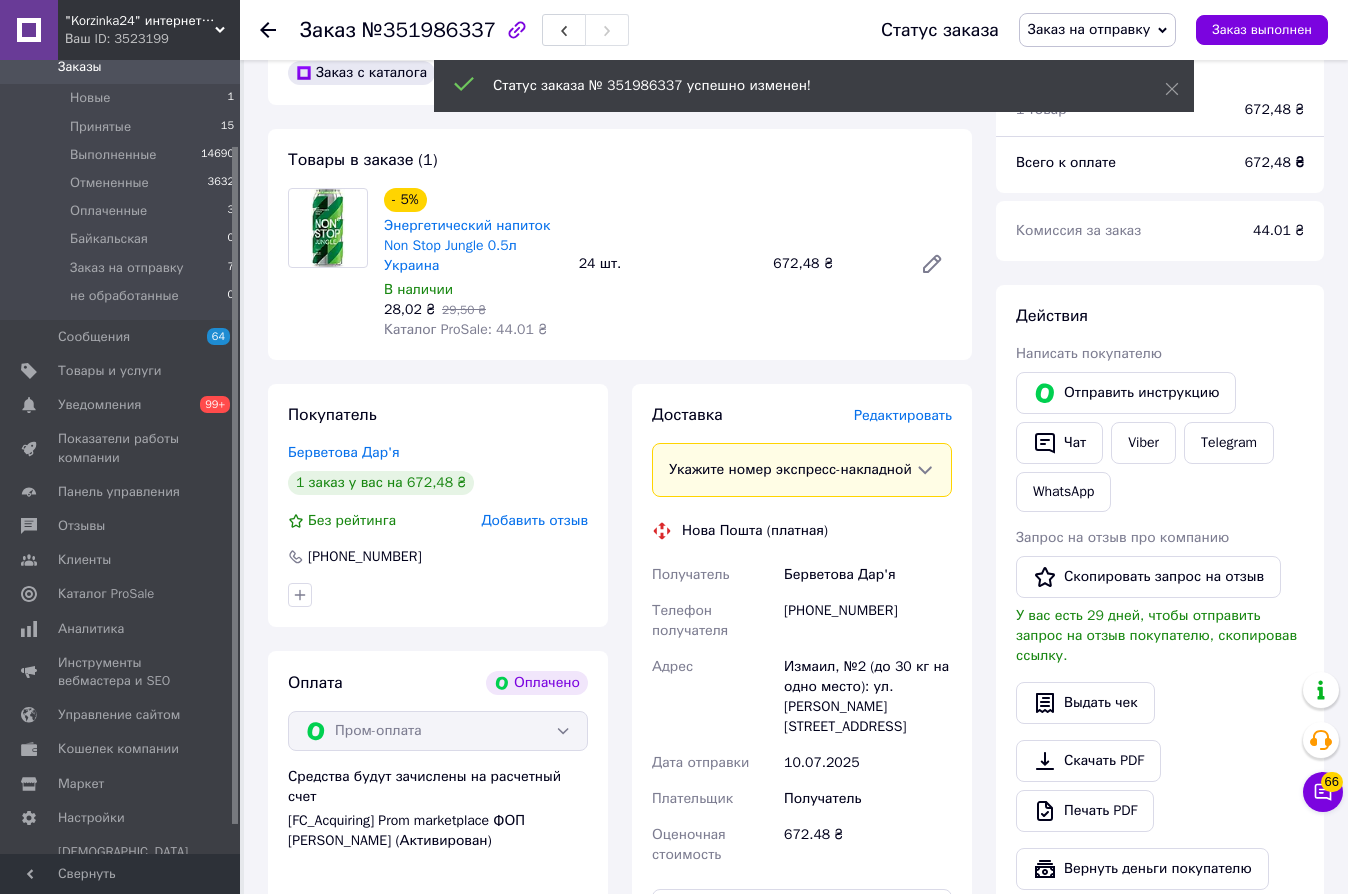 click 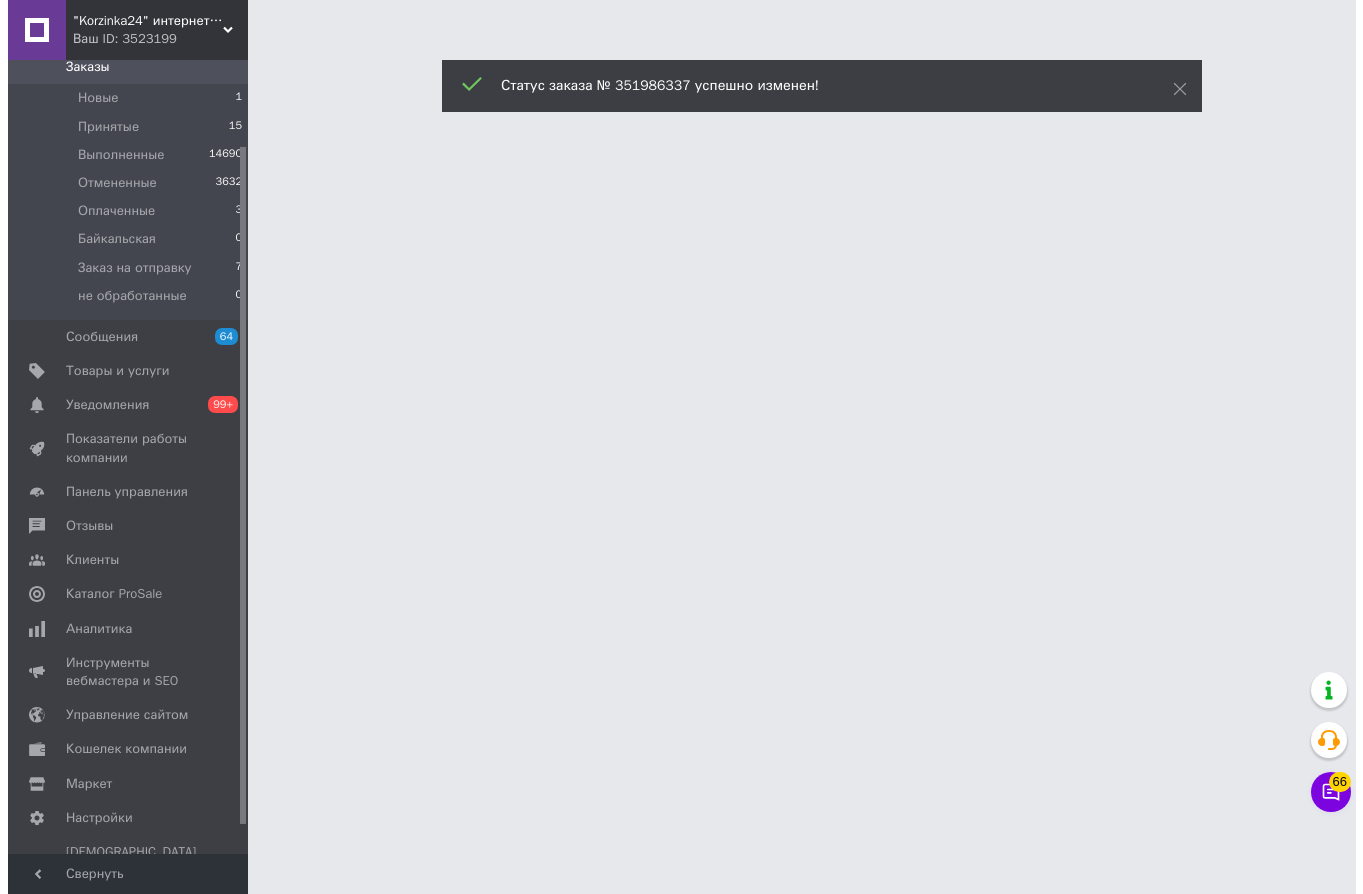 scroll, scrollTop: 0, scrollLeft: 0, axis: both 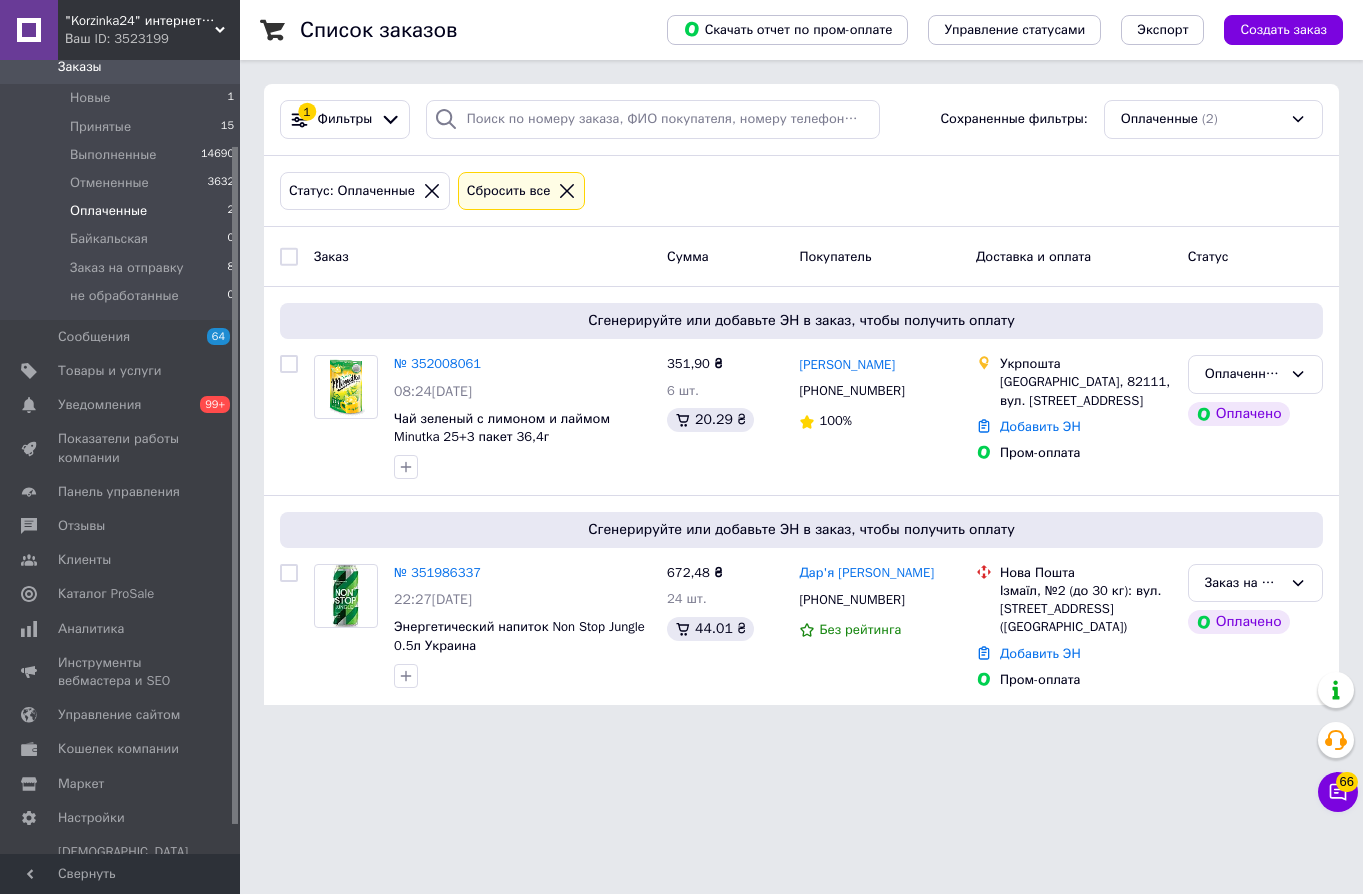 click on "Заказы" at bounding box center (121, 67) 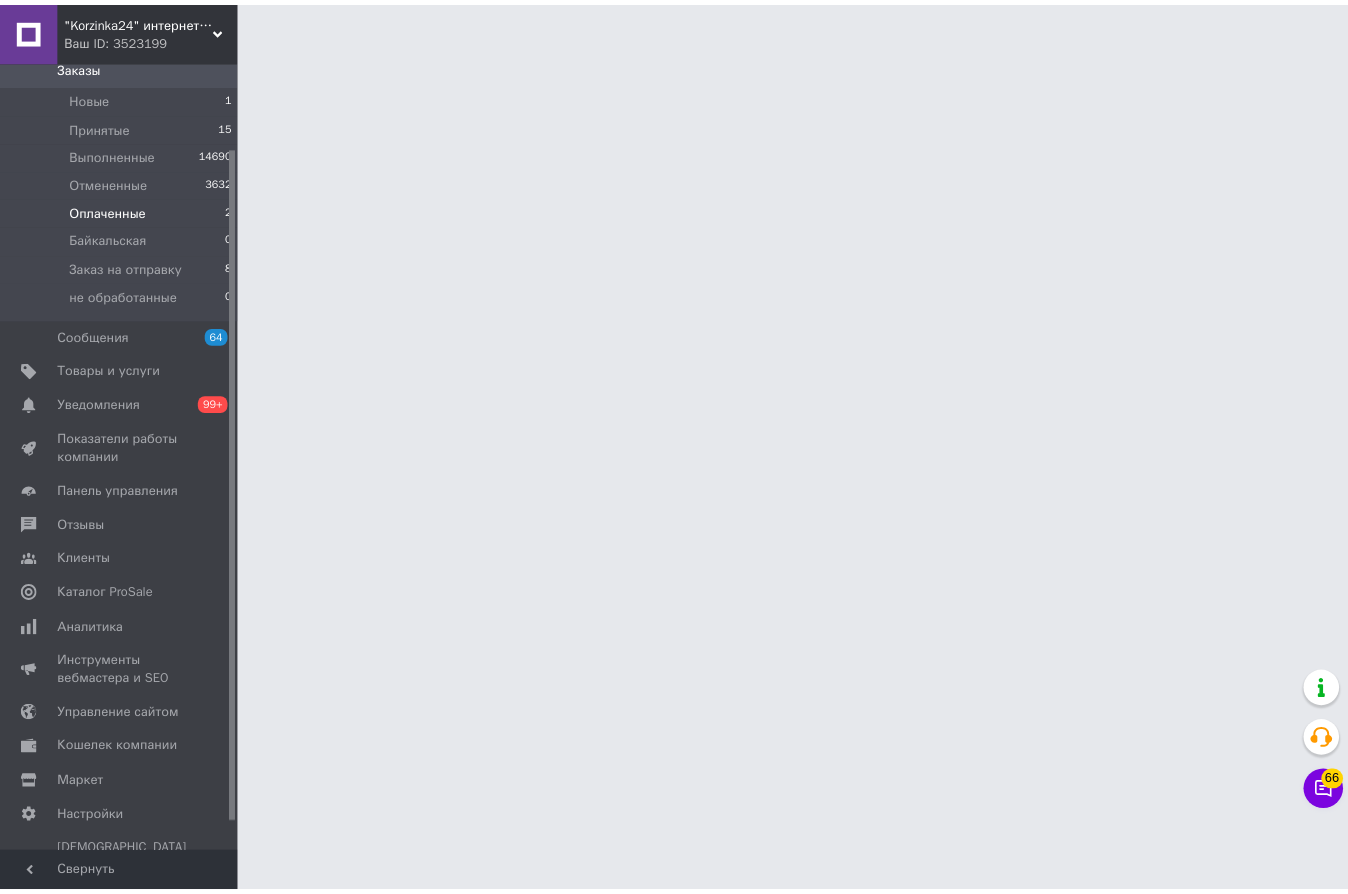 scroll, scrollTop: 0, scrollLeft: 0, axis: both 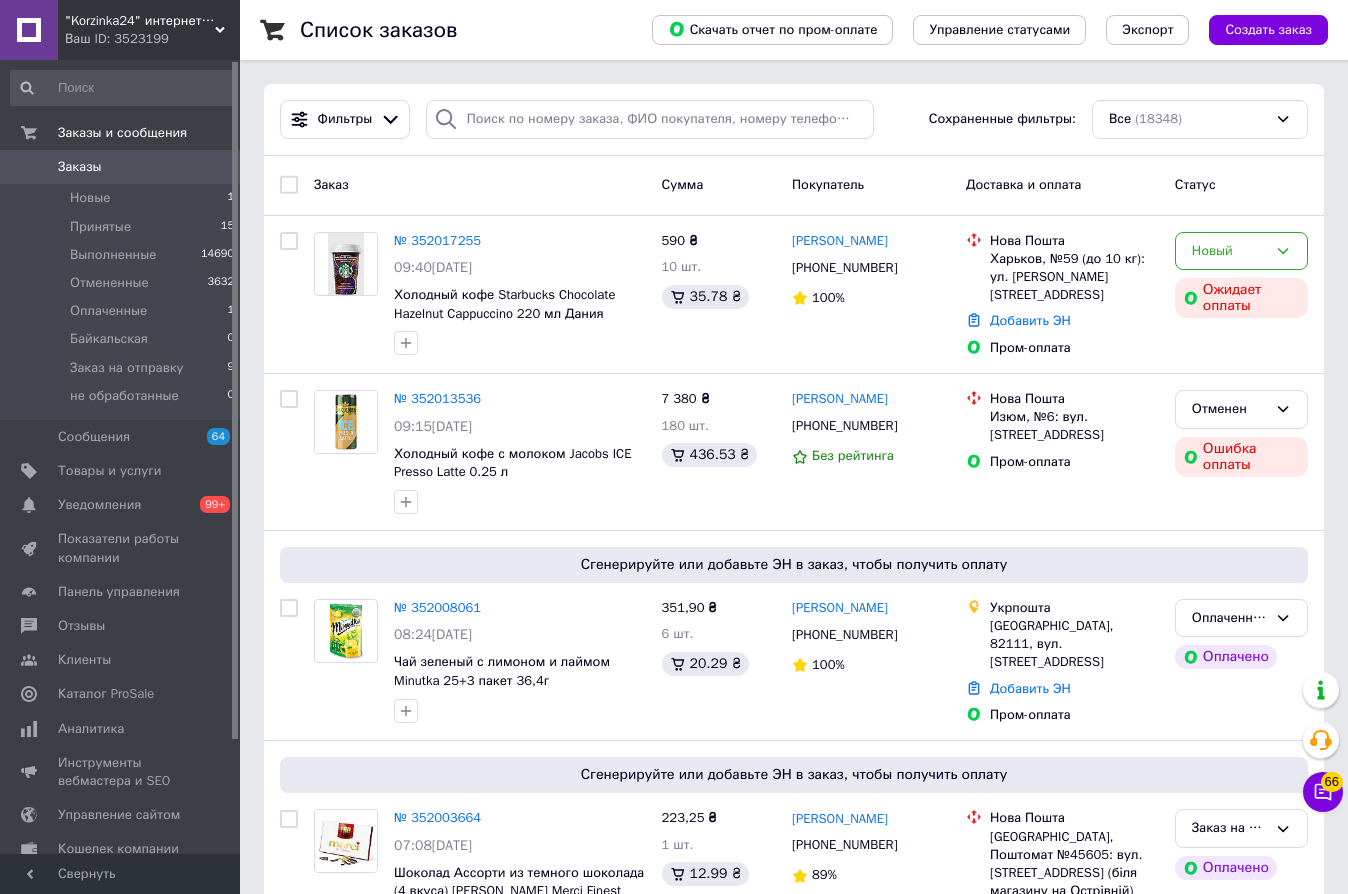 click on "Заказы 0" at bounding box center (123, 167) 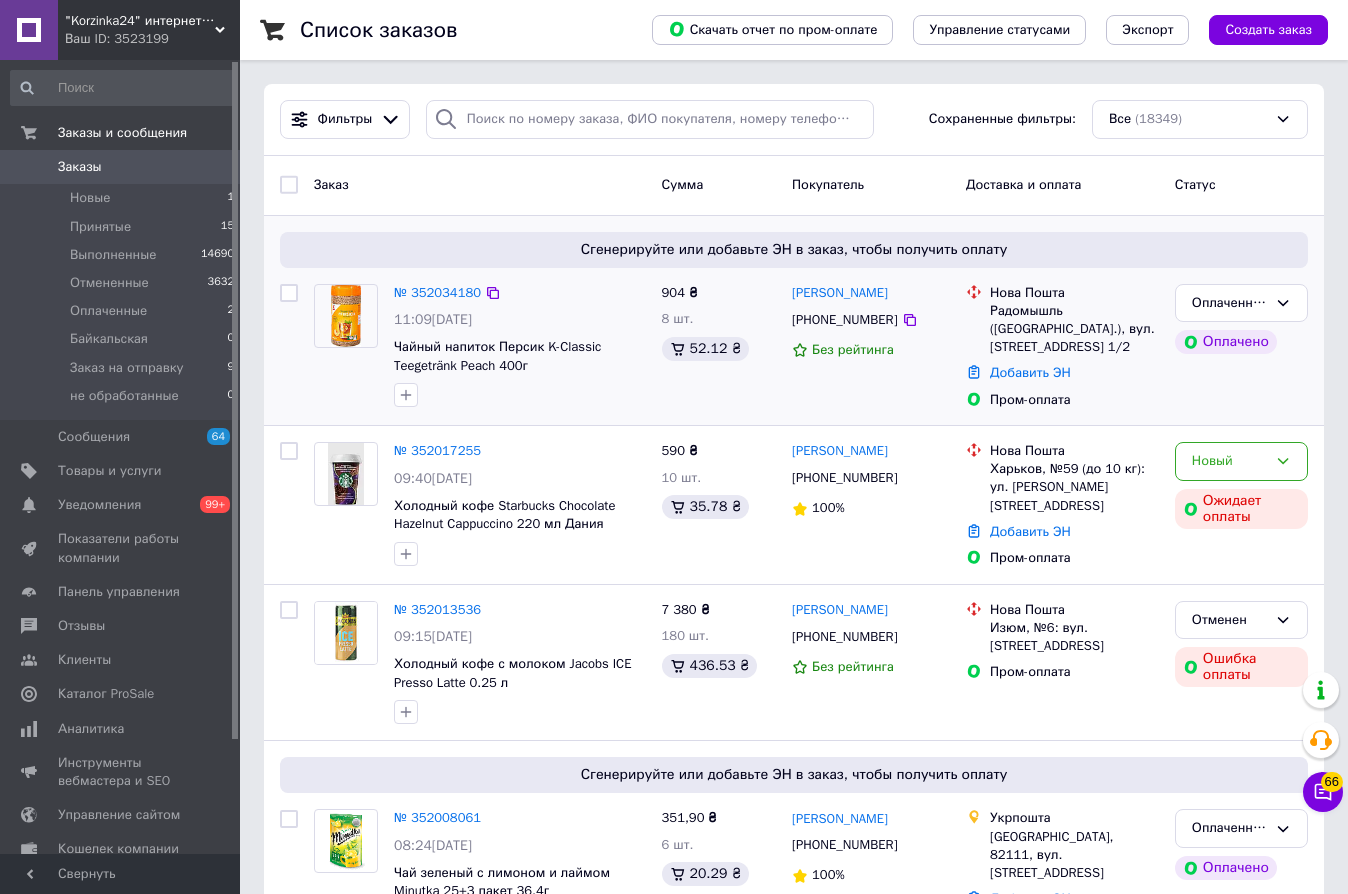 click at bounding box center [346, 346] 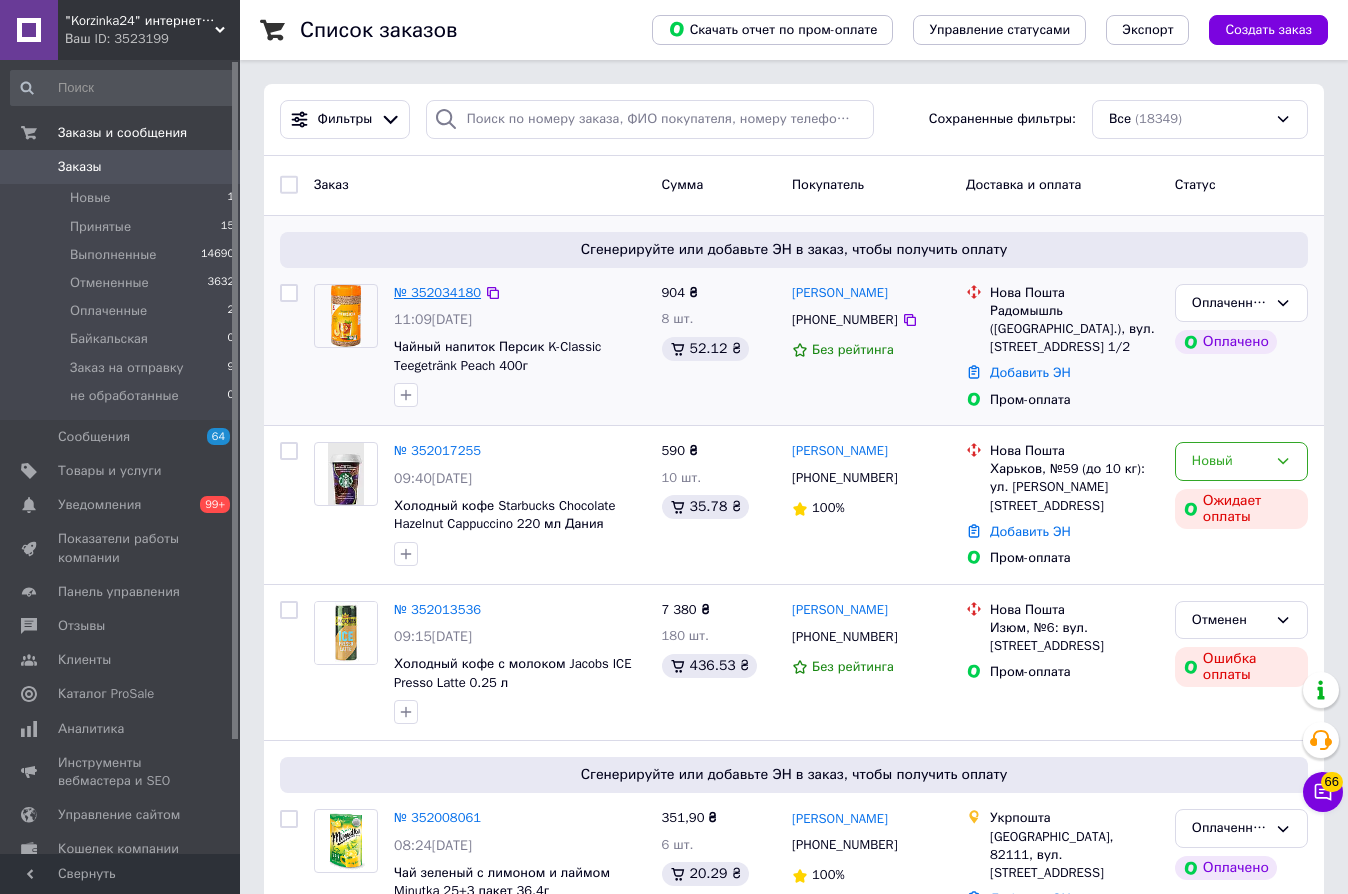 click on "№ 352034180" at bounding box center [437, 292] 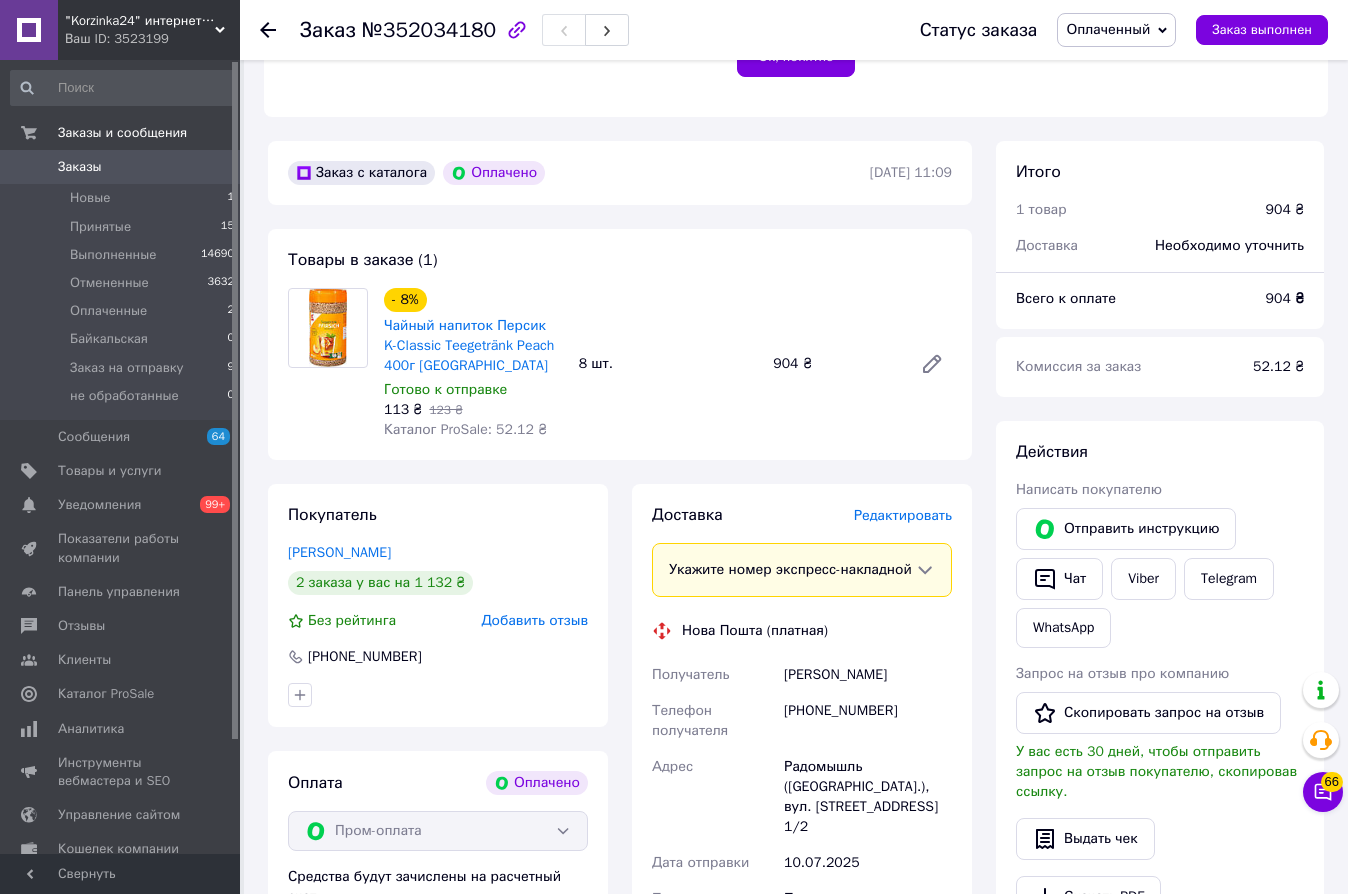 scroll, scrollTop: 600, scrollLeft: 0, axis: vertical 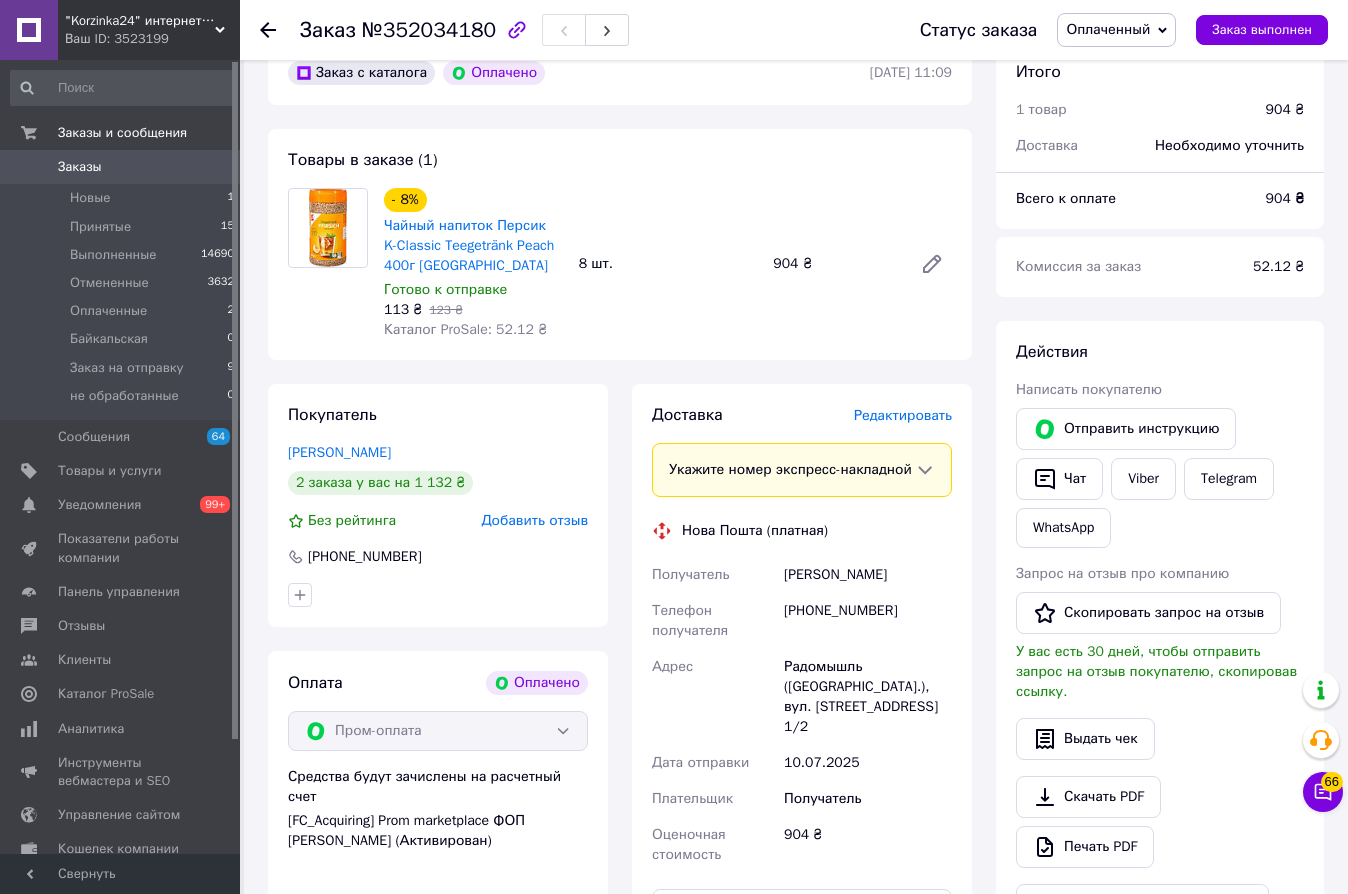 click on "Заказ с каталога Оплачено 10.07.2025 | 11:09 Товары в заказе (1) - 8% Чайный напиток  Персик K-Classic Teegetränk Peach 400г Германия Готово к отправке 113 ₴   123 ₴ Каталог ProSale: 52.12 ₴  8 шт. 904 ₴ Покупатель Люшенко Наталія 2 заказа у вас на 1 132 ₴ Без рейтинга   Добавить отзыв +380936445237 Оплата Оплачено Пром-оплата Средства будут зачислены на расчетный счет [FC_Acquiring] Prom marketplace ФОП Каплун Нікіта Вікторович (Активирован) Доставка Редактировать Укажите номер экспресс-накладной Мобильный номер покупателя (из заказа) должен
соответствовать номеру получателя по накладной Нова Пошта (платная) <" at bounding box center [620, 725] 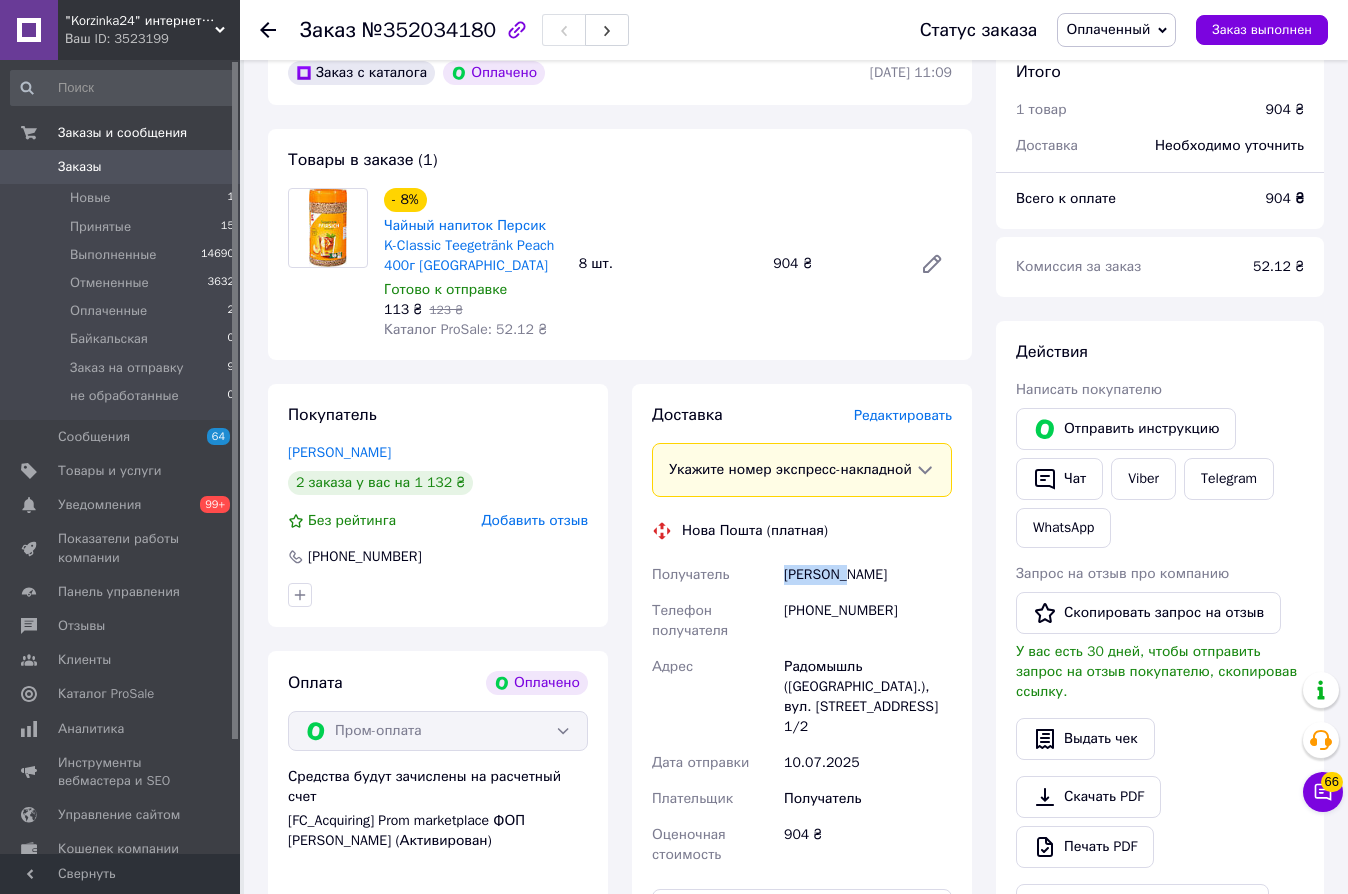 drag, startPoint x: 852, startPoint y: 596, endPoint x: 761, endPoint y: 598, distance: 91.02197 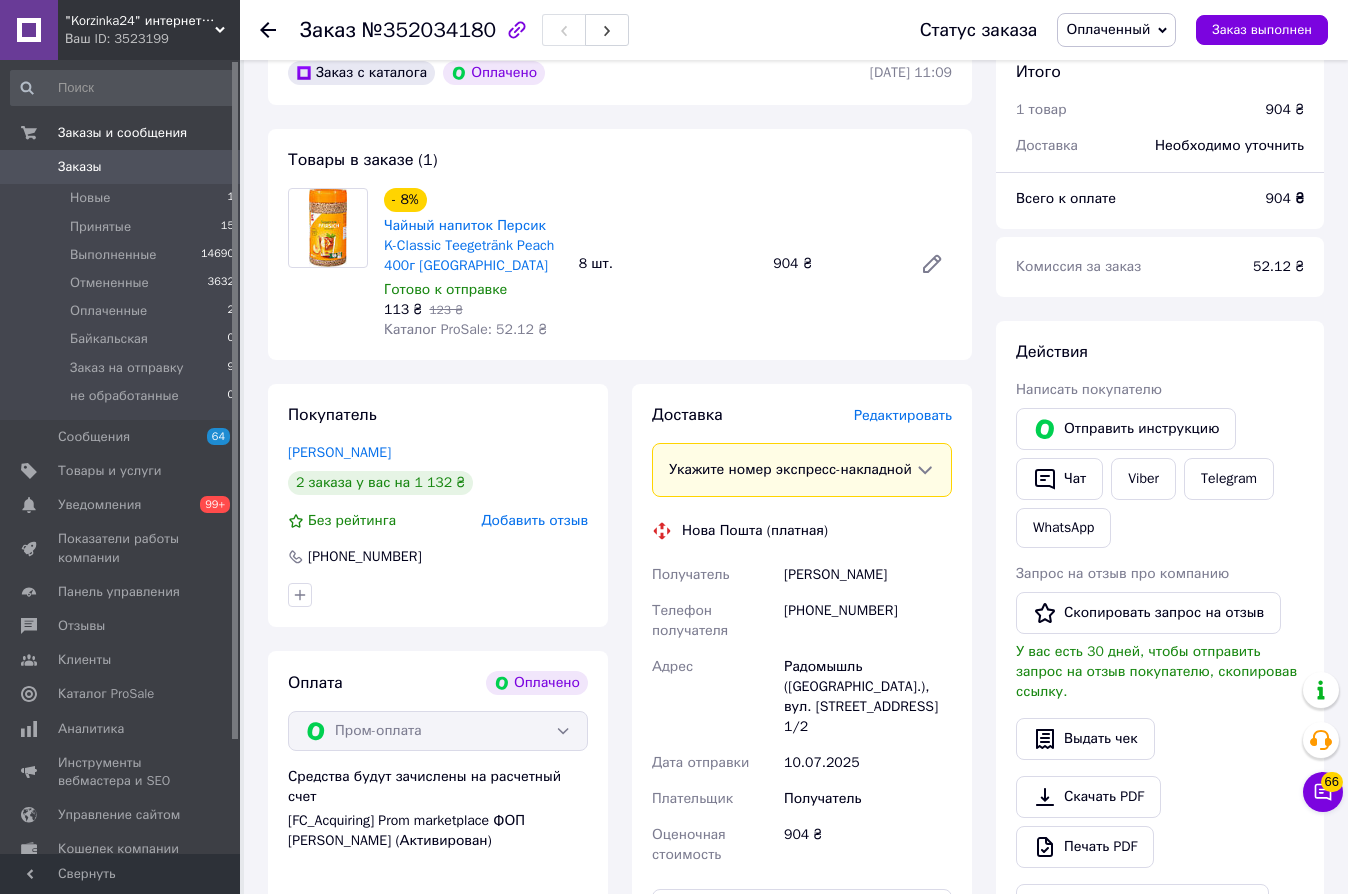 click on "Заказ с каталога Оплачено 10.07.2025 | 11:09 Товары в заказе (1) - 8% Чайный напиток  Персик K-Classic Teegetränk Peach 400г Германия Готово к отправке 113 ₴   123 ₴ Каталог ProSale: 52.12 ₴  8 шт. 904 ₴ Покупатель Люшенко Наталія 2 заказа у вас на 1 132 ₴ Без рейтинга   Добавить отзыв +380936445237 Оплата Оплачено Пром-оплата Средства будут зачислены на расчетный счет [FC_Acquiring] Prom marketplace ФОП Каплун Нікіта Вікторович (Активирован) Доставка Редактировать Укажите номер экспресс-накладной Мобильный номер покупателя (из заказа) должен
соответствовать номеру получателя по накладной Нова Пошта (платная) <" at bounding box center (620, 725) 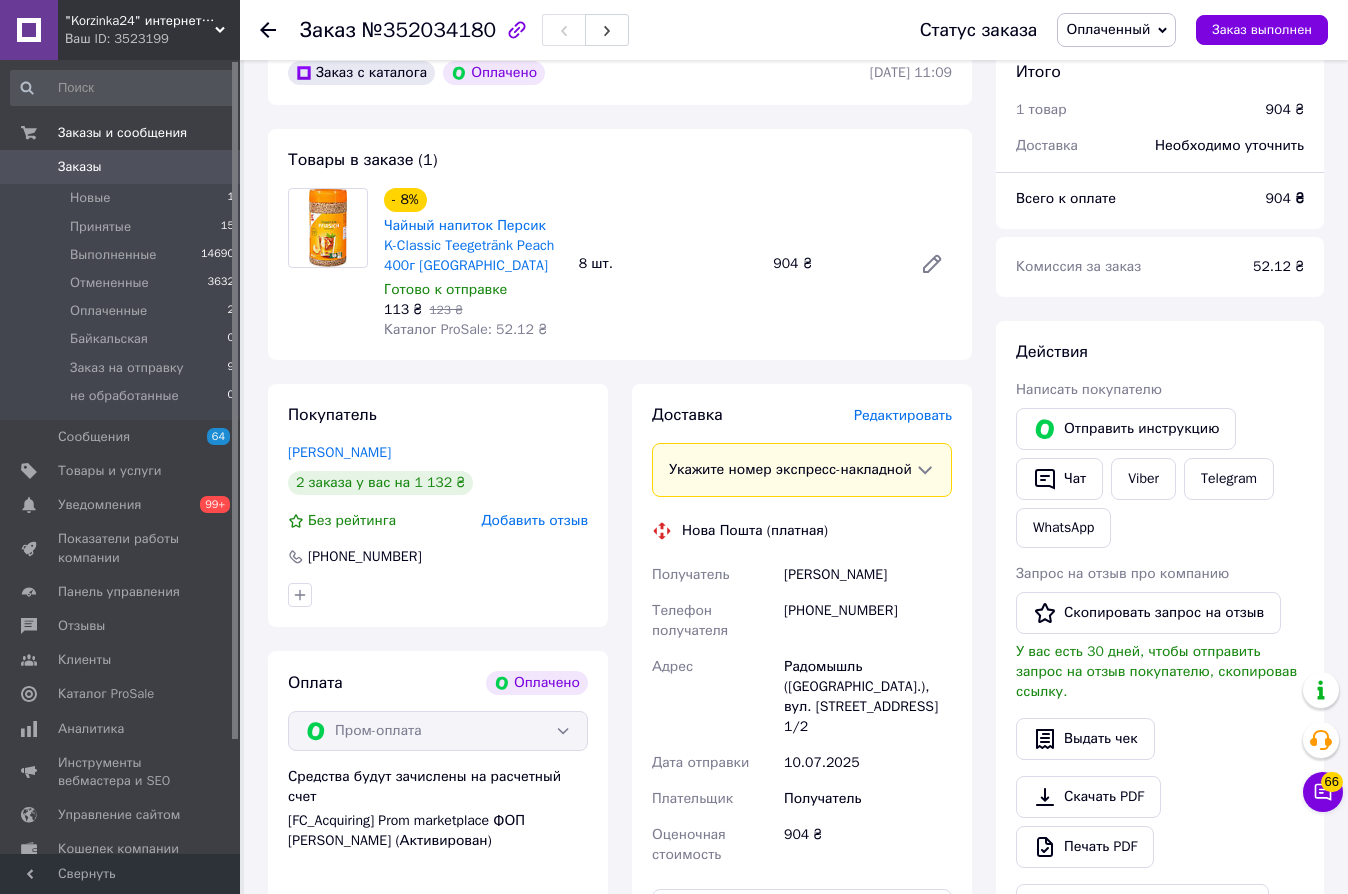 click on "Оплаченный" at bounding box center (1108, 29) 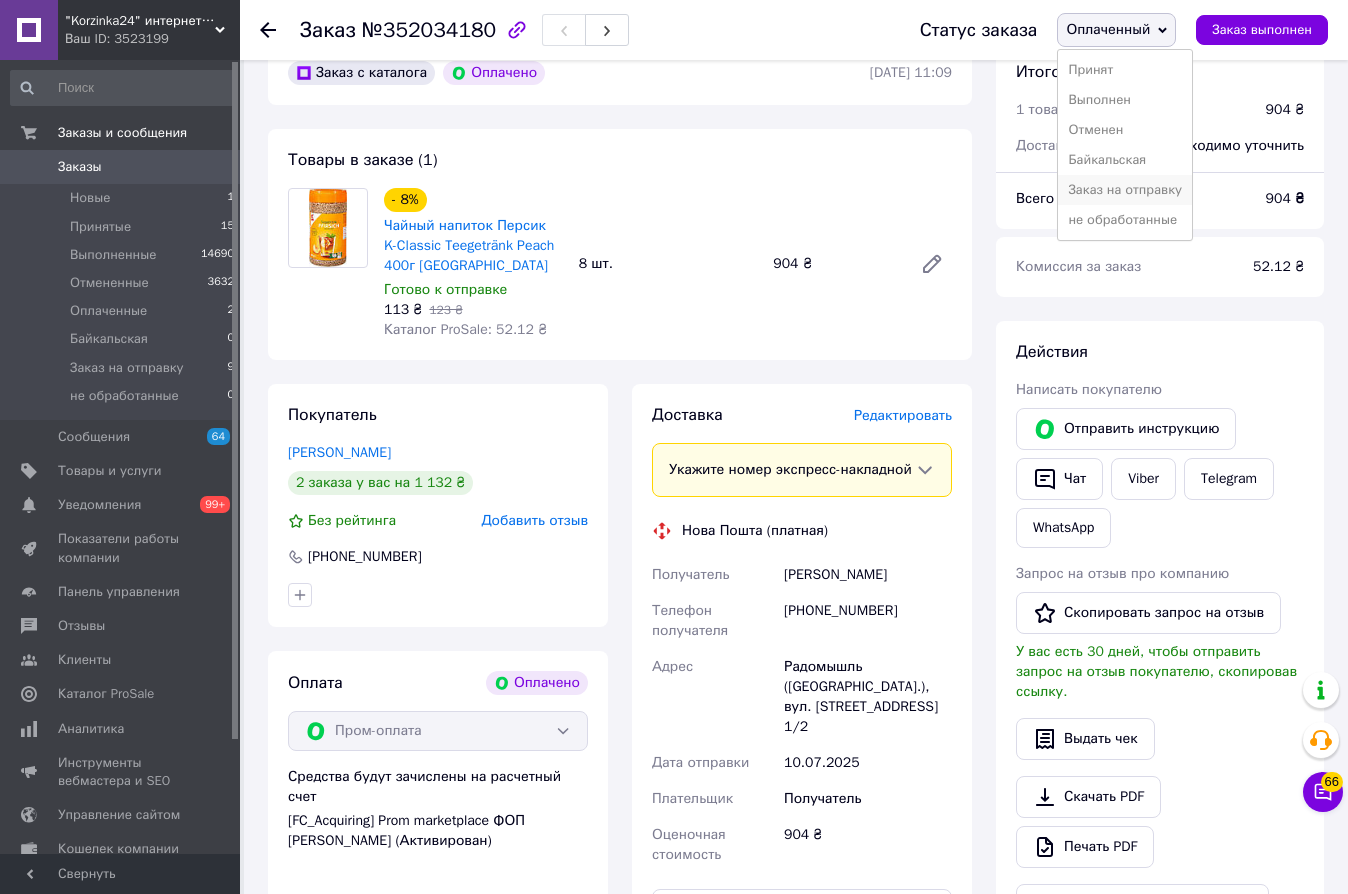 click on "Заказ на отправку" at bounding box center [1125, 190] 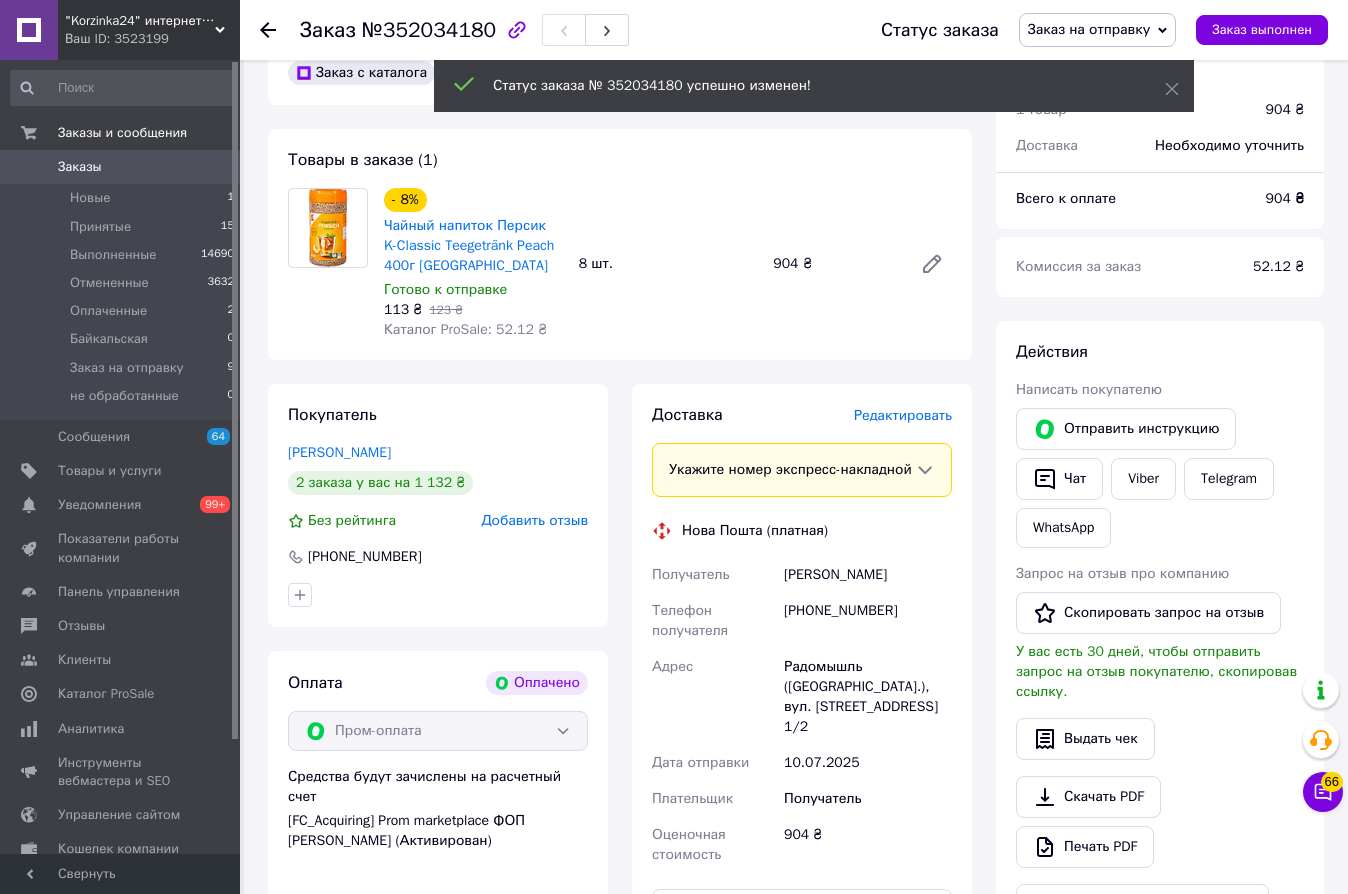 click 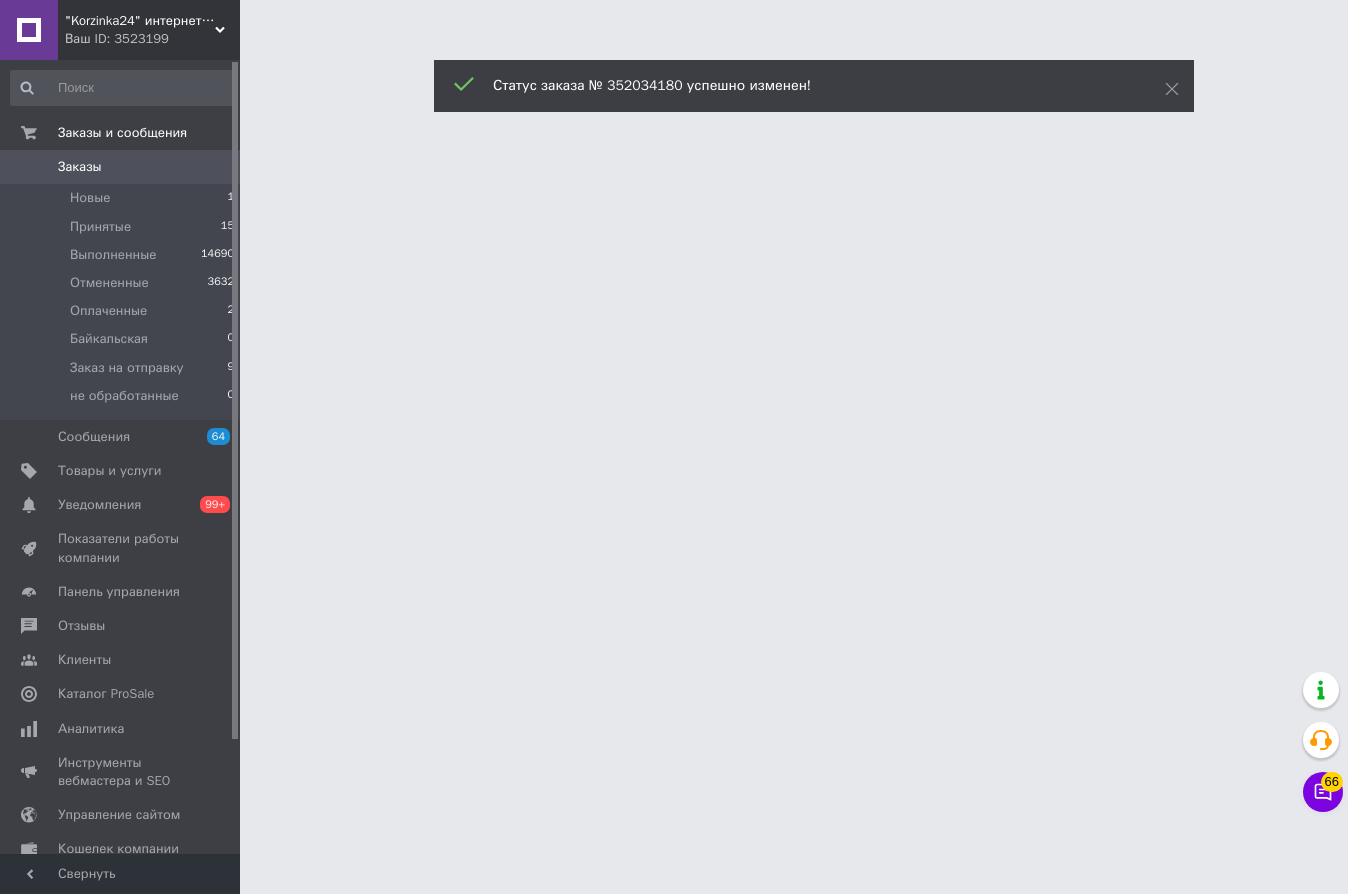scroll, scrollTop: 0, scrollLeft: 0, axis: both 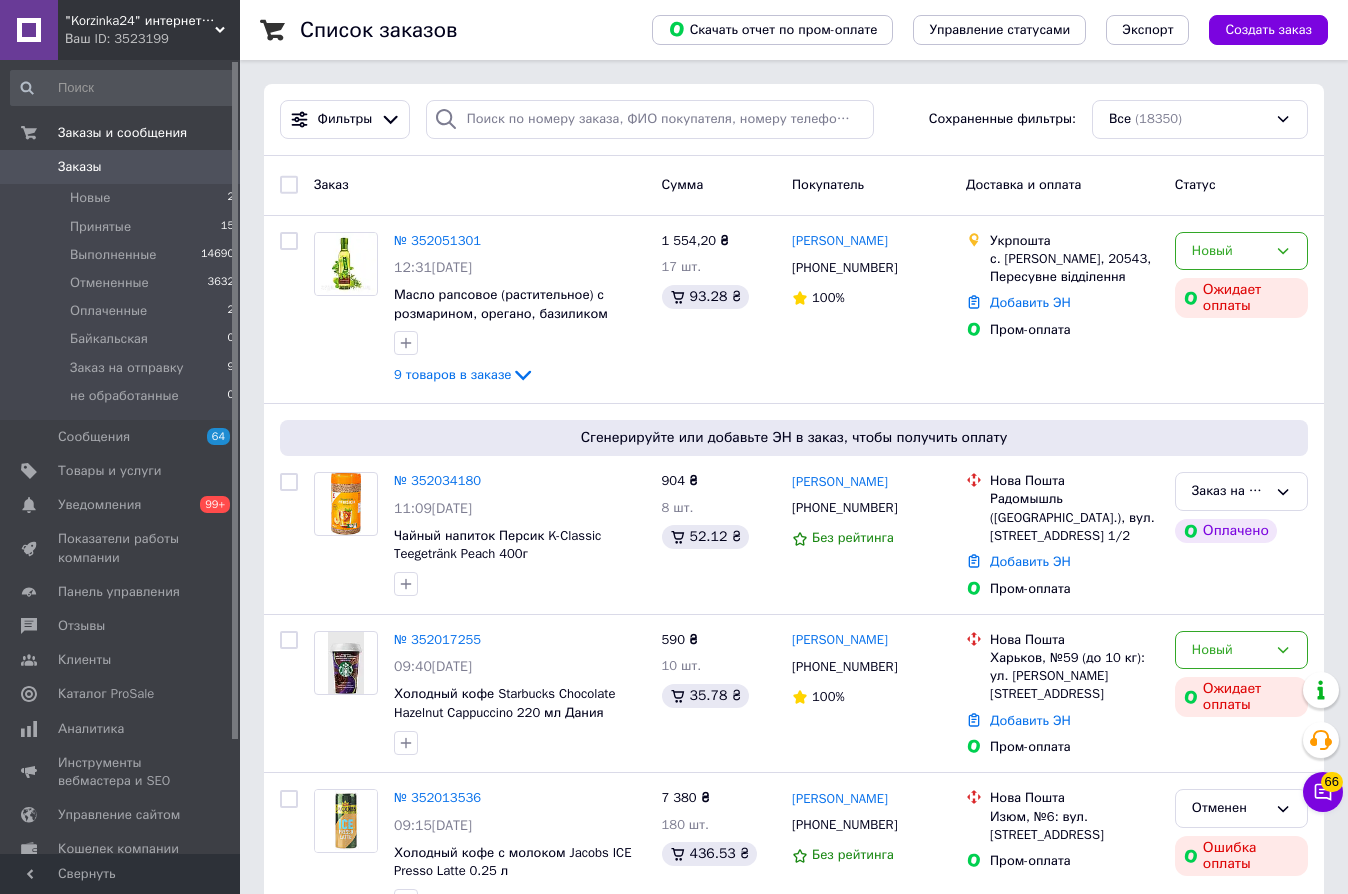 click on "Заказы" at bounding box center [121, 167] 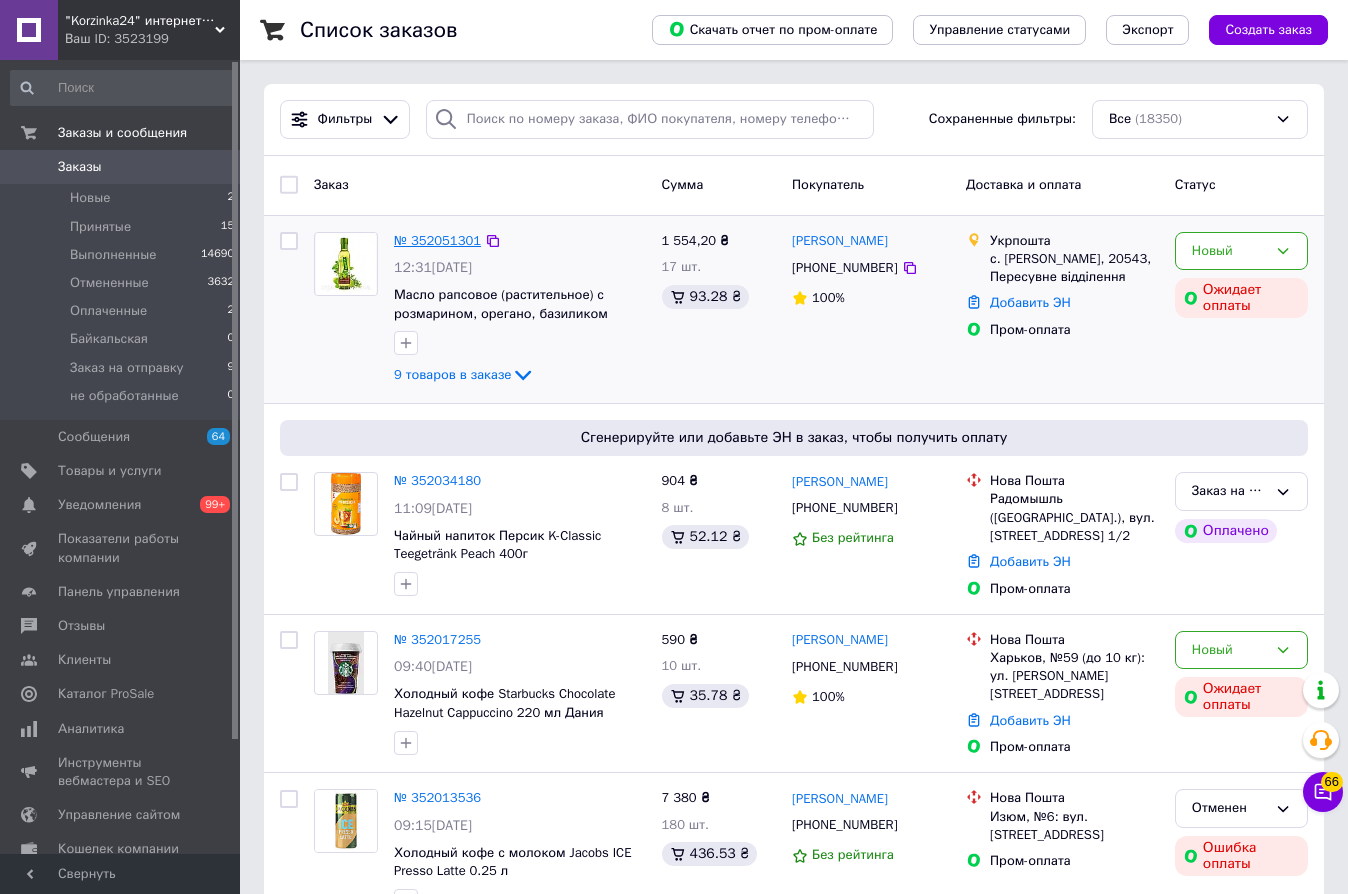 click on "№ 352051301" at bounding box center (437, 240) 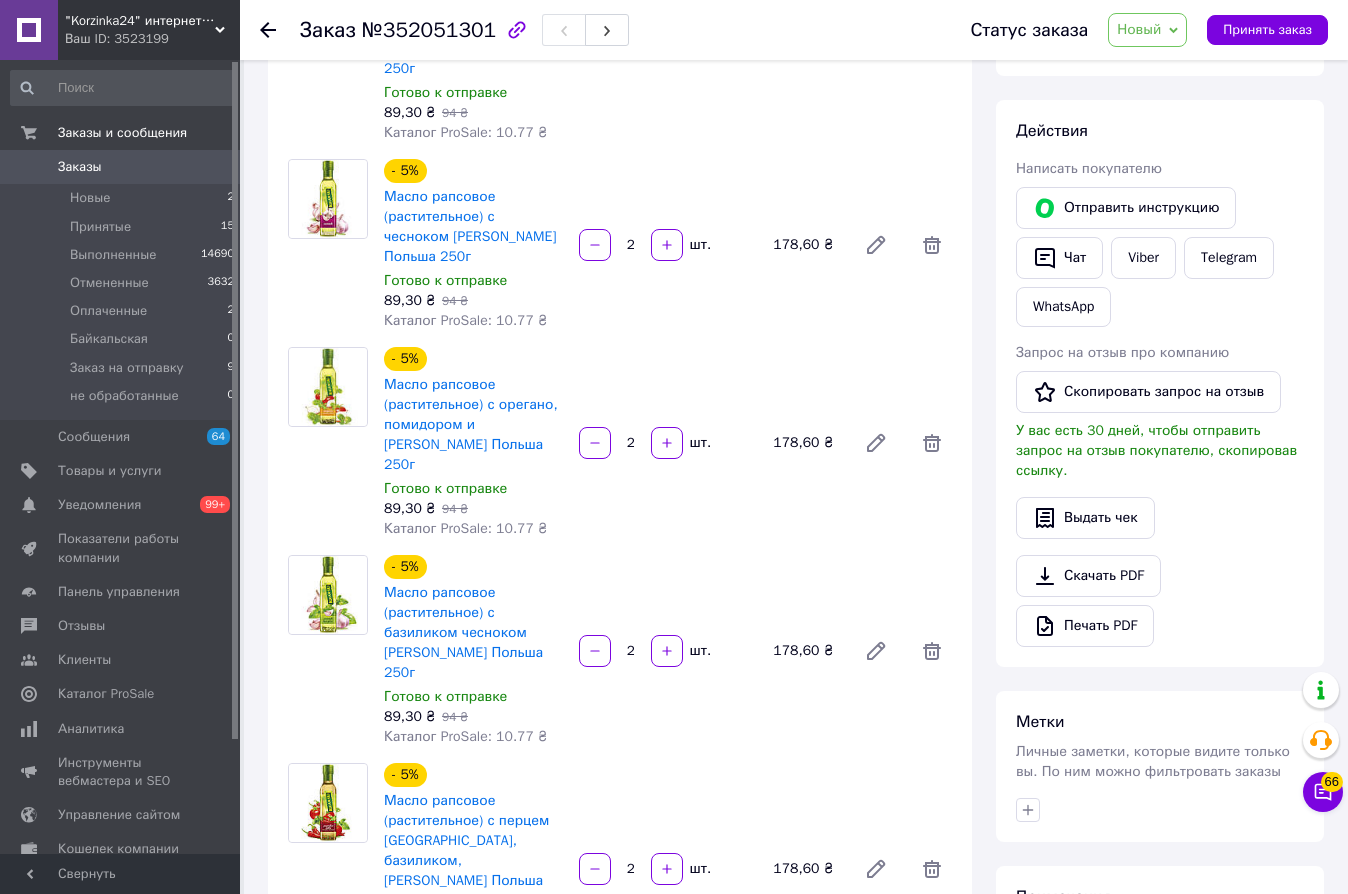 scroll, scrollTop: 0, scrollLeft: 0, axis: both 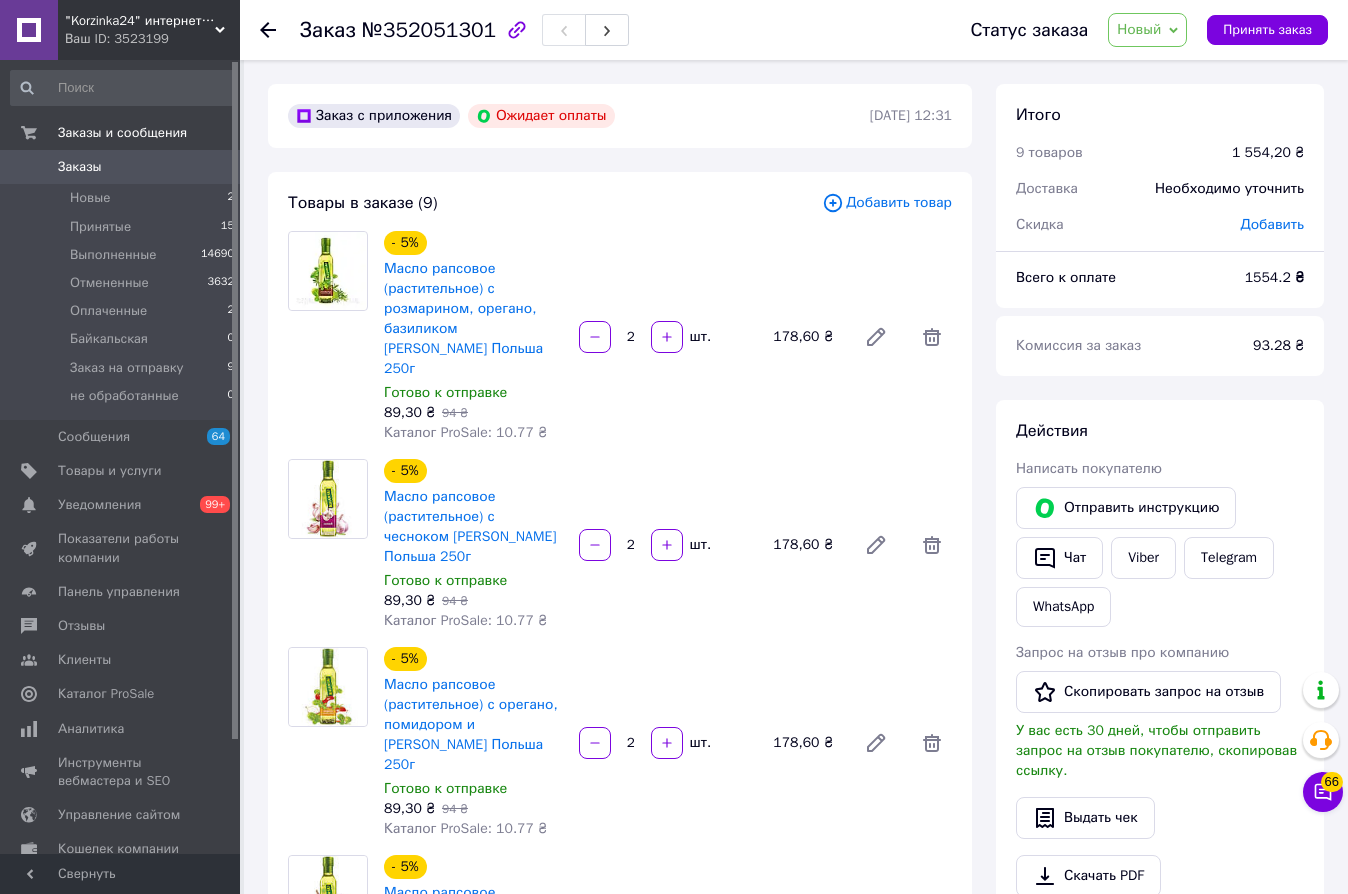 click 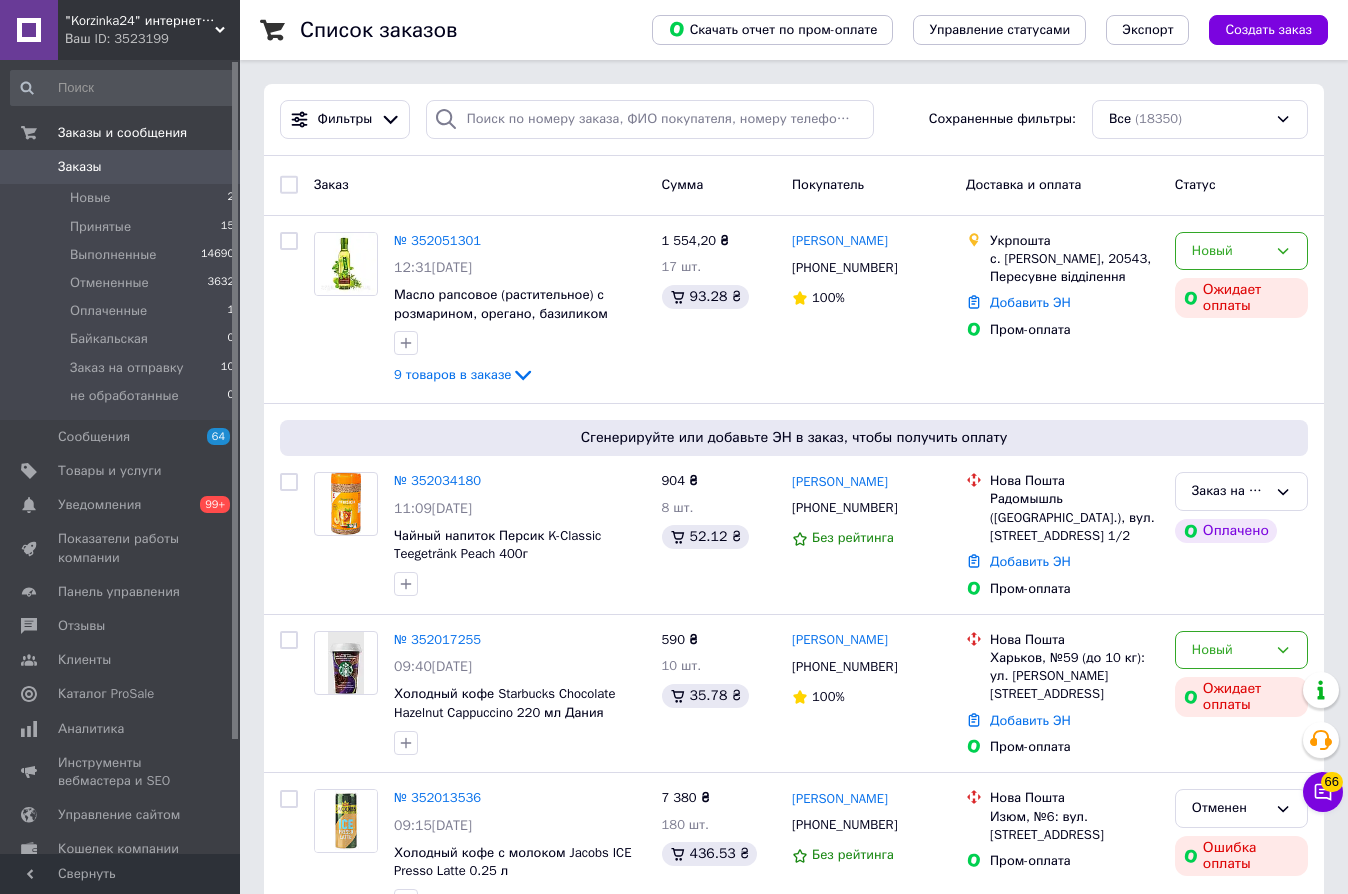 click on "Заказы" at bounding box center (121, 167) 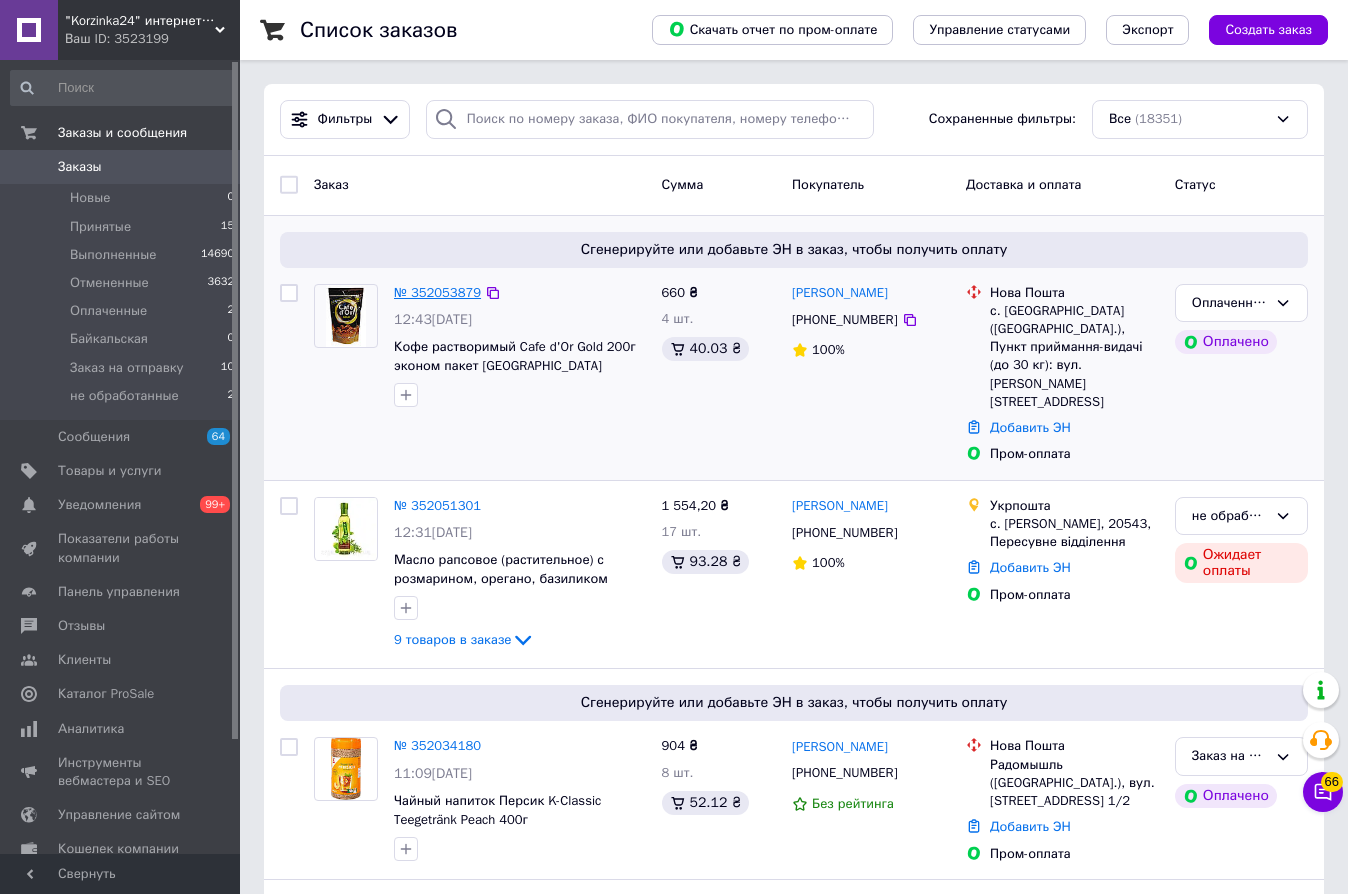 click on "№ 352053879" at bounding box center (437, 292) 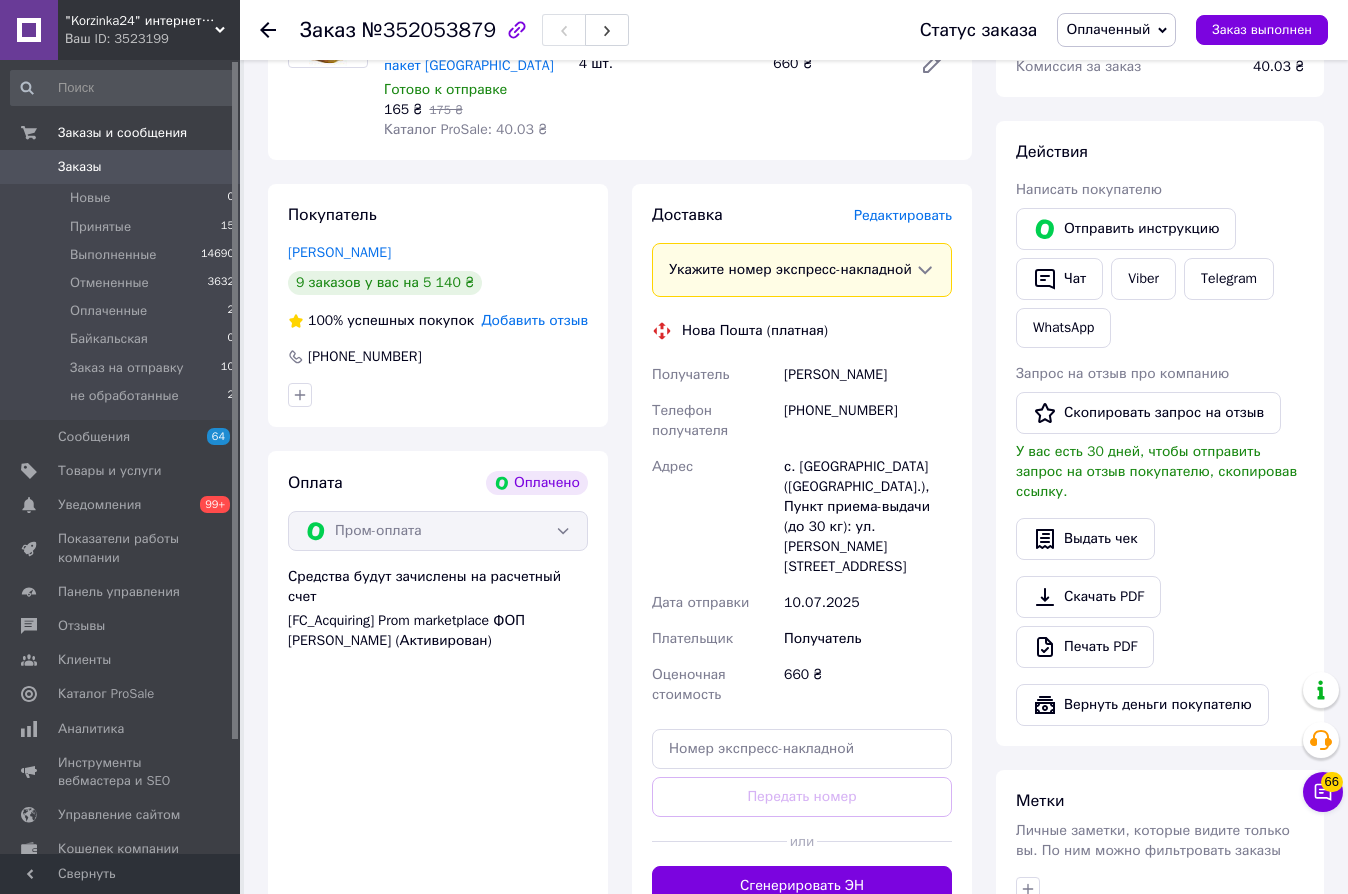 scroll, scrollTop: 900, scrollLeft: 0, axis: vertical 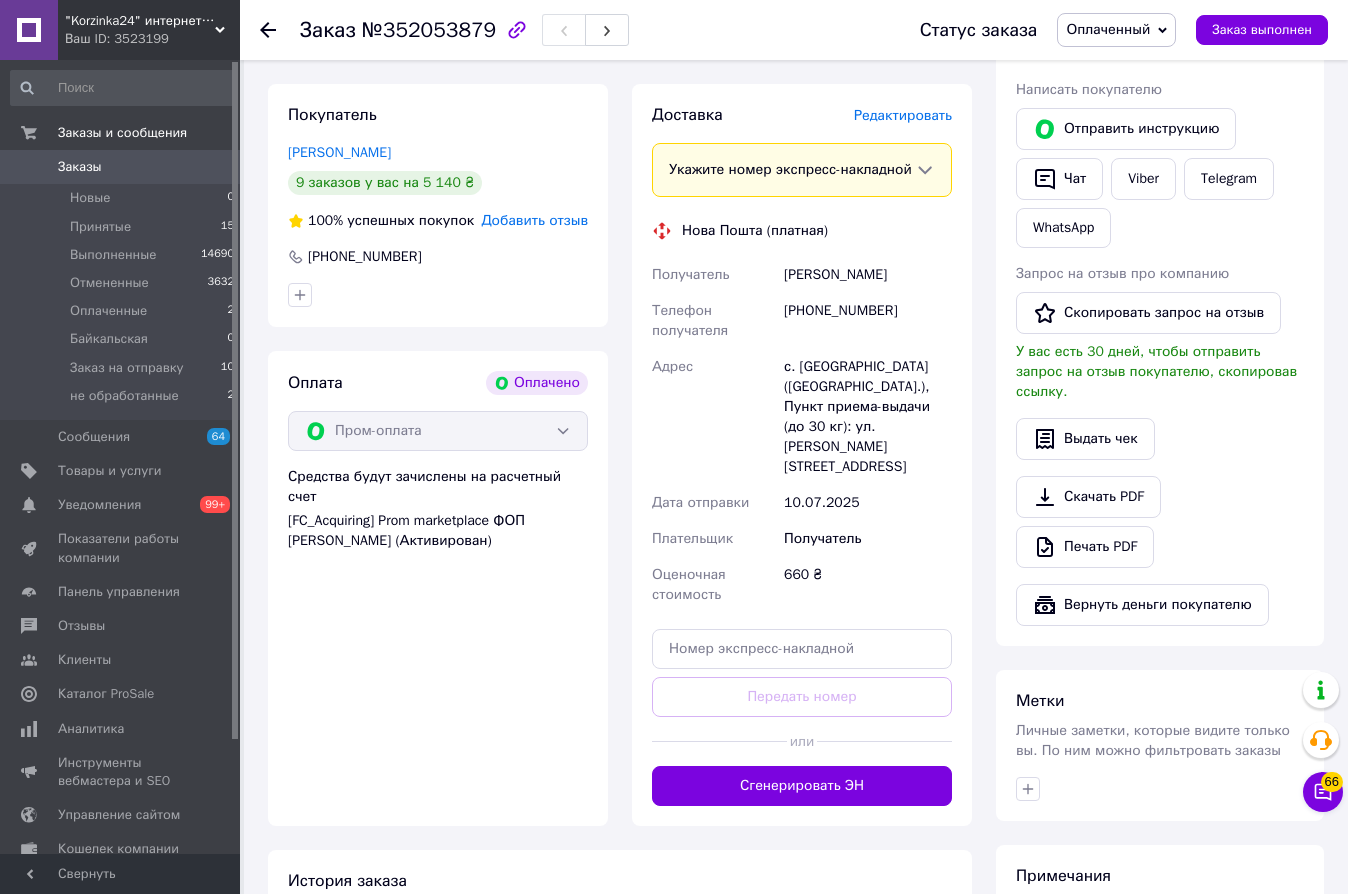 click on "Покупатель Степашко Анна 9 заказов у вас на 5 140 ₴ 100%   успешных покупок Добавить отзыв +380997017095 Оплата Оплачено Пром-оплата Средства будут зачислены на расчетный счет [FC_Acquiring] Prom marketplace ФОП Каплун Нікіта Вікторович (Активирован)" at bounding box center (438, 455) 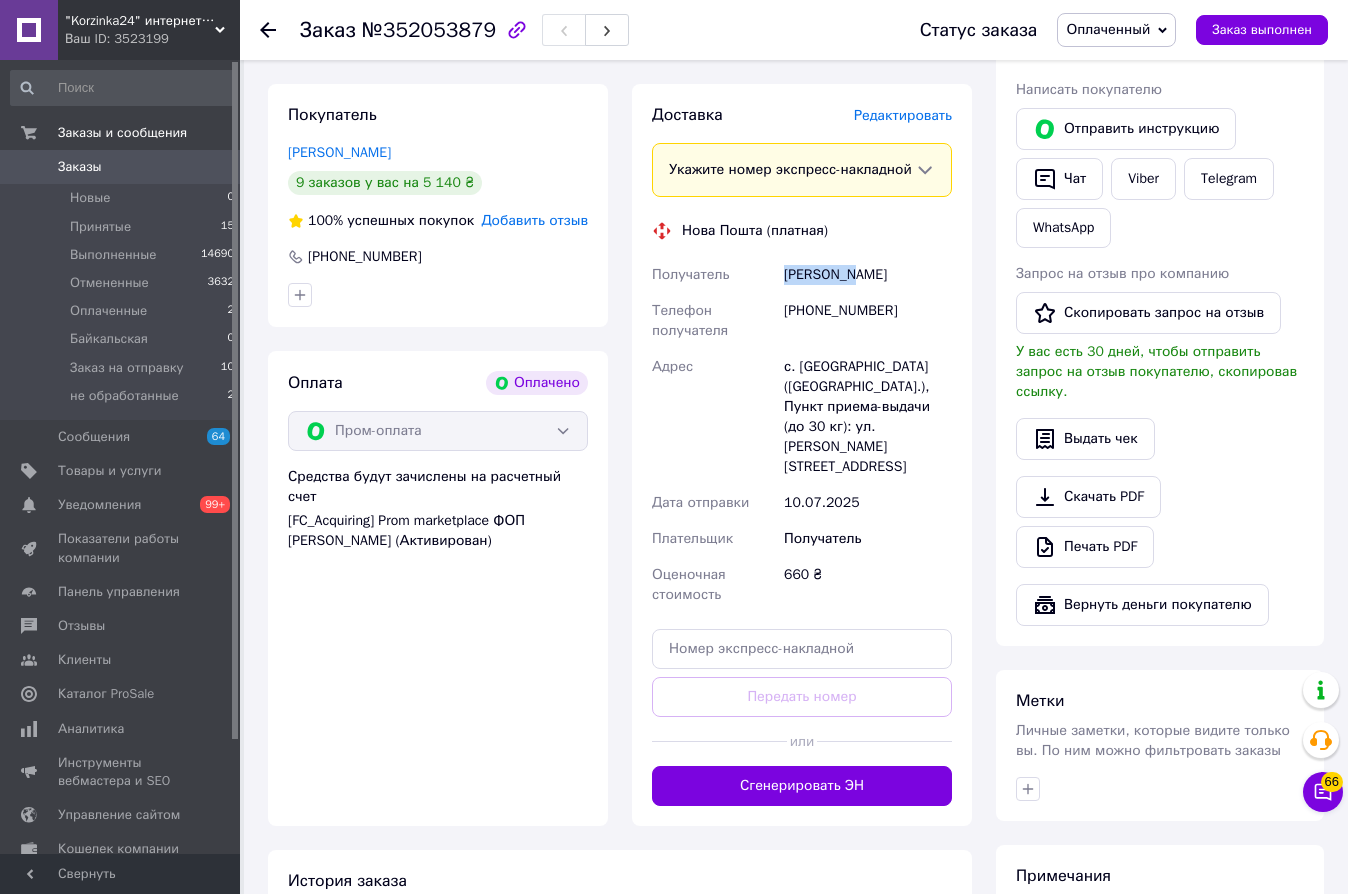 drag, startPoint x: 853, startPoint y: 294, endPoint x: 750, endPoint y: 281, distance: 103.81715 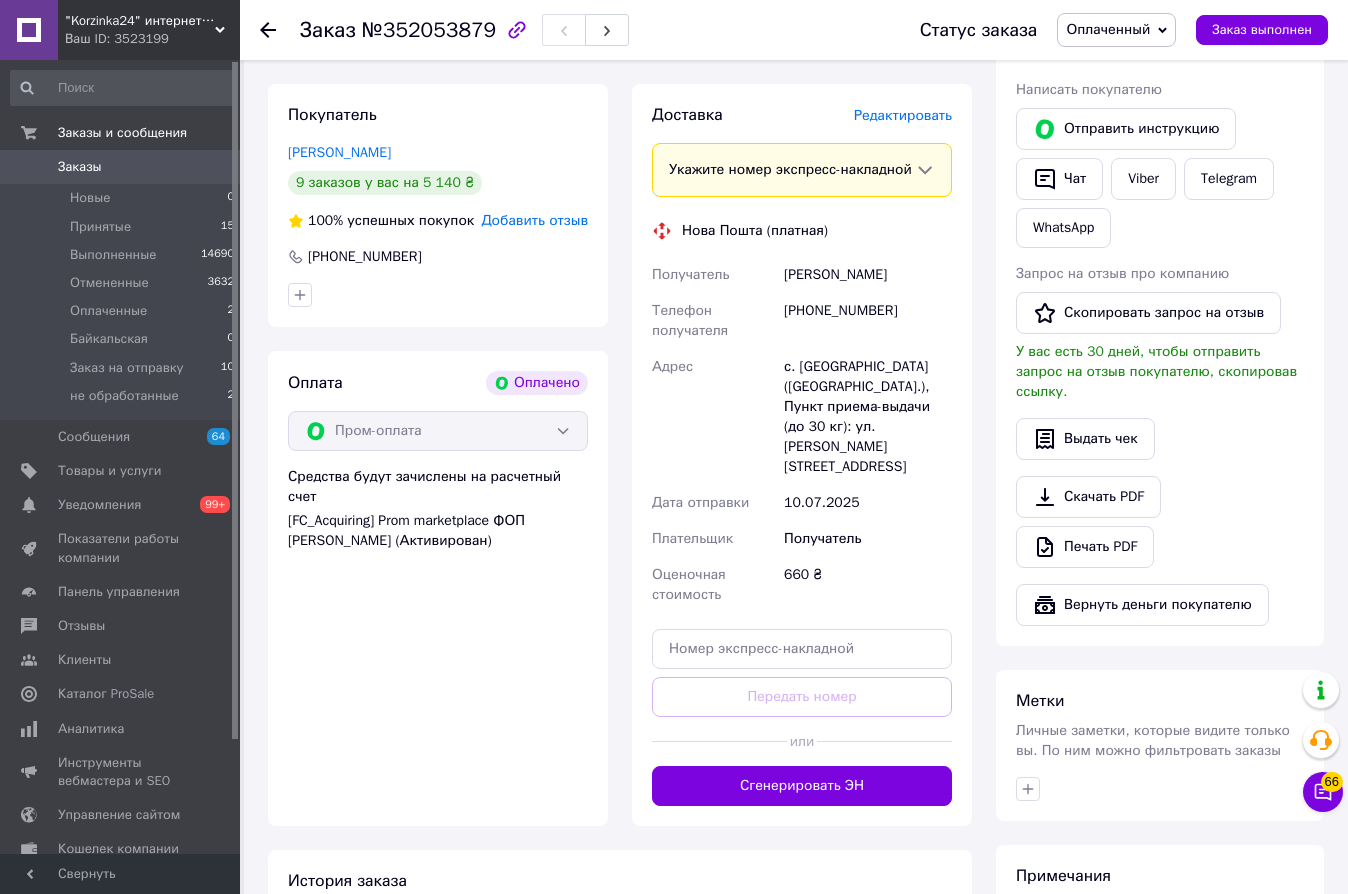 click on "Заказ с приложения Оплачено 10.07.2025 | 12:43 Товары в заказе (1) - 6% Кофе растворимый Cafe d'Or Gold 200г эконом пакет Польша Готово к отправке 165 ₴   175 ₴ Каталог ProSale: 40.03 ₴  4 шт. 660 ₴ Покупатель Степашко Анна 9 заказов у вас на 5 140 ₴ 100%   успешных покупок Добавить отзыв +380997017095 Оплата Оплачено Пром-оплата Средства будут зачислены на расчетный счет [FC_Acquiring] Prom marketplace ФОП Каплун Нікіта Вікторович (Активирован) Доставка Редактировать Укажите номер экспресс-накладной Мобильный номер покупателя (из заказа) должен
соответствовать номеру получателя по накладной Получатель 660 <" at bounding box center (620, 475) 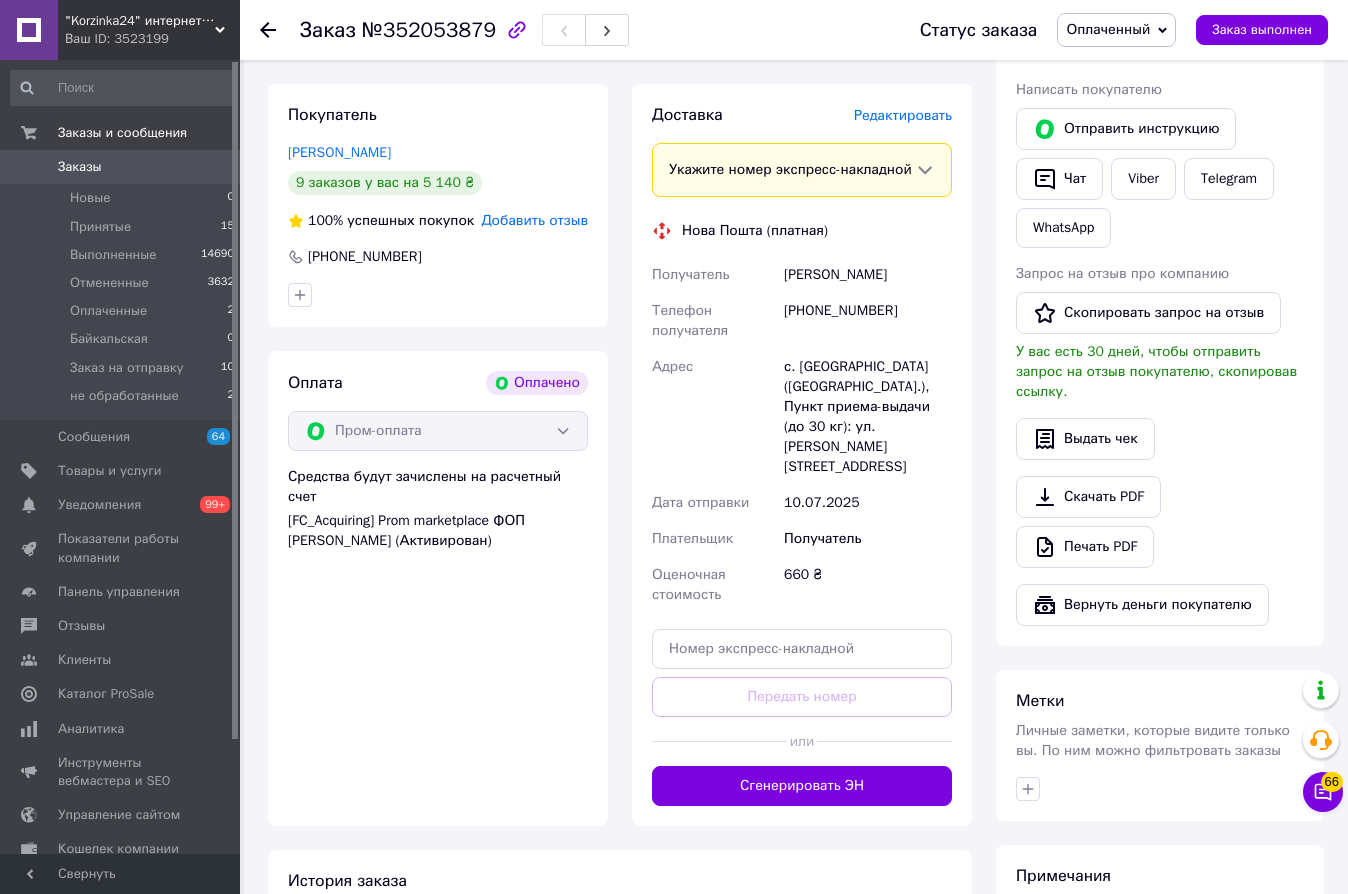 click on "Оплаченный" at bounding box center (1108, 29) 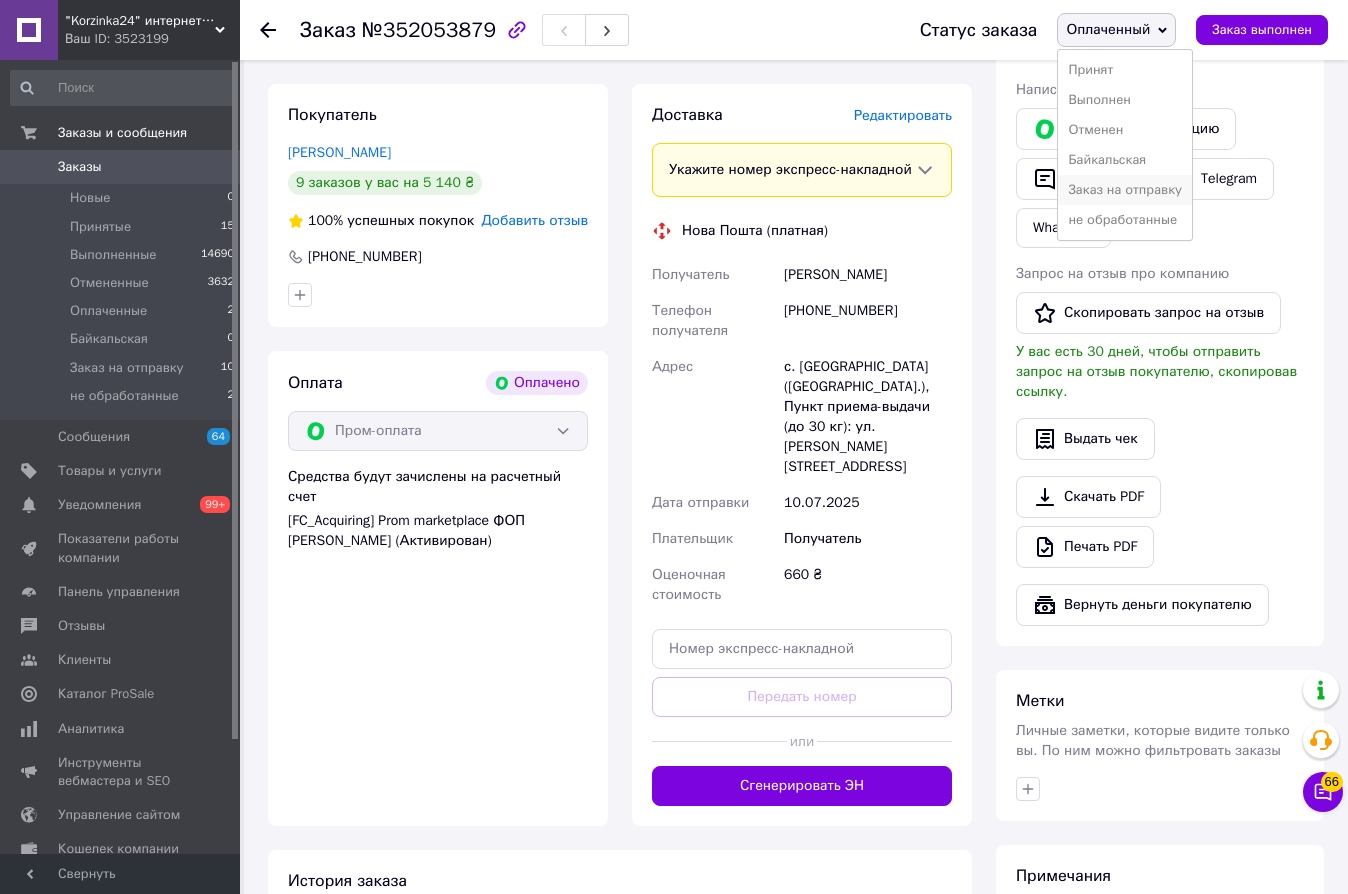 click on "Заказ на отправку" at bounding box center [1125, 190] 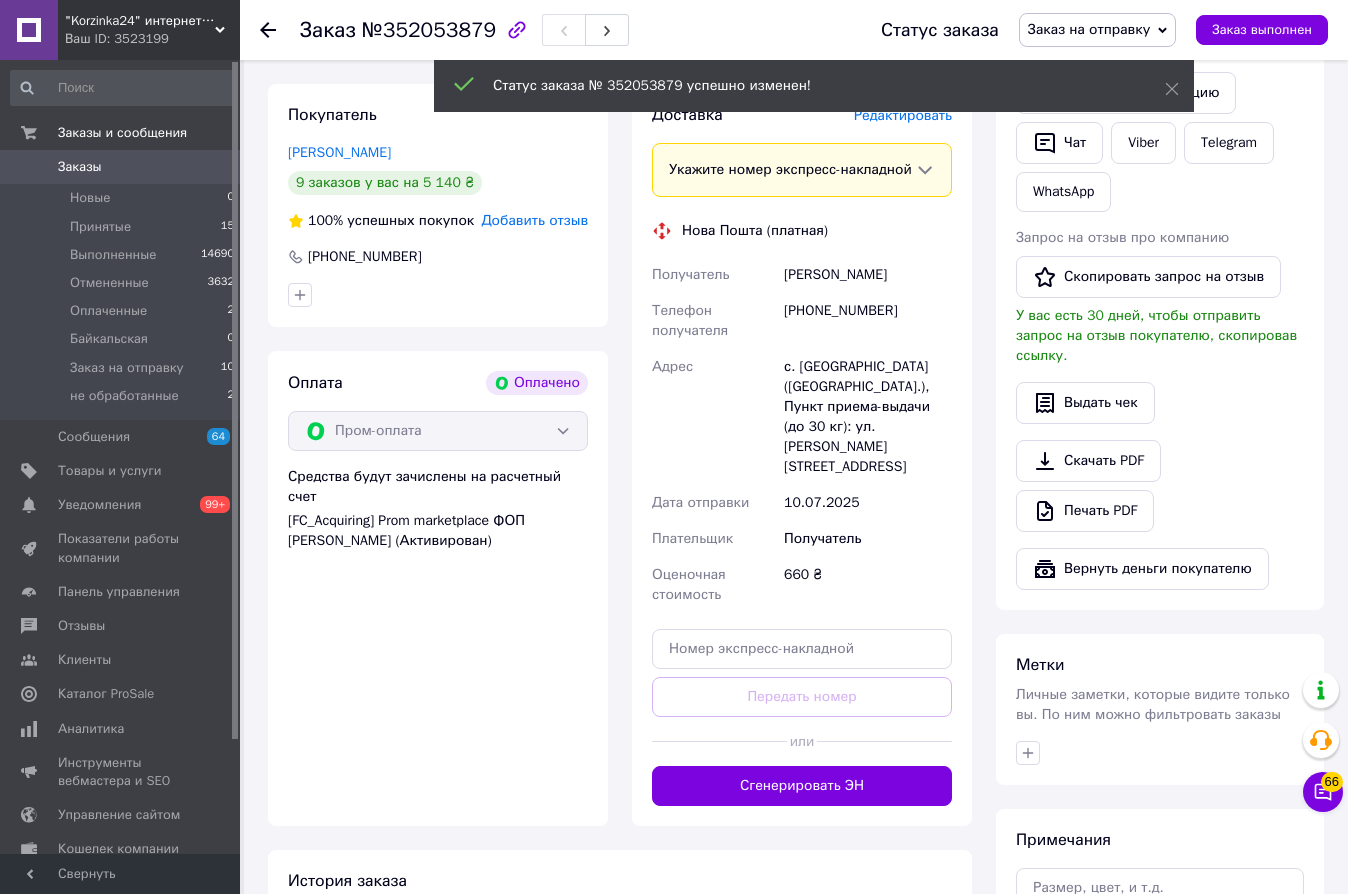 click 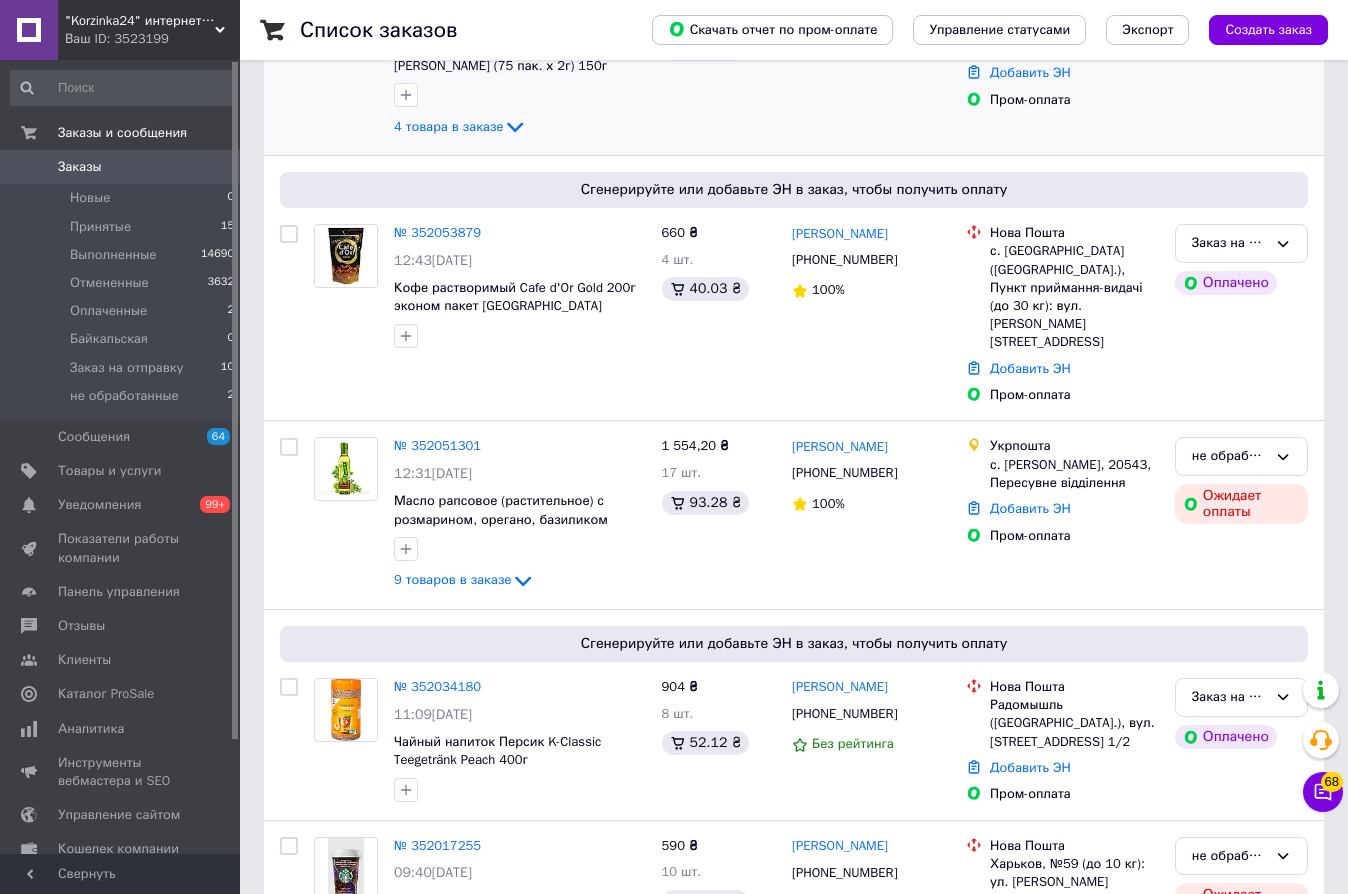 scroll, scrollTop: 200, scrollLeft: 0, axis: vertical 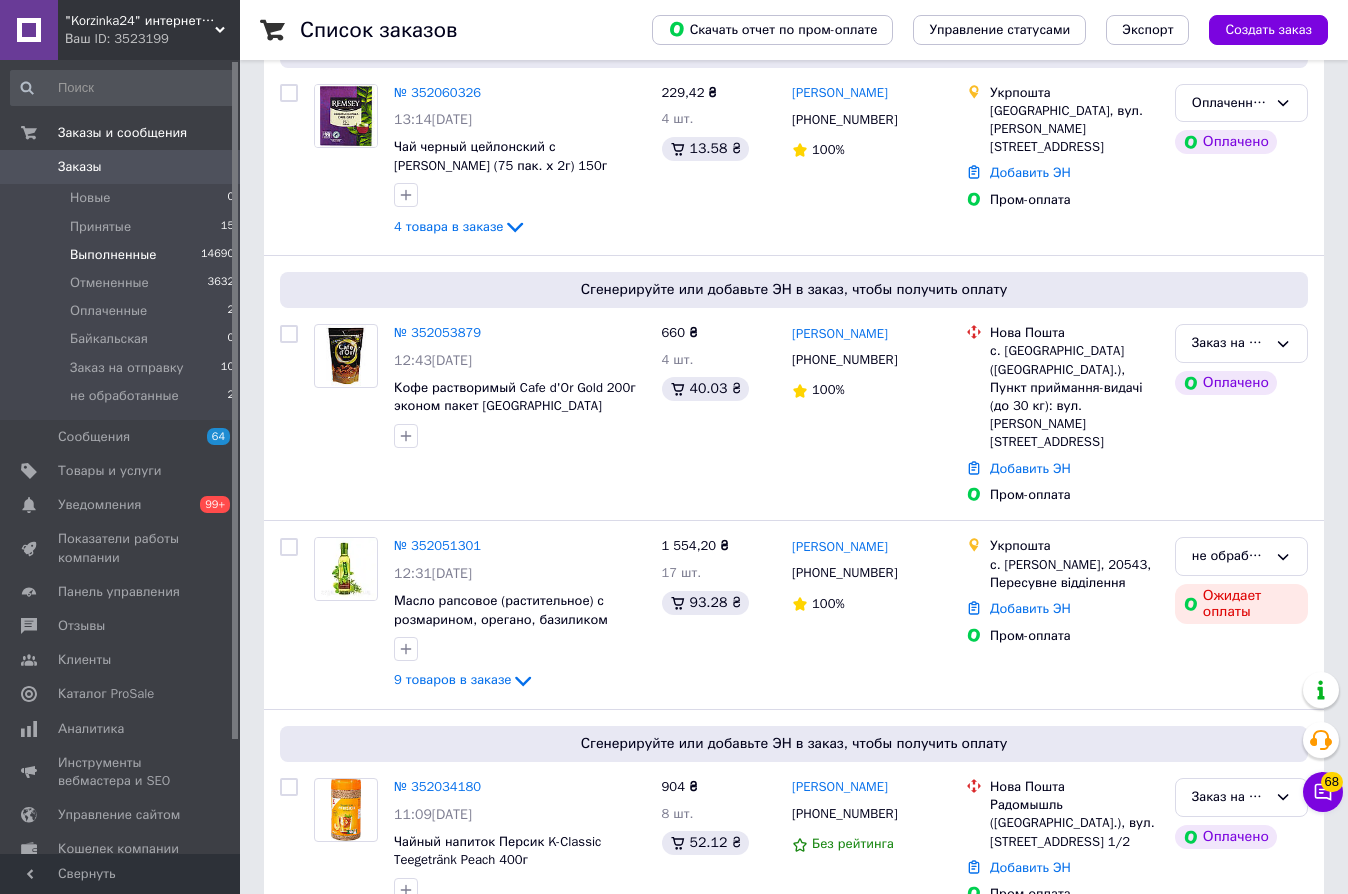 click on "Принятые" at bounding box center [100, 227] 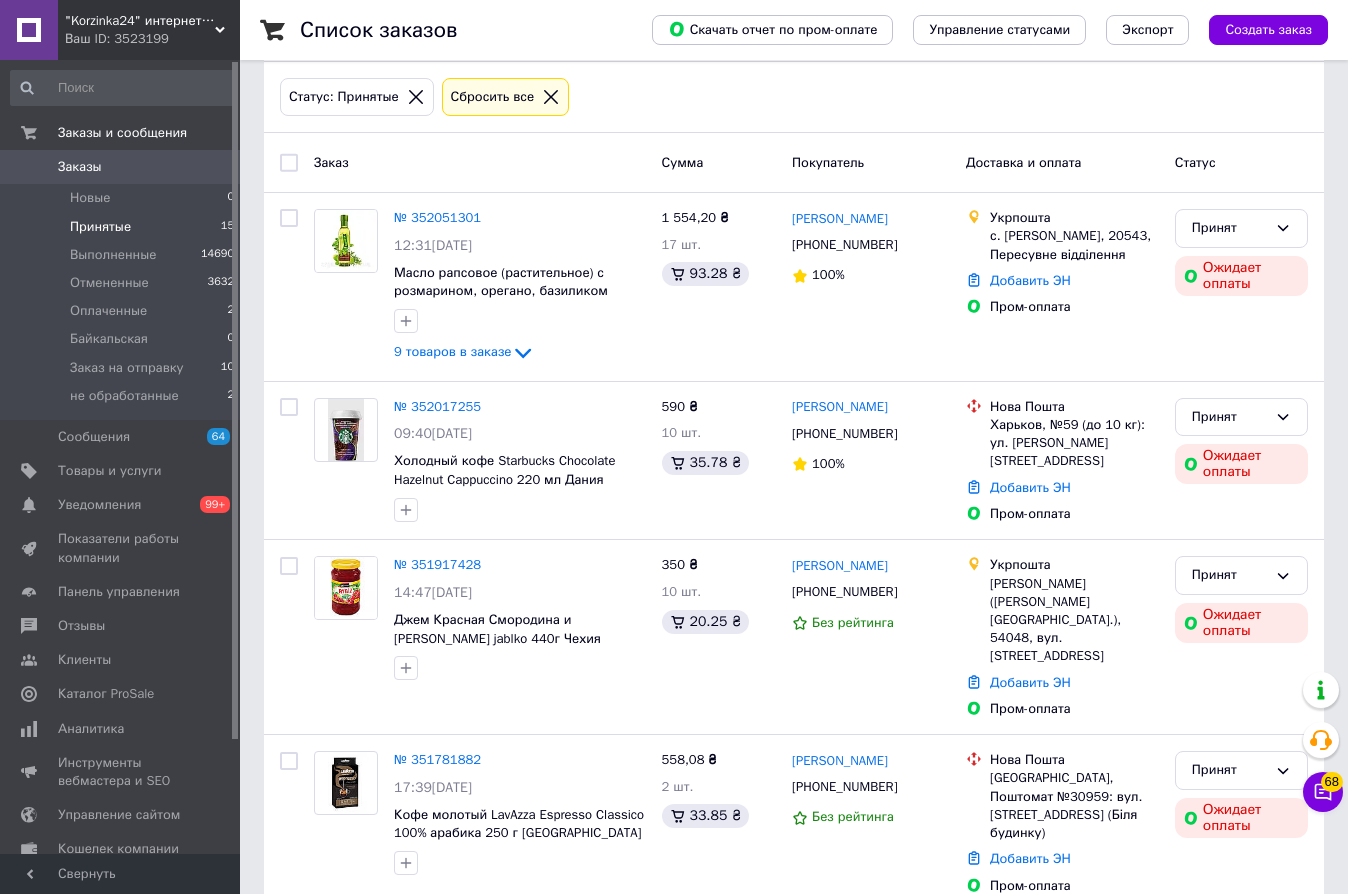 scroll, scrollTop: 0, scrollLeft: 0, axis: both 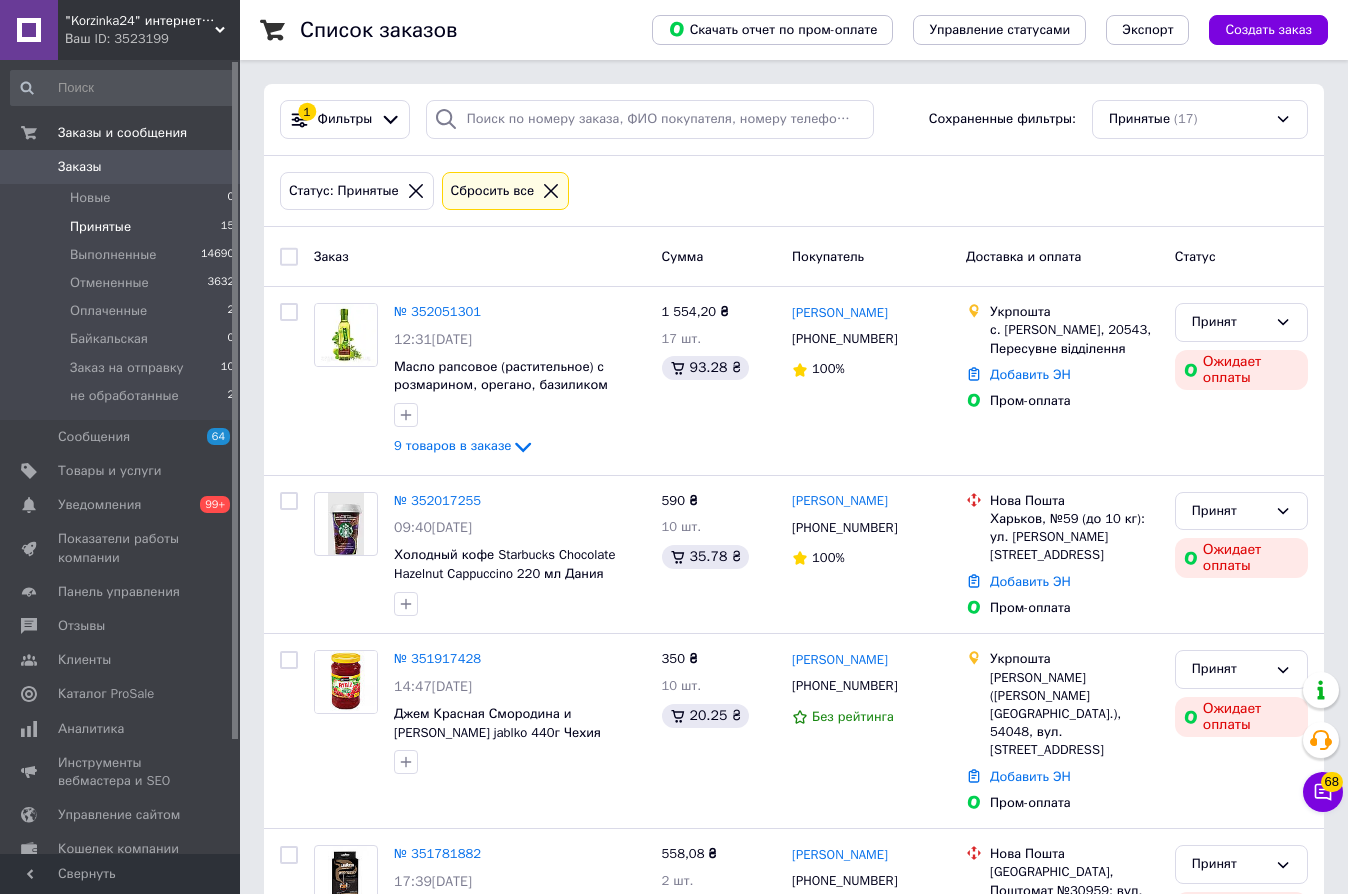 click on "Заказ" at bounding box center (480, 256) 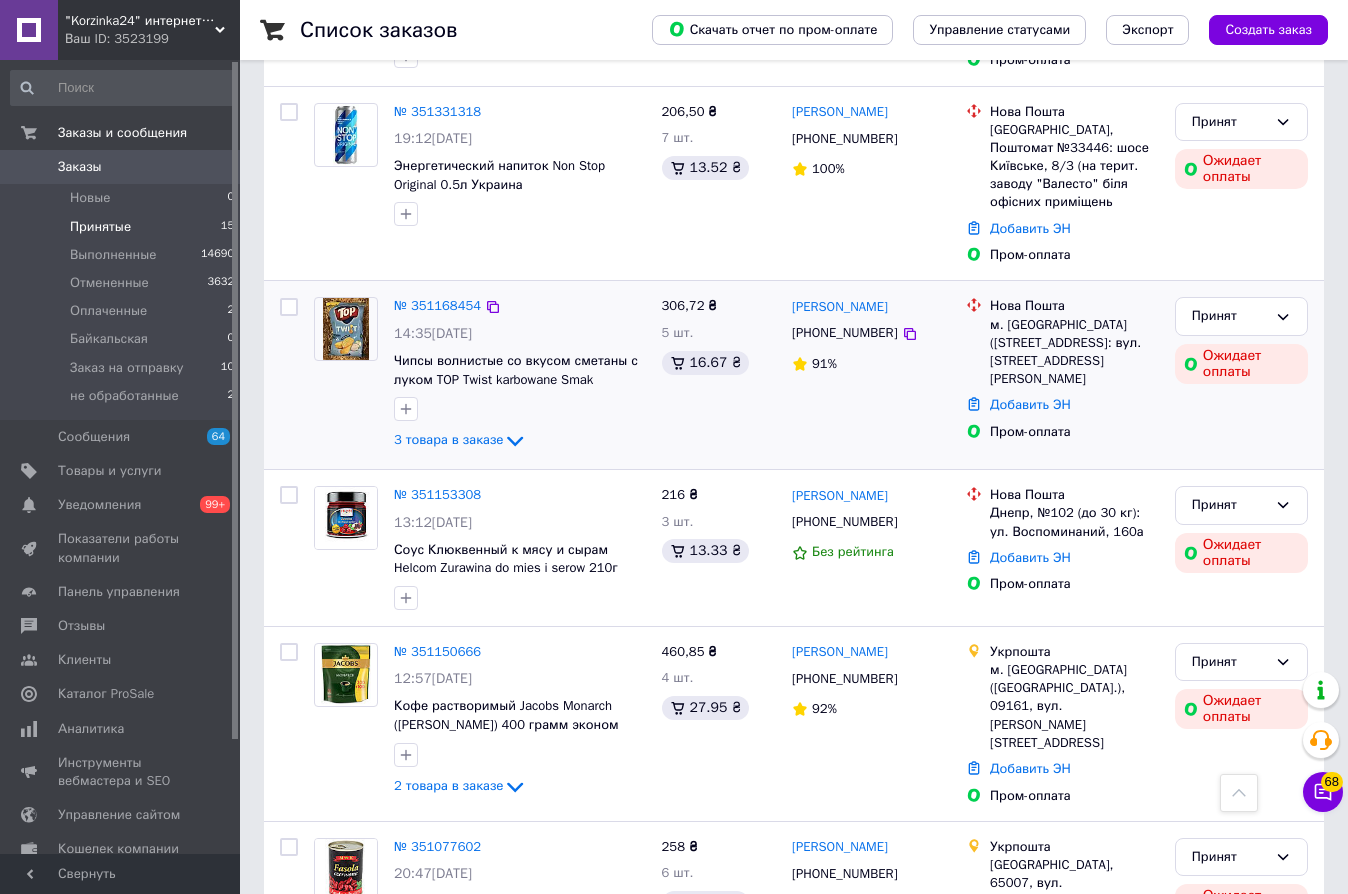 scroll, scrollTop: 2294, scrollLeft: 0, axis: vertical 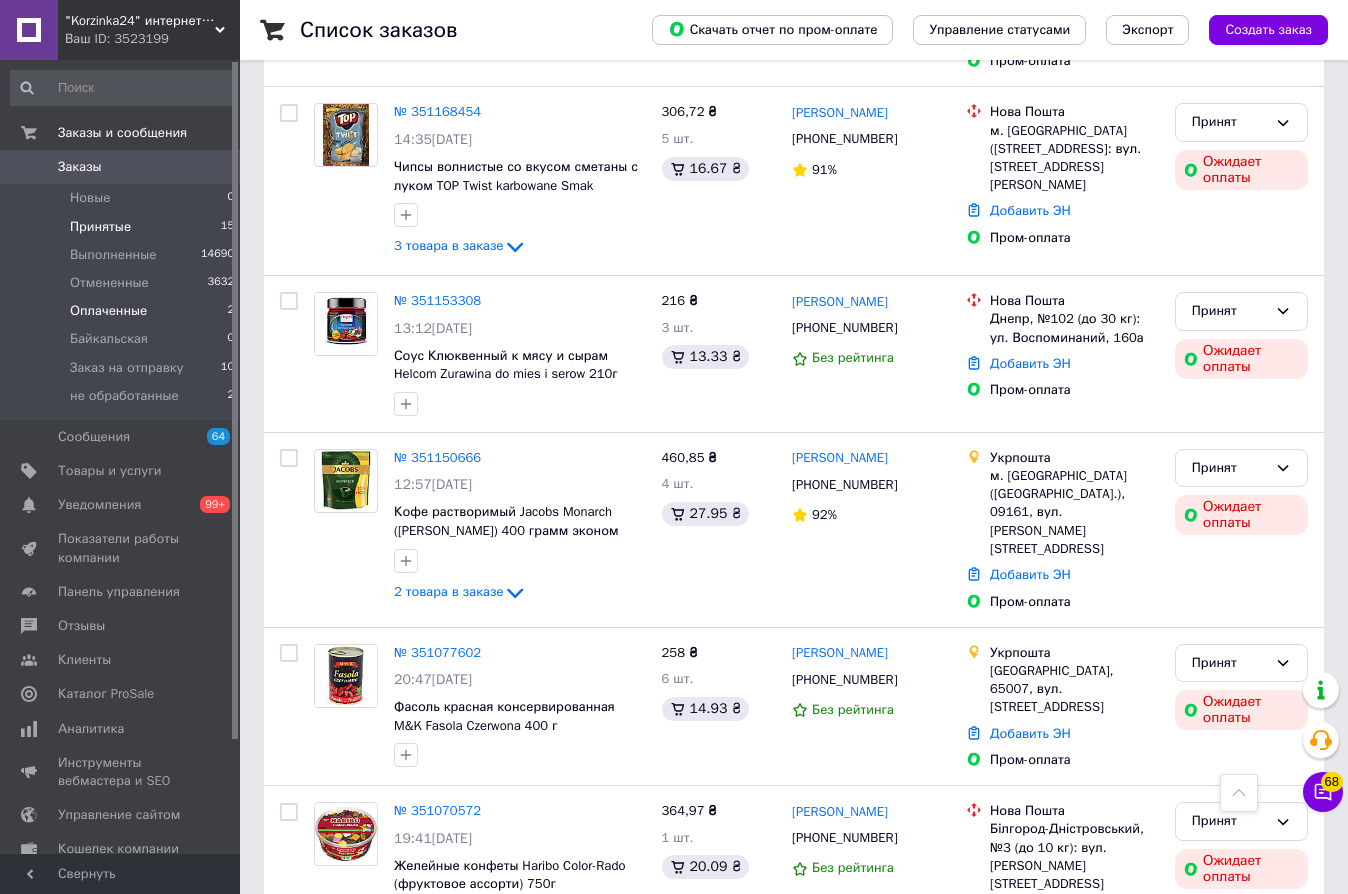 click on "Оплаченные" at bounding box center [108, 311] 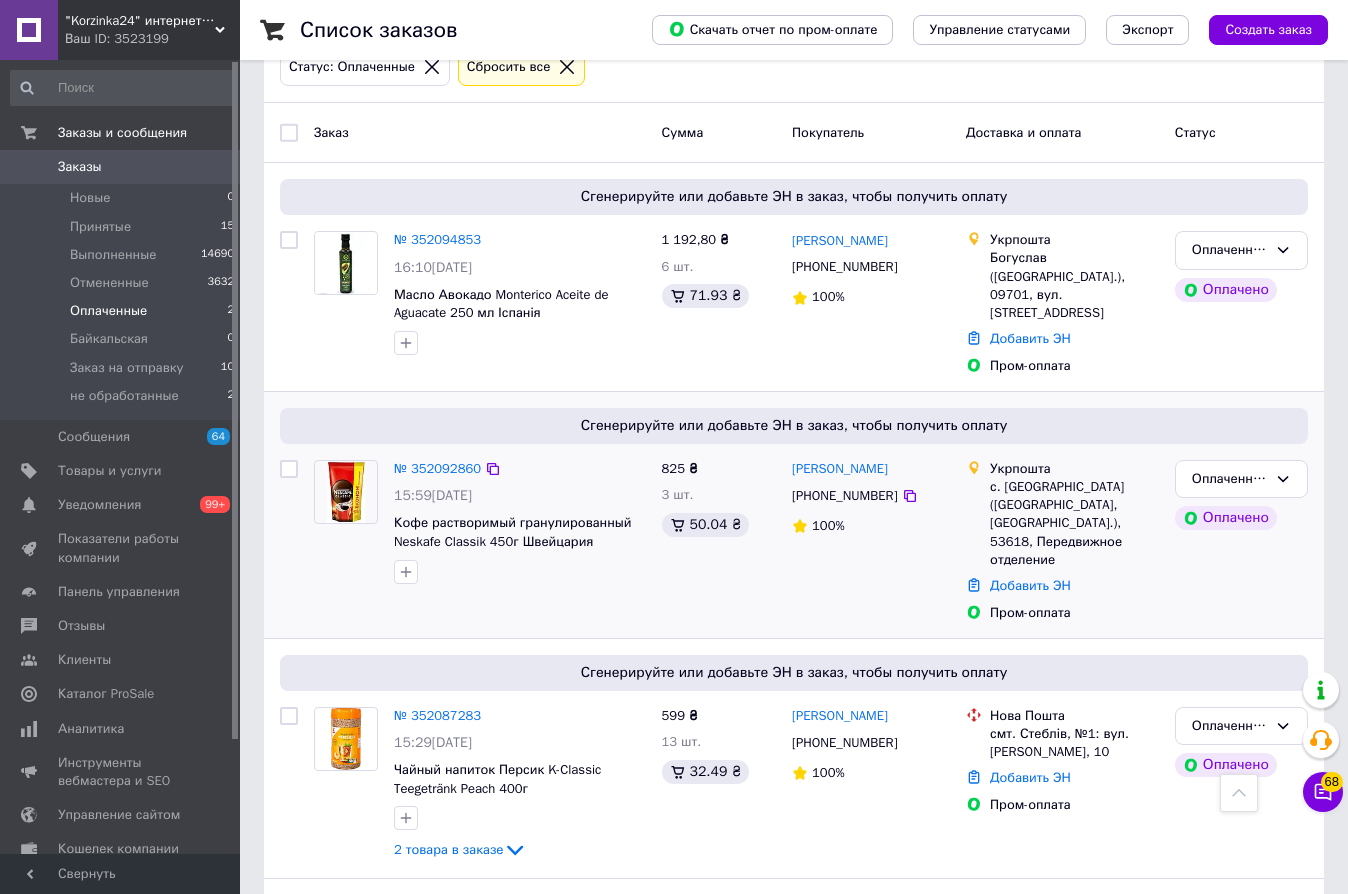 scroll, scrollTop: 0, scrollLeft: 0, axis: both 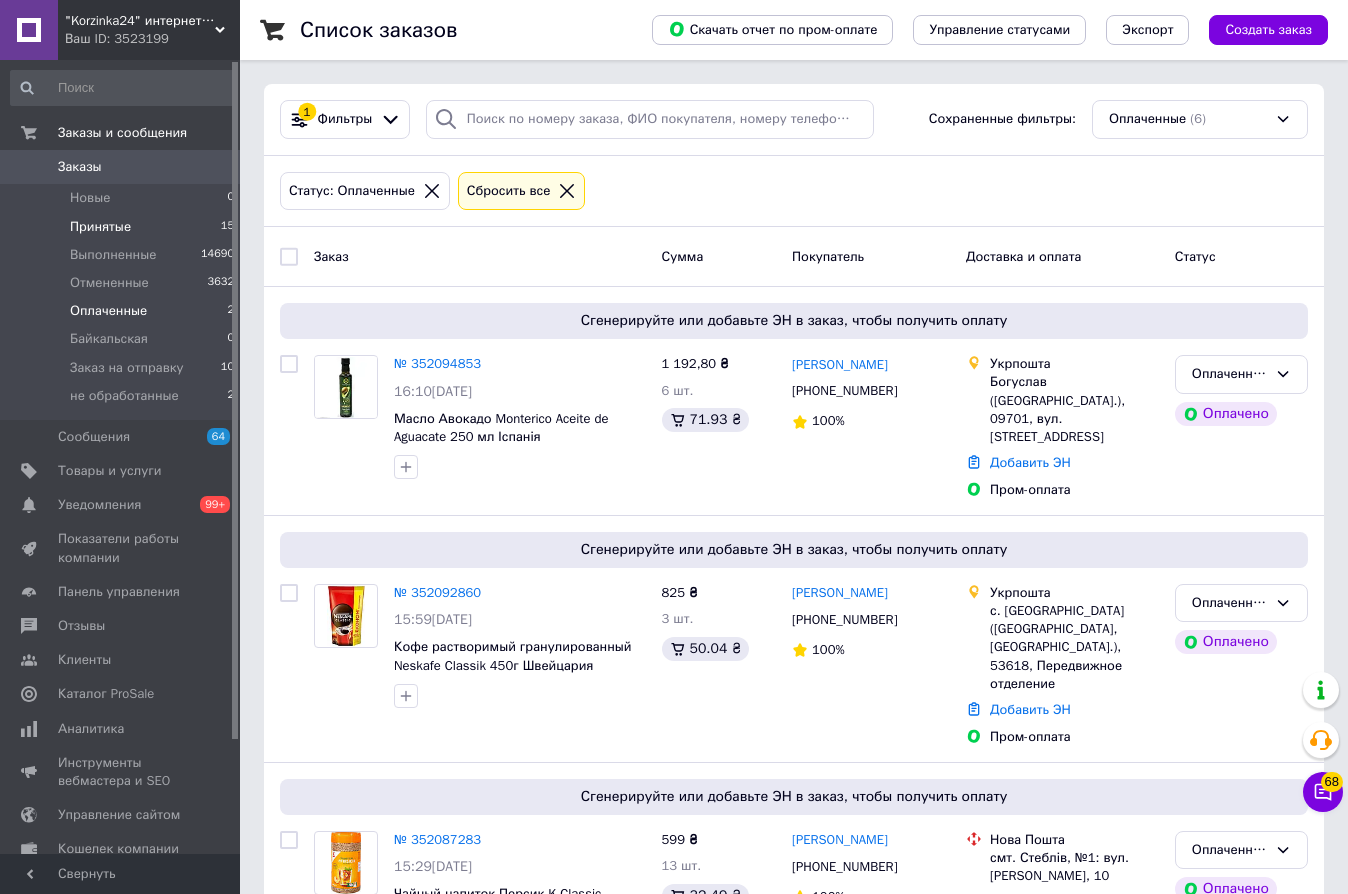 click on "Принятые" at bounding box center (100, 227) 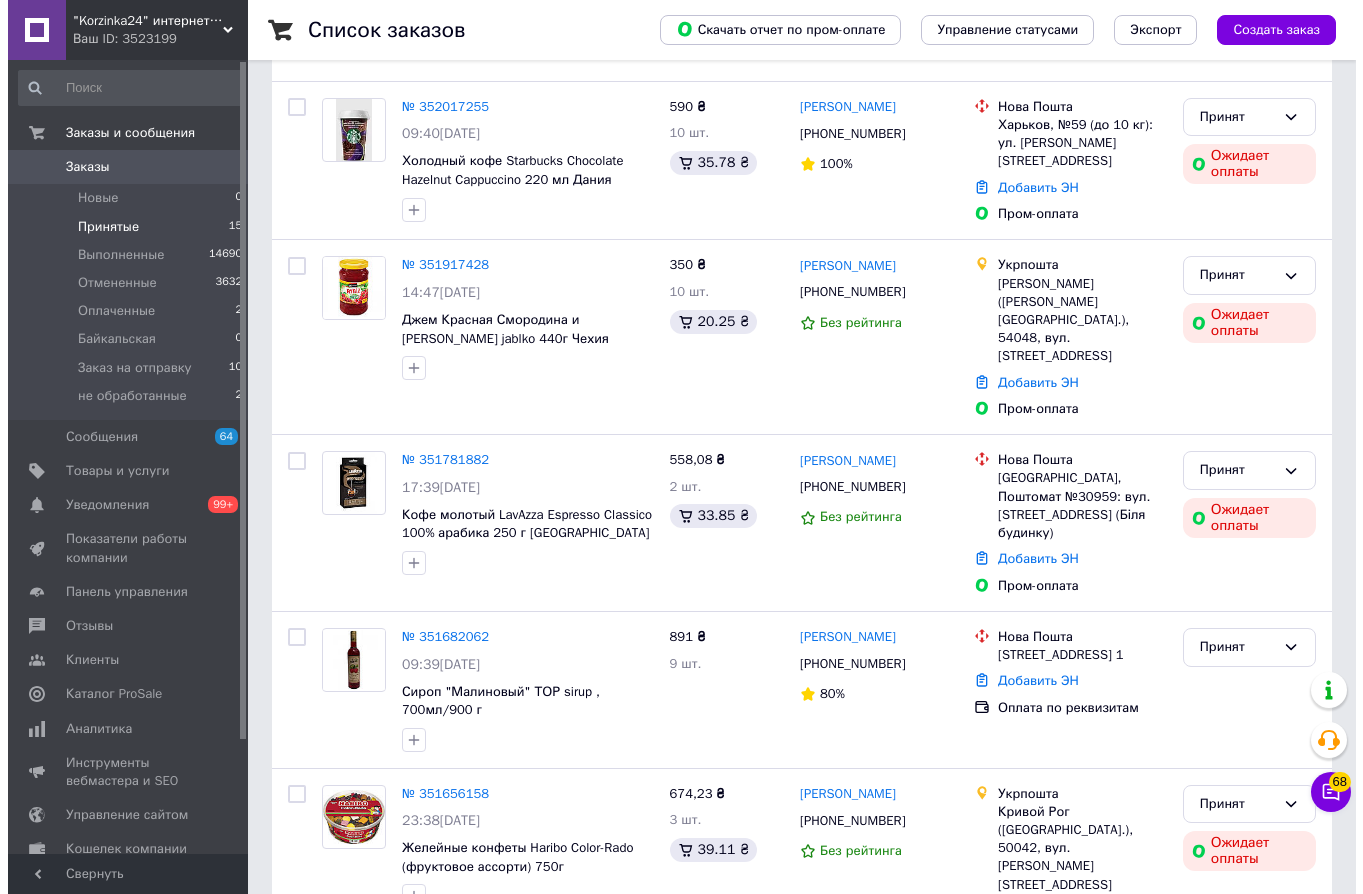 scroll, scrollTop: 0, scrollLeft: 0, axis: both 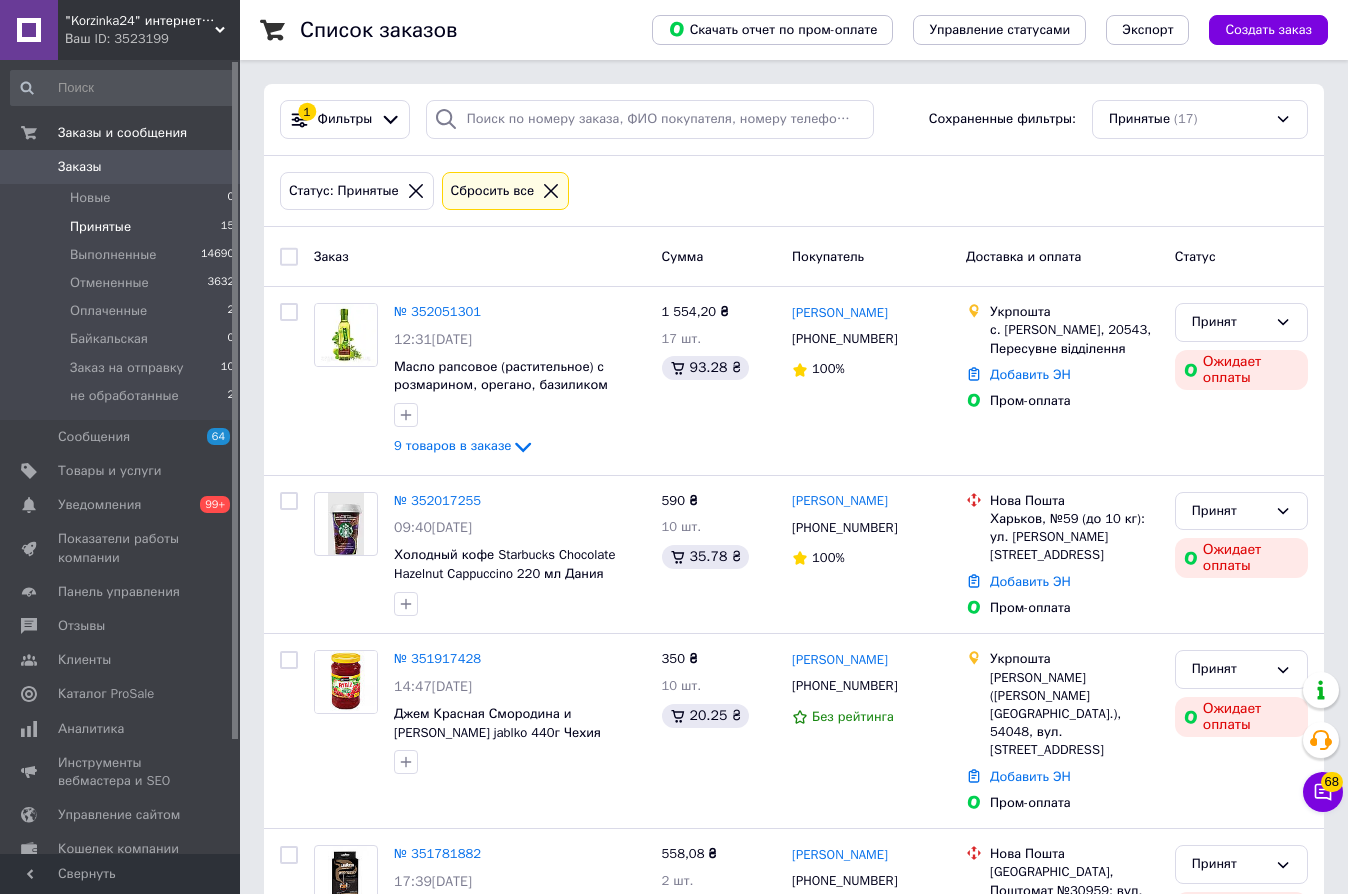 click on "Заказы" at bounding box center (121, 167) 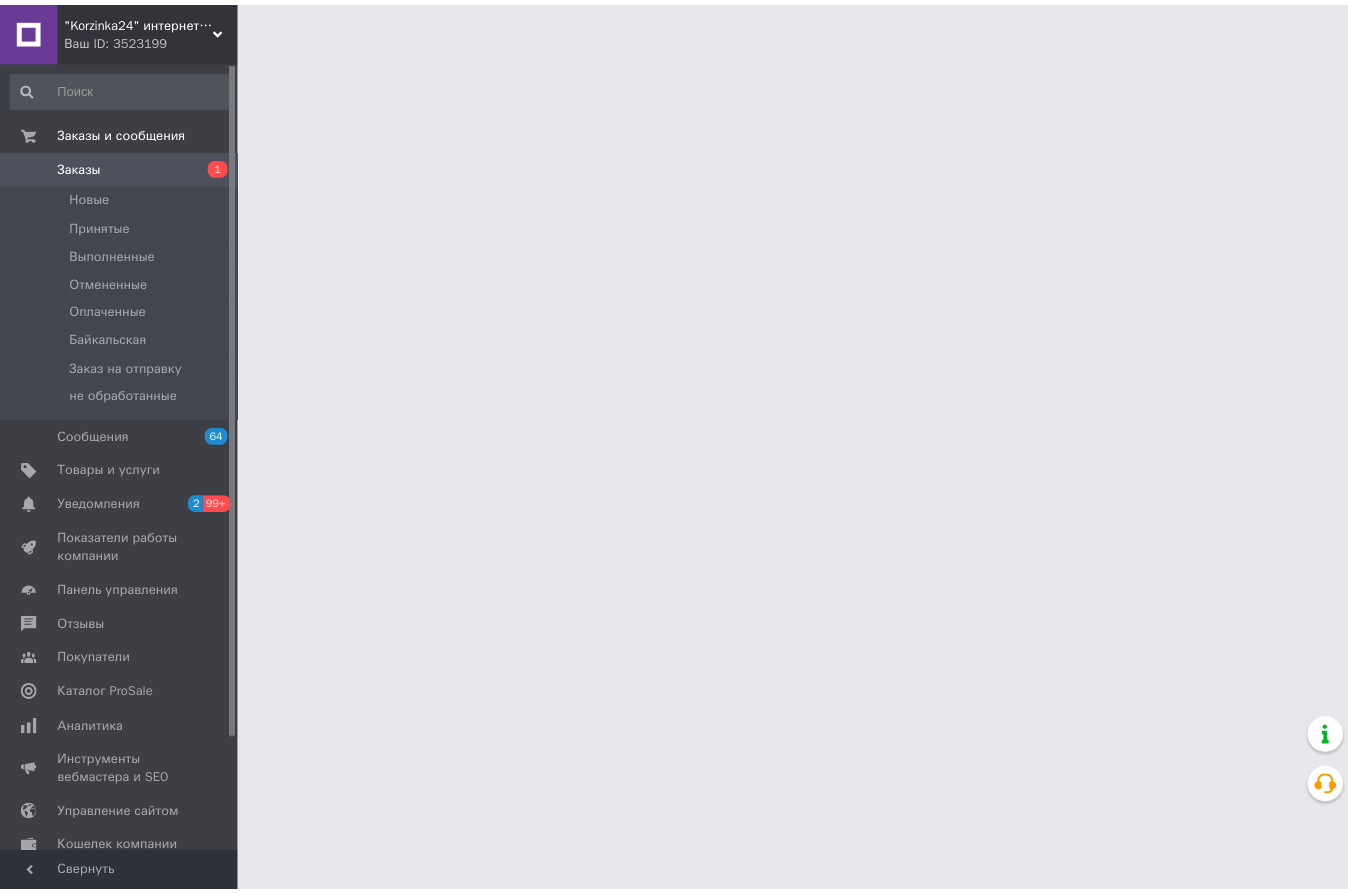 scroll, scrollTop: 0, scrollLeft: 0, axis: both 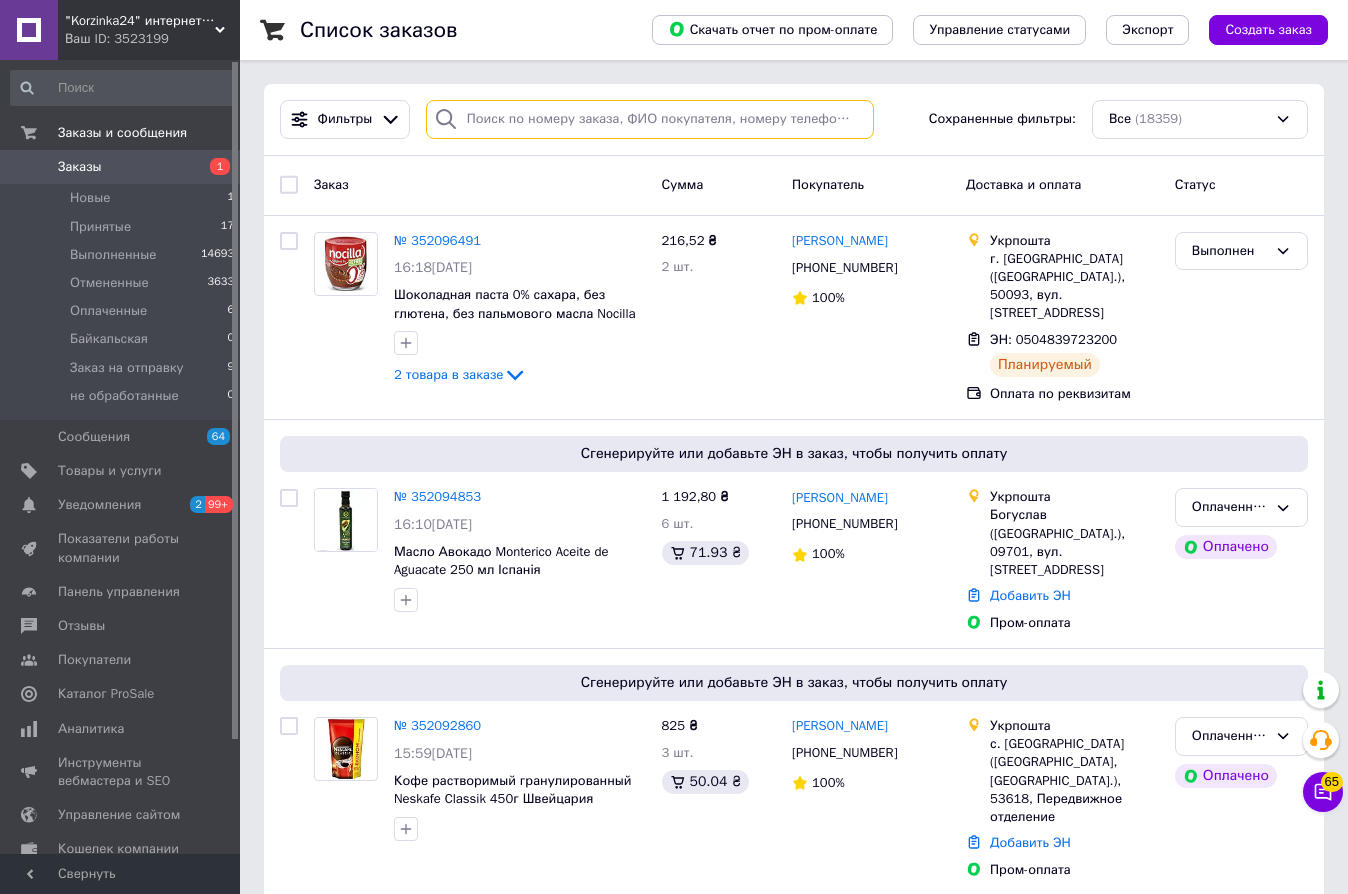 click at bounding box center [650, 119] 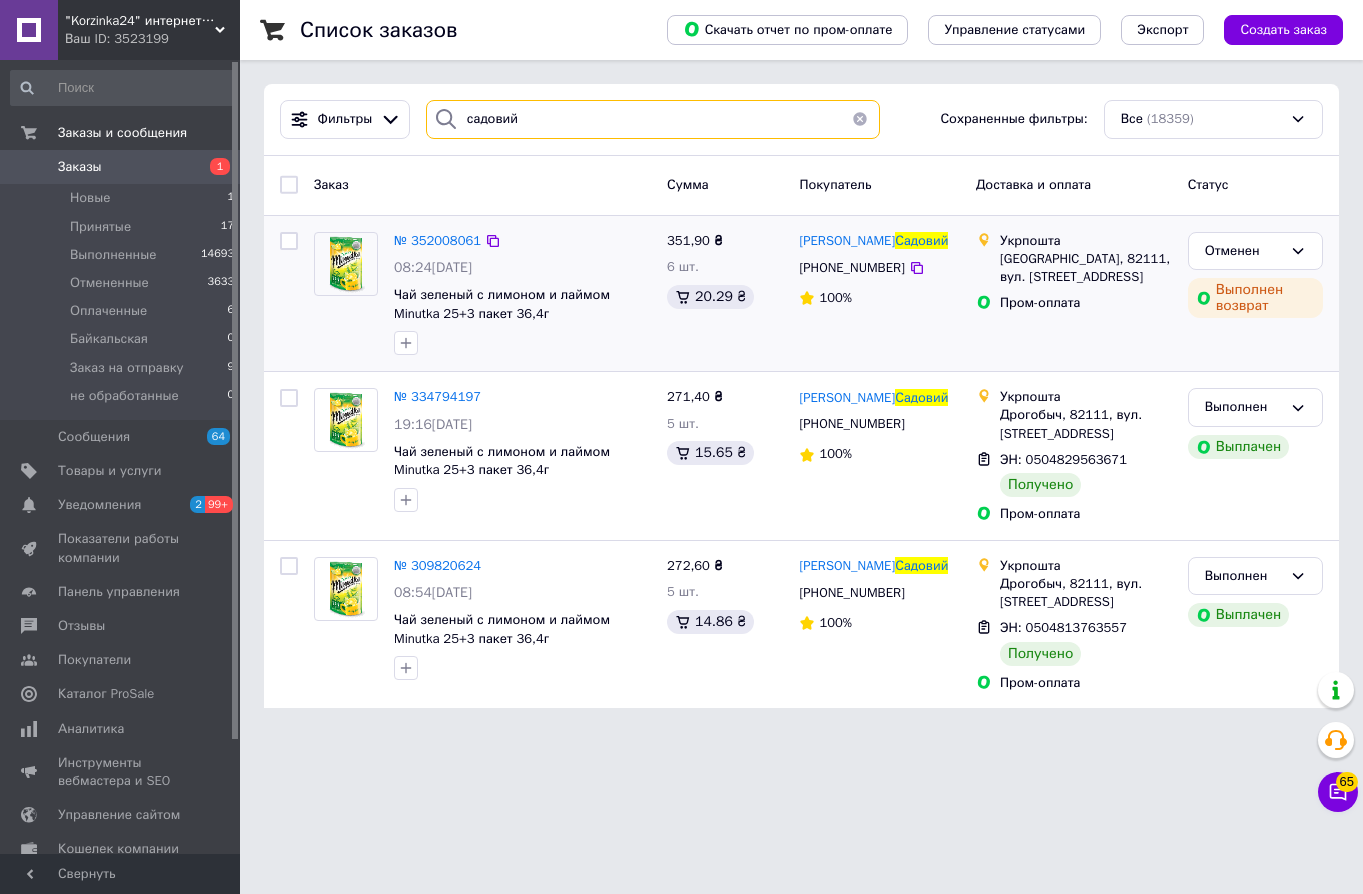 type on "садовий" 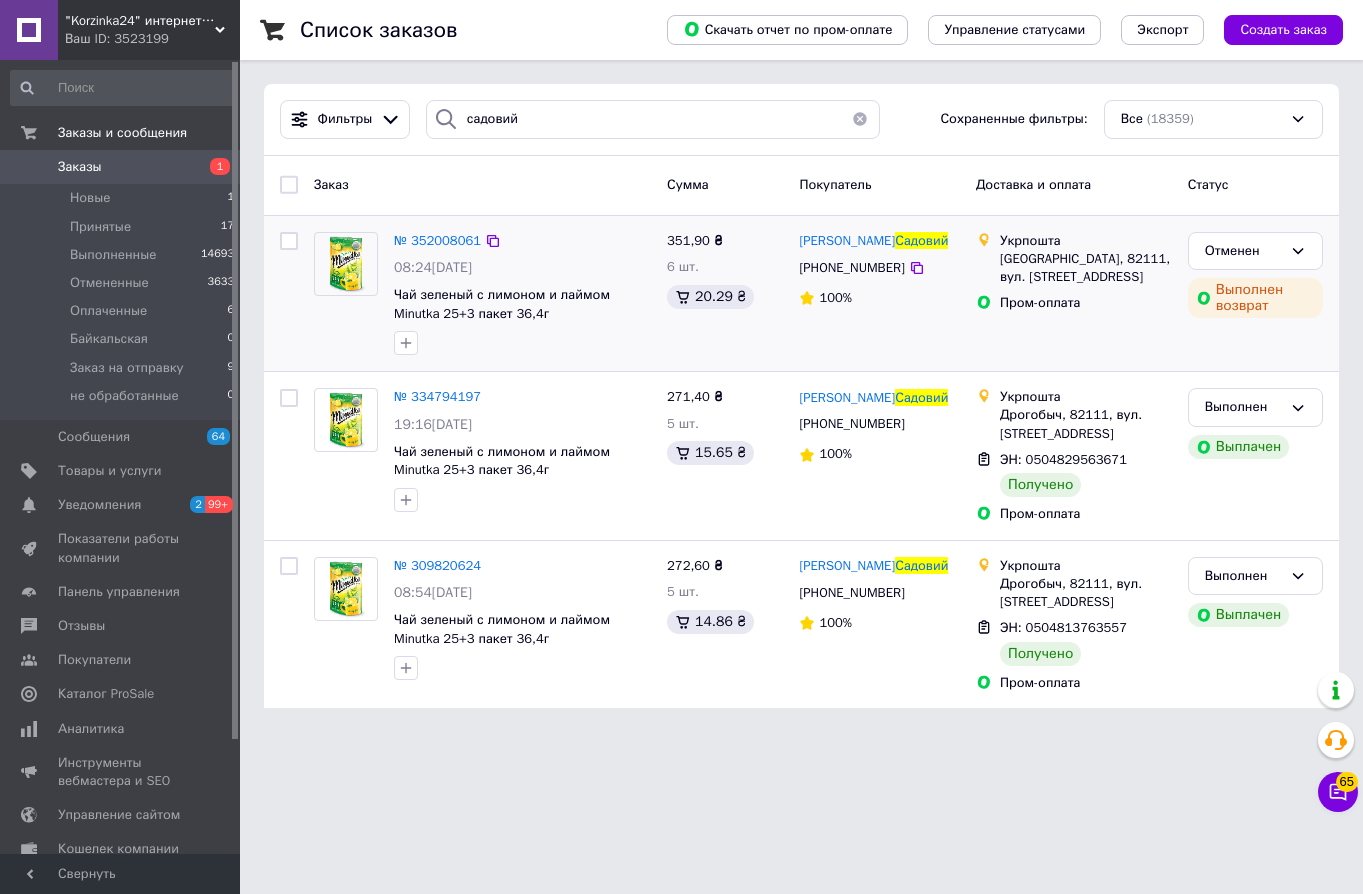 click on "№ 352008061" at bounding box center (437, 241) 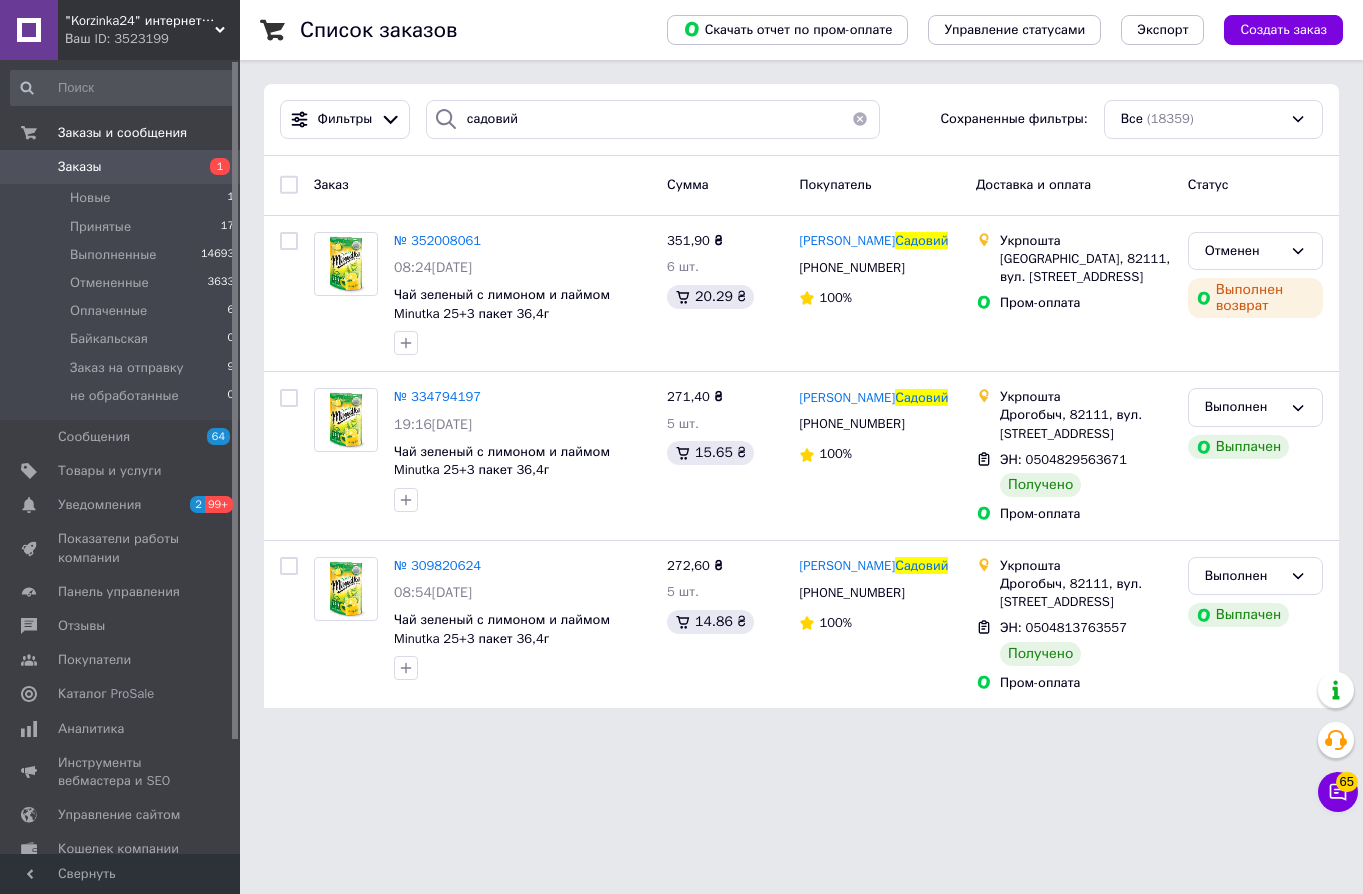click on "№ 352008061" at bounding box center (437, 240) 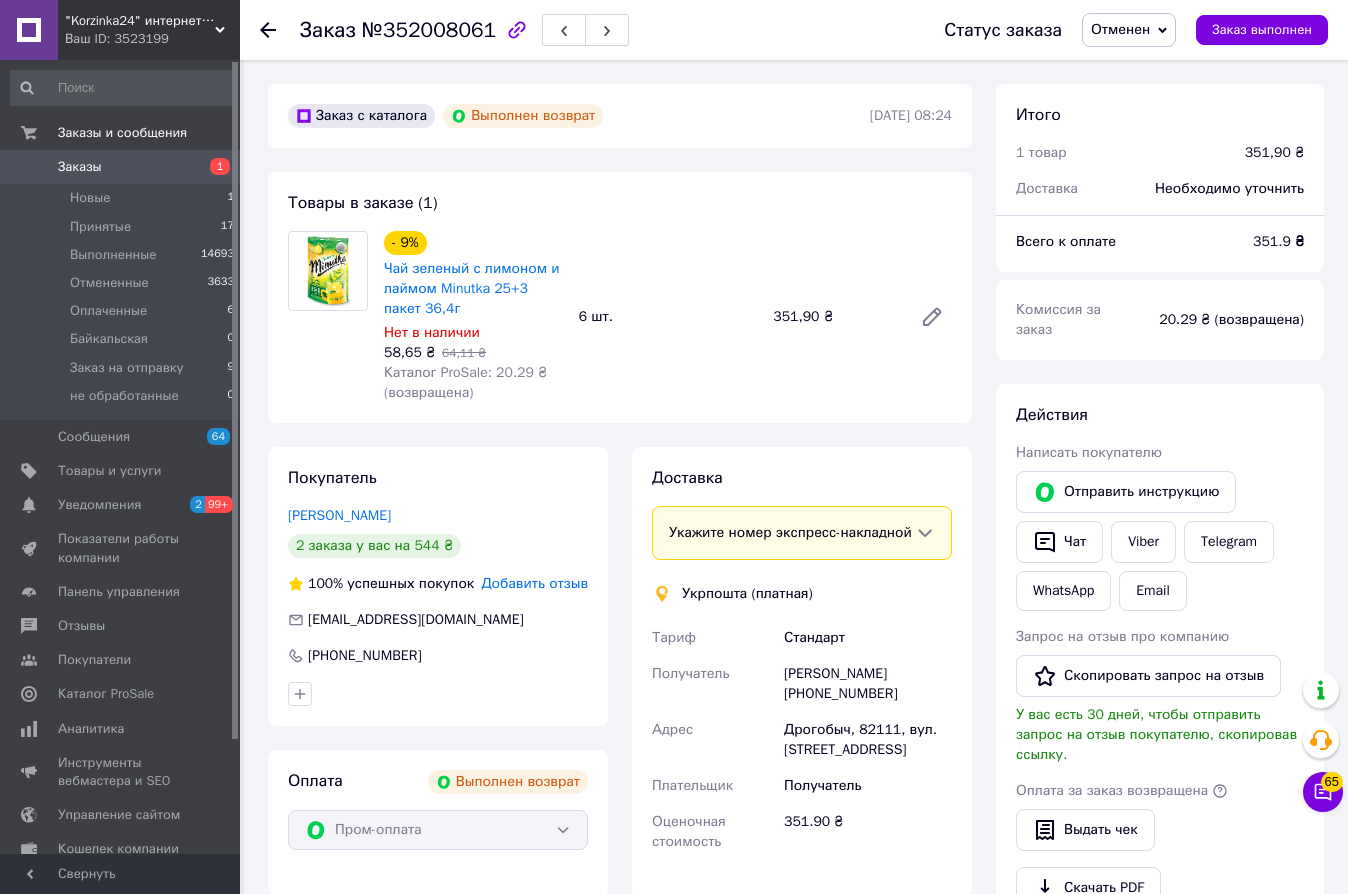 click on "Доставка Укажите номер экспресс-накладной Обязательно введите номер экспресс-накладной,
если создавали ее не на этой странице. В случае,
если номер ЭН не будет добавлен, мы не сможем
выплатить деньги за заказ Мобильный номер покупателя (из заказа) должен
соответствовать номеру получателя по накладной Укрпошта (платная) Тариф Стандарт Получатель [PERSON_NAME] [PHONE_NUMBER] Адрес Дрогобыч, 82111, вул. Самбірська, 78 Плательщик Получатель Оценочная стоимость 351.90 ₴ Тариф     * Стандарт Плательщик   * Получатель Фамилия получателя   * Садовий Имя получателя   *   *" at bounding box center (802, 671) 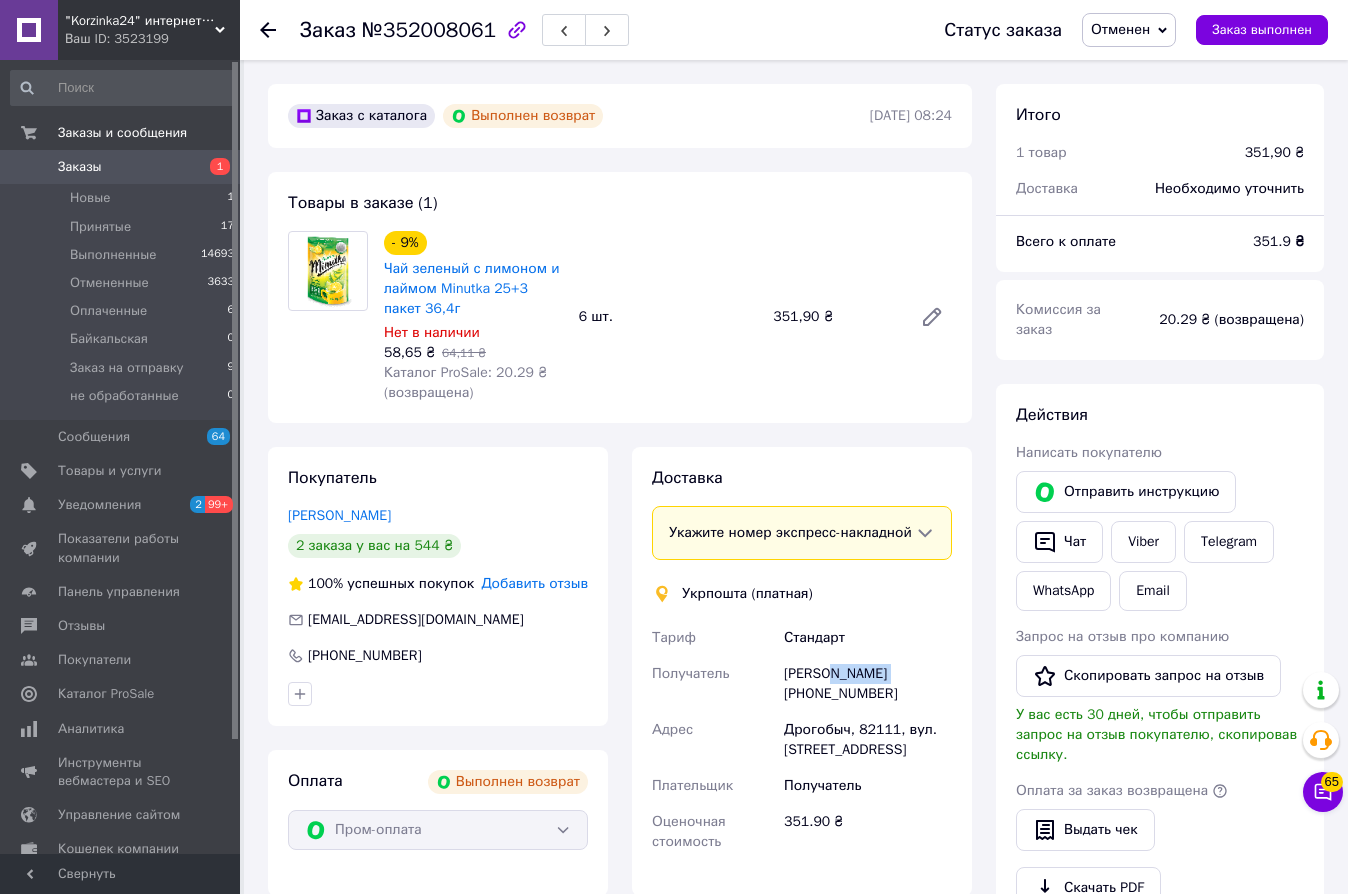 drag, startPoint x: 824, startPoint y: 694, endPoint x: 910, endPoint y: 694, distance: 86 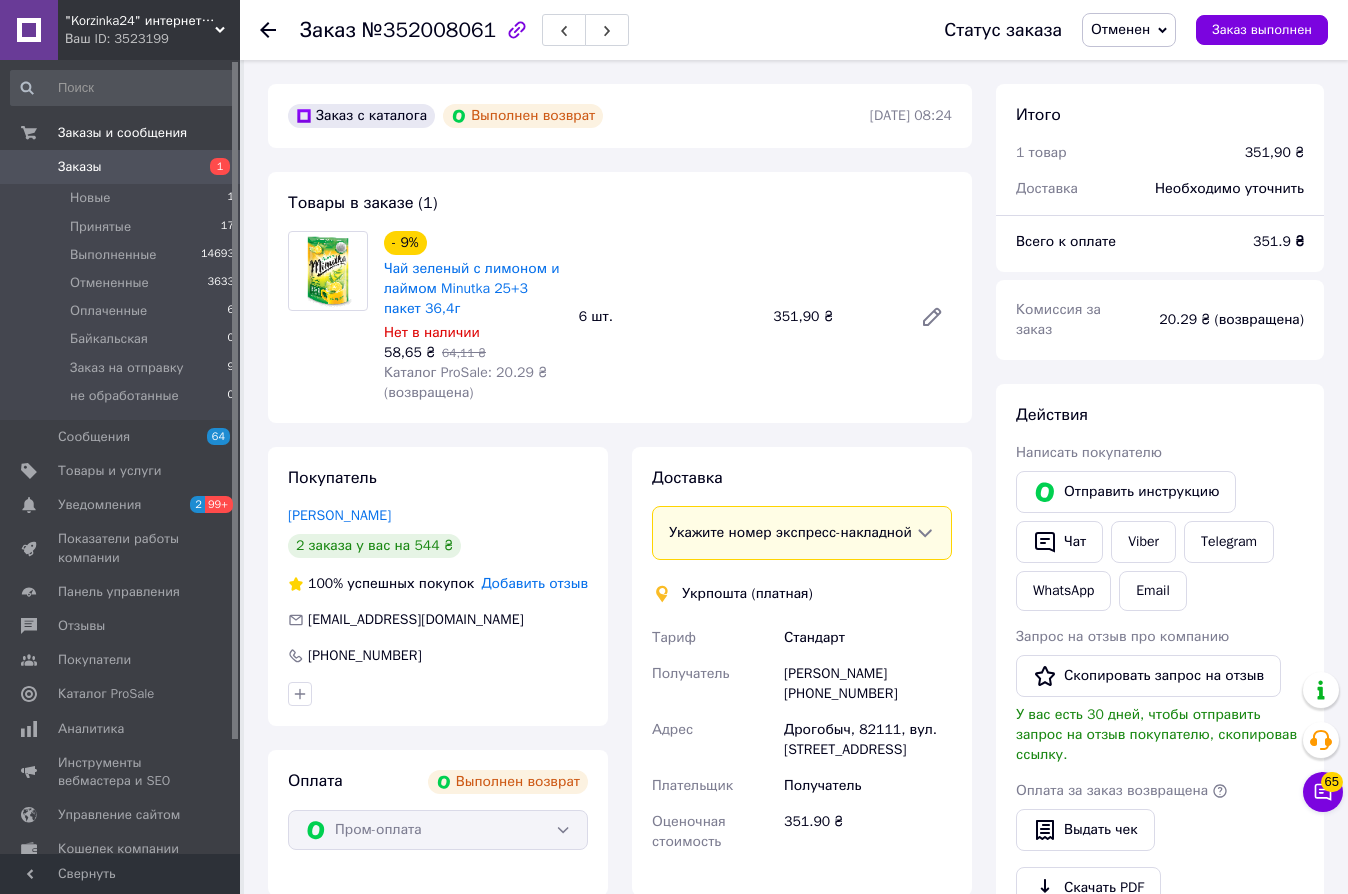 click on "Отменен" at bounding box center [1120, 29] 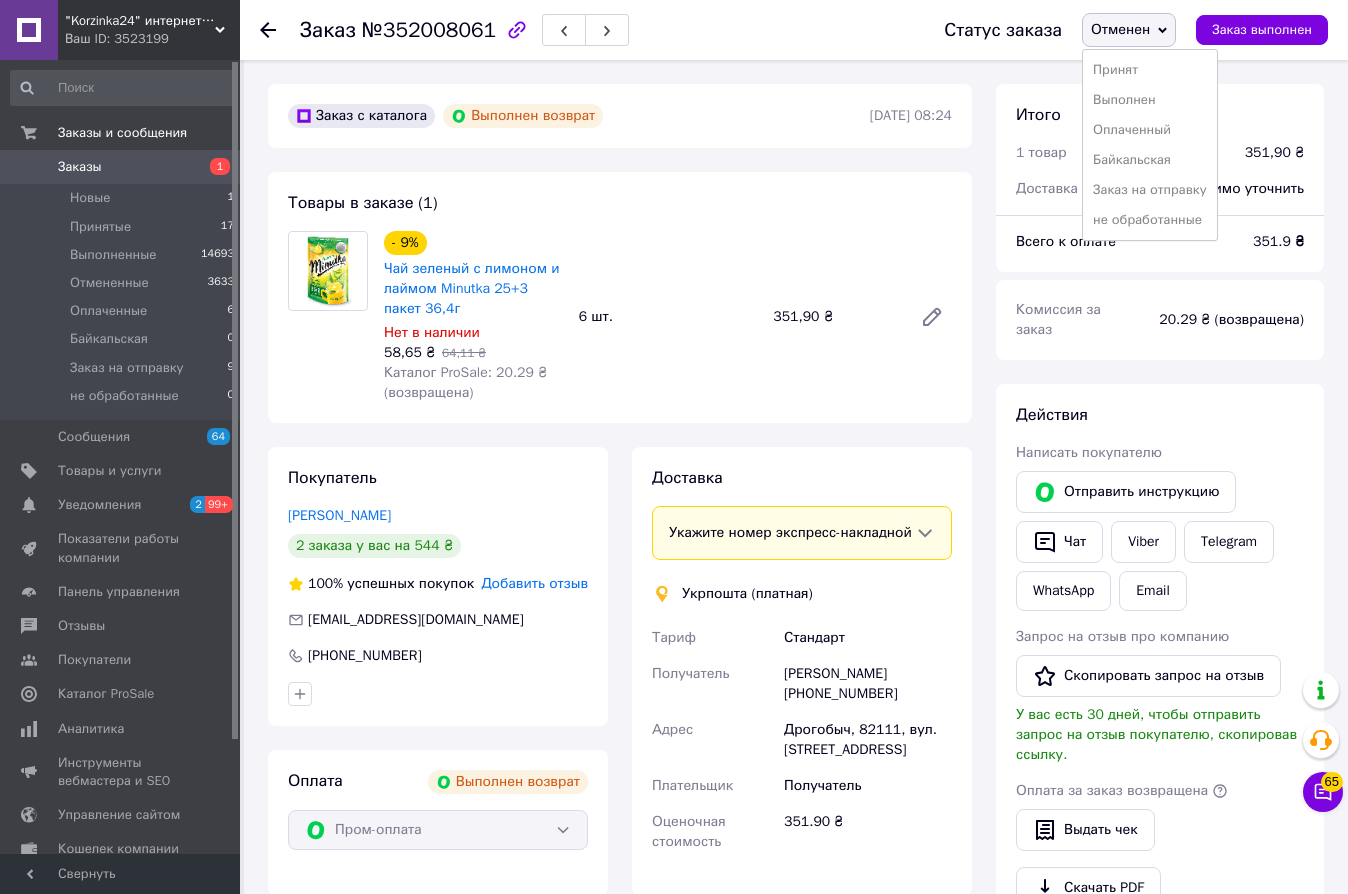 click on "Отменен" at bounding box center [1120, 29] 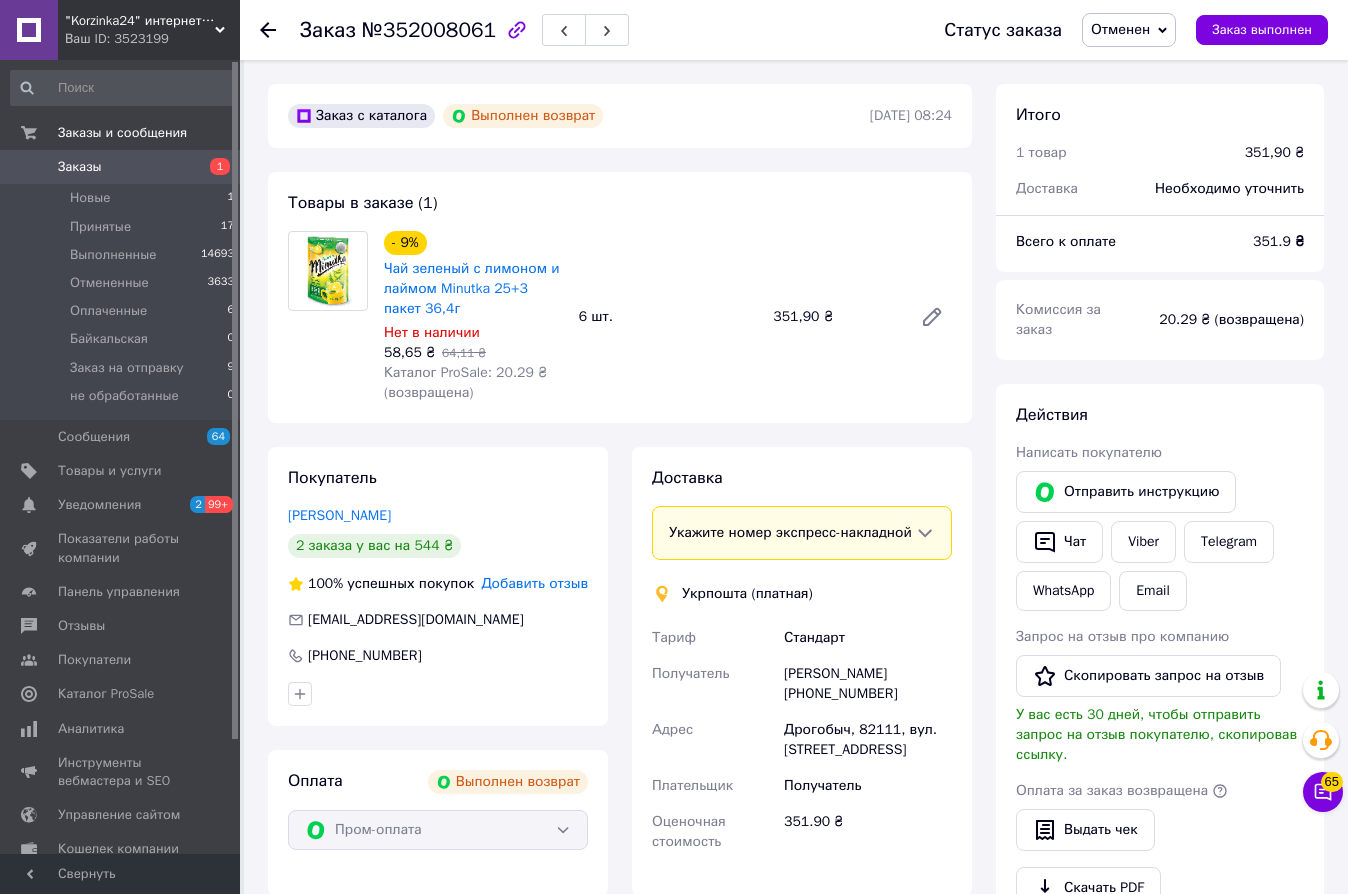 click 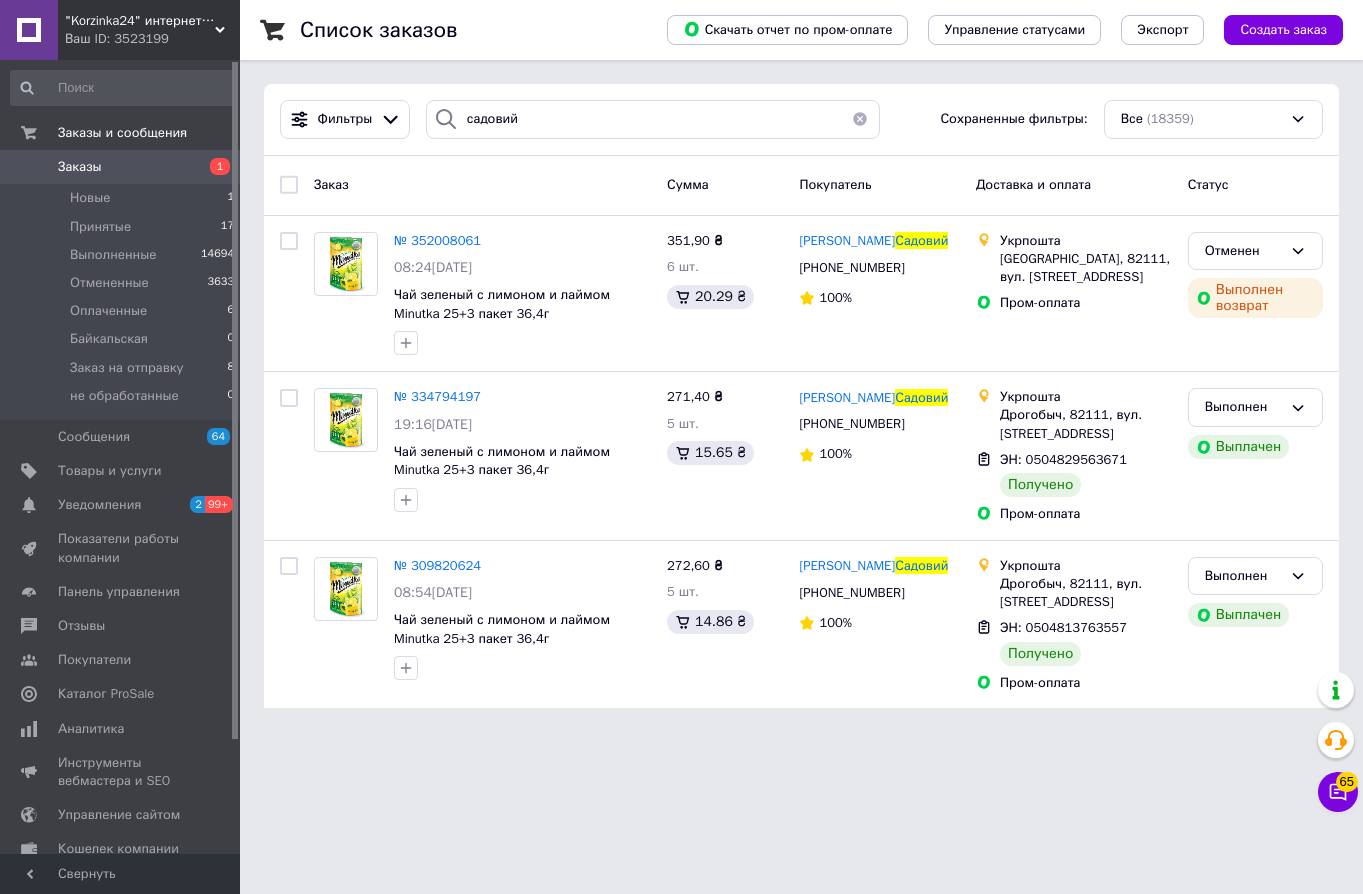 click on "Заказы" at bounding box center (121, 167) 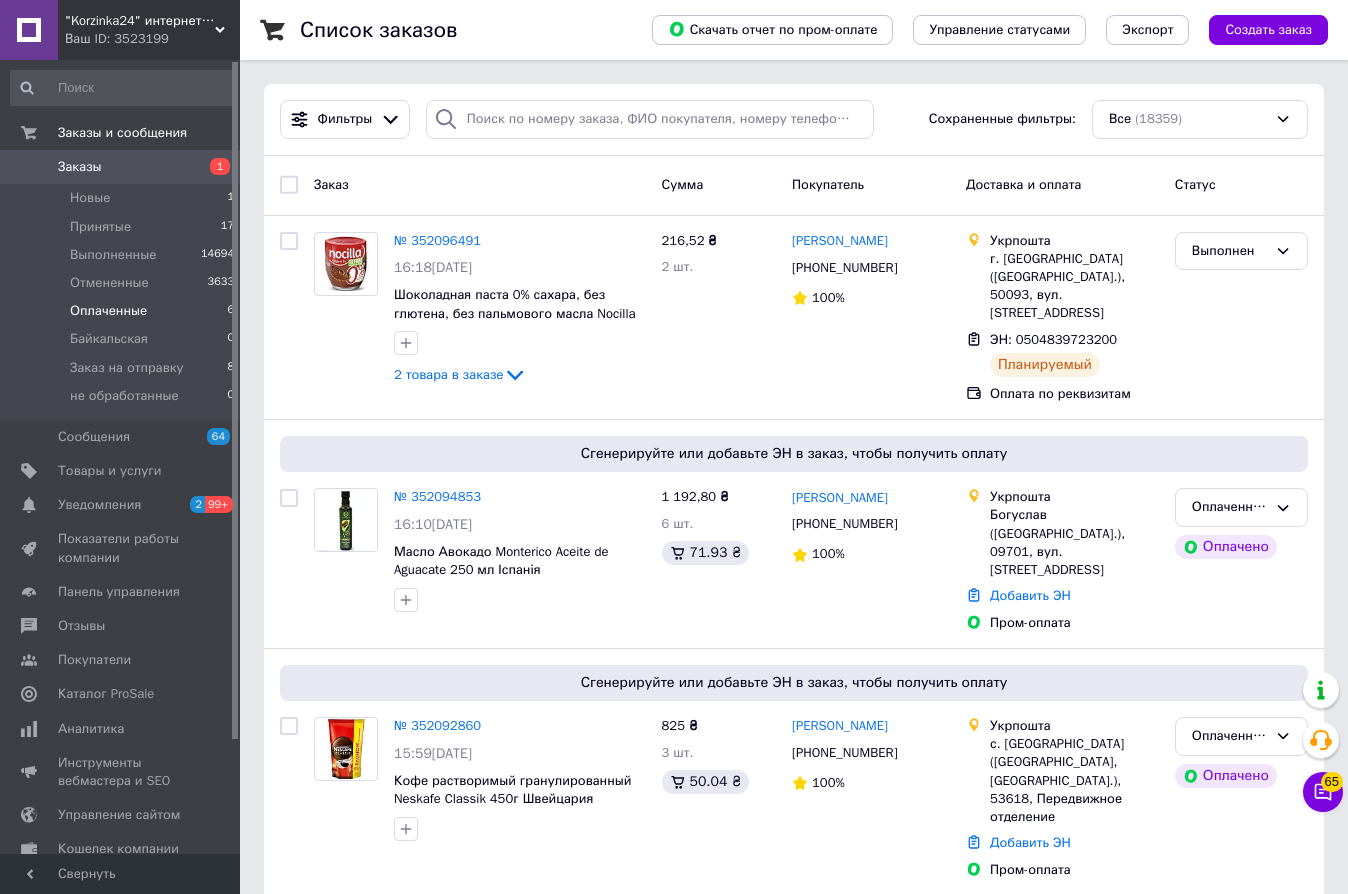 click on "6" at bounding box center (230, 311) 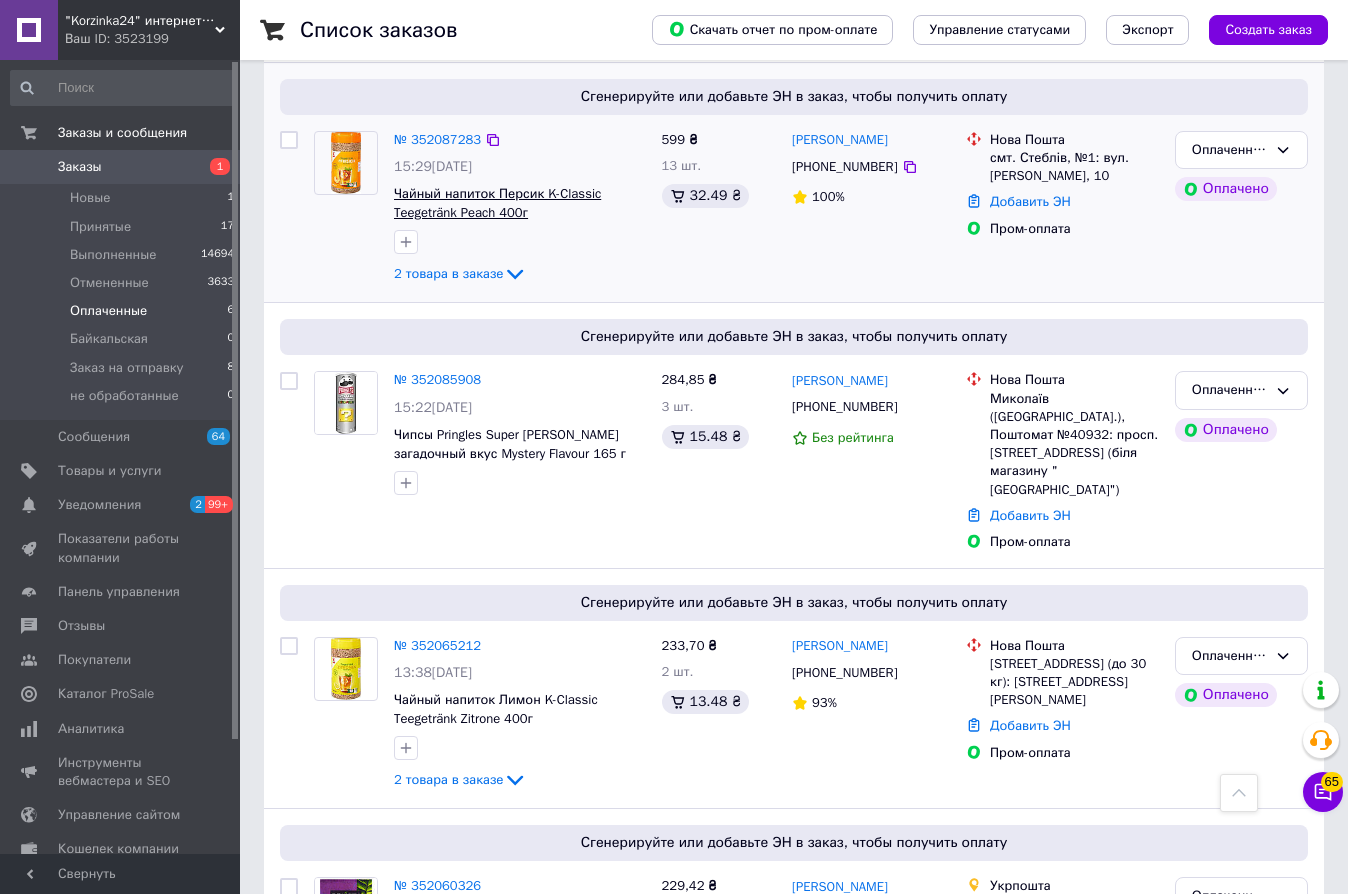 scroll, scrollTop: 824, scrollLeft: 0, axis: vertical 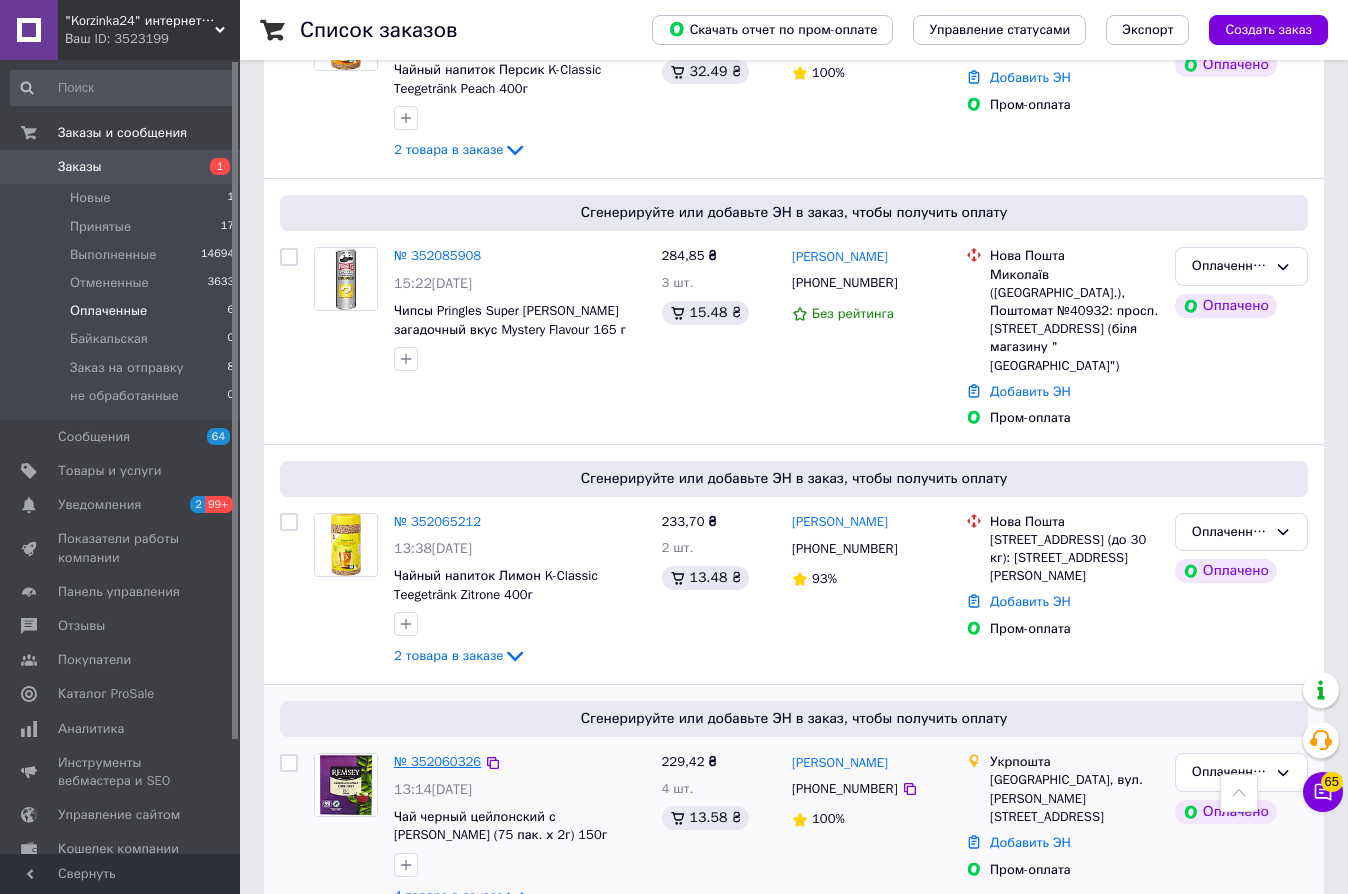 click on "№ 352060326" at bounding box center (437, 761) 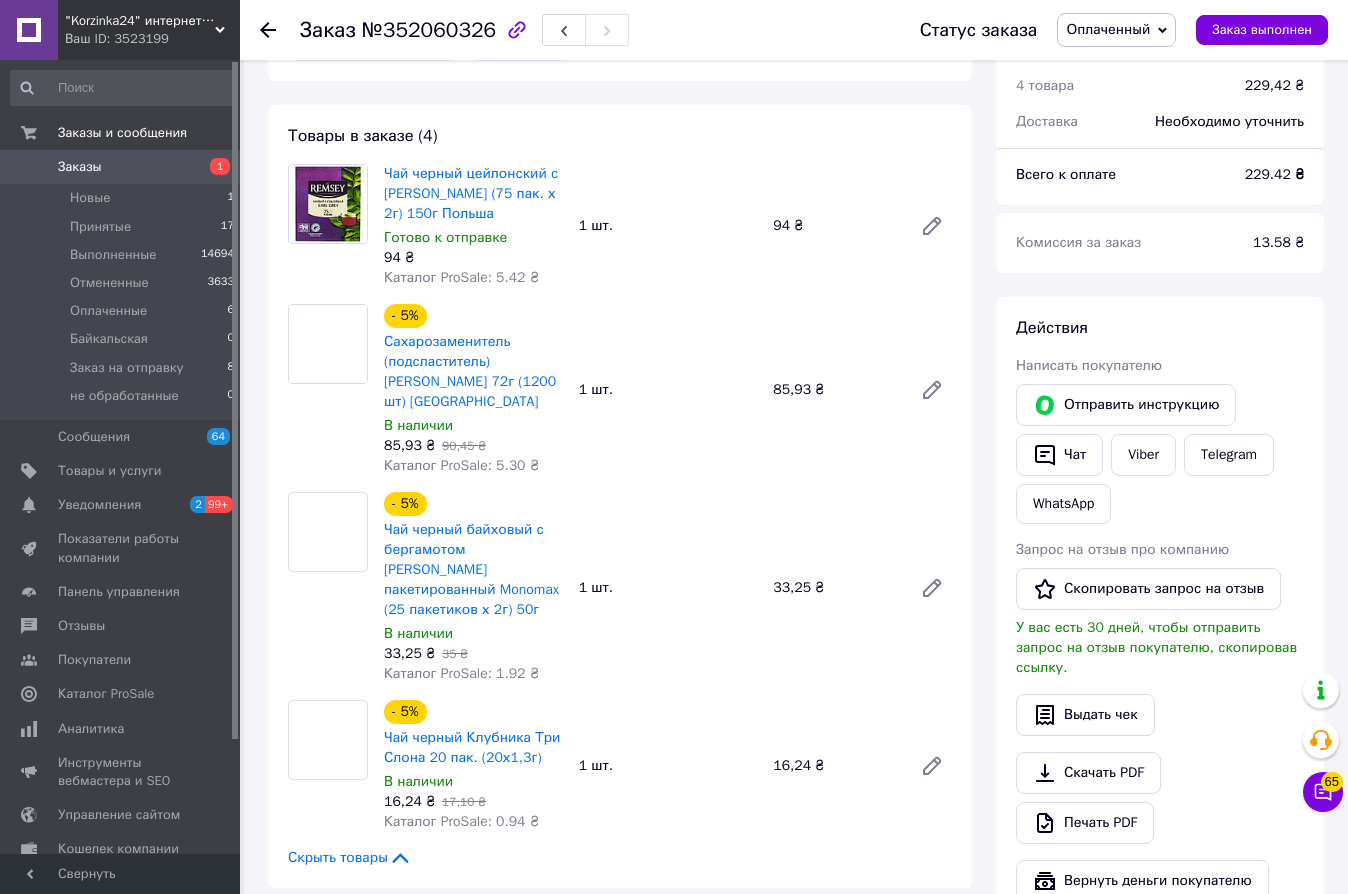scroll, scrollTop: 724, scrollLeft: 0, axis: vertical 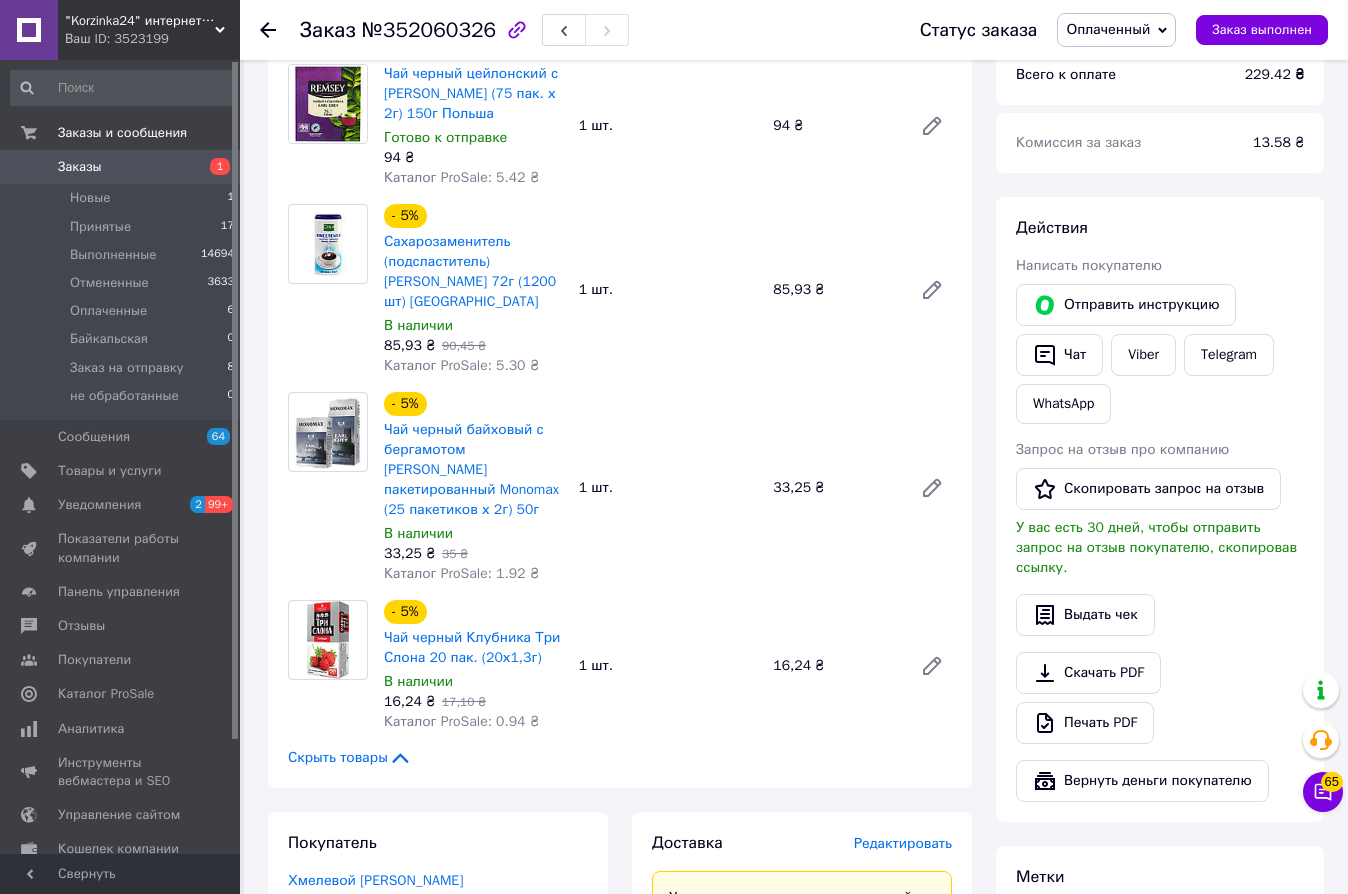 click at bounding box center (280, 30) 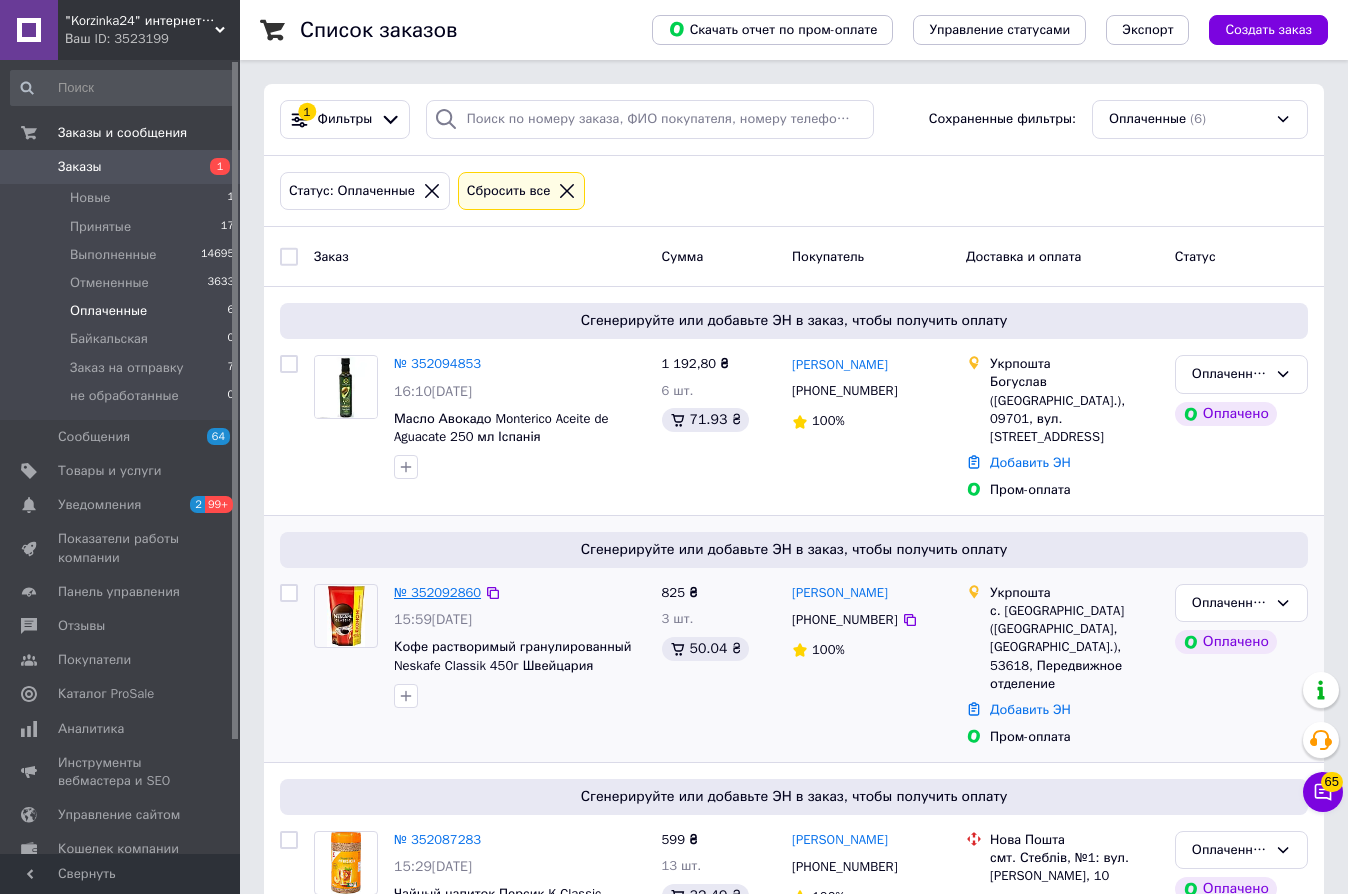 click on "№ 352092860" at bounding box center (437, 592) 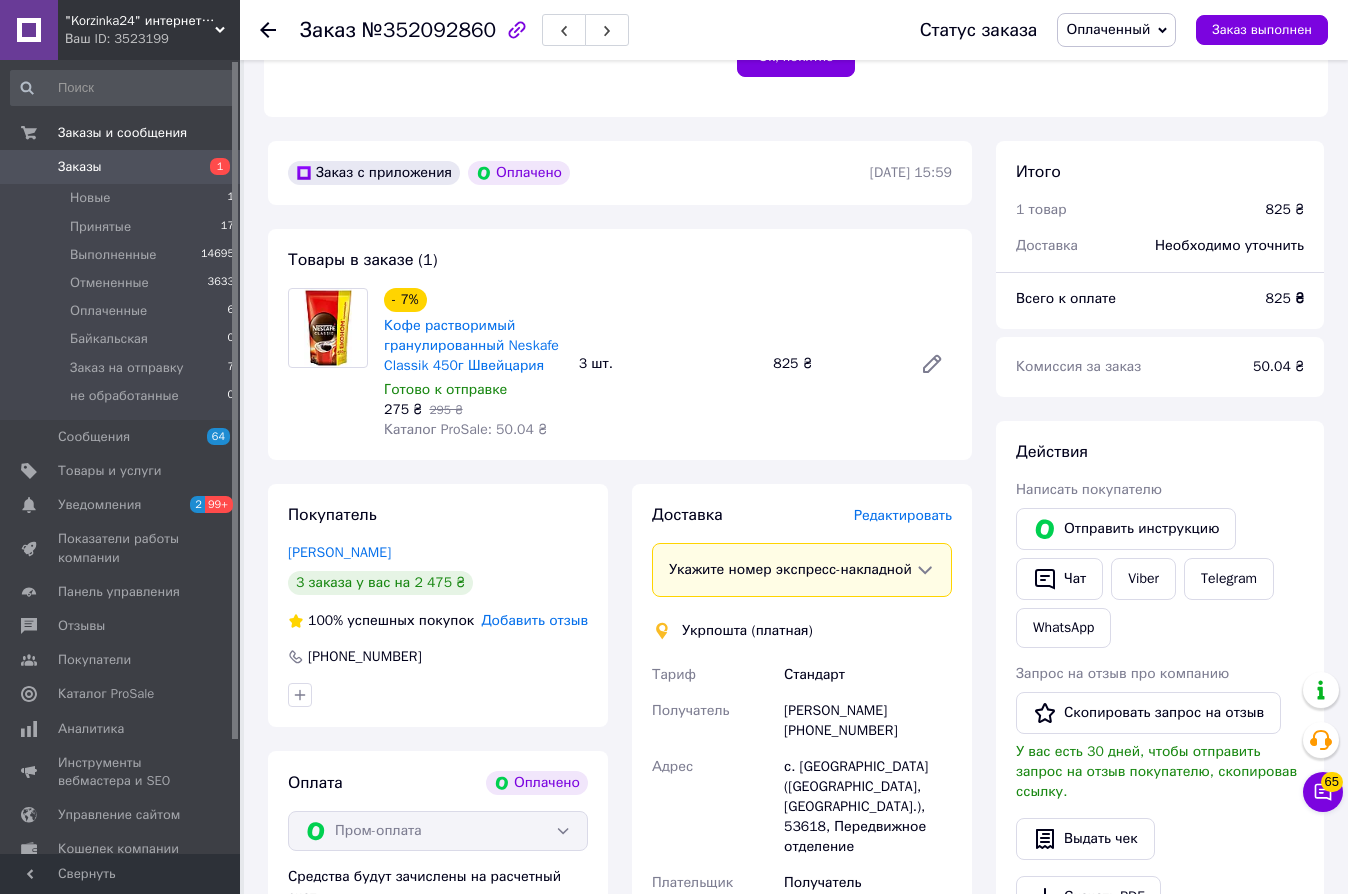 scroll, scrollTop: 600, scrollLeft: 0, axis: vertical 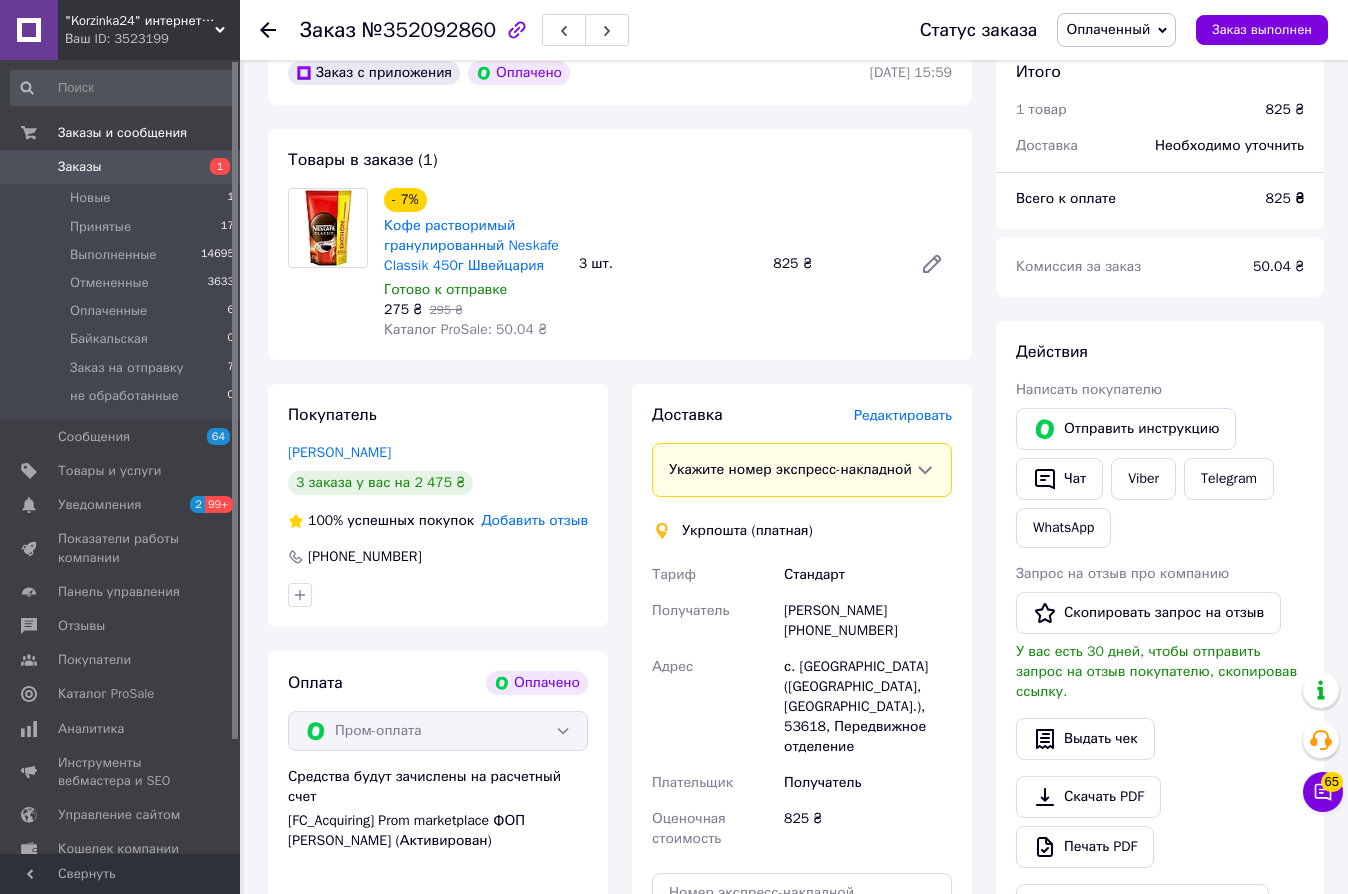 drag, startPoint x: 682, startPoint y: 366, endPoint x: 681, endPoint y: 378, distance: 12.0415945 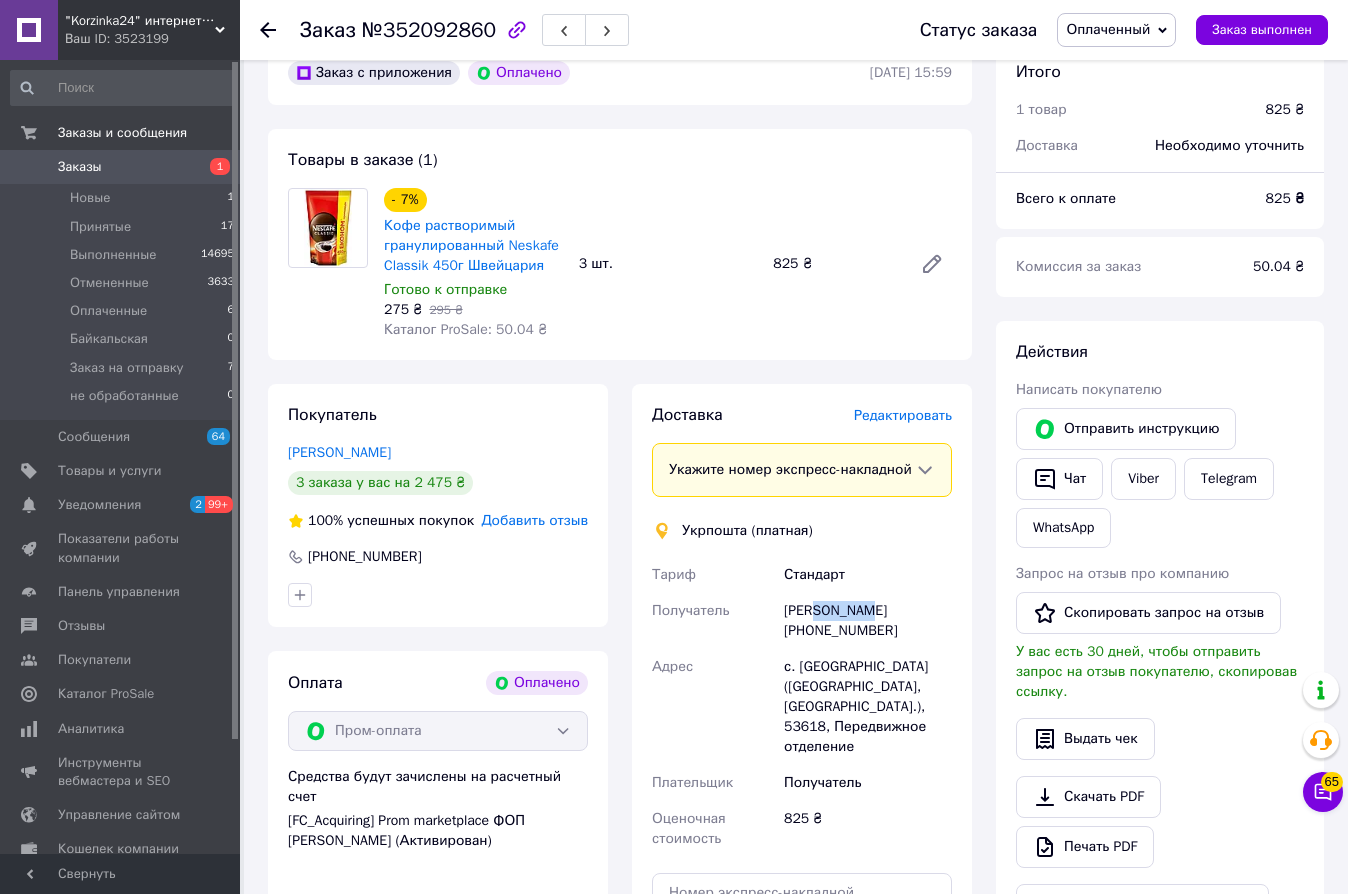 drag, startPoint x: 818, startPoint y: 630, endPoint x: 910, endPoint y: 632, distance: 92.021736 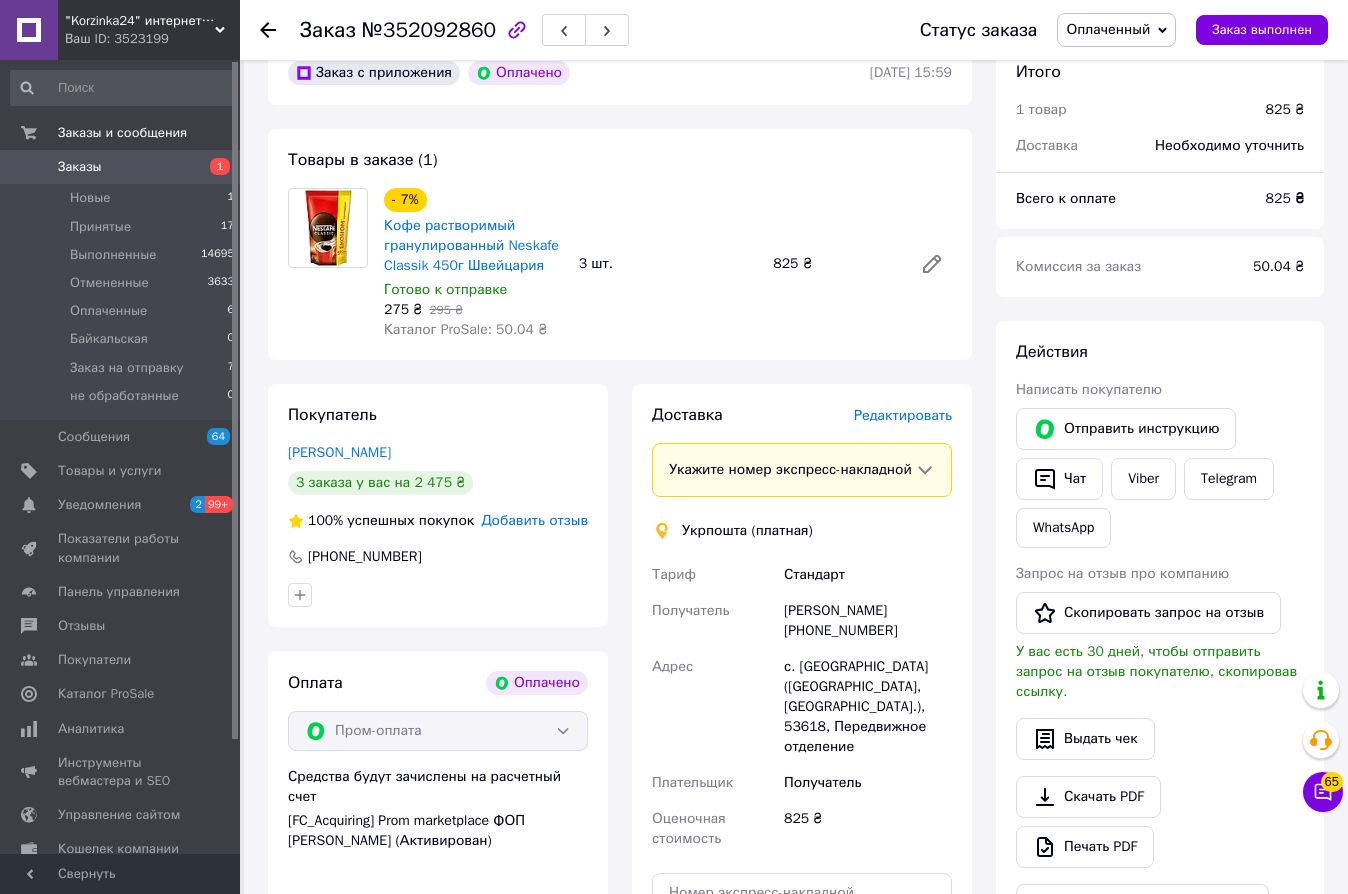 click on "Заказ с приложения Оплачено [DATE] 15:59 Товары в заказе (1) - 7% Кофе растворимый гранулированный Neskafe Classik 450г Швейцария Готово к отправке 275 ₴   295 ₴ Каталог ProSale: 50.04 ₴  3 шт. 825 ₴ Покупатель [PERSON_NAME] 3 заказа у вас на 2 475 ₴ 100%   успешных покупок Добавить отзыв [PHONE_NUMBER] Оплата Оплачено Пром-оплата Средства будут зачислены на расчетный счет [FC_Acquiring] Prom marketplace ФОП [PERSON_NAME] (Активирован) Доставка Редактировать Укажите номер экспресс-накладной Мобильный номер покупателя (из заказа) должен
соответствовать номеру получателя по накладной Тариф или" at bounding box center [620, 725] 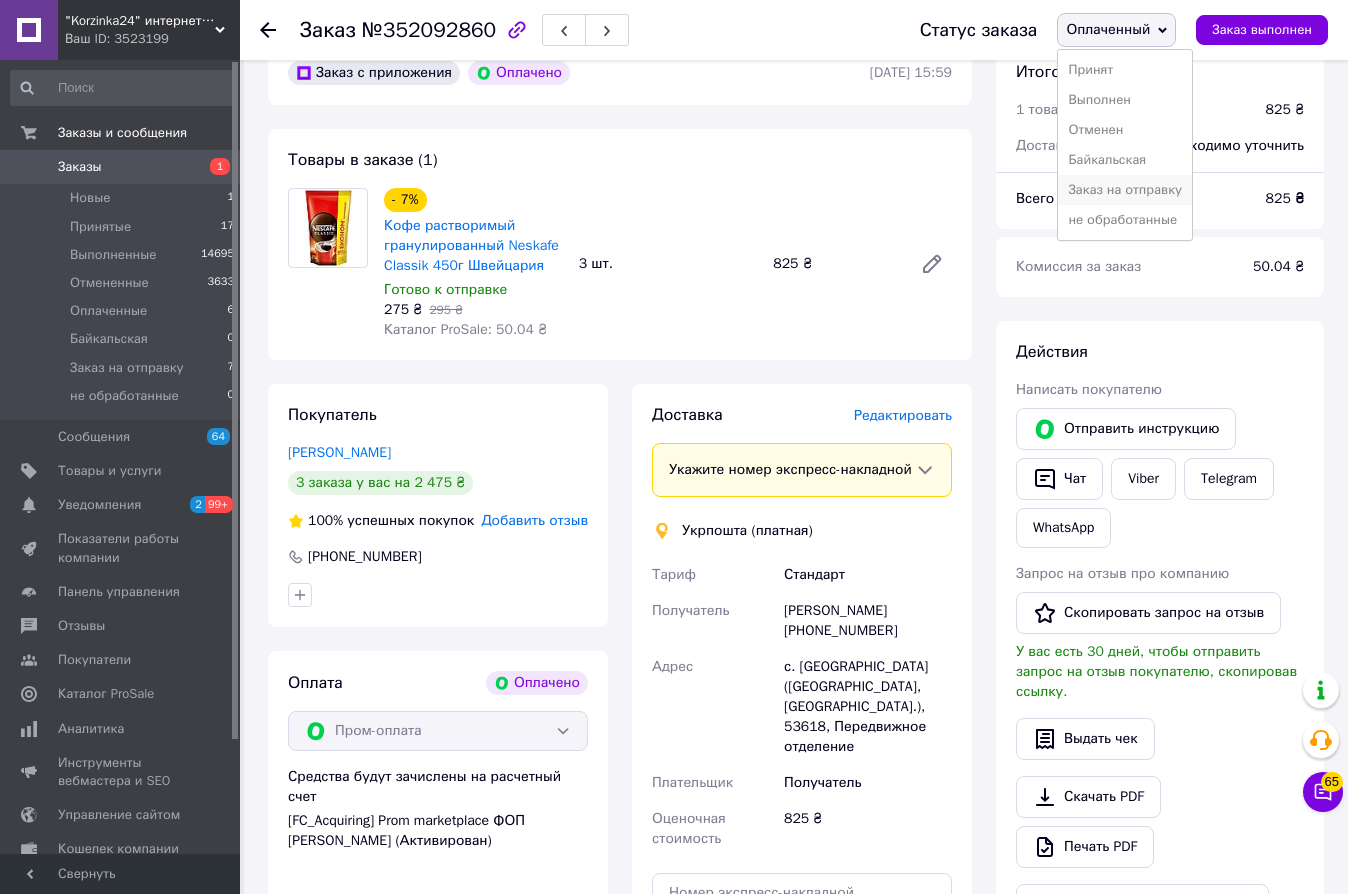 click on "Заказ на отправку" at bounding box center [1125, 190] 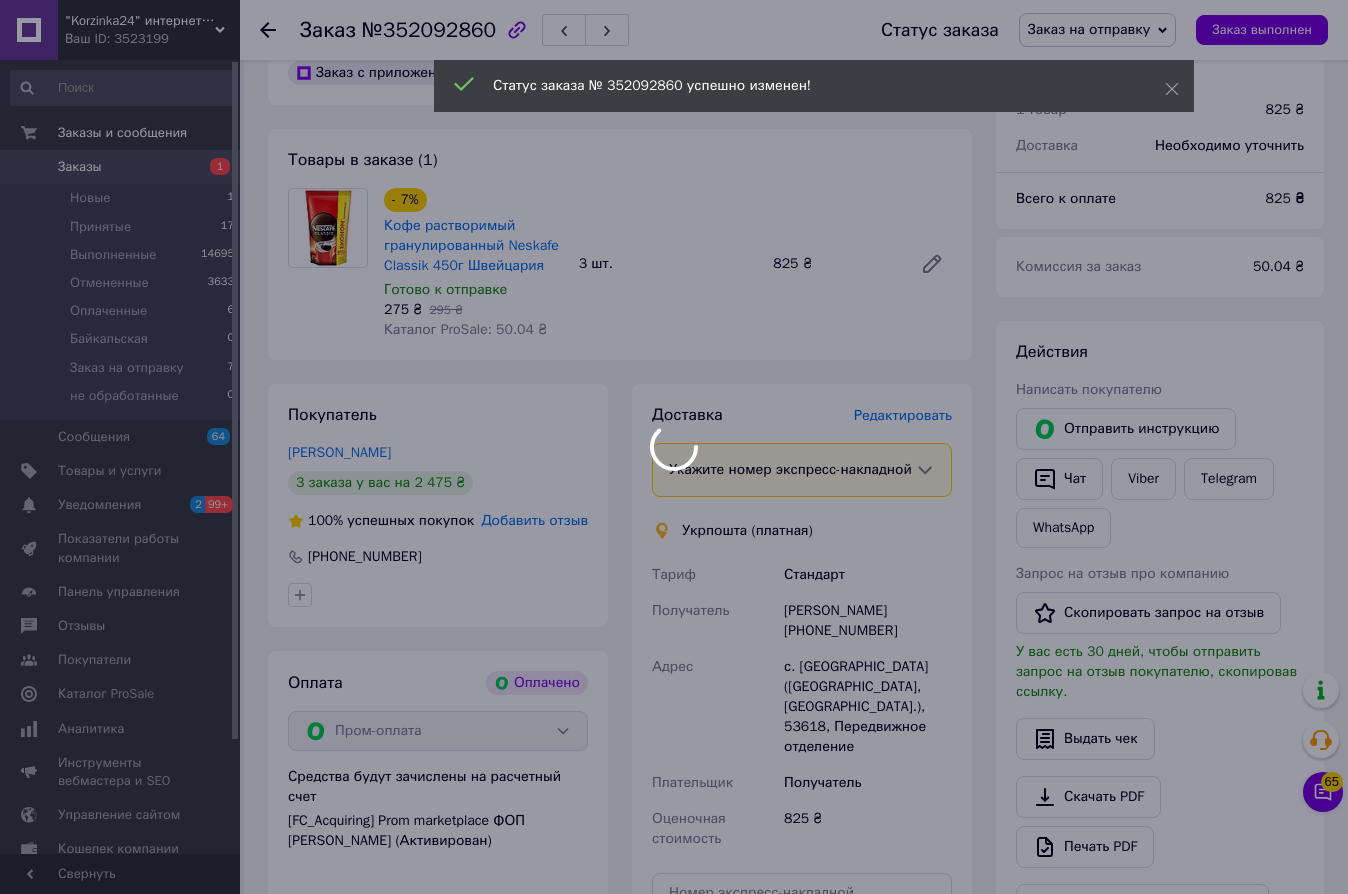 click at bounding box center [674, 447] 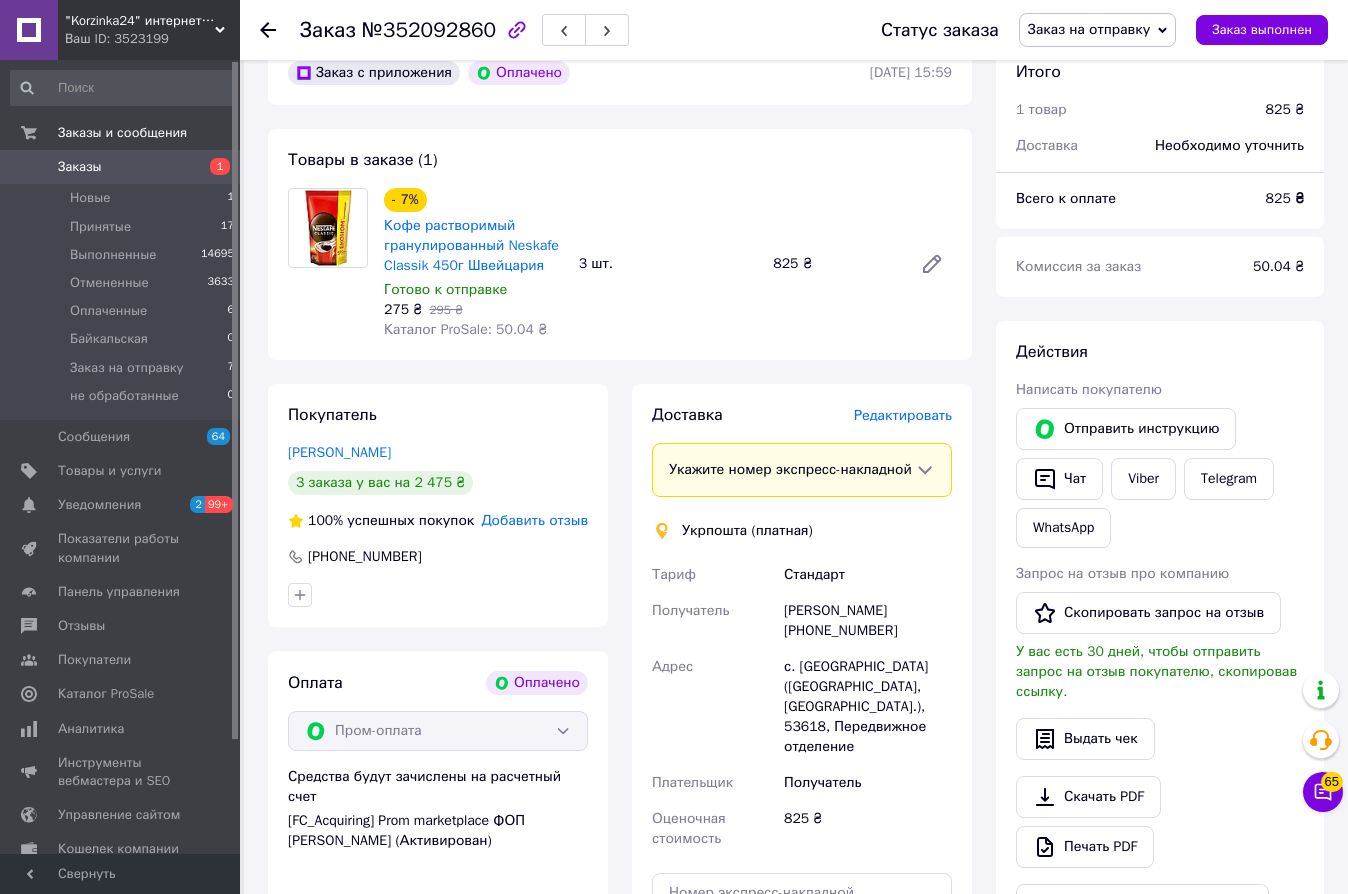 click 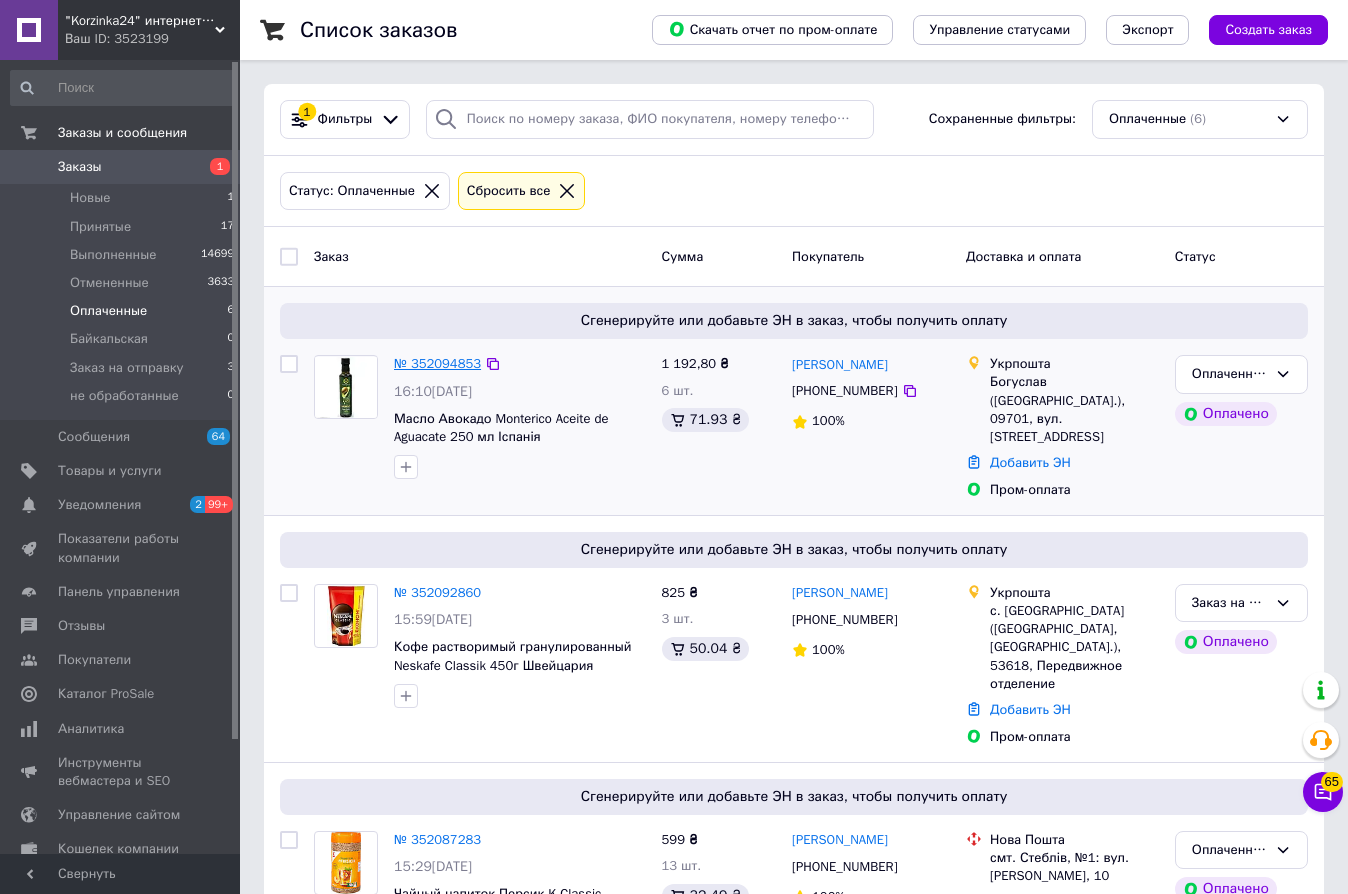 click on "№ 352094853" at bounding box center [437, 363] 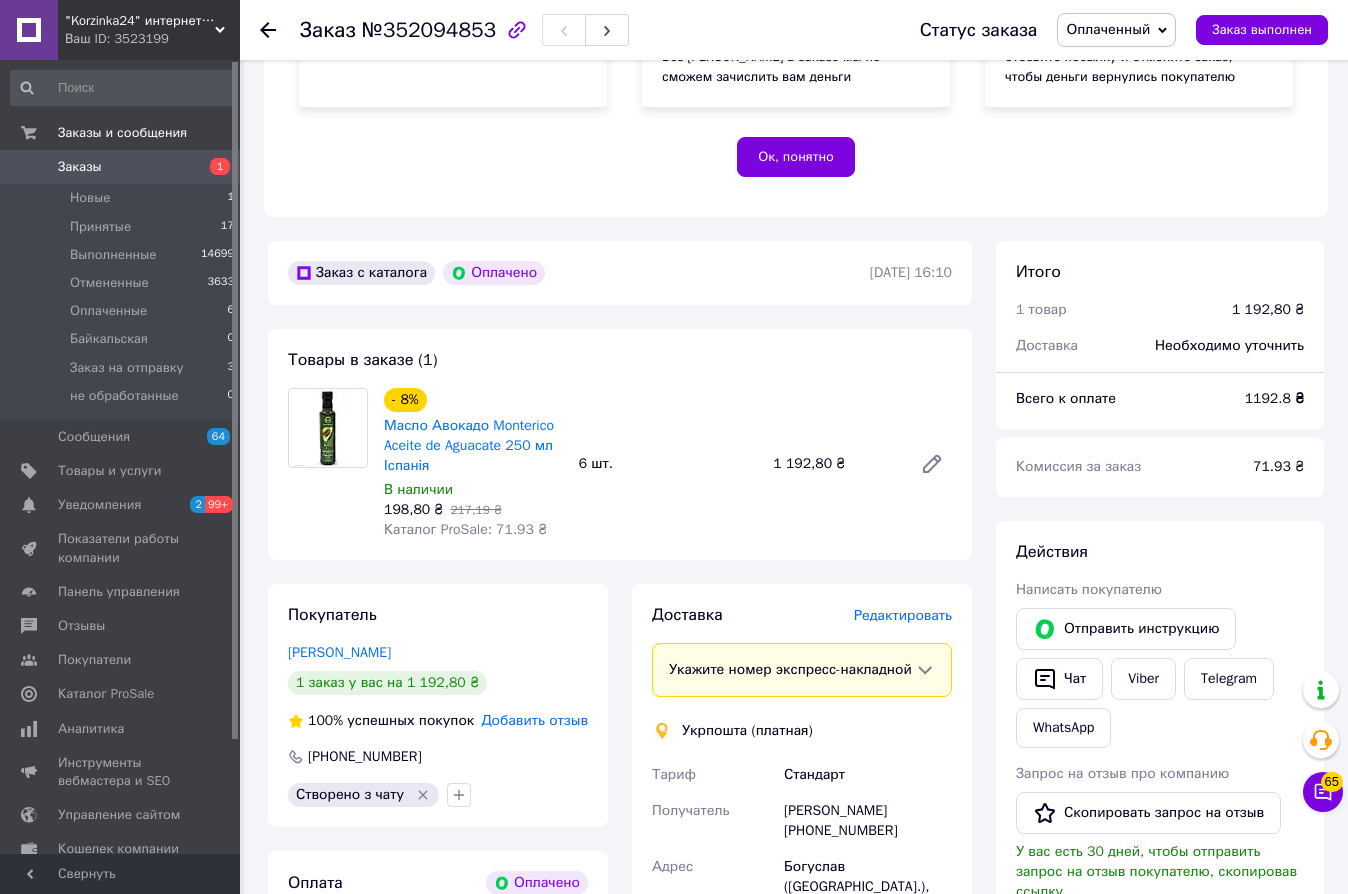 scroll, scrollTop: 500, scrollLeft: 0, axis: vertical 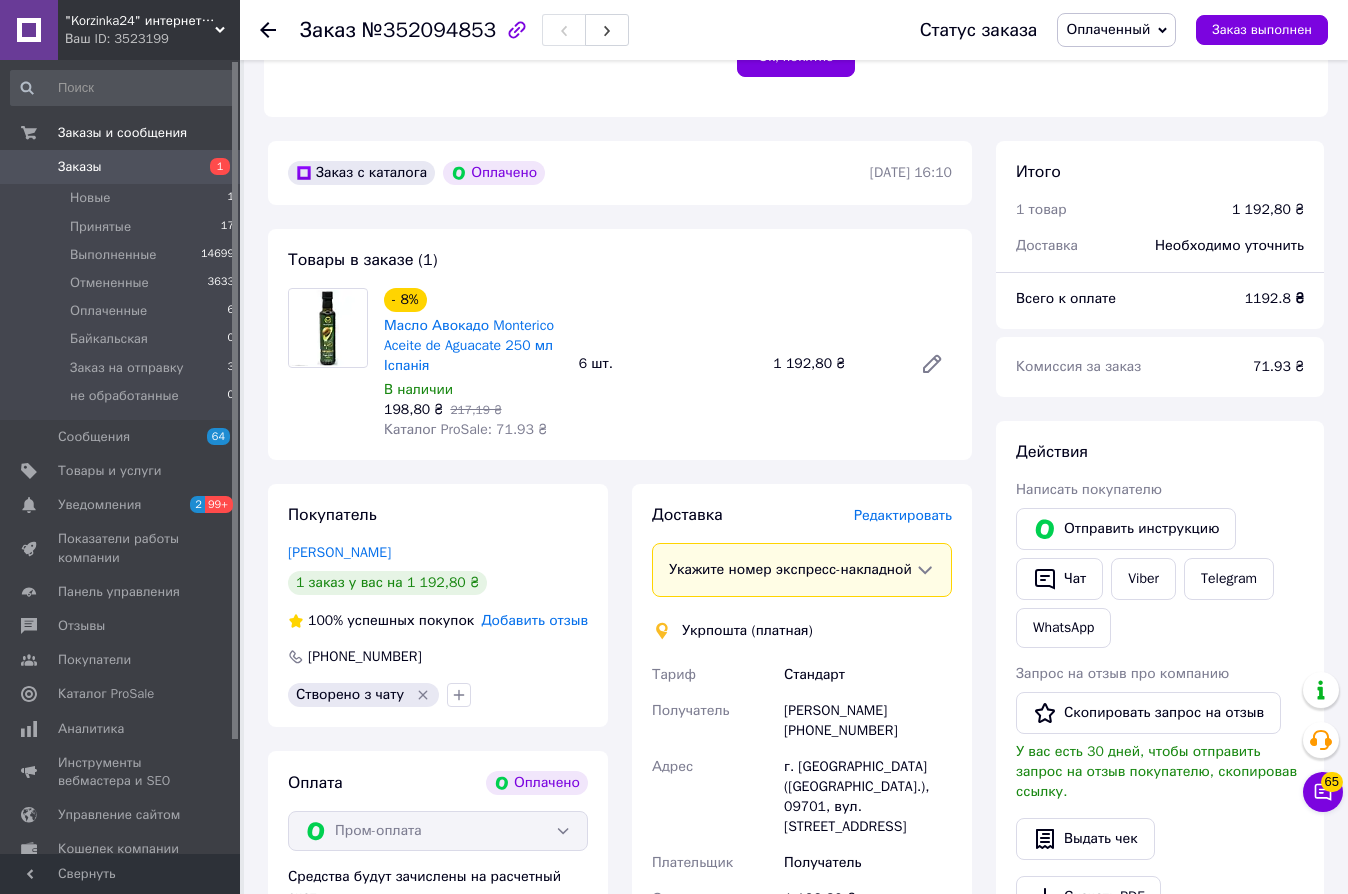 drag, startPoint x: 607, startPoint y: 476, endPoint x: 627, endPoint y: 509, distance: 38.587563 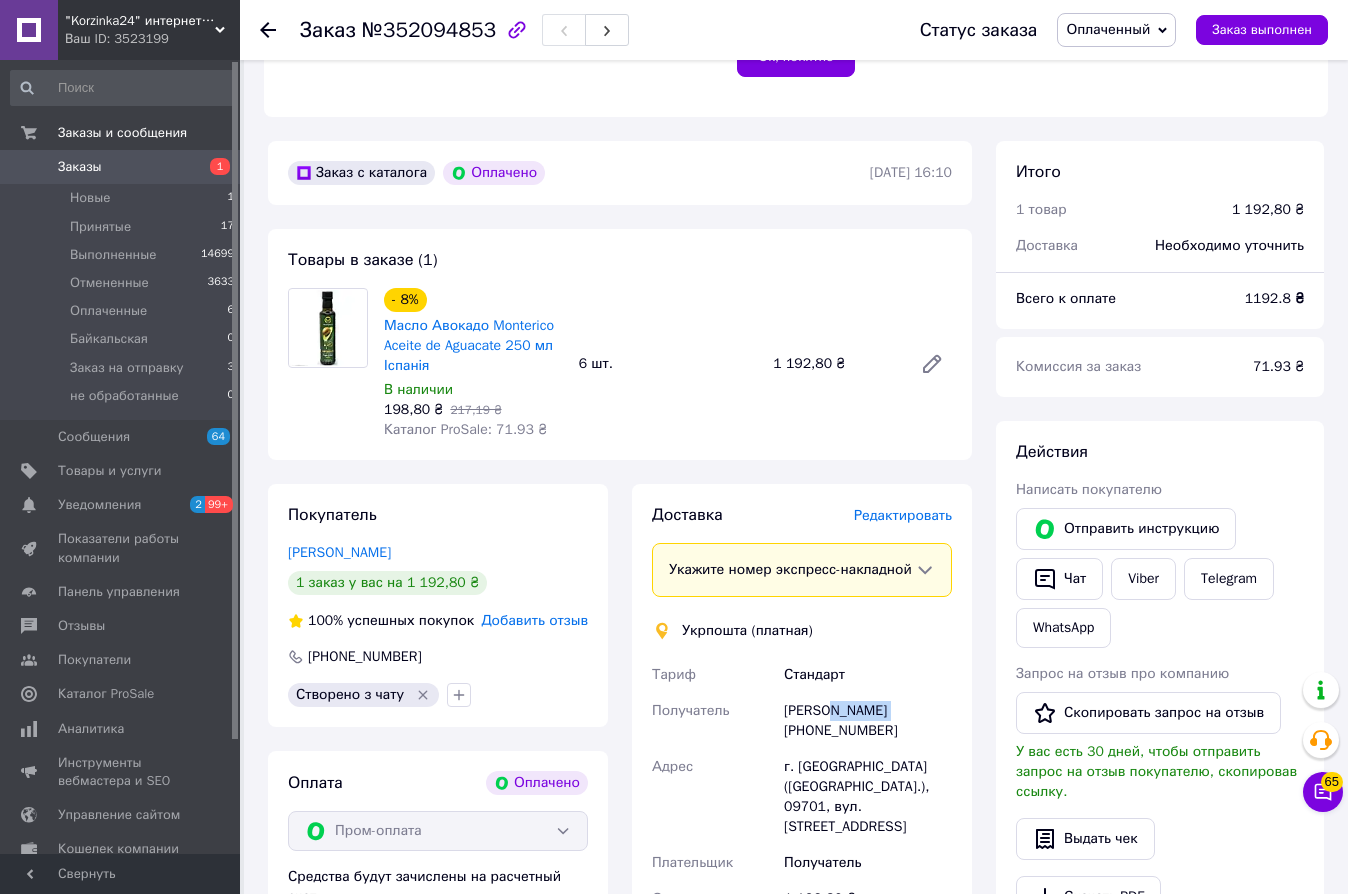 drag, startPoint x: 833, startPoint y: 730, endPoint x: 931, endPoint y: 734, distance: 98.0816 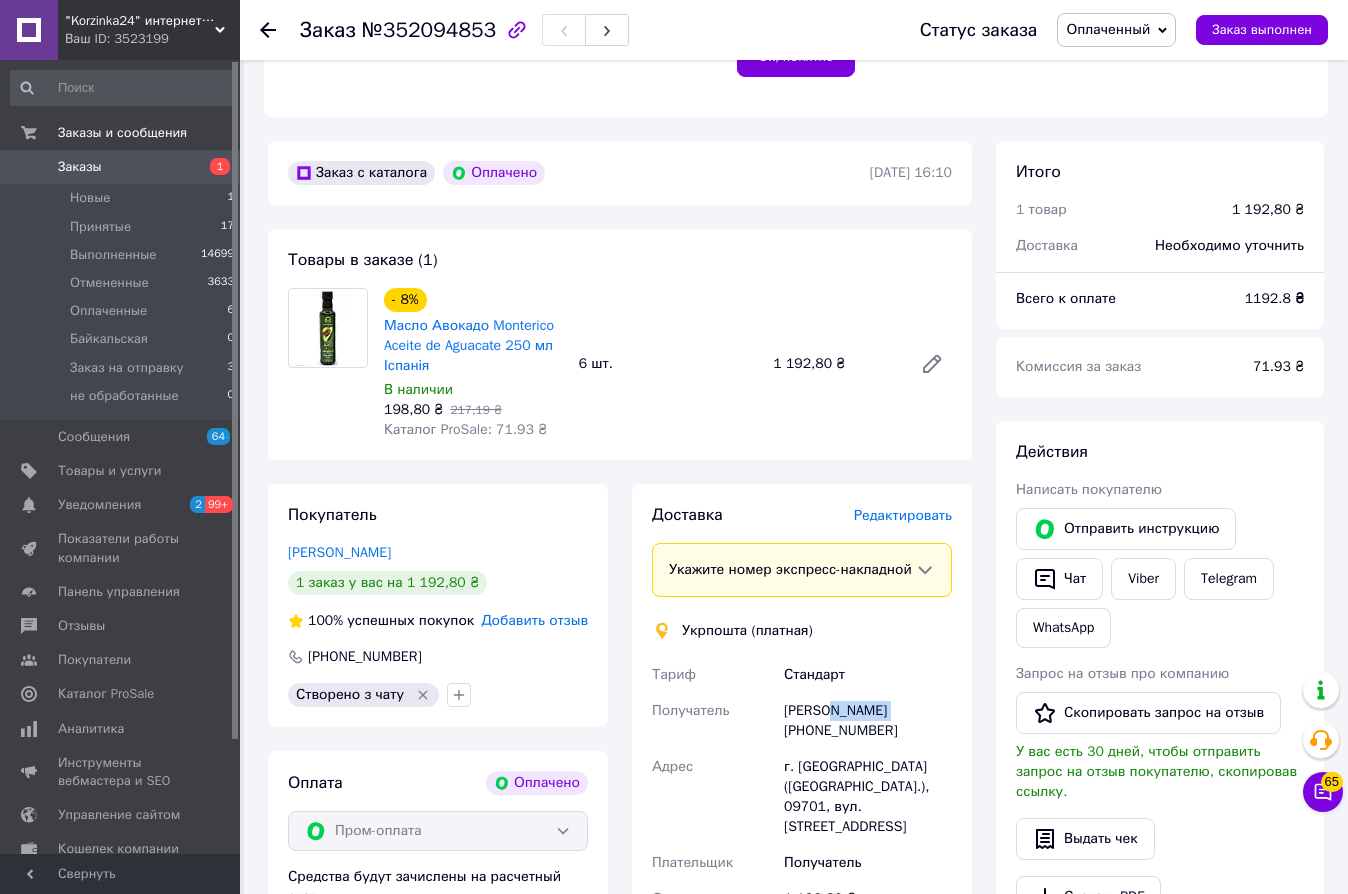 copy on "[PERSON_NAME]" 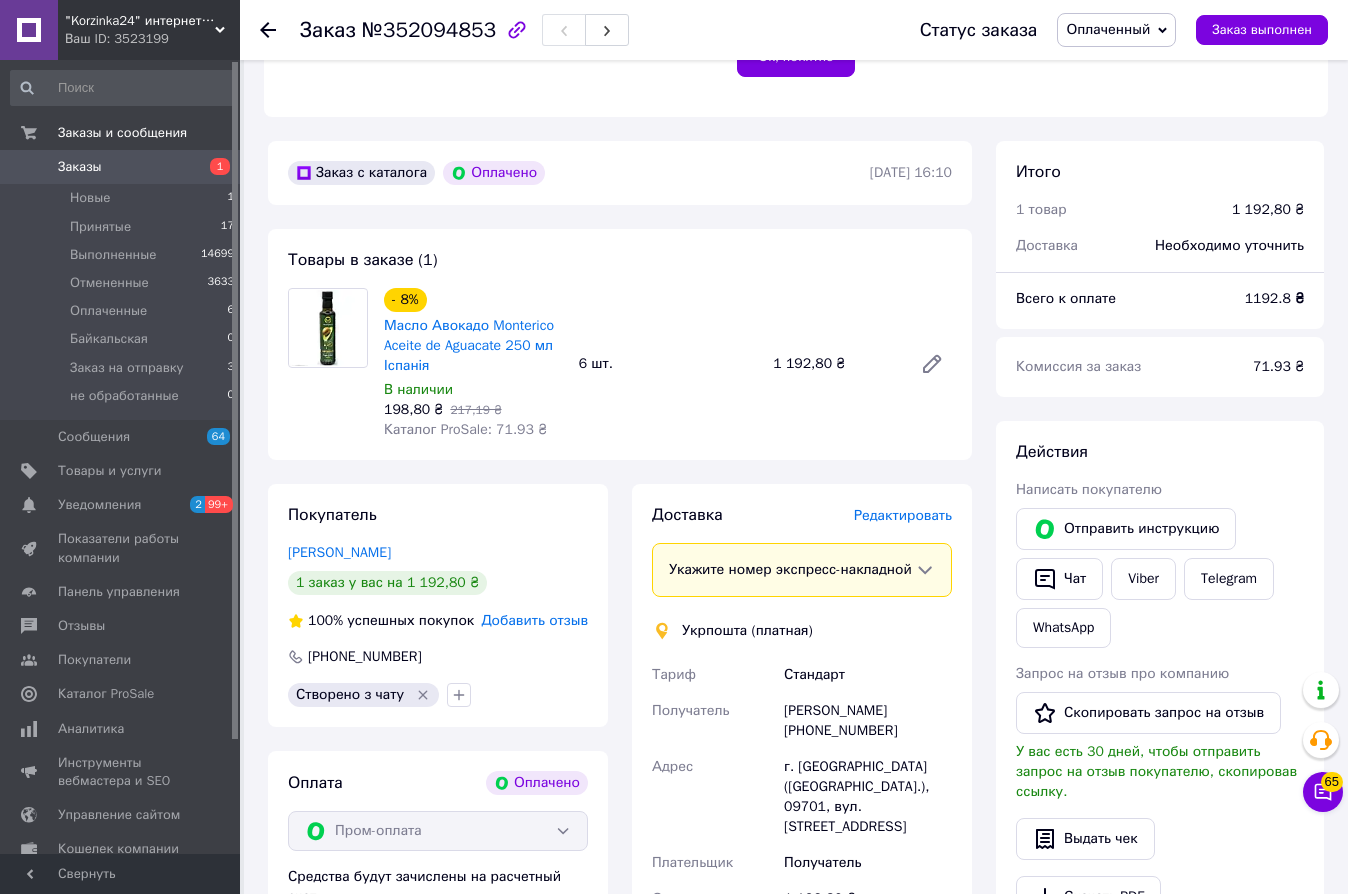 click on "Заказ с каталога Оплачено [DATE] 16:10 Товары в заказе (1) - 8% Масло Авокадо Monterico Aceite de Aguacate 250 мл Іспанія В наличии 198,80 ₴   217,19 ₴ Каталог ProSale: 71.93 ₴  6 шт. 1 192,80 ₴ Покупатель [PERSON_NAME] 1 заказ у вас на 1 192,80 ₴ 100%   успешных покупок Добавить отзыв [PHONE_NUMBER] Створено з чату   Оплата Оплачено Пром-оплата Средства будут зачислены на расчетный счет [FC_Acquiring] Prom marketplace ФОП [PERSON_NAME] (Активирован) Доставка Редактировать Укажите номер экспресс-накладной Мобильный номер покупателя (из заказа) должен
соответствовать номеру получателя по накладной Тариф" at bounding box center [620, 825] 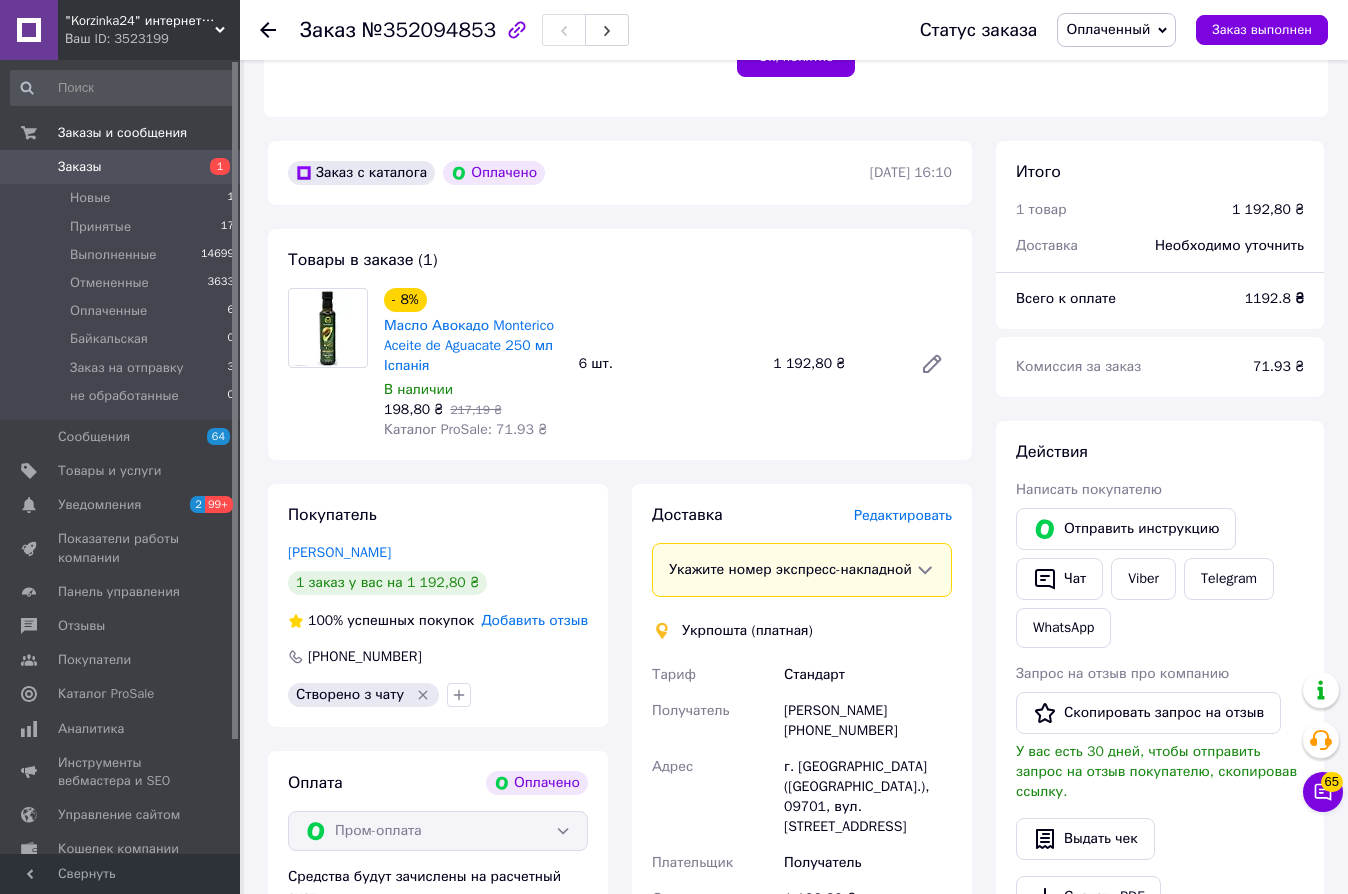 click on "Оплаченный" at bounding box center [1108, 29] 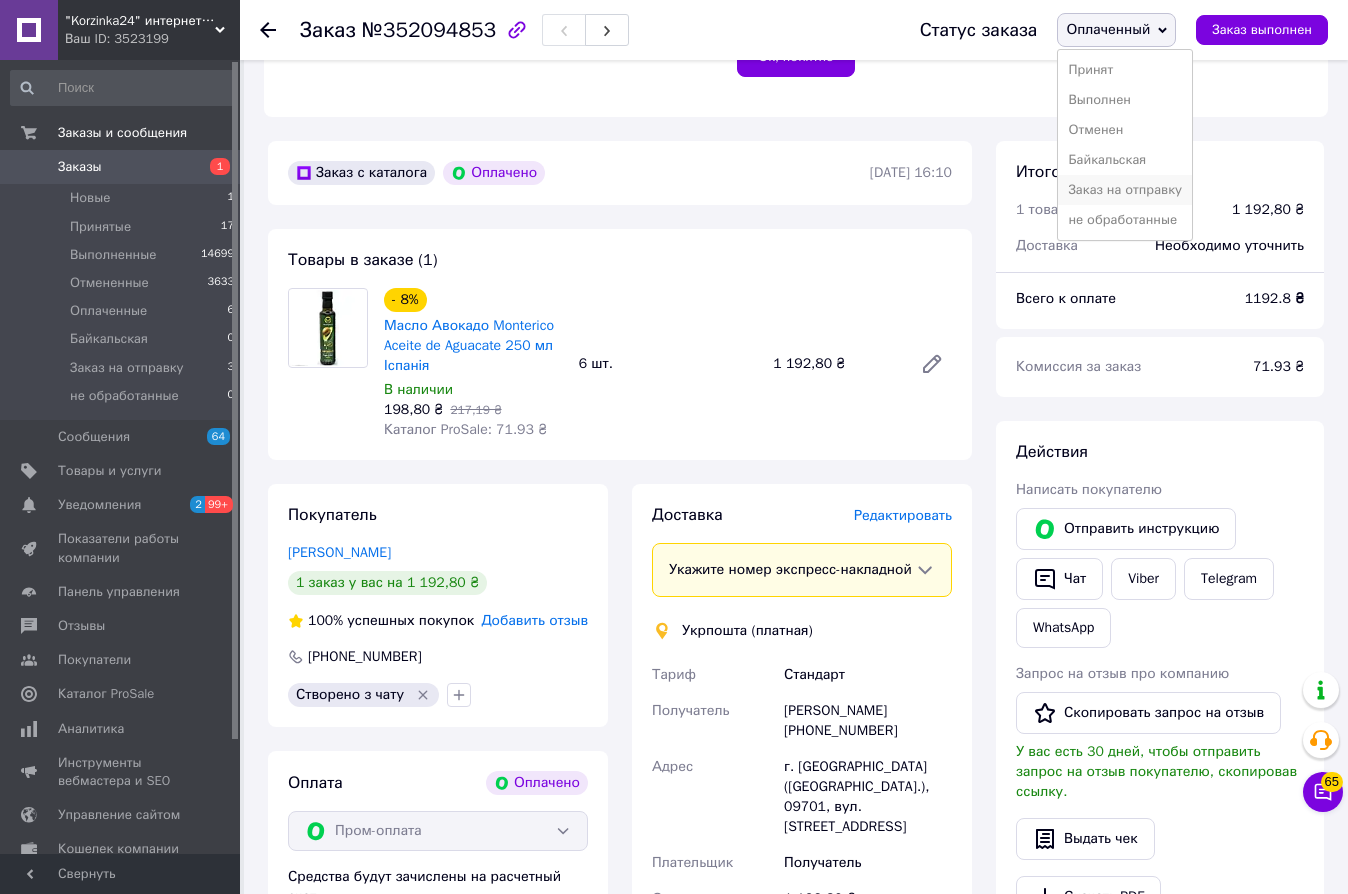 click on "Заказ на отправку" at bounding box center [1125, 190] 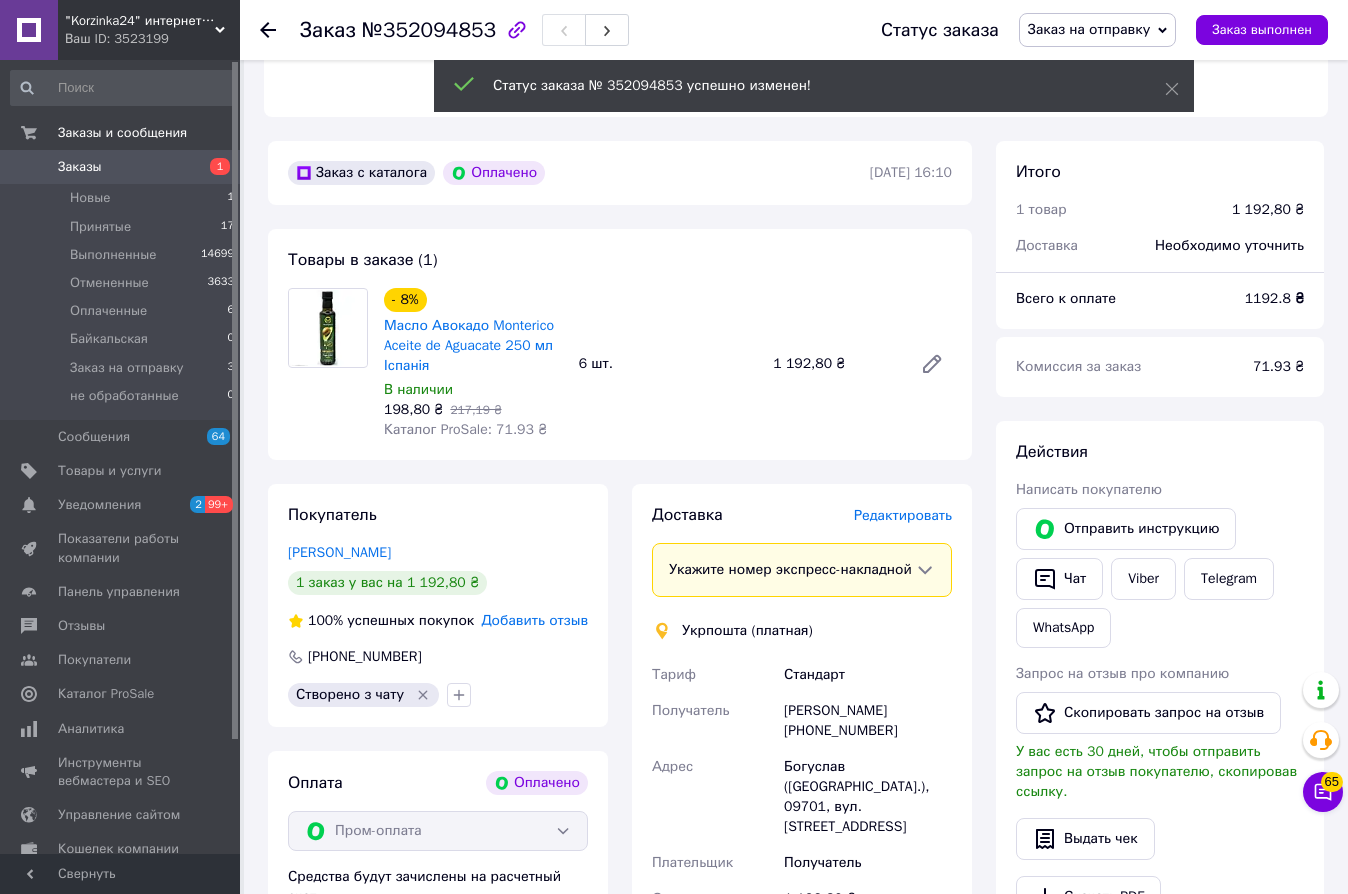 click 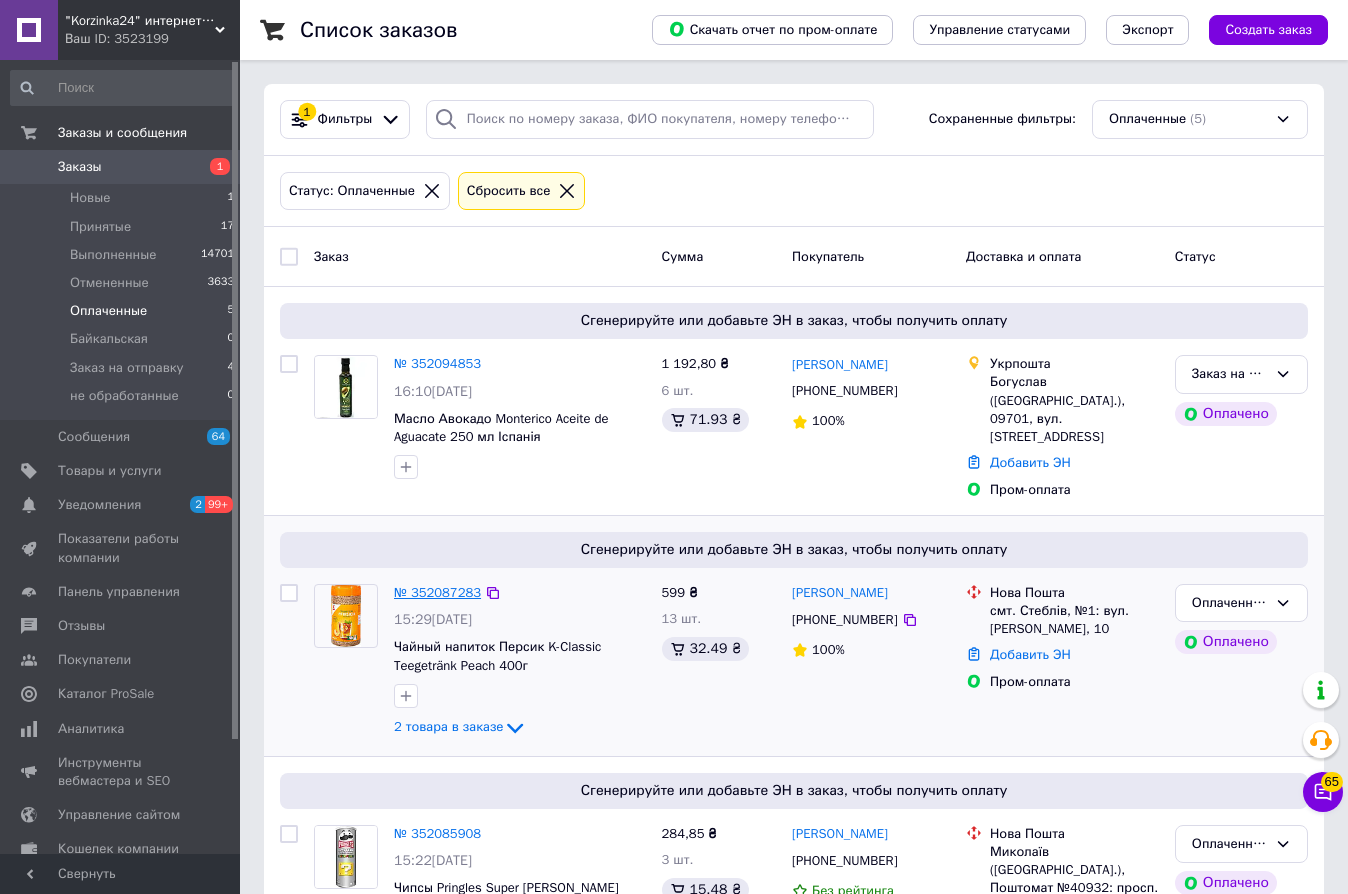 click on "№ 352087283" at bounding box center (437, 592) 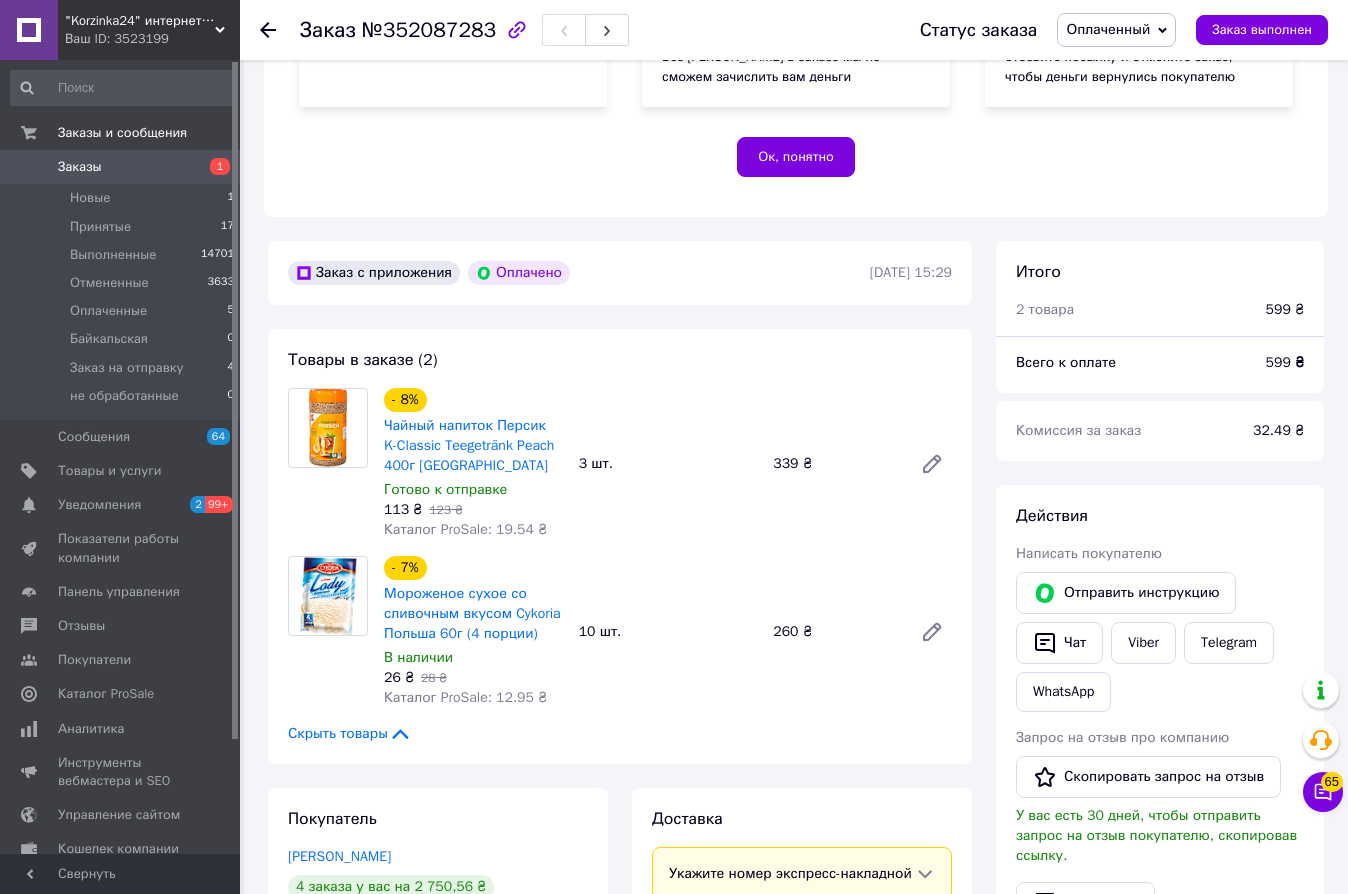 scroll, scrollTop: 700, scrollLeft: 0, axis: vertical 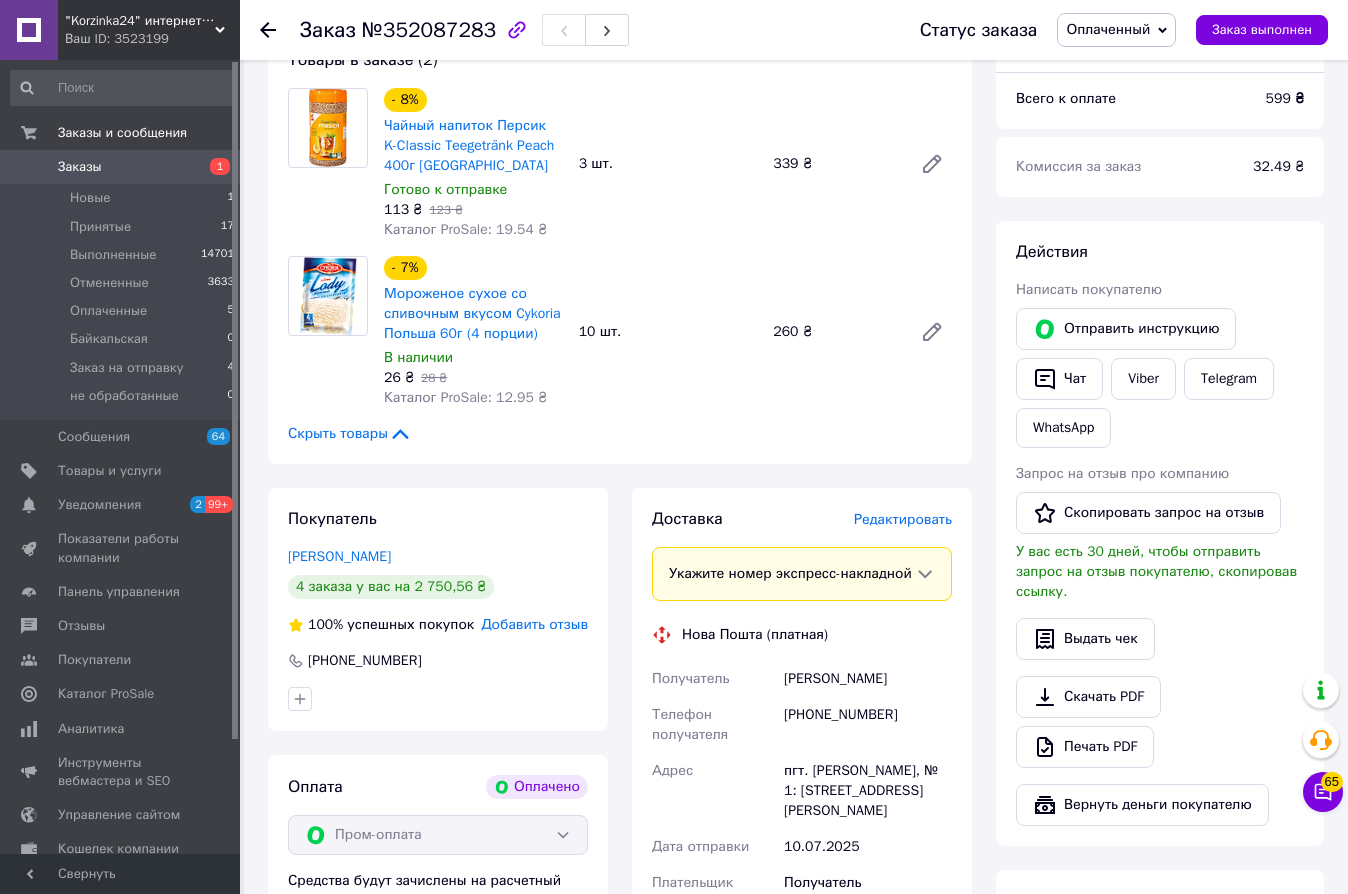 click 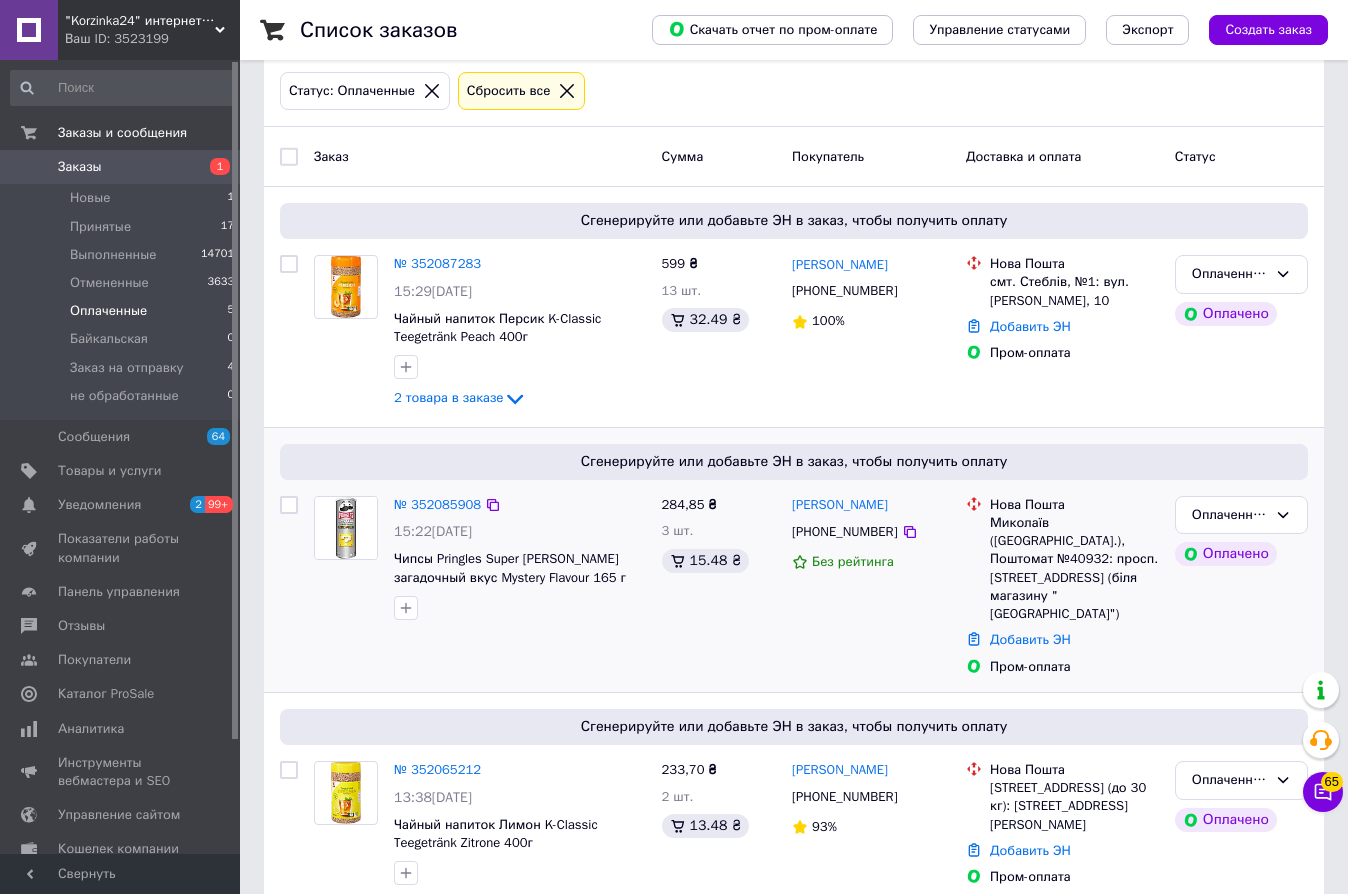 scroll, scrollTop: 367, scrollLeft: 0, axis: vertical 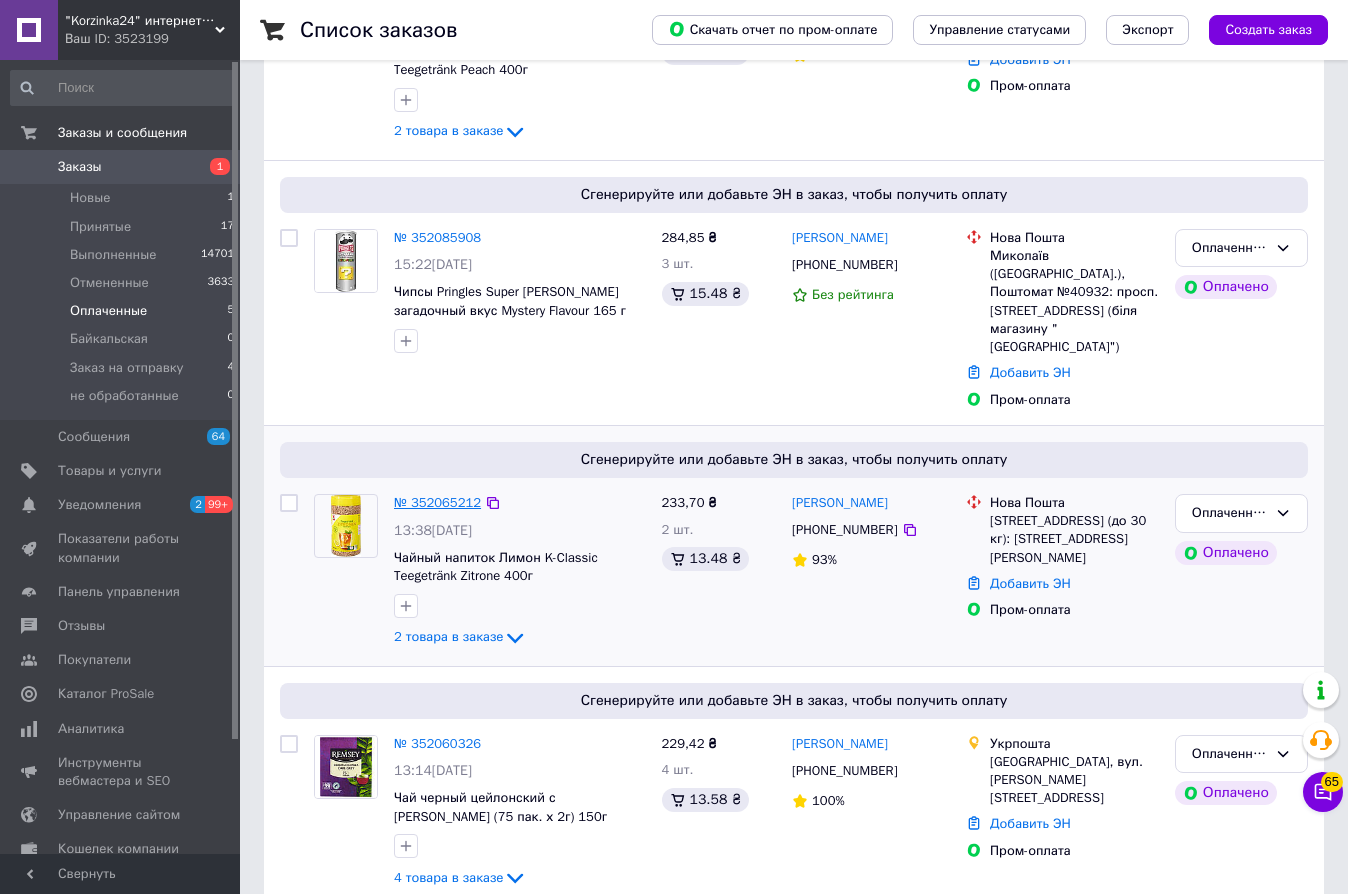 click on "№ 352065212" at bounding box center (437, 502) 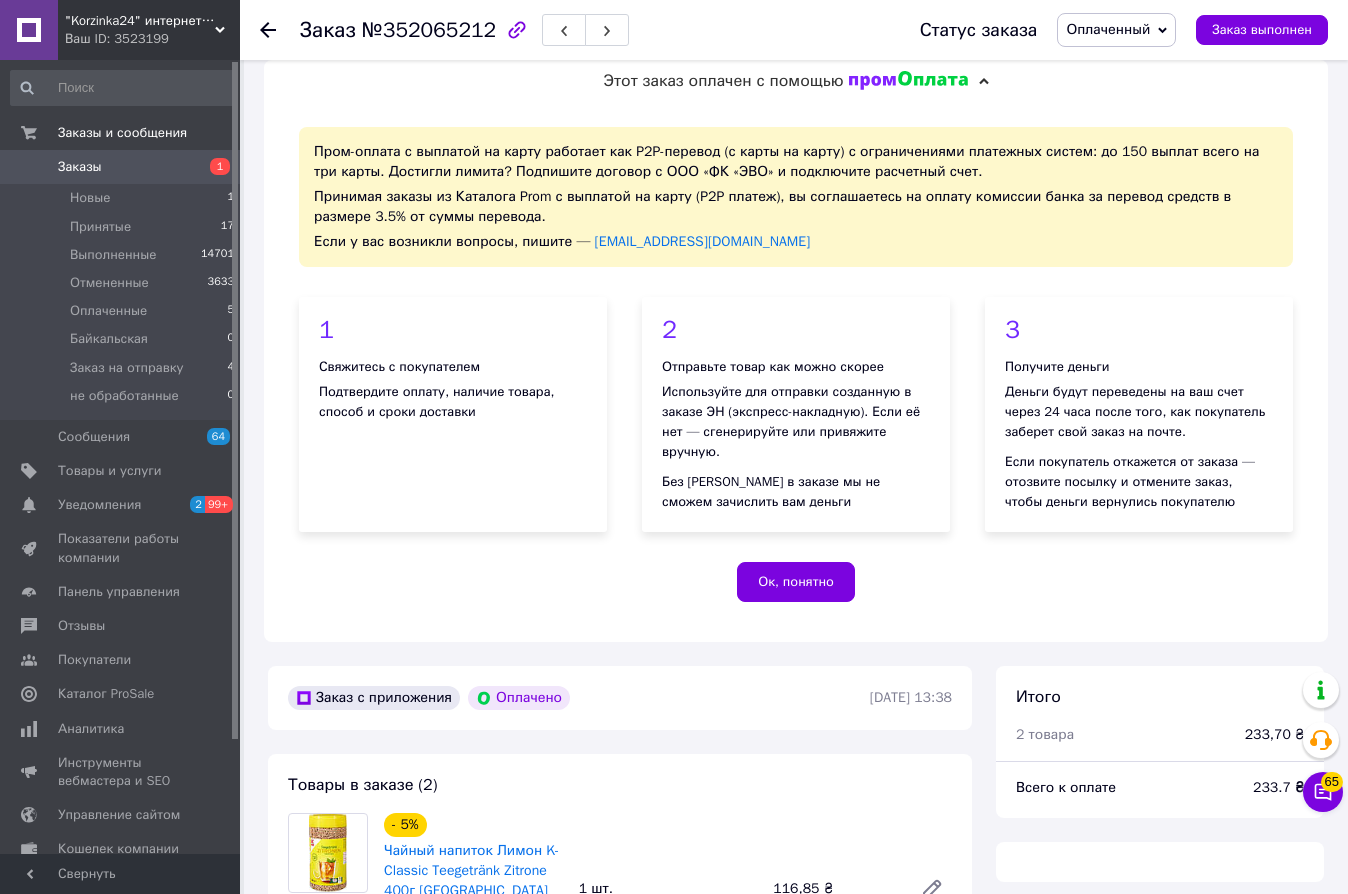 scroll, scrollTop: 367, scrollLeft: 0, axis: vertical 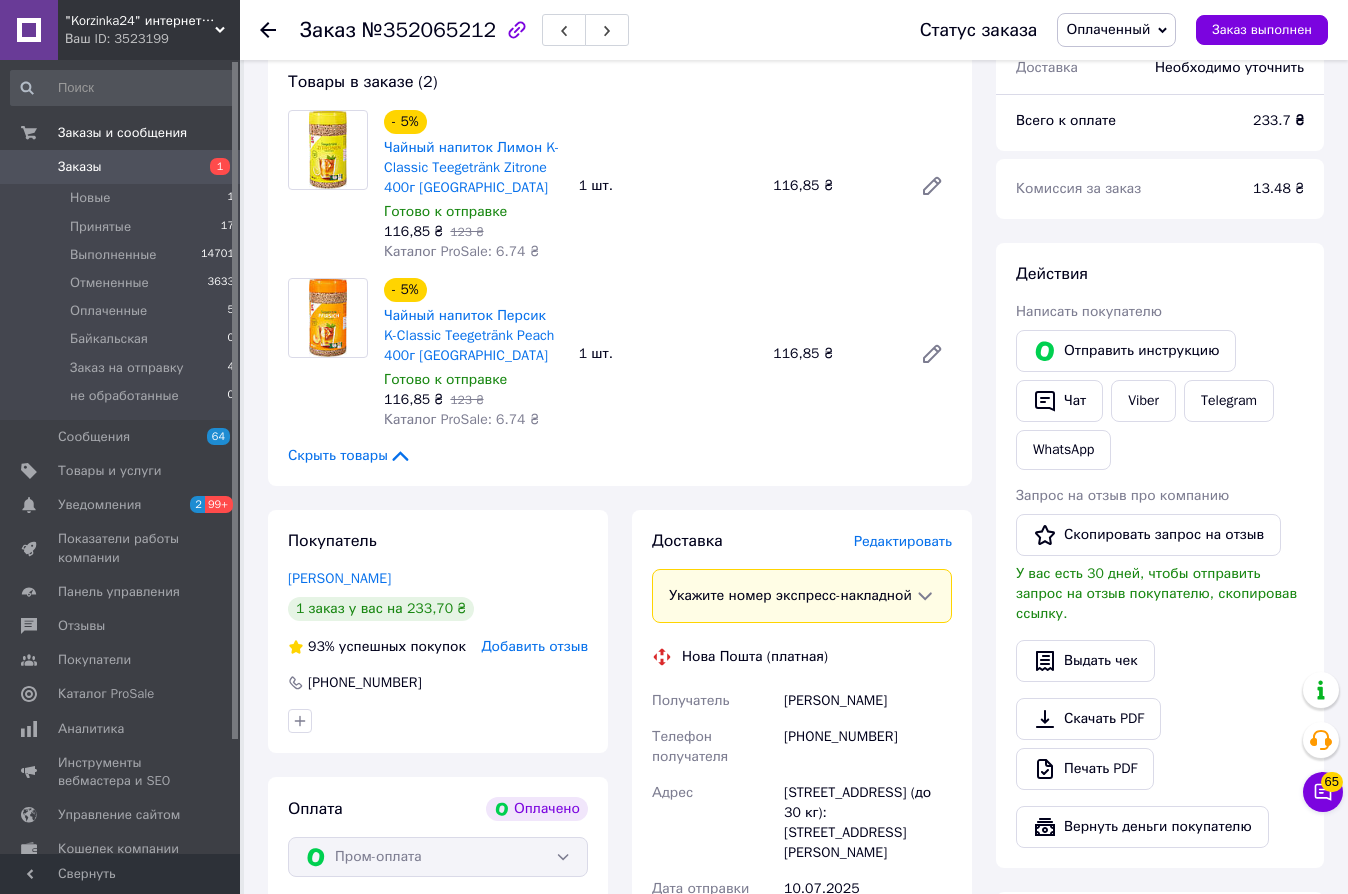 click on "Заказ с приложения Оплачено [DATE] 13:38 Товары в заказе (2) - 5% Чайный напиток Лимон K-Classic Teegetränk Zitrone 400г Германия Готово к отправке 116,85 ₴   123 ₴ Каталог ProSale: 6.74 ₴  1 шт. 116,85 ₴ - 5% Чайный напиток  Персик K-Classic Teegetränk Peach 400г Германия Готово к отправке 116,85 ₴   123 ₴ Каталог ProSale: 6.74 ₴  1 шт. 116,85 ₴ Скрыть товары Покупатель [PERSON_NAME] 1 заказ у вас на 233,70 ₴ 93%   успешных покупок Добавить отзыв [PHONE_NUMBER] Оплата Оплачено Пром-оплата Средства будут зачислены на расчетный счет [FC_Acquiring] Prom marketplace ФОП [PERSON_NAME] (Активирован) Доставка Редактировать Получатель или" at bounding box center [620, 707] 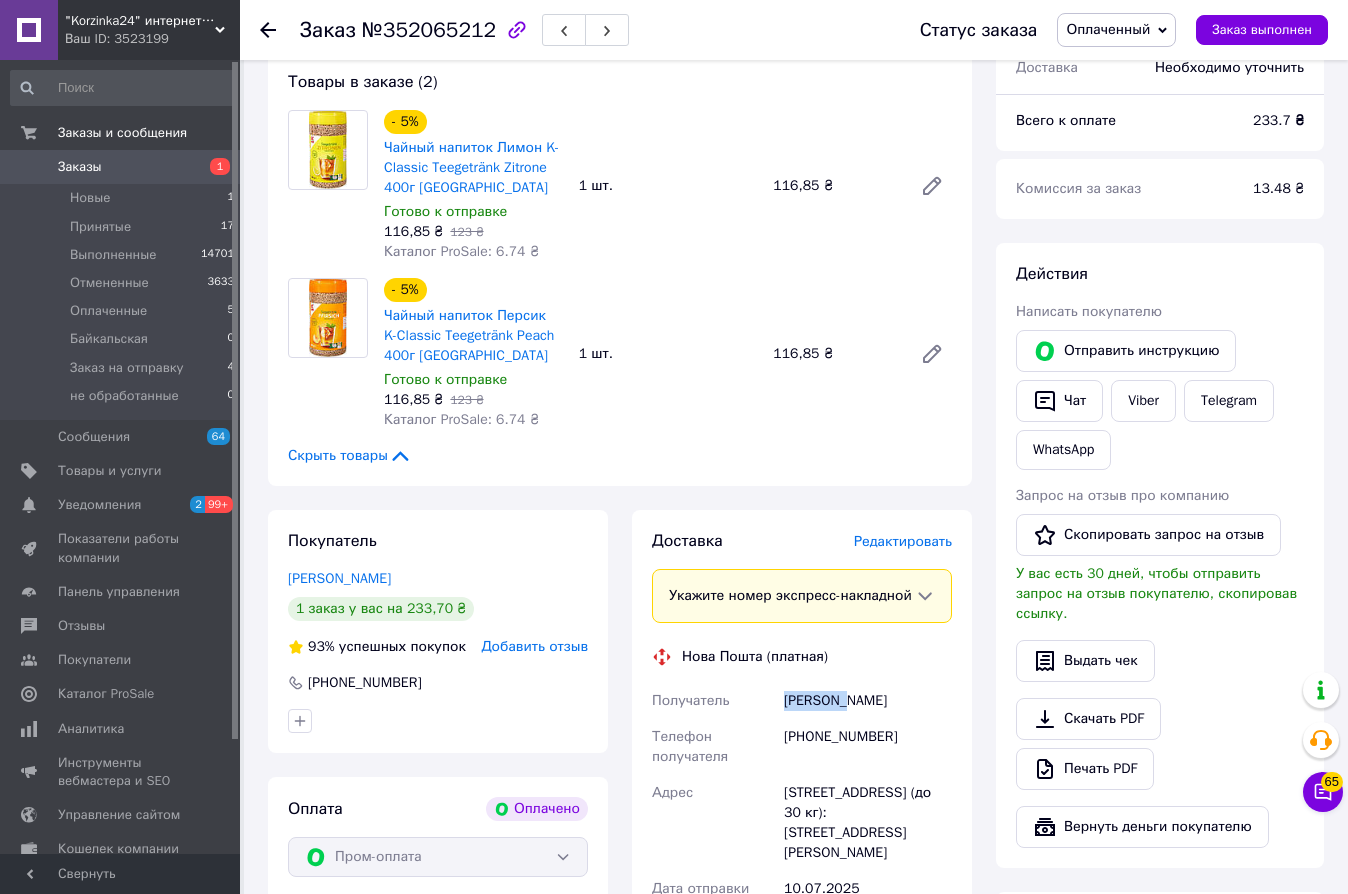 drag, startPoint x: 843, startPoint y: 724, endPoint x: 742, endPoint y: 718, distance: 101.17806 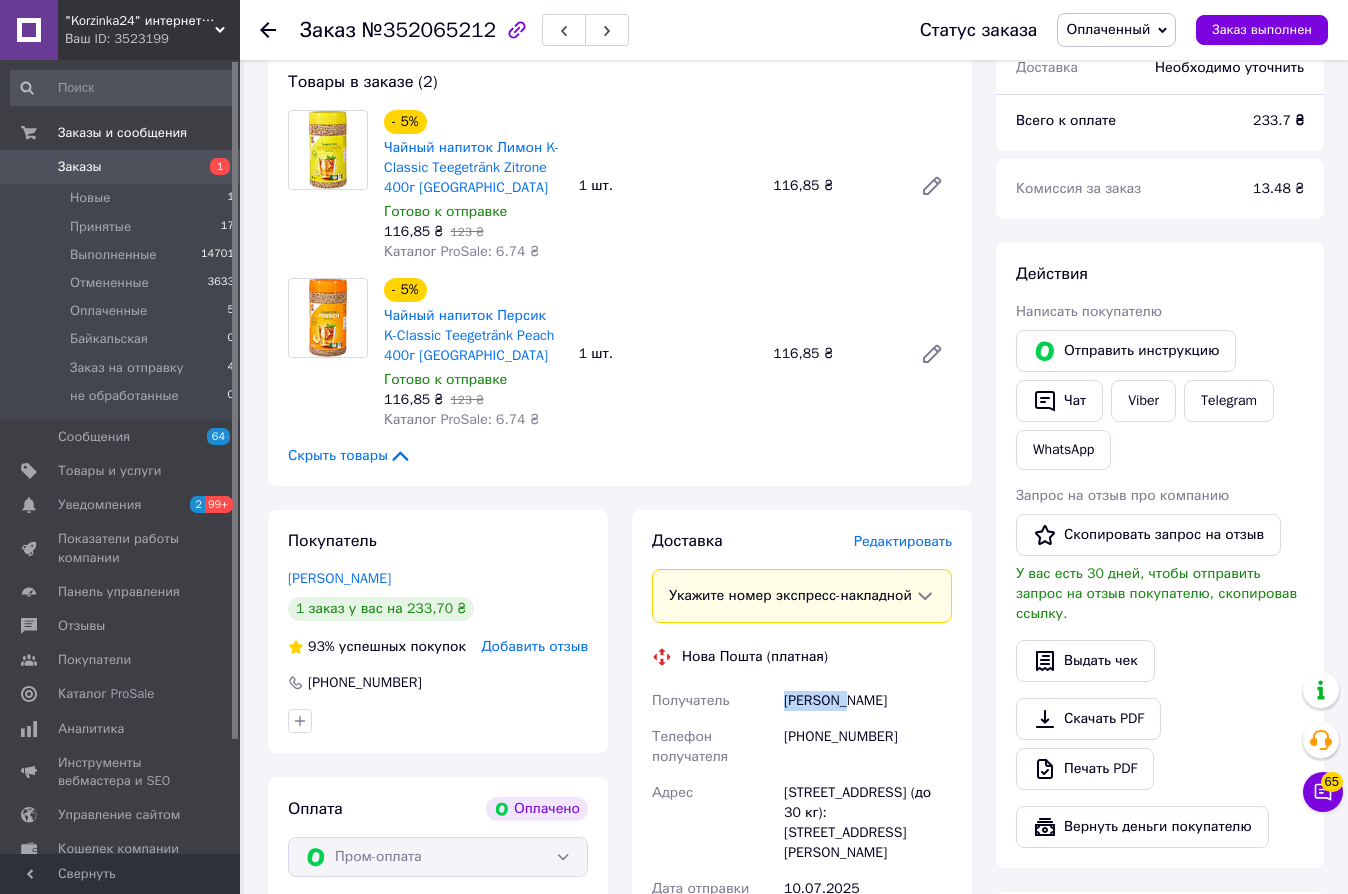copy on "Получатель [PERSON_NAME]" 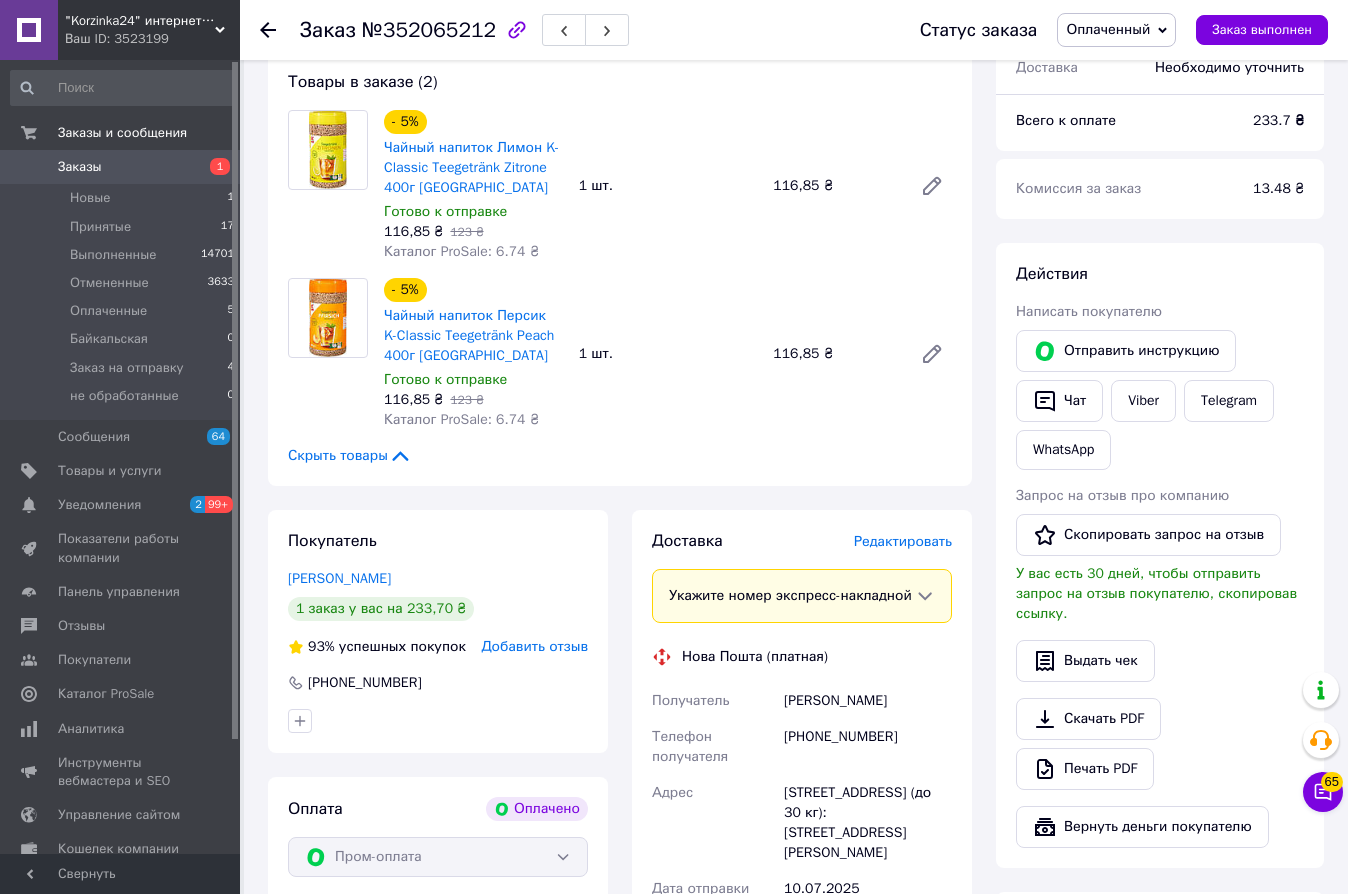 click on "Заказ с приложения Оплачено [DATE] 13:38 Товары в заказе (2) - 5% Чайный напиток Лимон K-Classic Teegetränk Zitrone 400г Германия Готово к отправке 116,85 ₴   123 ₴ Каталог ProSale: 6.74 ₴  1 шт. 116,85 ₴ - 5% Чайный напиток  Персик K-Classic Teegetränk Peach 400г Германия Готово к отправке 116,85 ₴   123 ₴ Каталог ProSale: 6.74 ₴  1 шт. 116,85 ₴ Скрыть товары Покупатель [PERSON_NAME] 1 заказ у вас на 233,70 ₴ 93%   успешных покупок Добавить отзыв [PHONE_NUMBER] Оплата Оплачено Пром-оплата Средства будут зачислены на расчетный счет [FC_Acquiring] Prom marketplace ФОП [PERSON_NAME] (Активирован) Доставка Редактировать Получатель или" at bounding box center [620, 707] 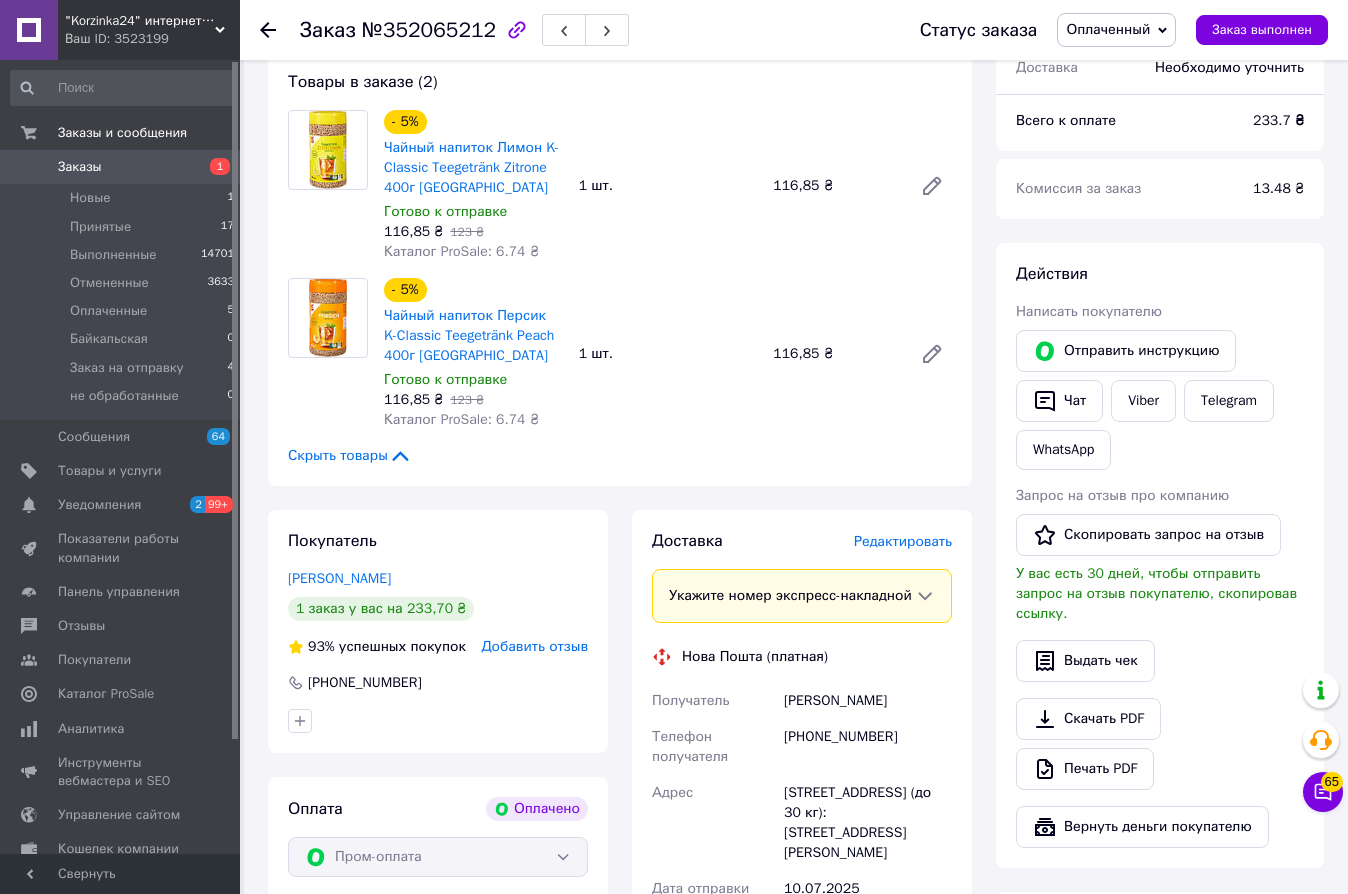 scroll, scrollTop: 778, scrollLeft: 0, axis: vertical 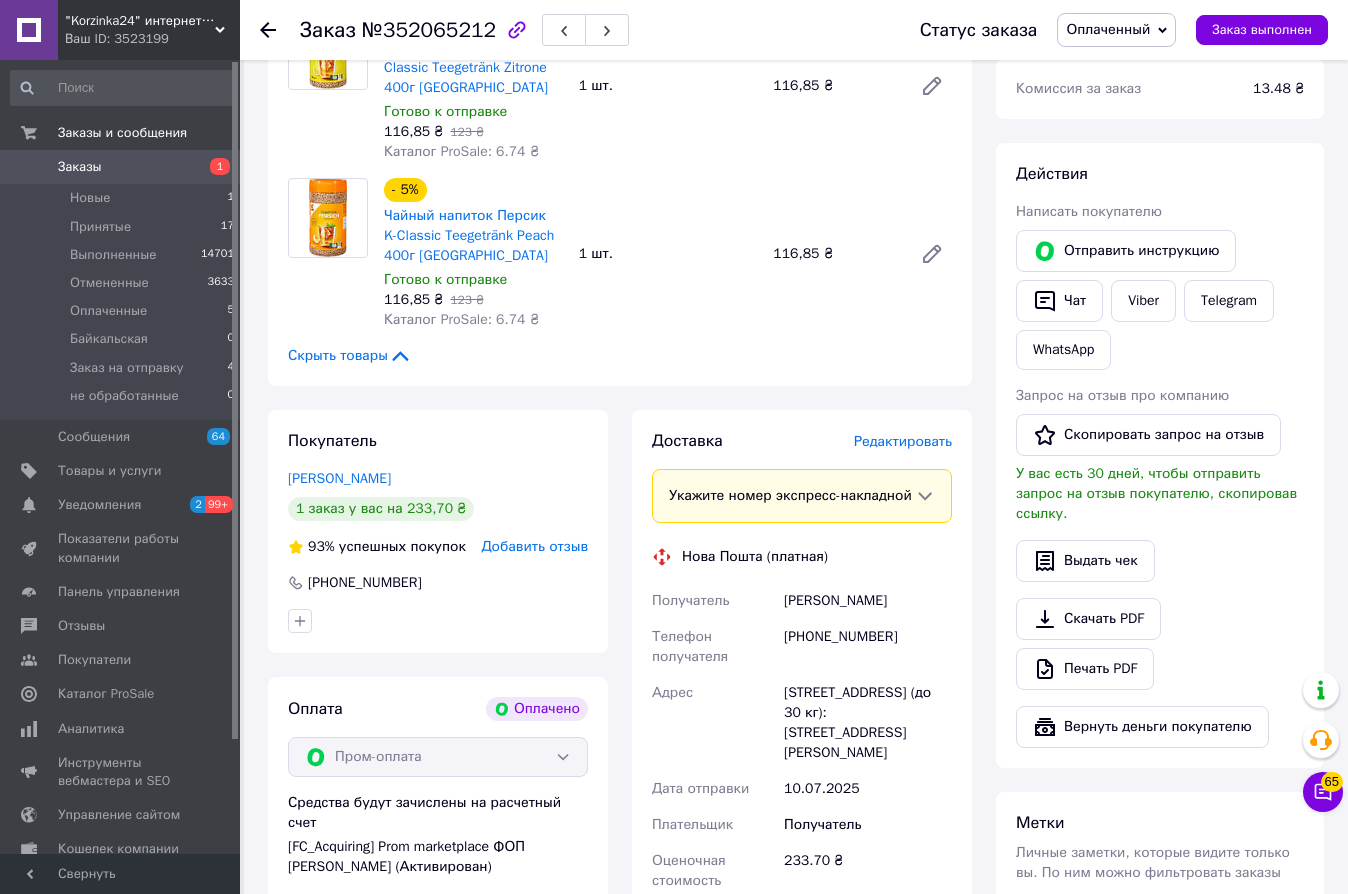 click on "Оплаченный" at bounding box center [1108, 29] 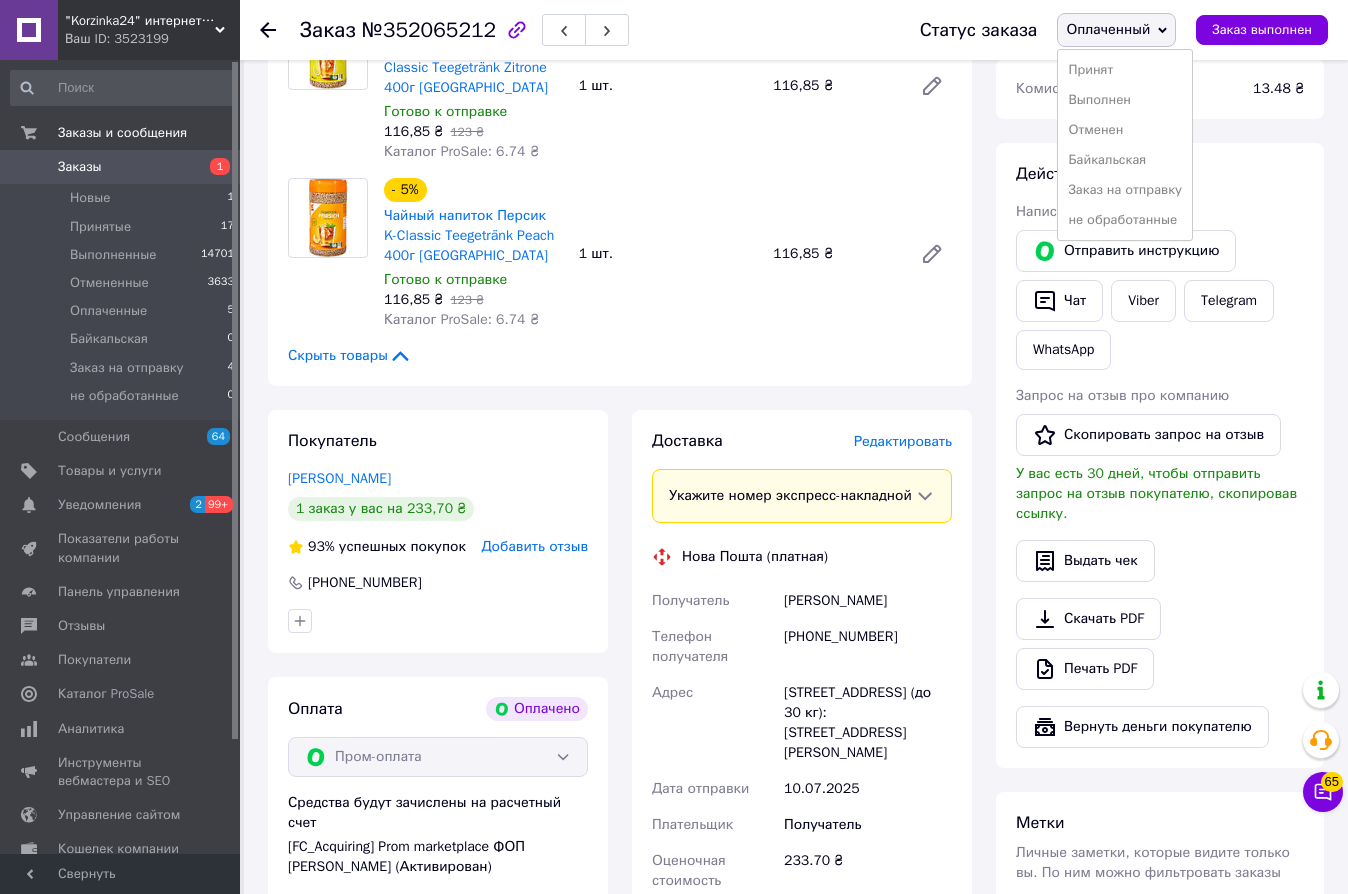 click on "Заказ на отправку" at bounding box center [1125, 190] 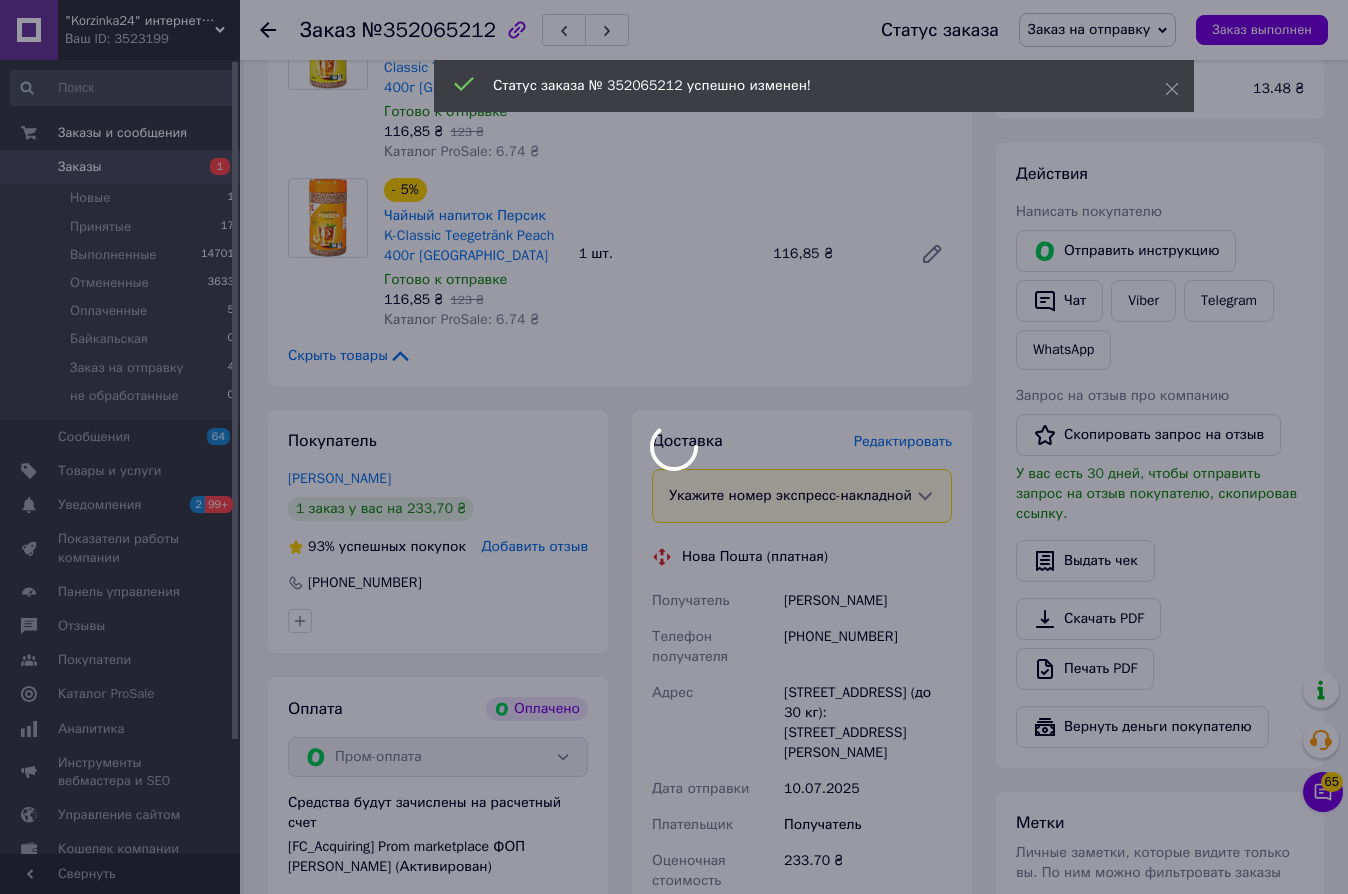 click at bounding box center (674, 447) 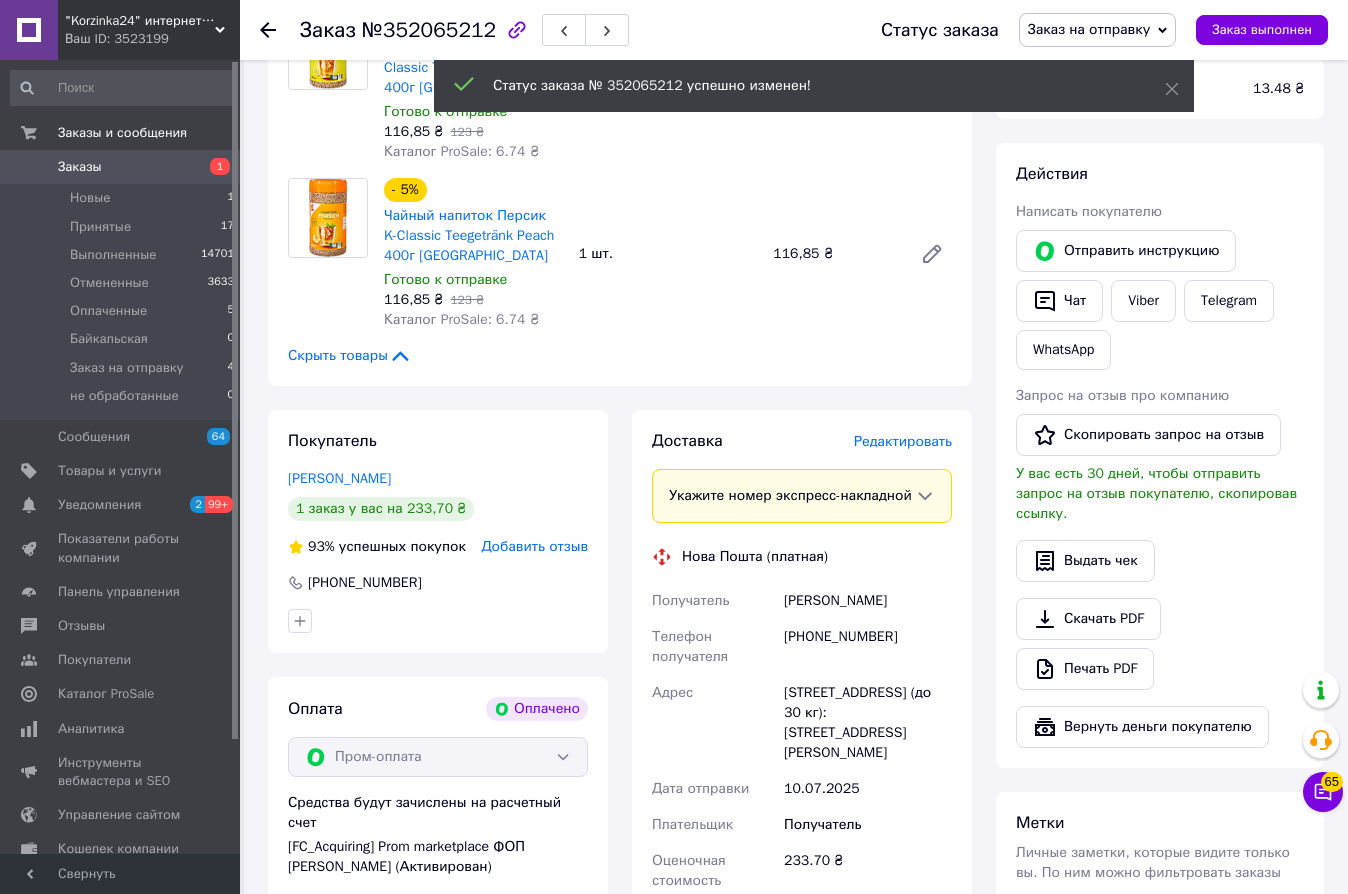 click 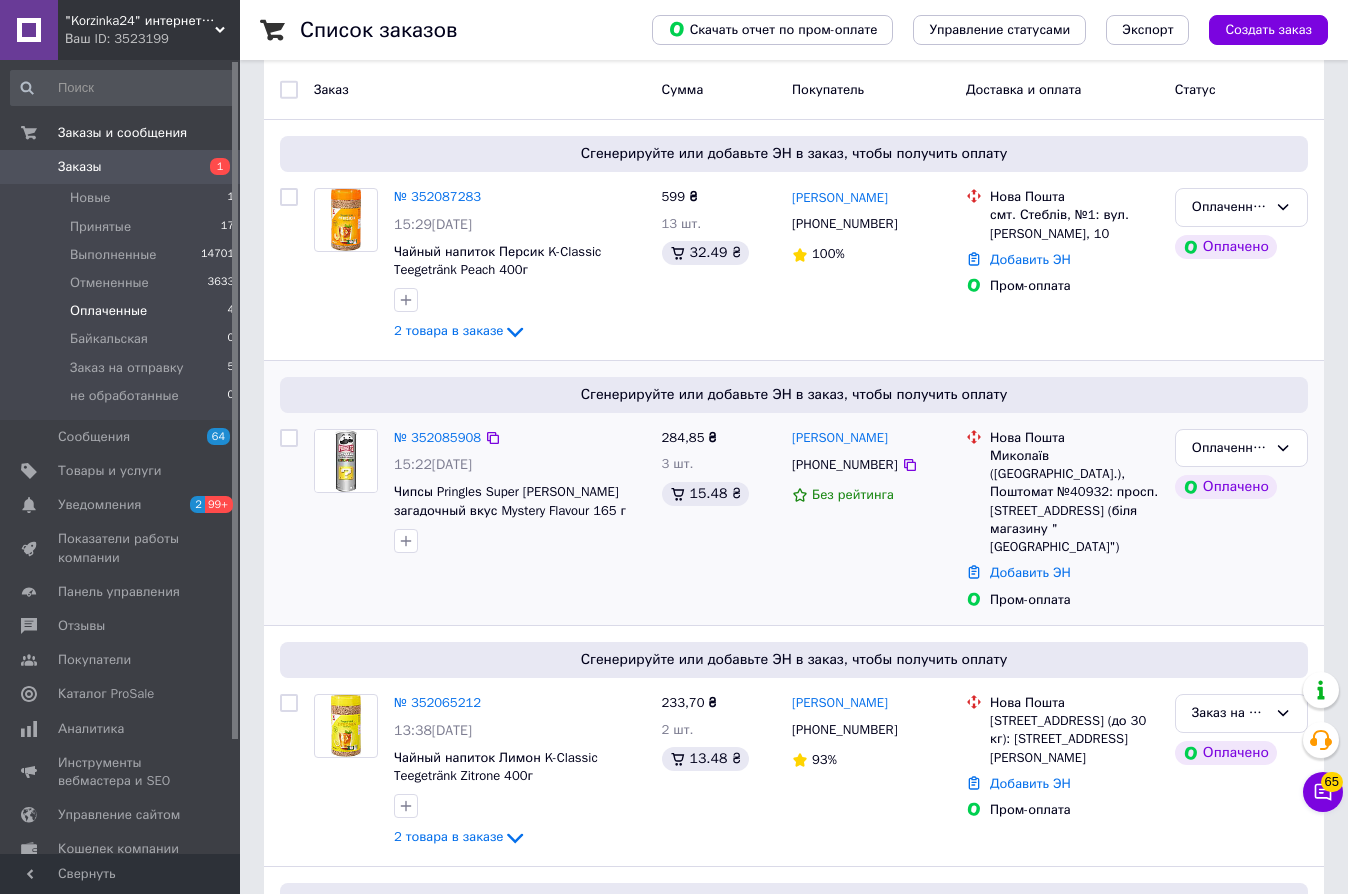 scroll, scrollTop: 67, scrollLeft: 0, axis: vertical 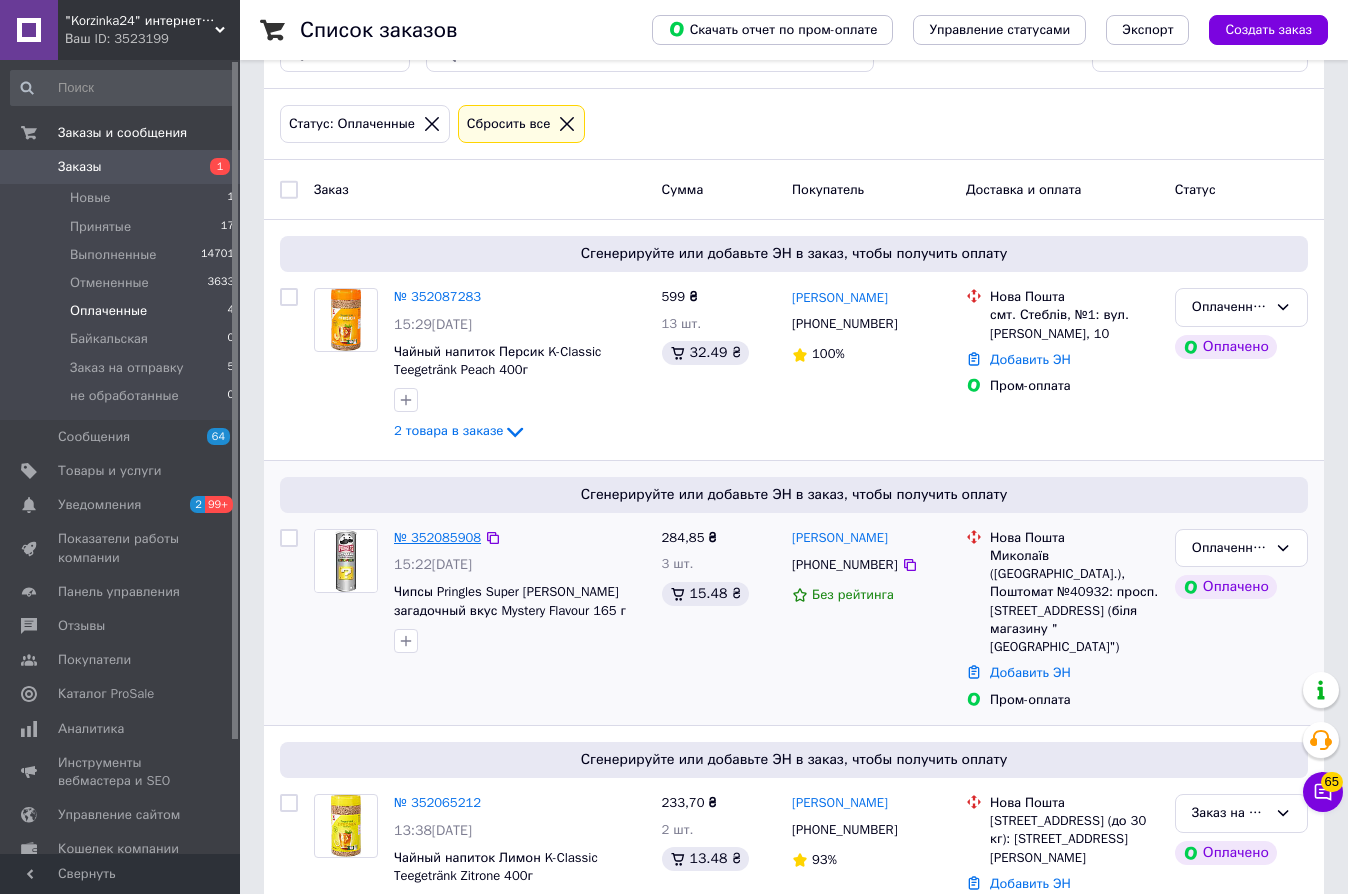 click on "№ 352085908" at bounding box center (437, 537) 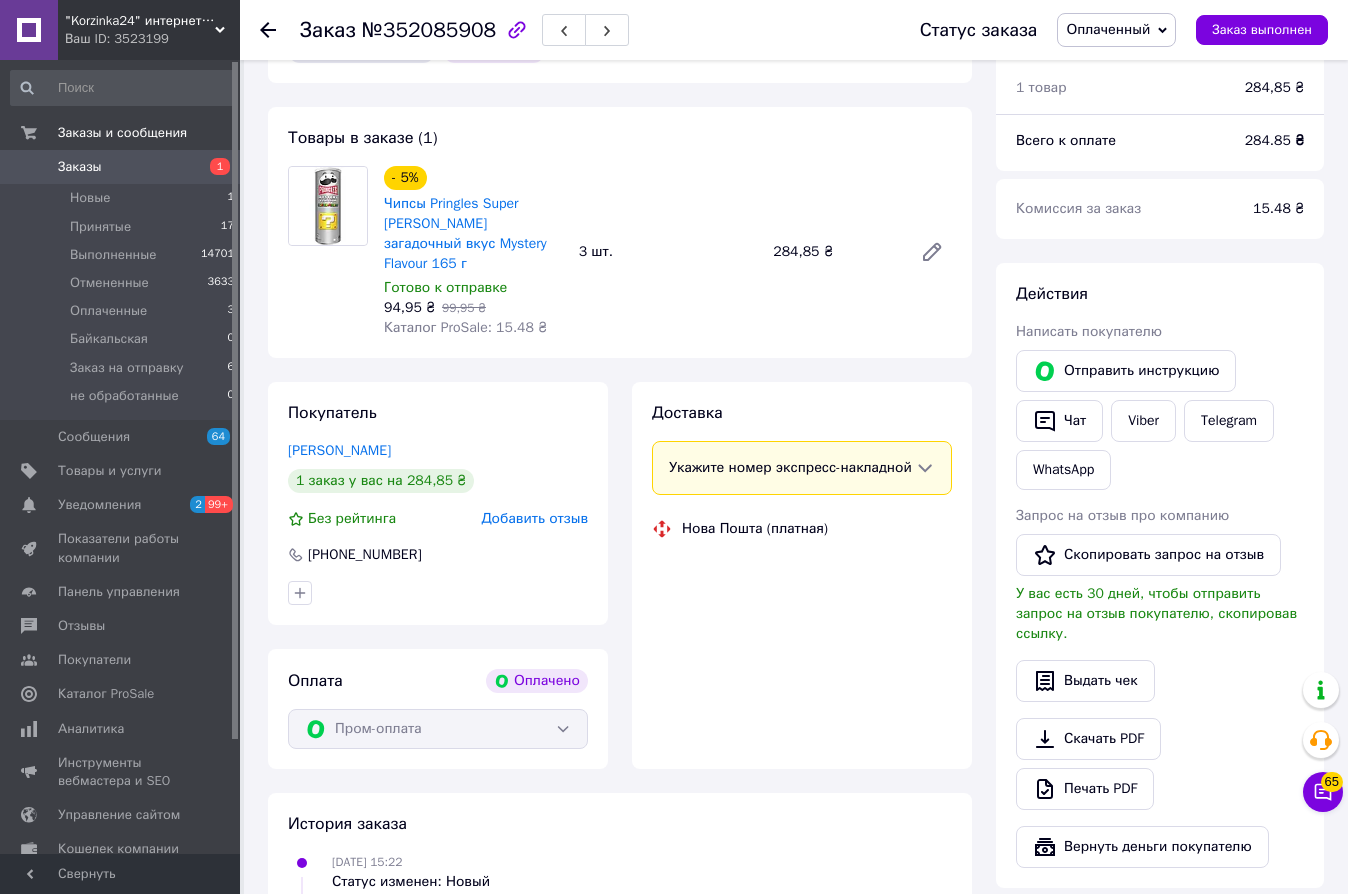 scroll, scrollTop: 622, scrollLeft: 0, axis: vertical 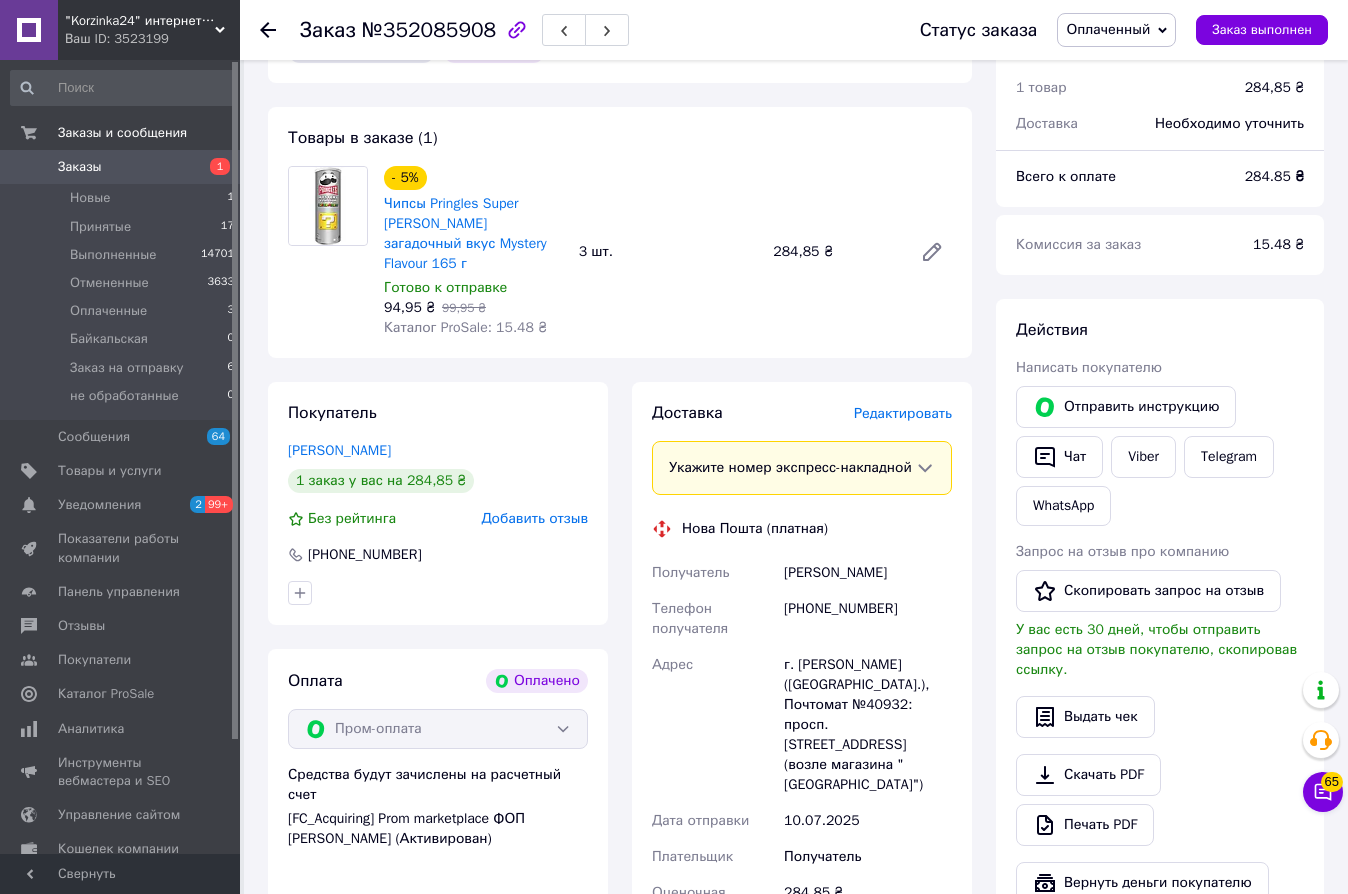 click 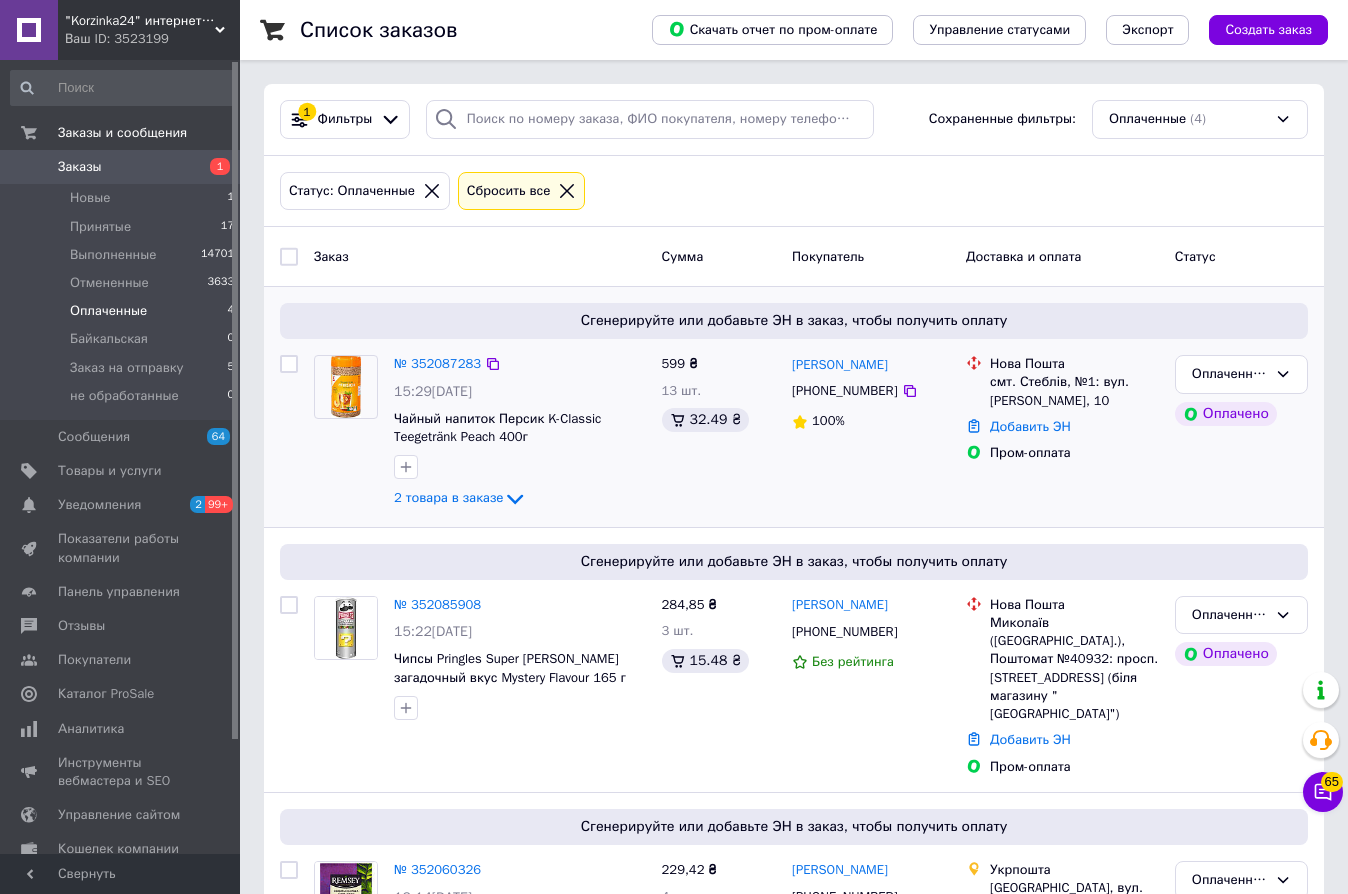 click at bounding box center (346, 433) 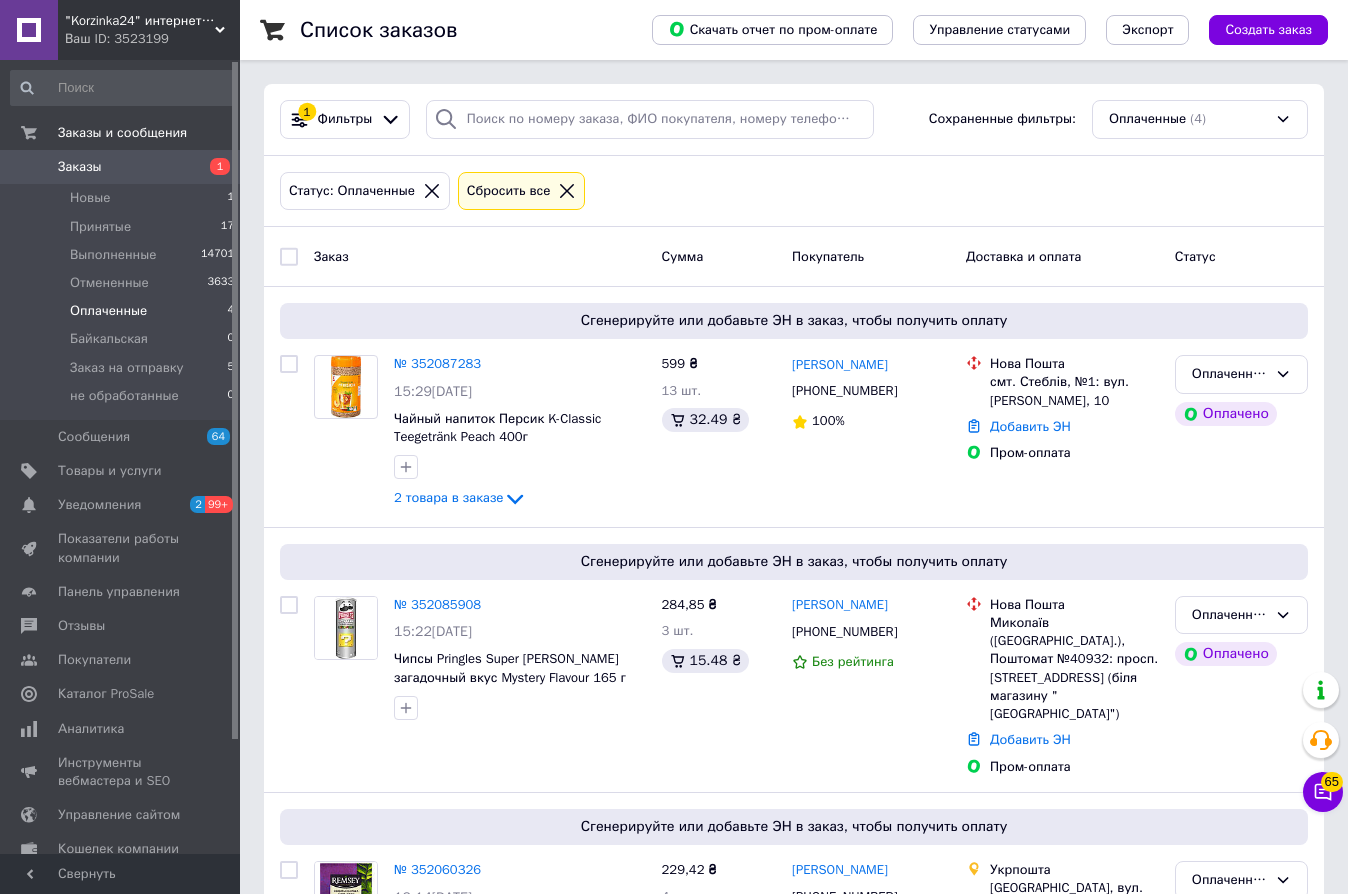click on "Заказы" at bounding box center (121, 167) 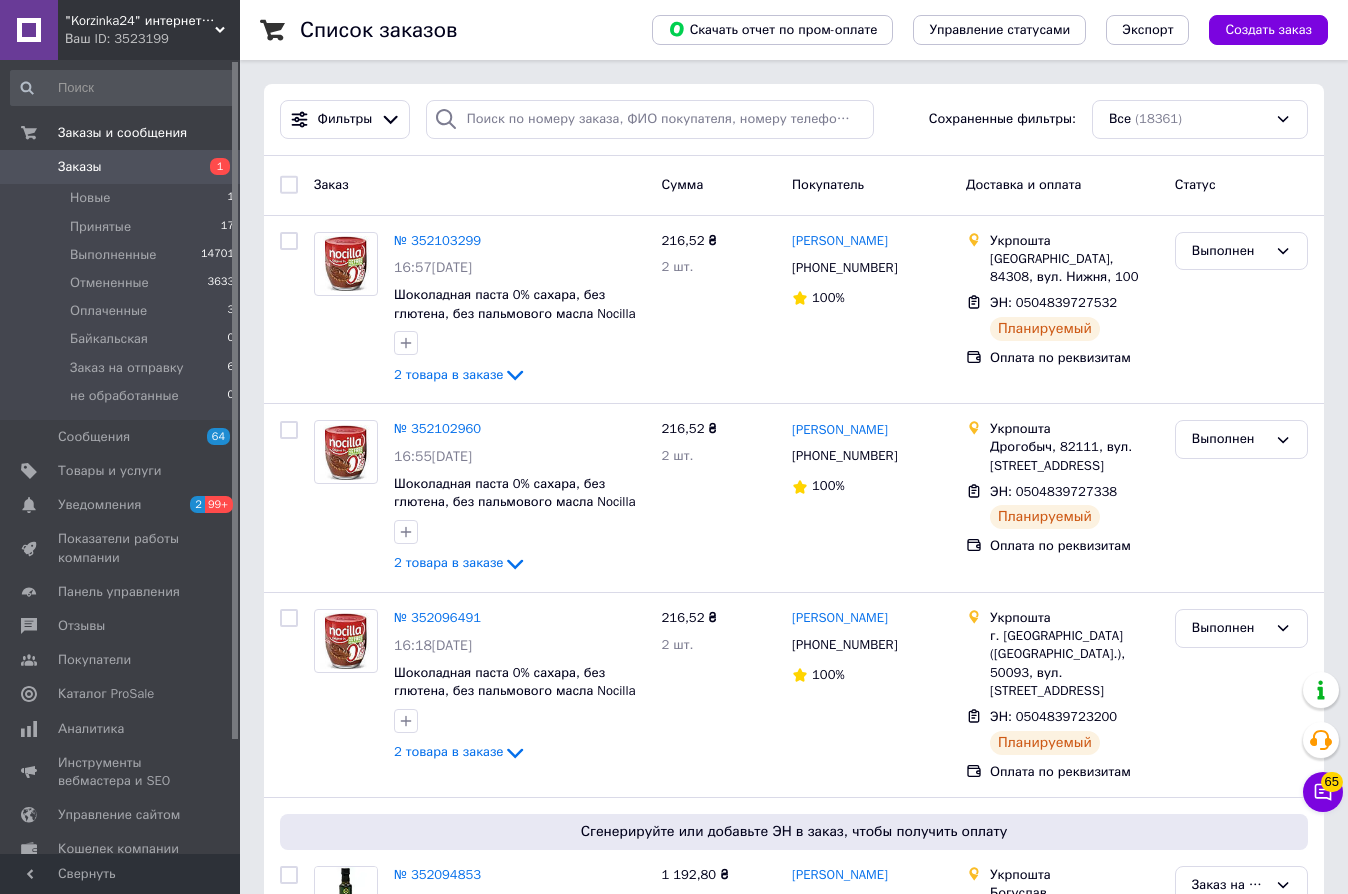 click on "Заказы" at bounding box center [121, 167] 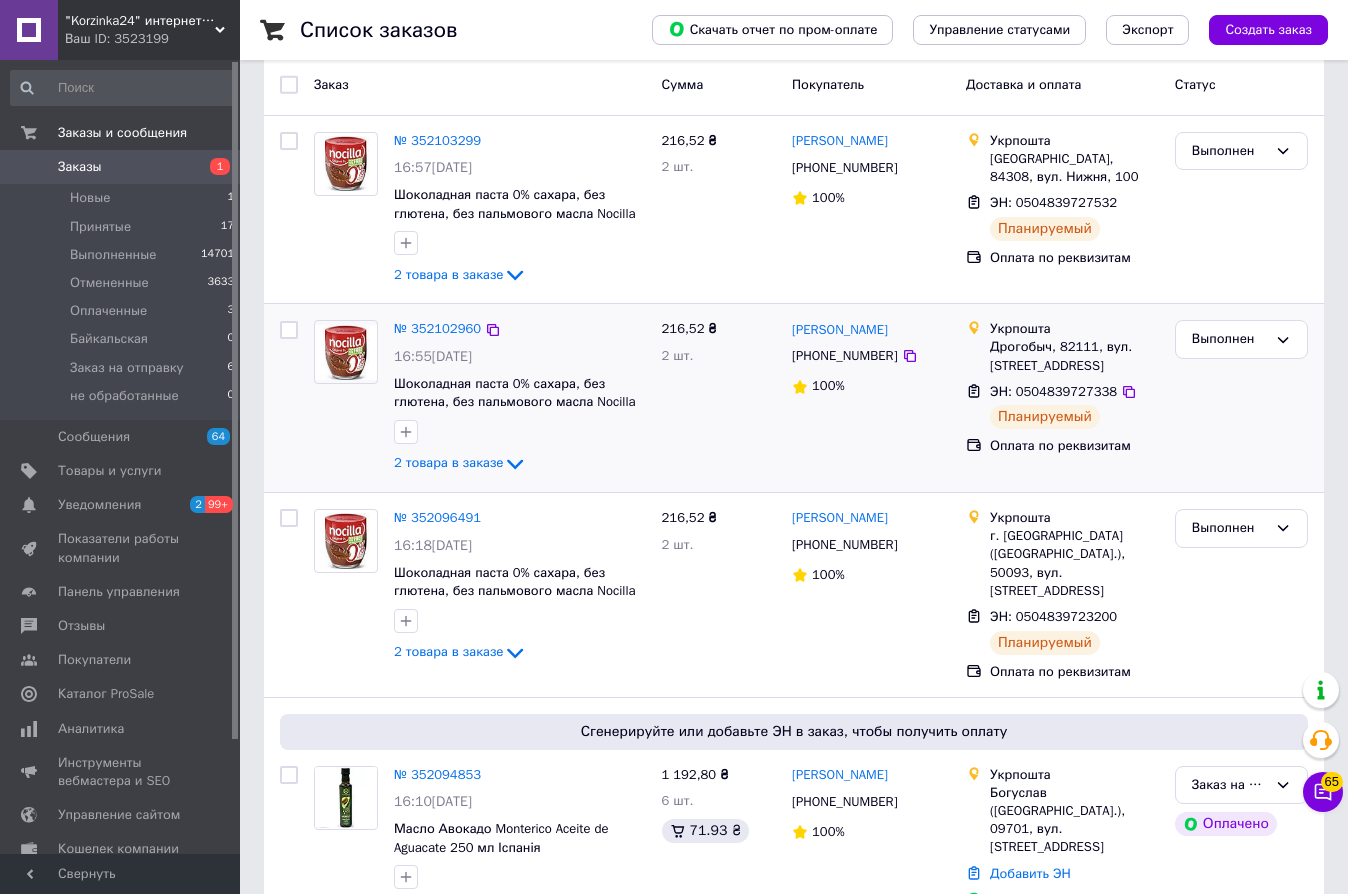 scroll, scrollTop: 0, scrollLeft: 0, axis: both 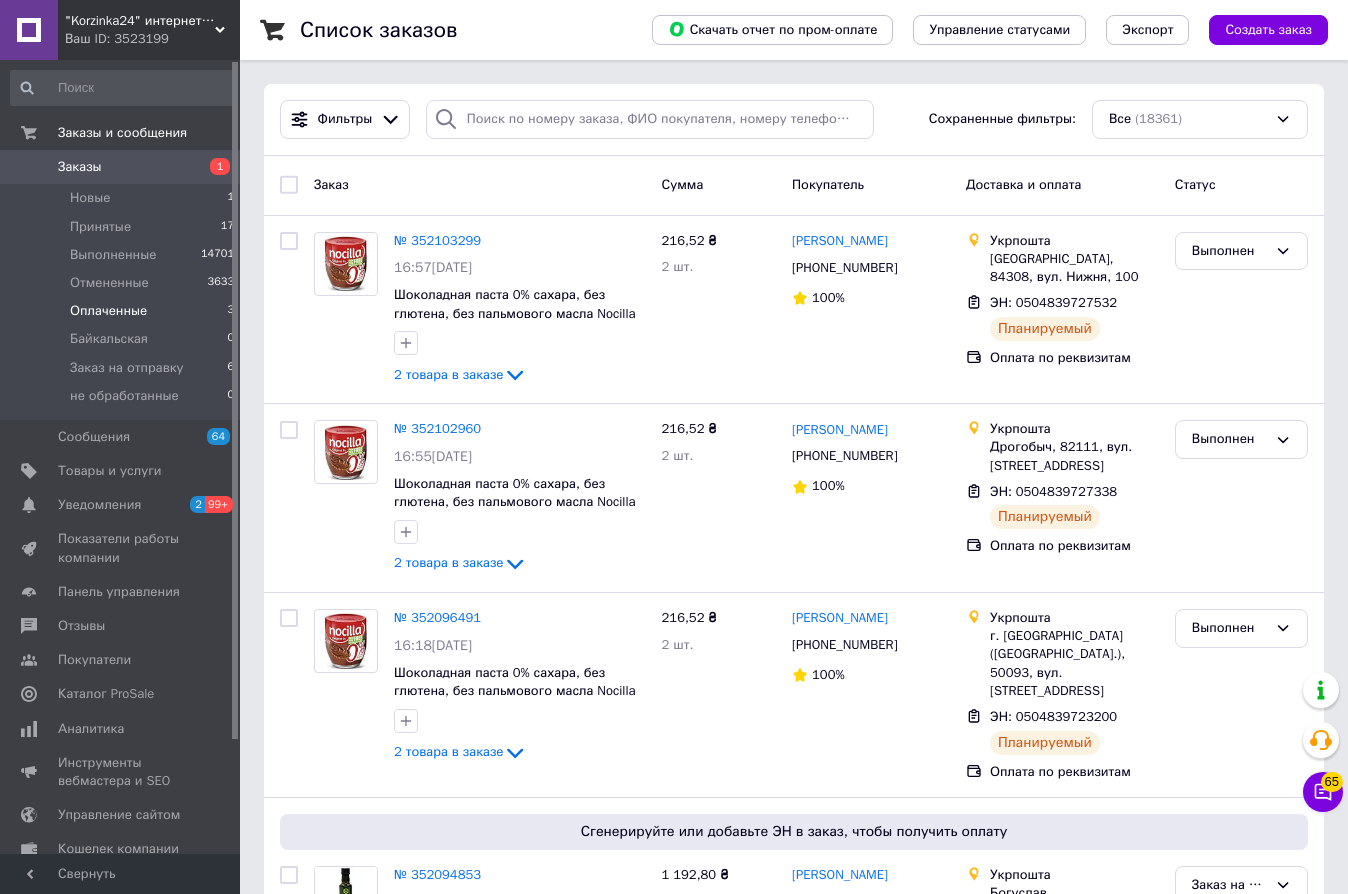 click on "3" at bounding box center [230, 311] 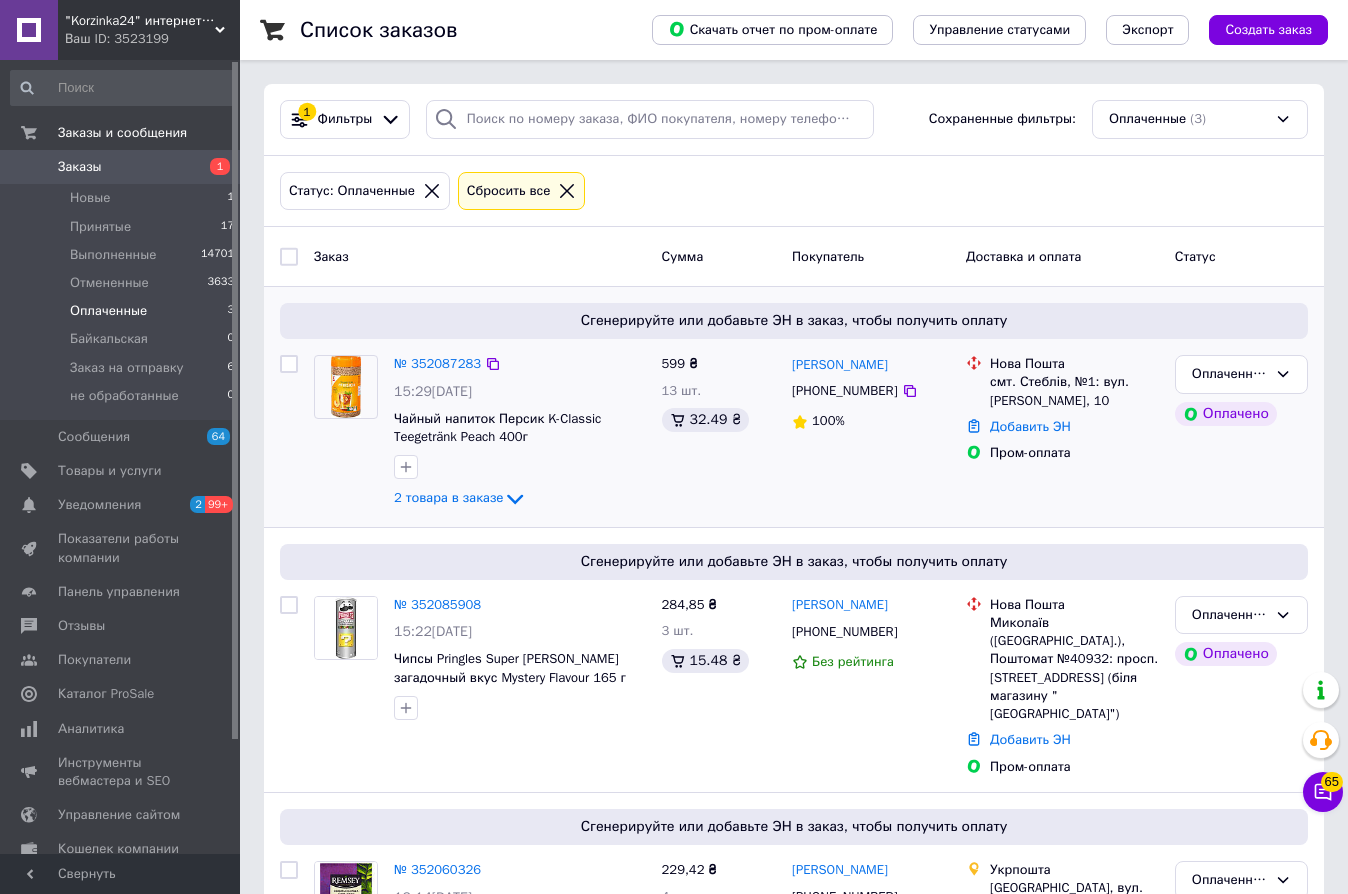 scroll, scrollTop: 126, scrollLeft: 0, axis: vertical 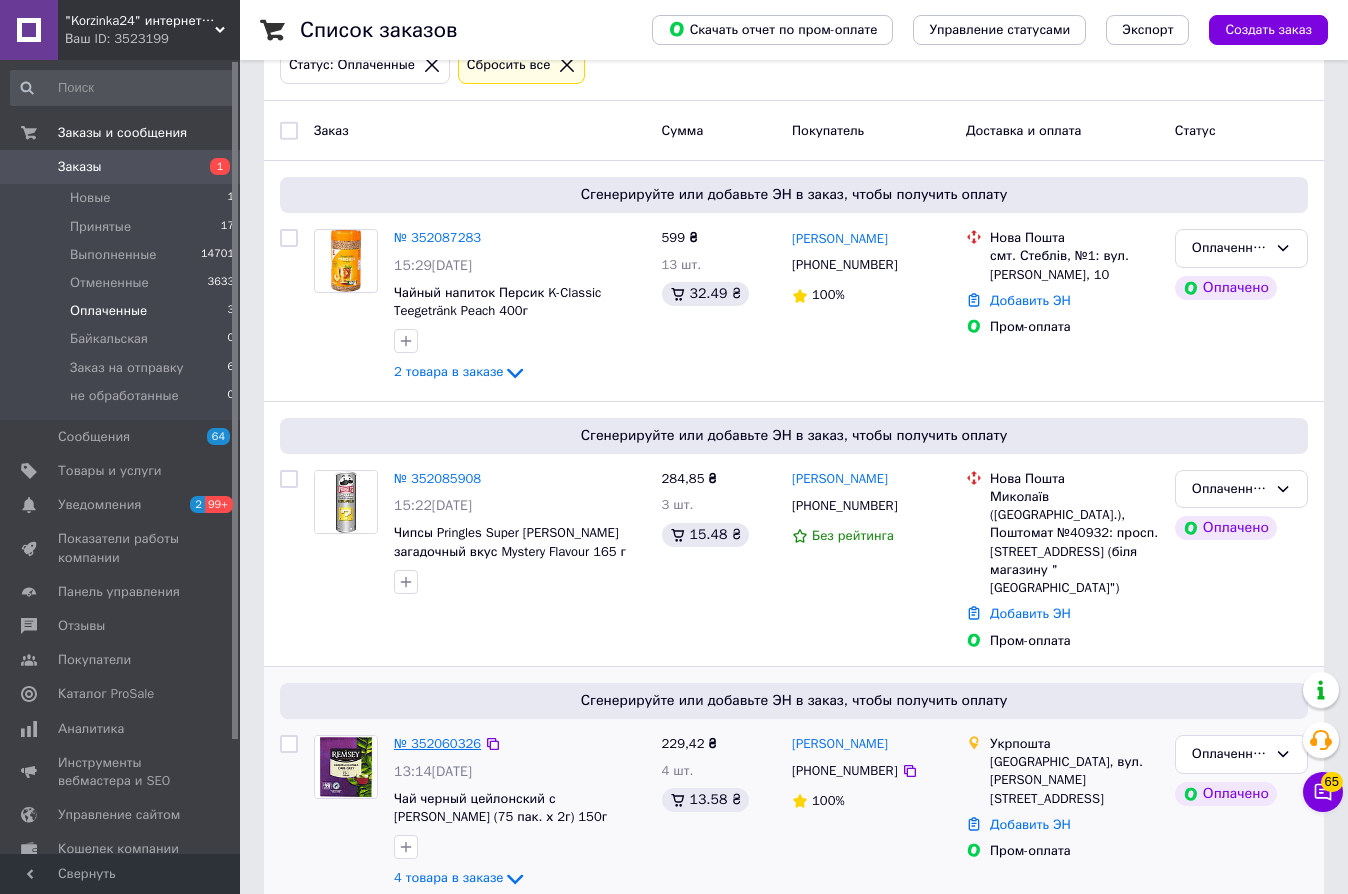 click on "№ 352060326" at bounding box center [437, 743] 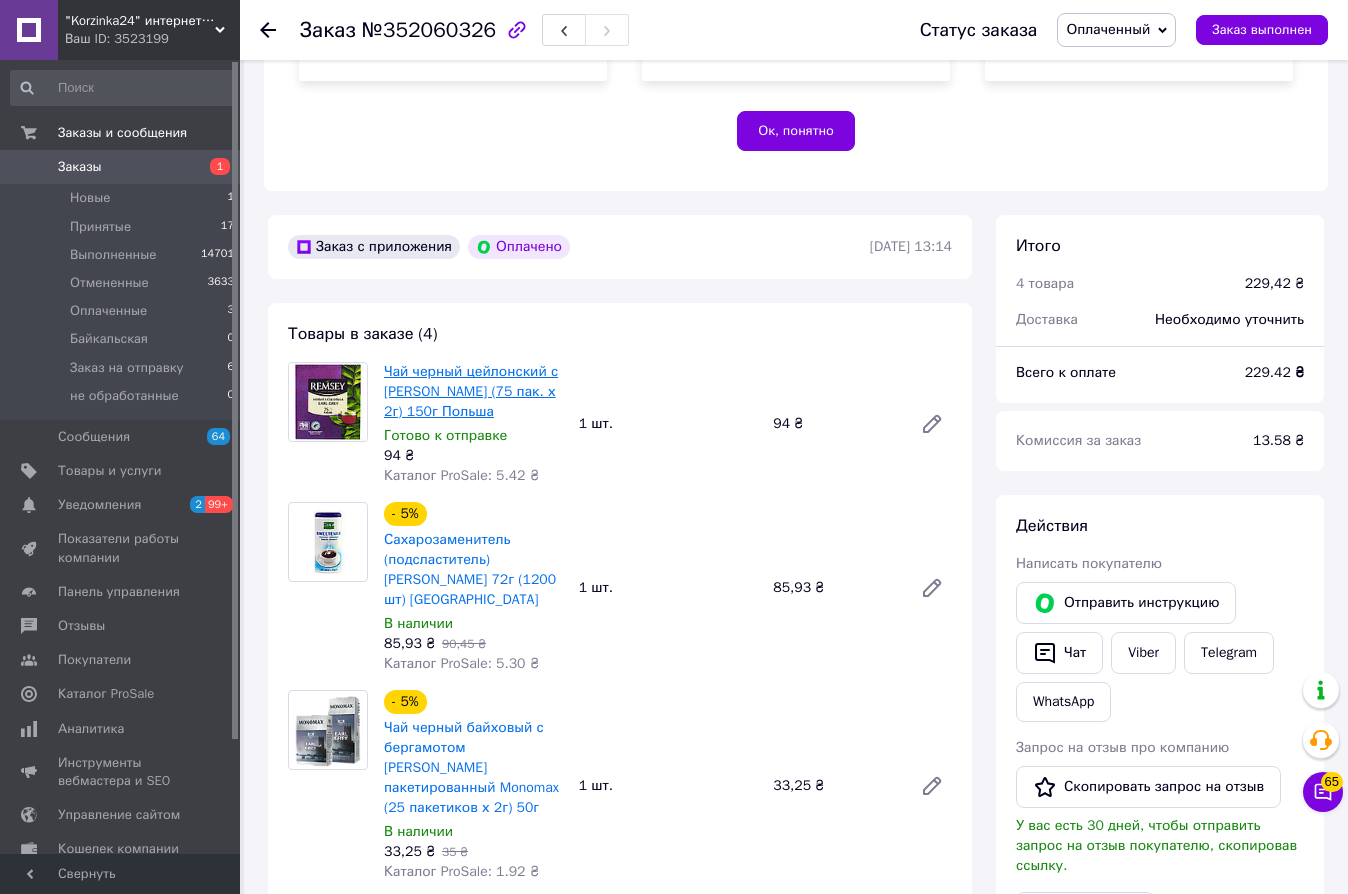 scroll, scrollTop: 626, scrollLeft: 0, axis: vertical 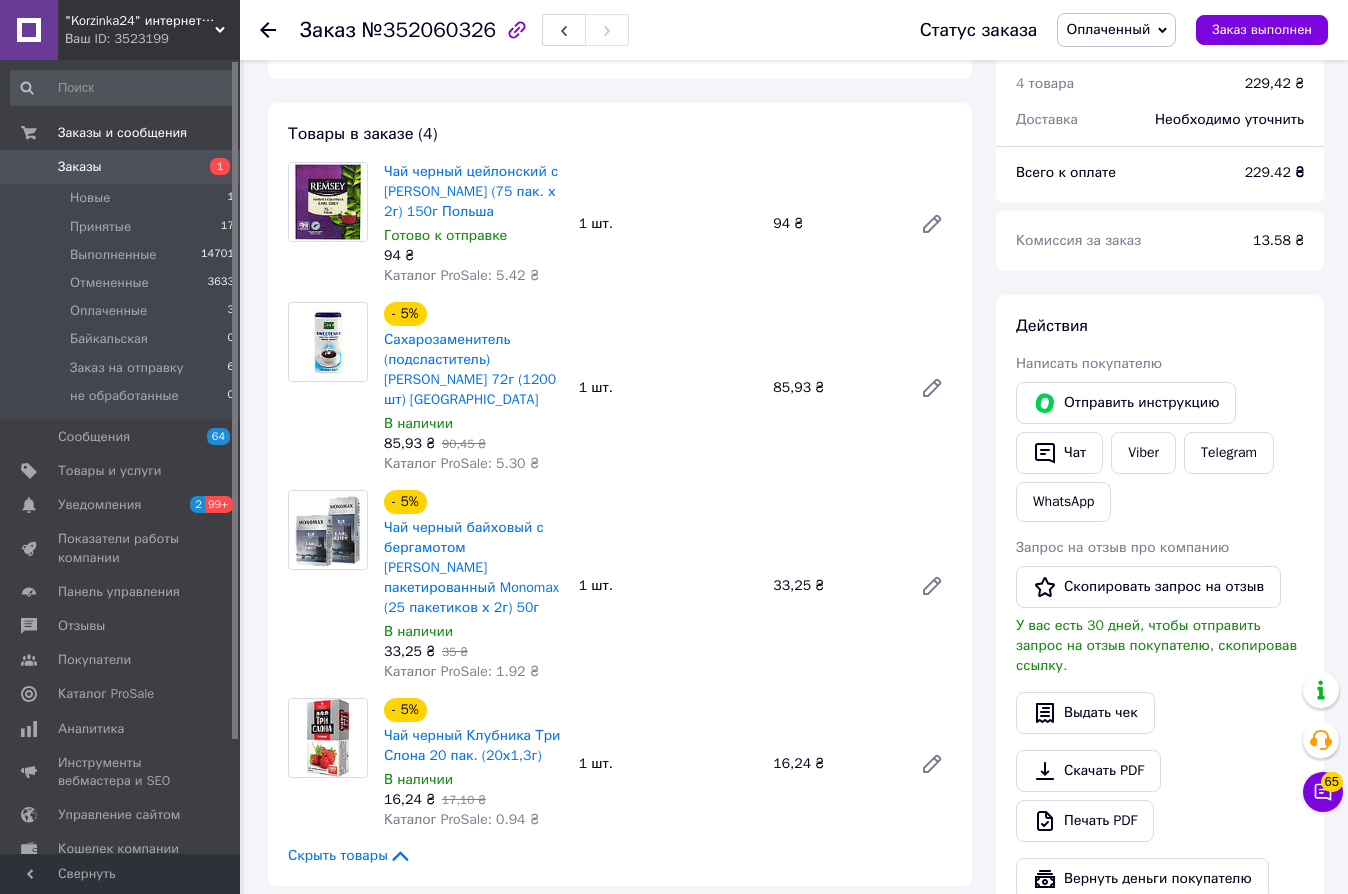 click on "- 5% Чай черный байховый с бергамотом [PERSON_NAME] пакетированный Monomax (25 пакетиков х 2г) 50г В наличии 33,25 ₴   35 ₴ Каталог ProSale: 1.92 ₴  1 шт. 33,25 ₴" at bounding box center [668, 586] 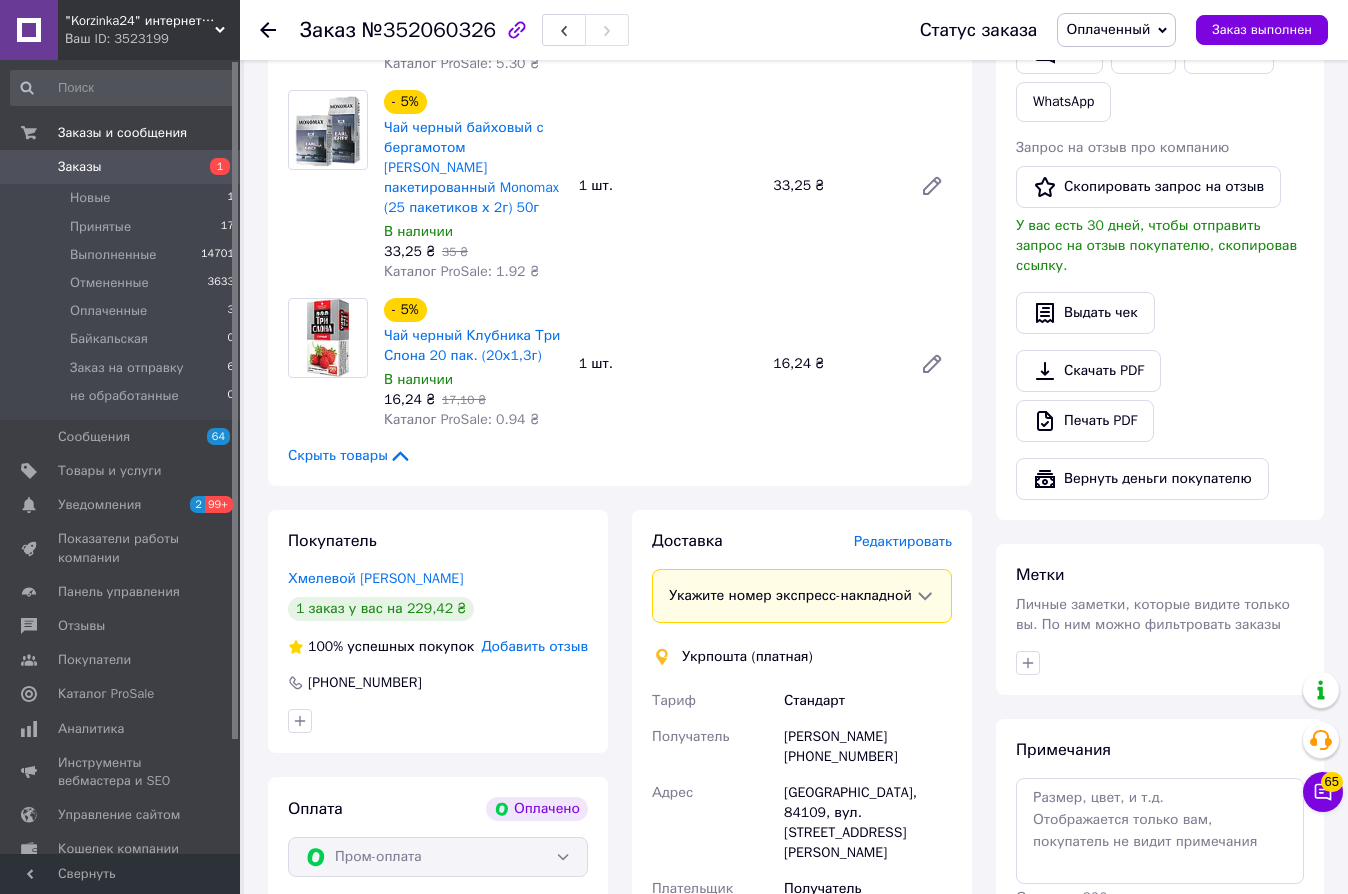 scroll, scrollTop: 1226, scrollLeft: 0, axis: vertical 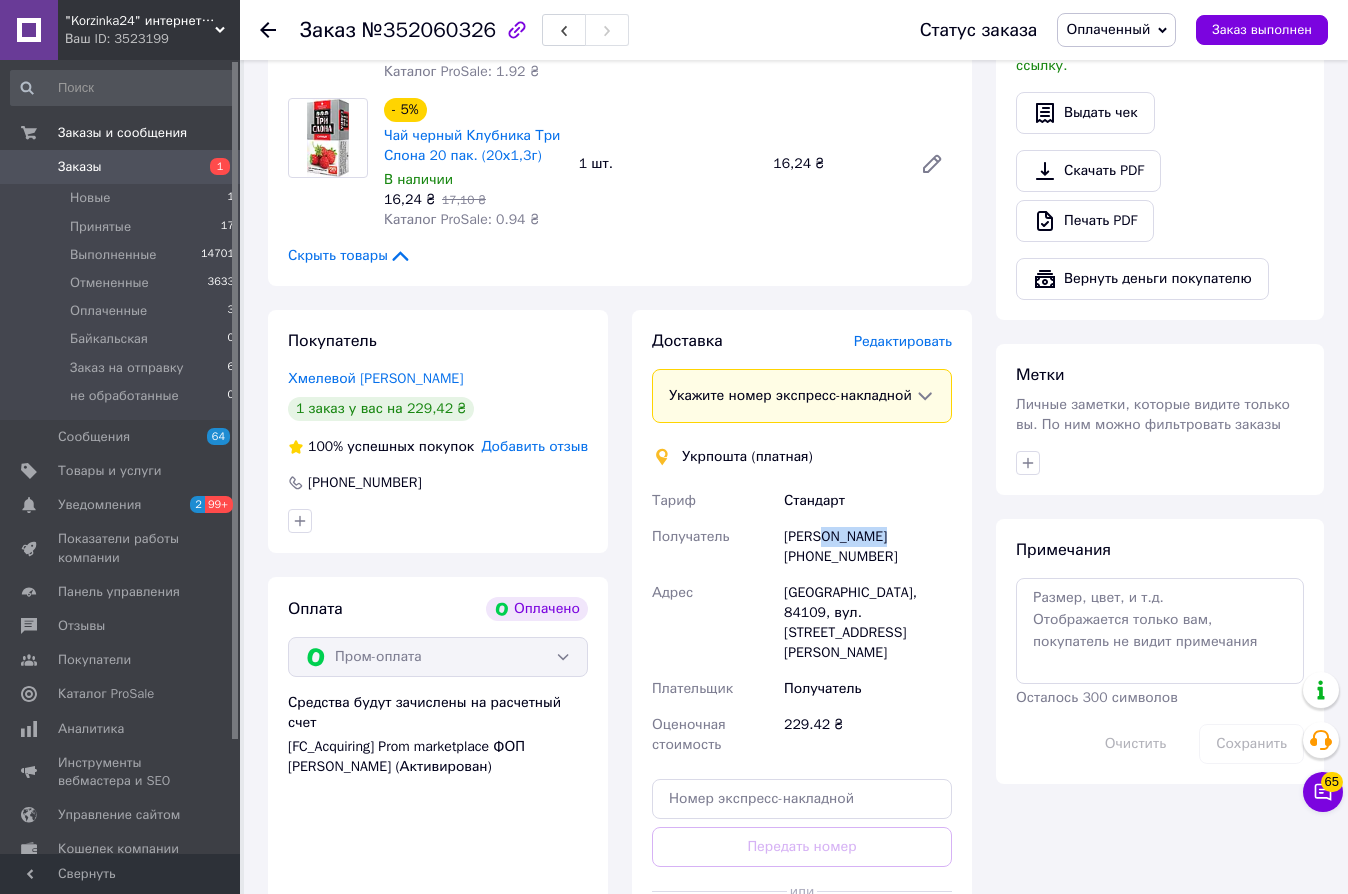 drag, startPoint x: 818, startPoint y: 556, endPoint x: 916, endPoint y: 558, distance: 98.02041 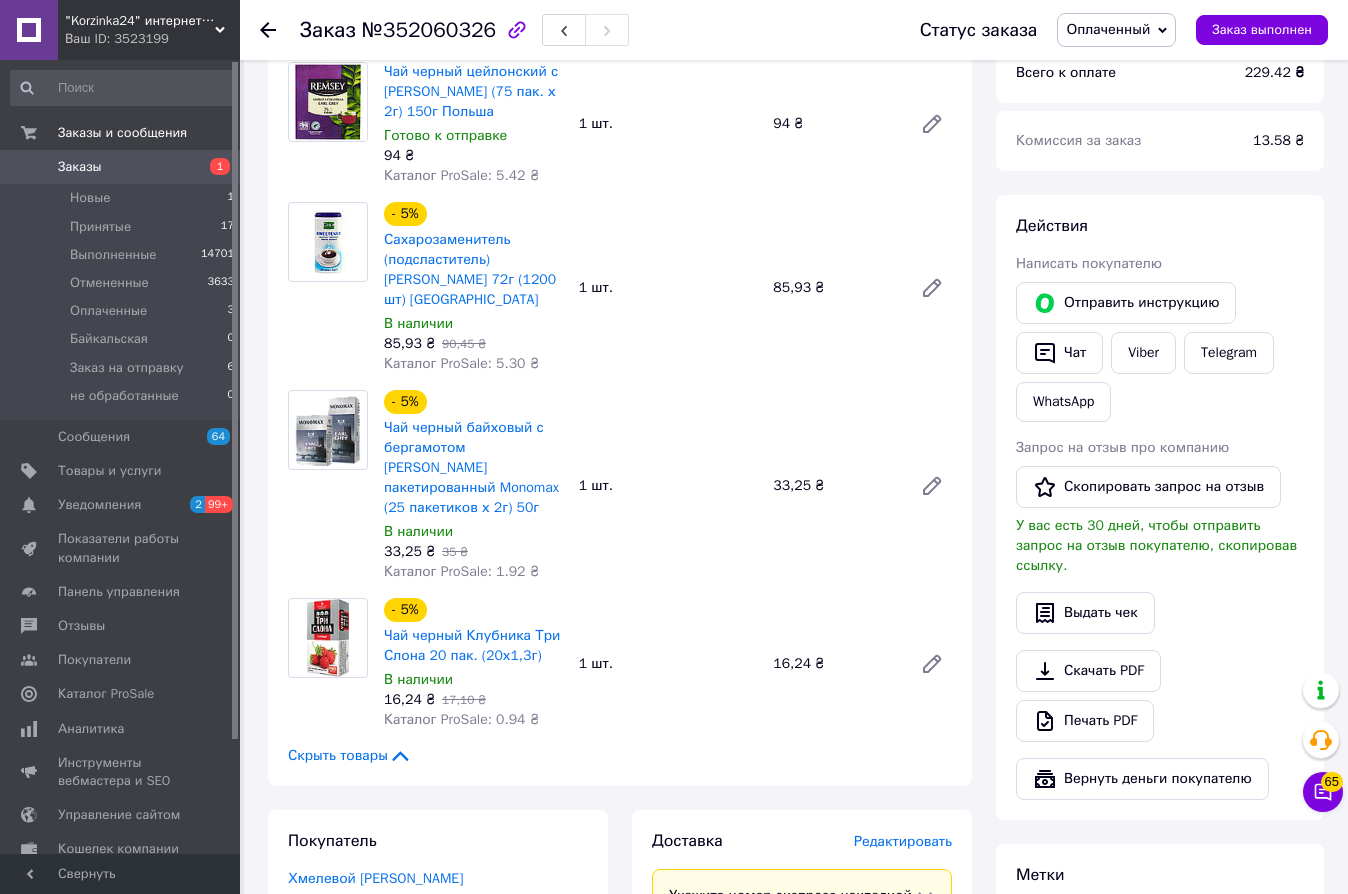 scroll, scrollTop: 526, scrollLeft: 0, axis: vertical 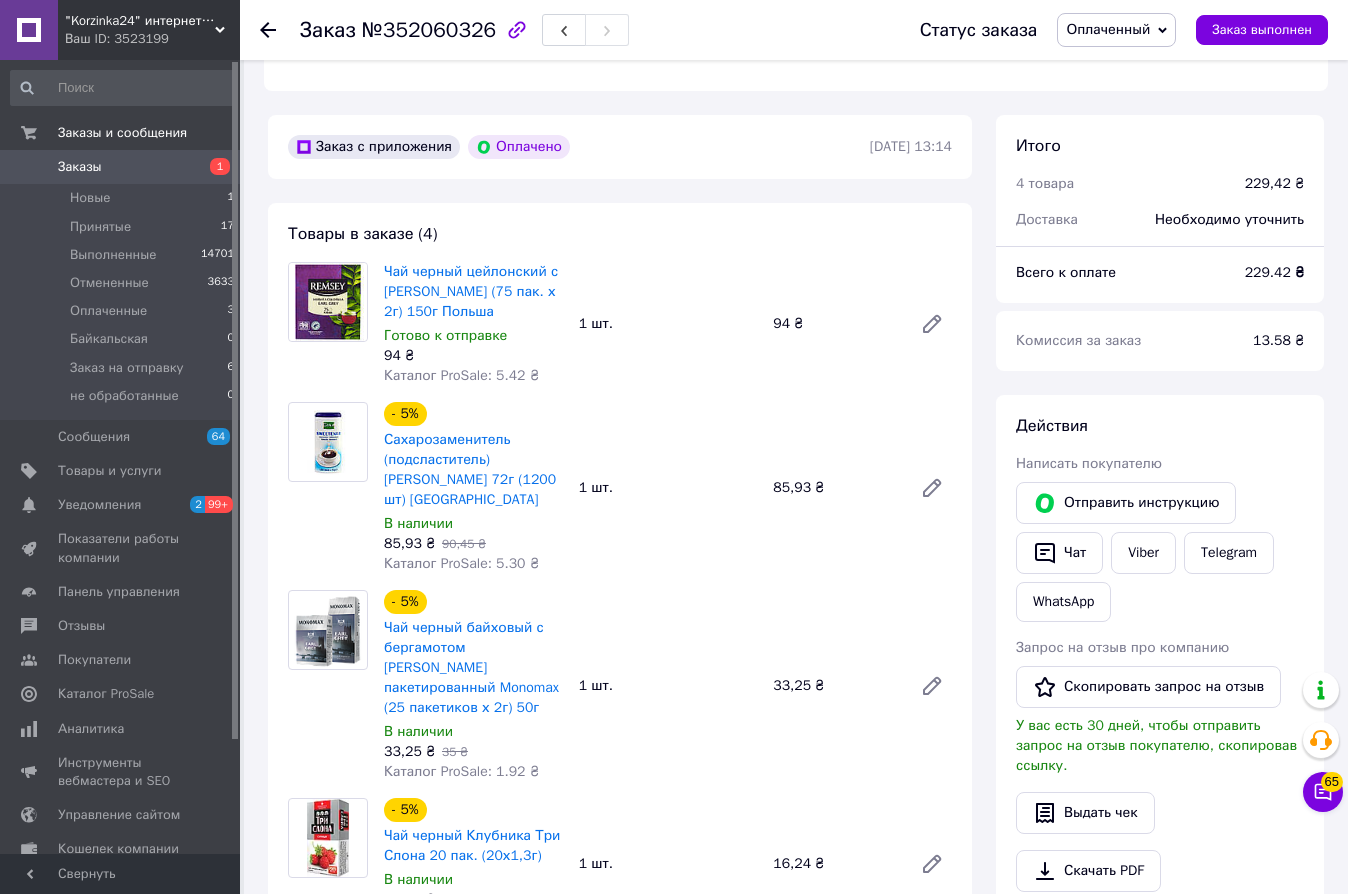 click on "Оплаченный" at bounding box center (1108, 29) 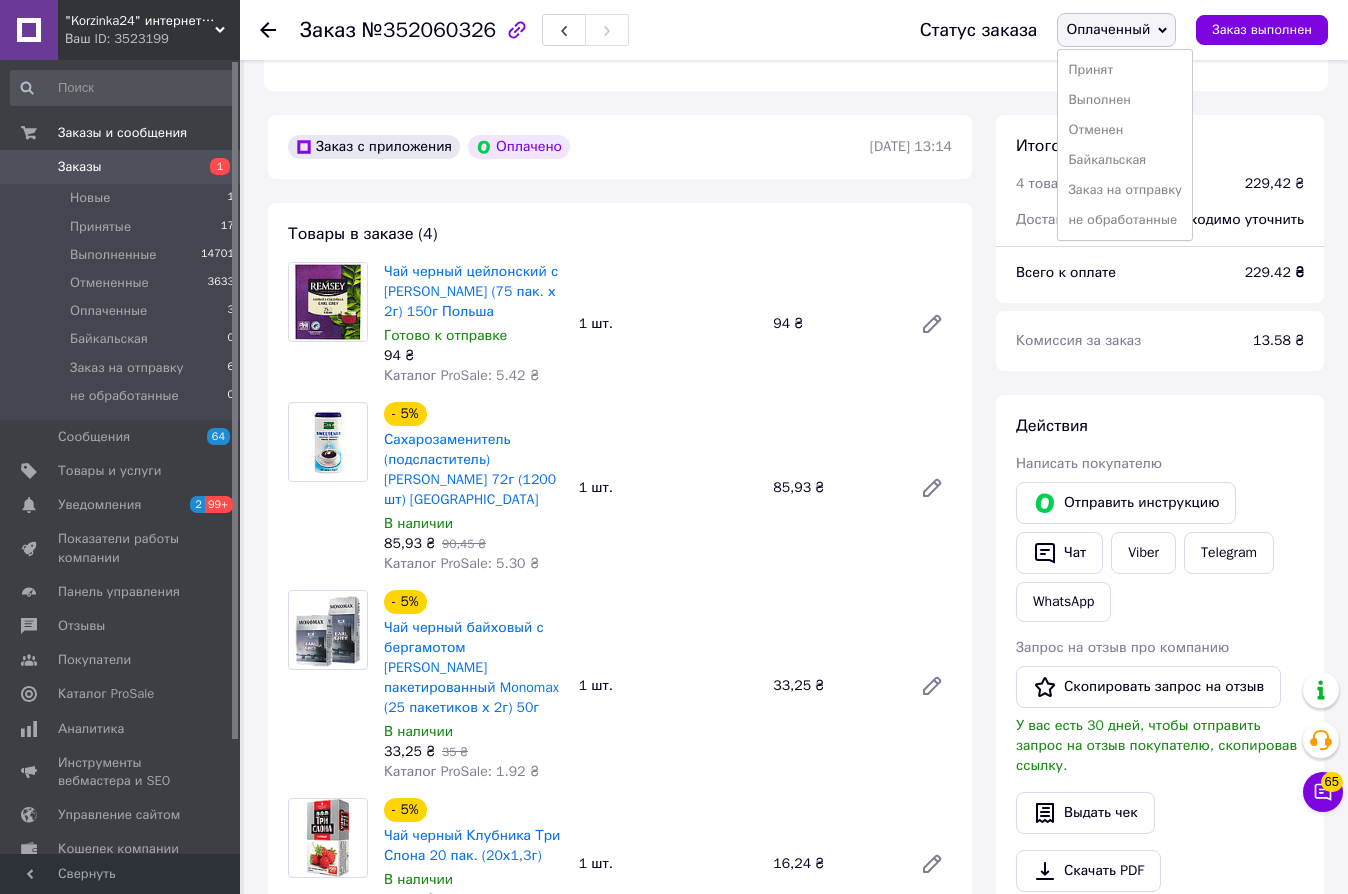 click on "Заказ на отправку" at bounding box center (1125, 190) 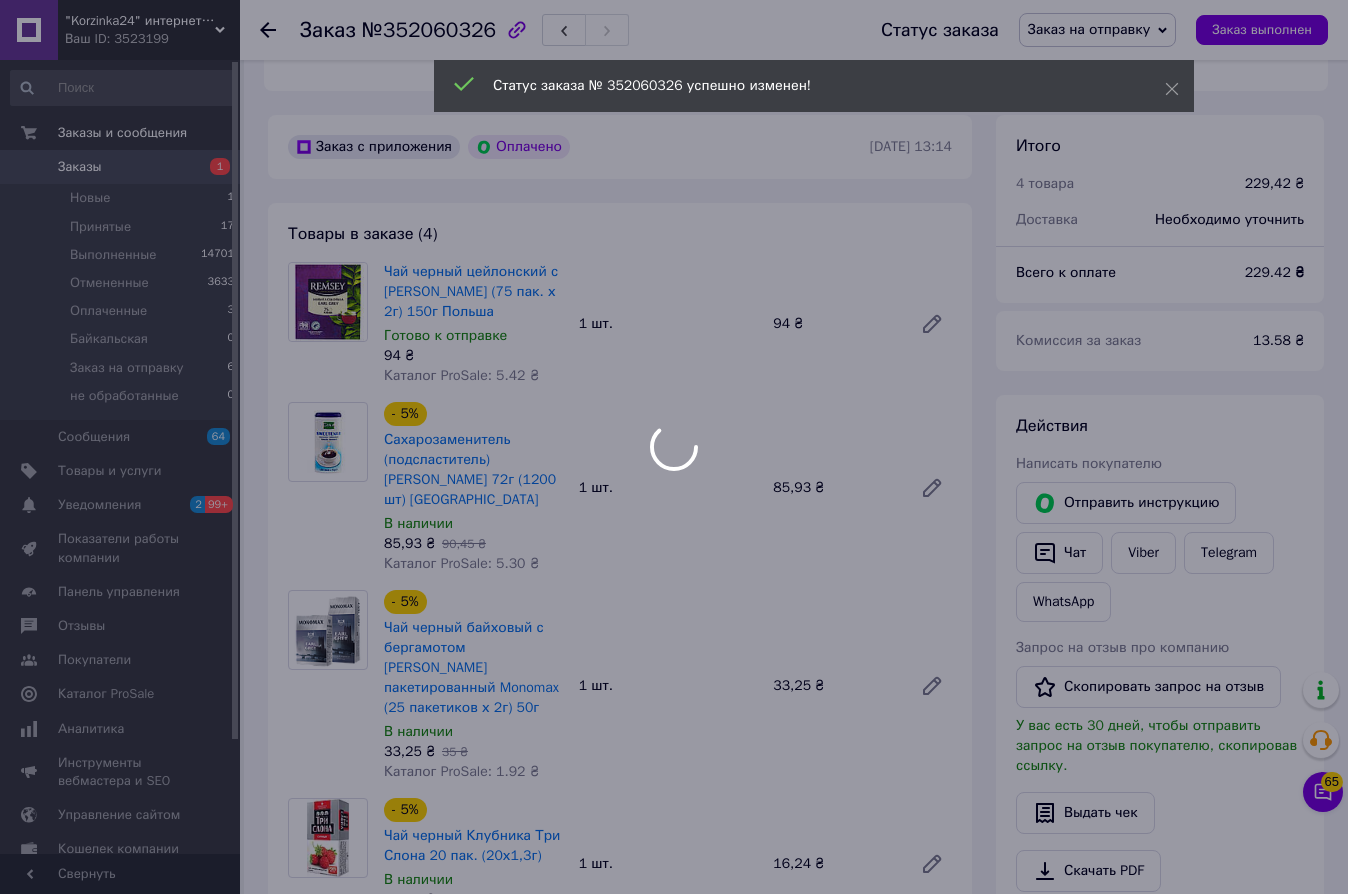 click at bounding box center (674, 447) 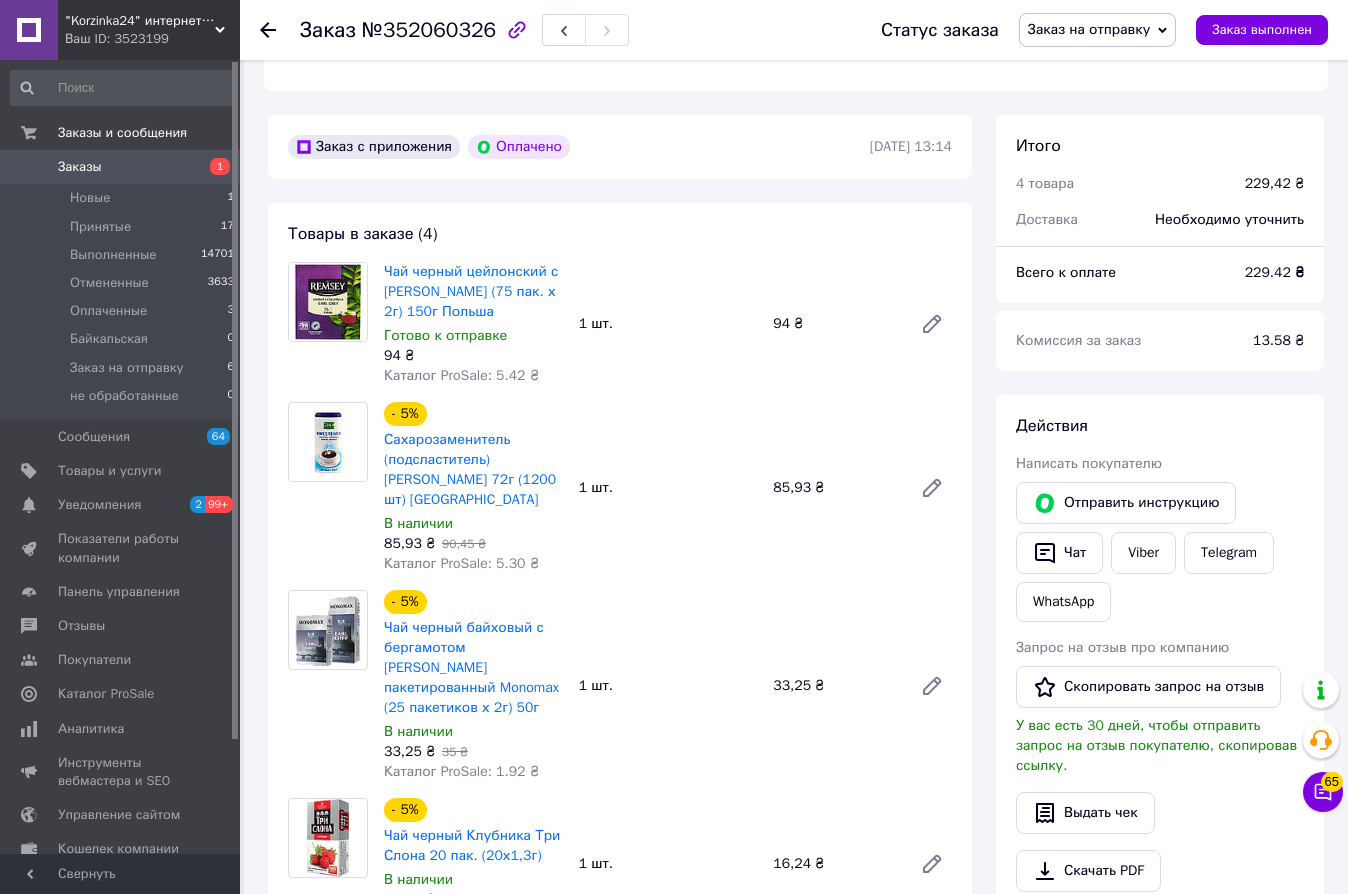click 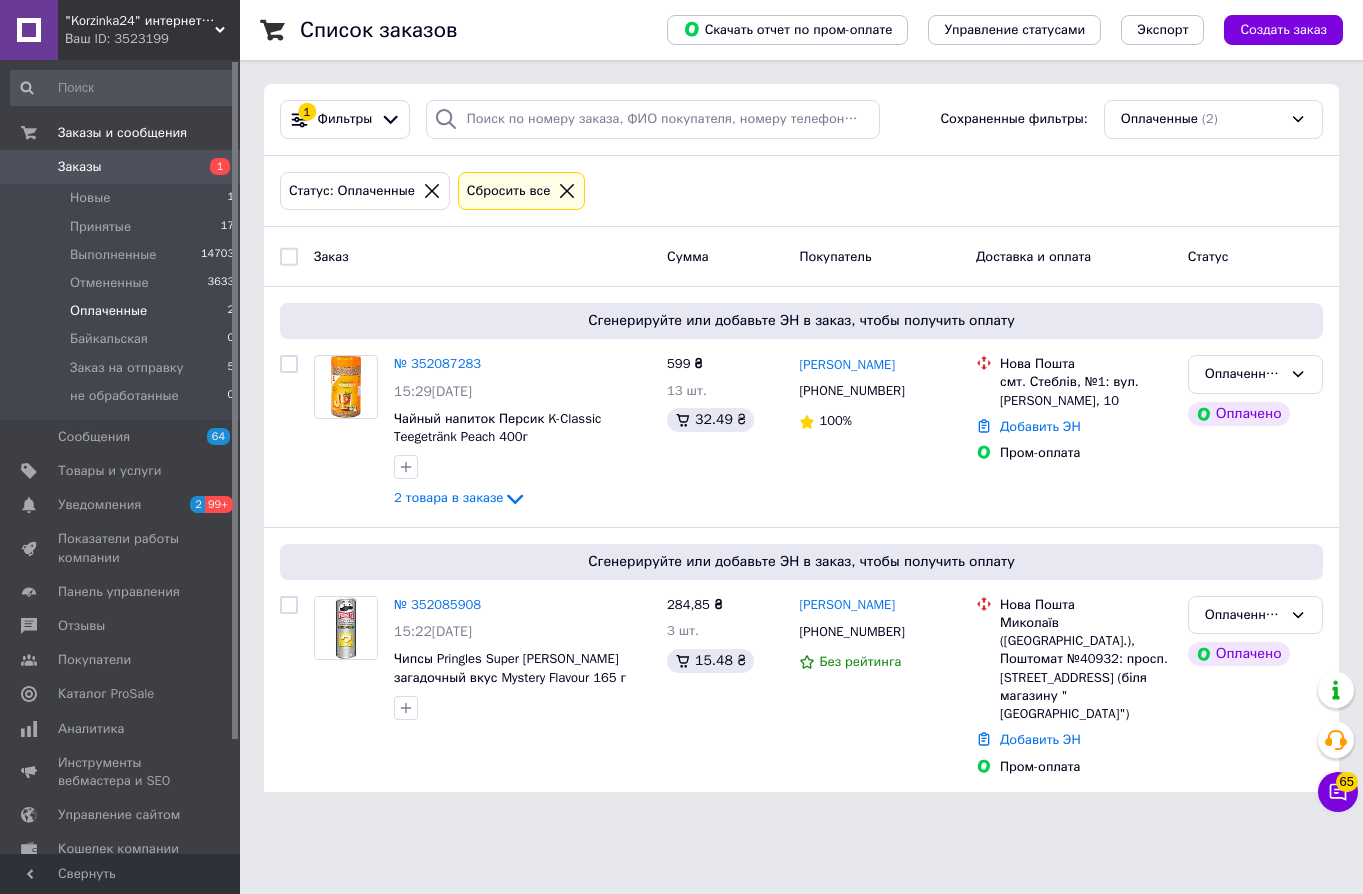 click on "1" at bounding box center [212, 167] 